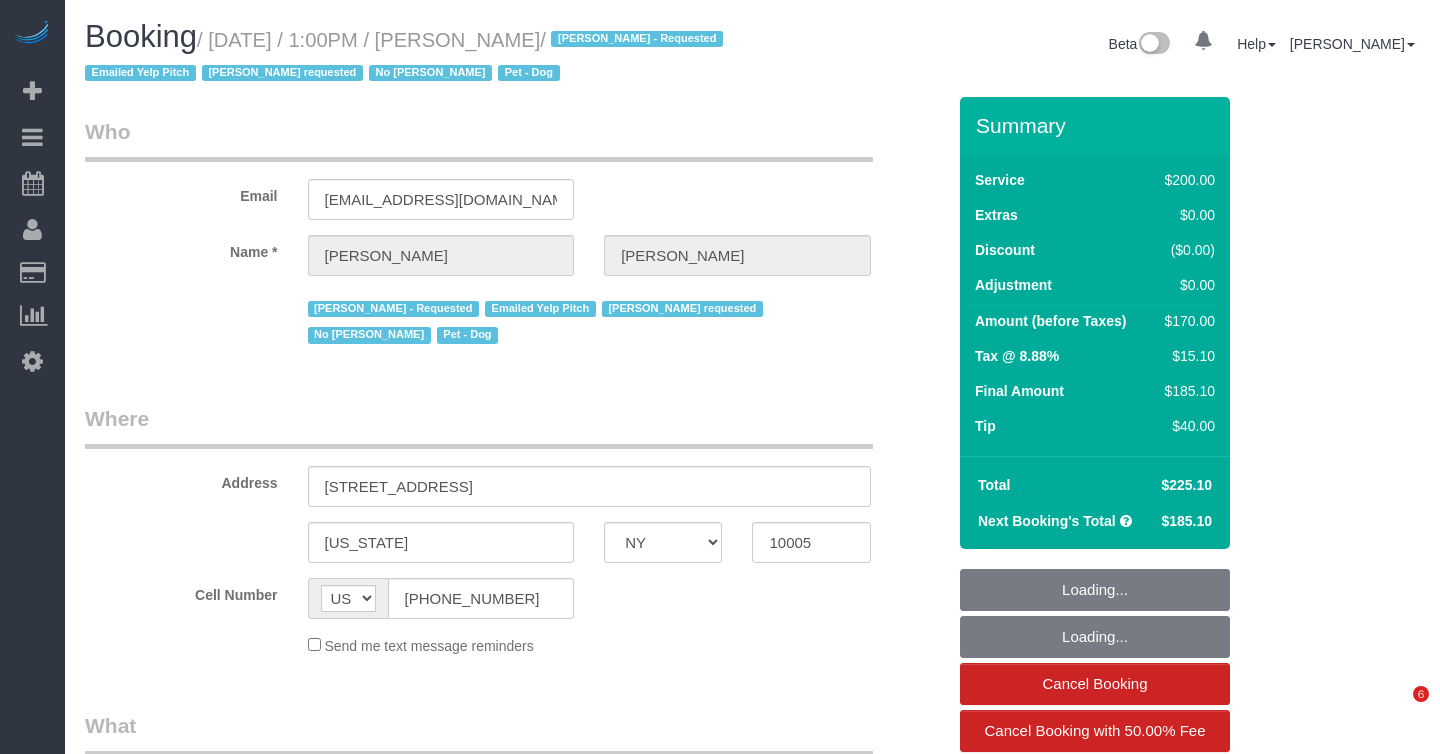 select on "NY" 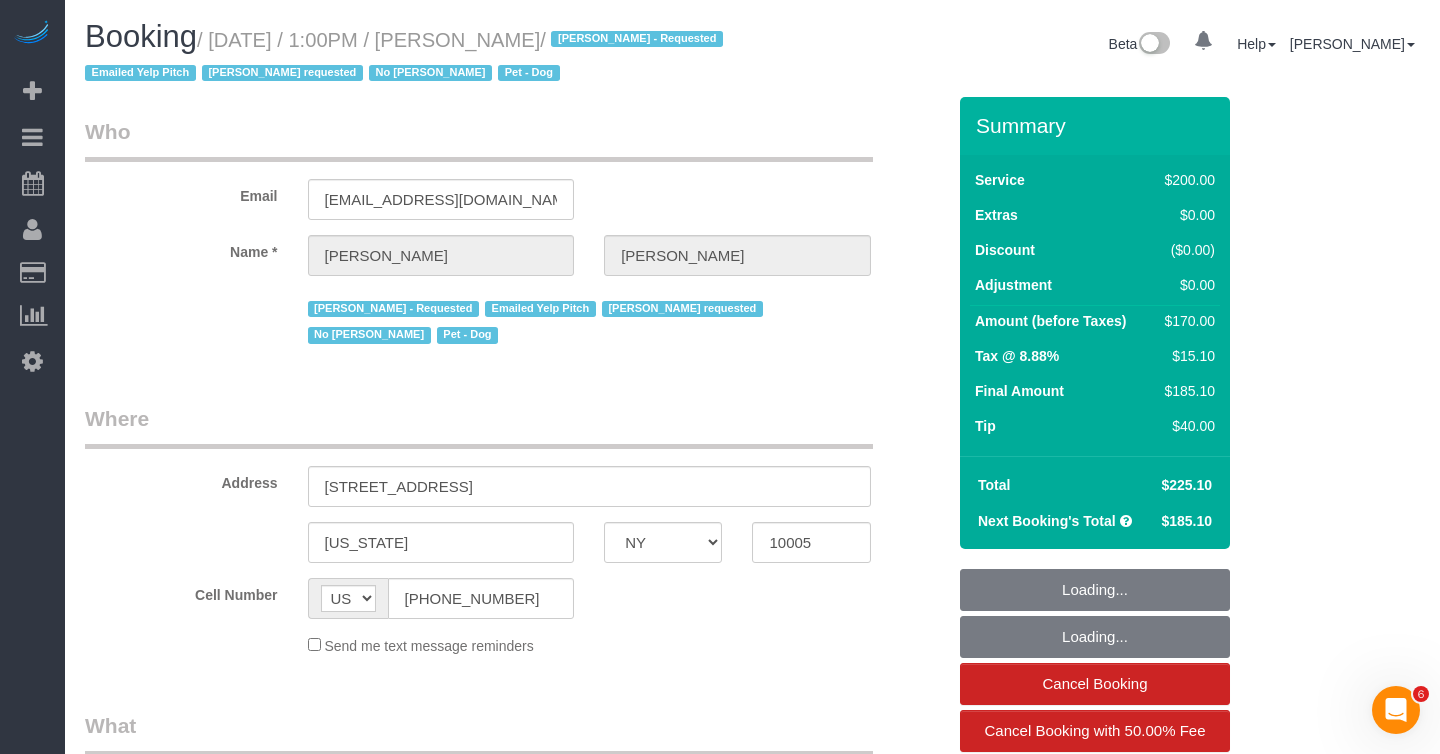 scroll, scrollTop: 0, scrollLeft: 0, axis: both 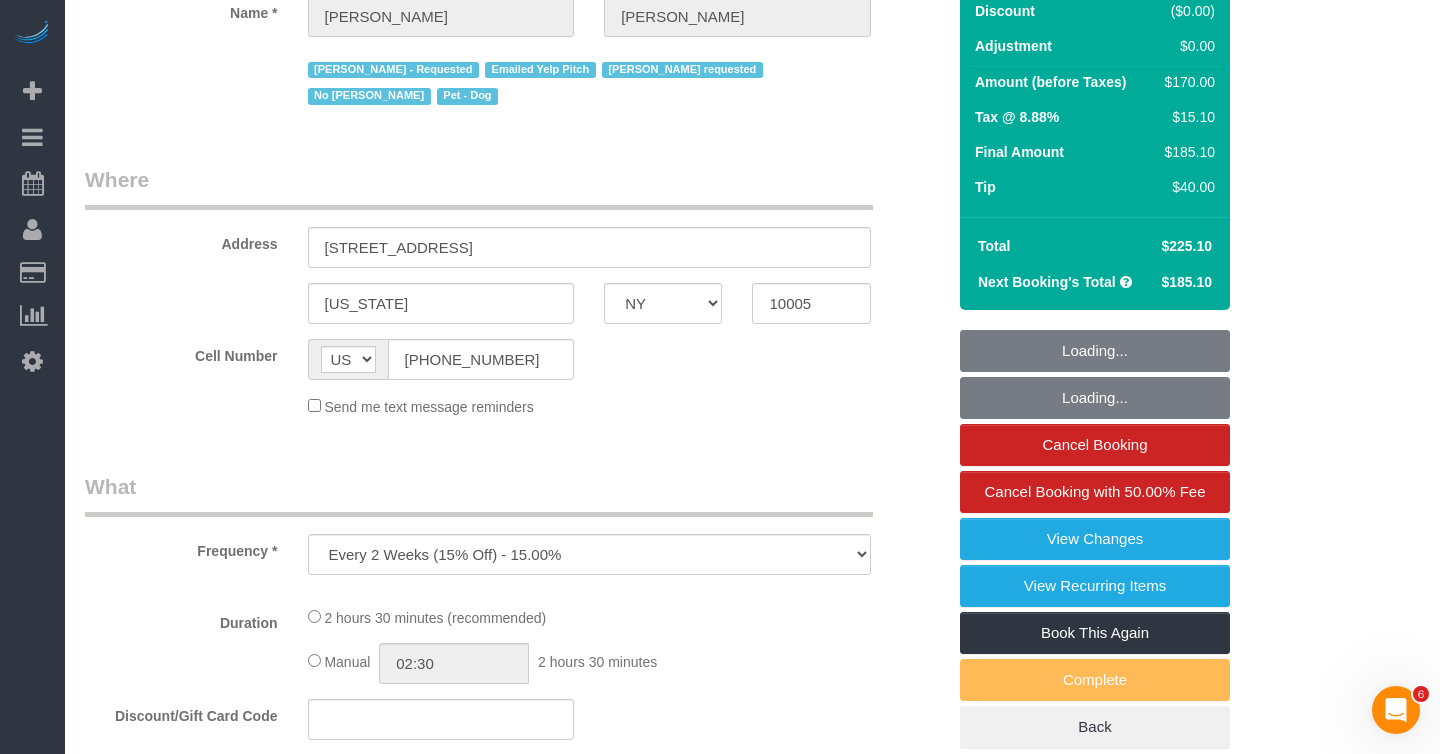 select on "string:stripe-pm_1O4Two4VGloSiKo7SOdDDauw" 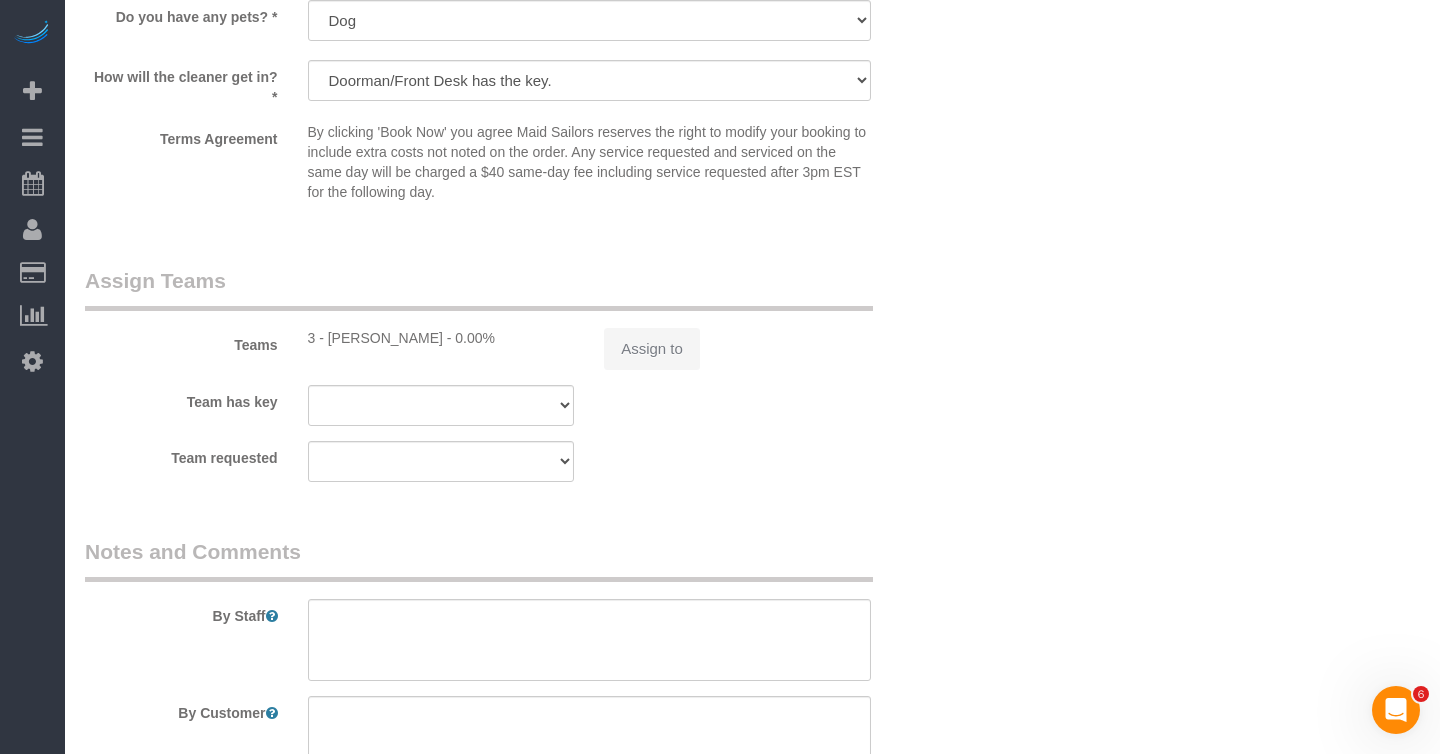 select on "spot1" 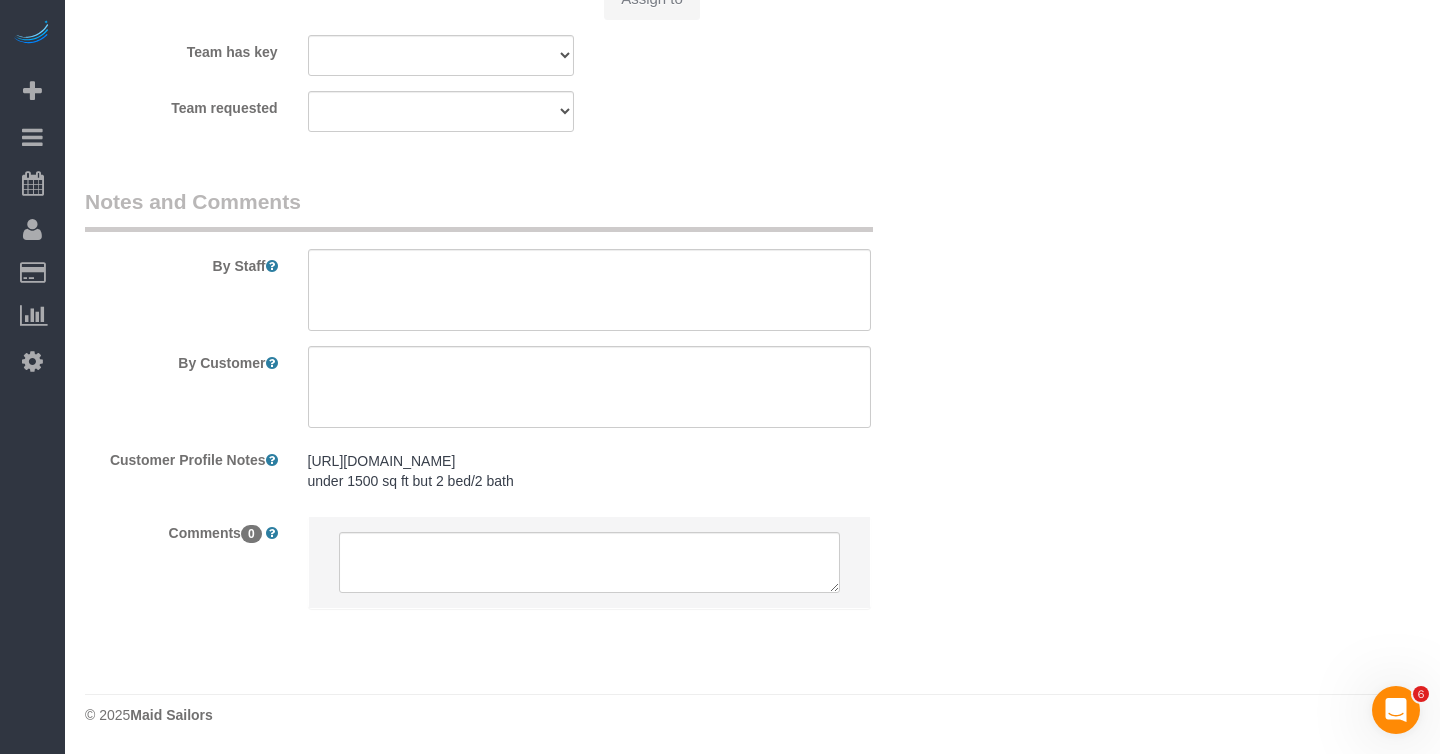 select on "150" 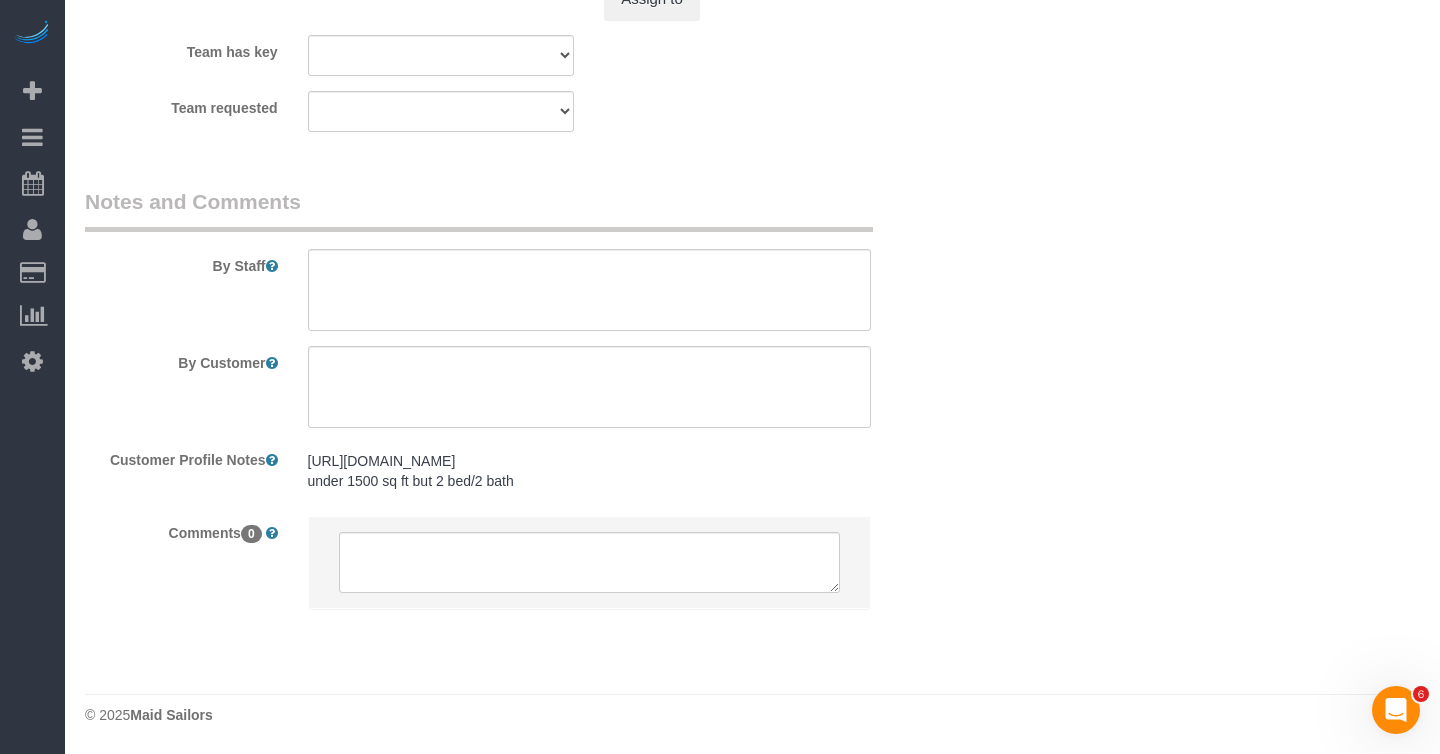 select on "object:1445" 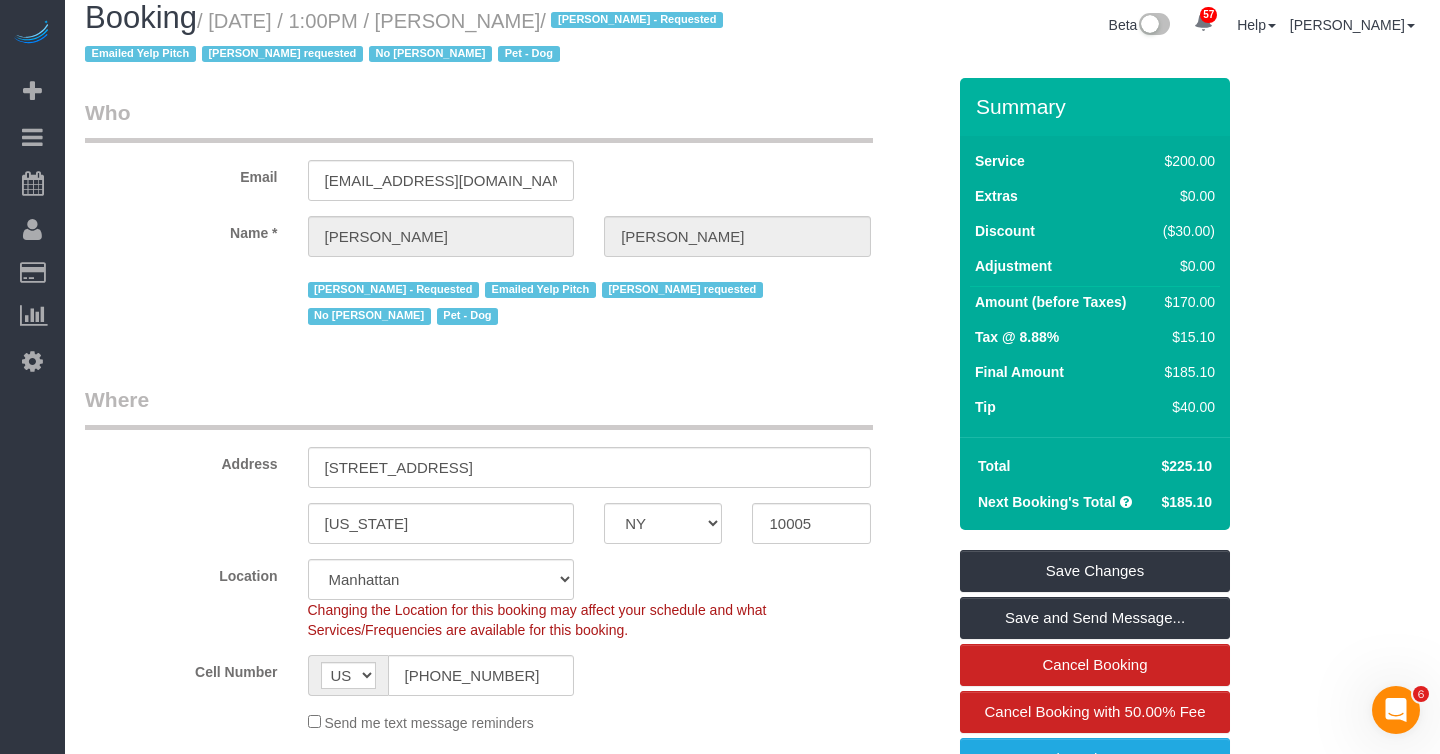 scroll, scrollTop: 0, scrollLeft: 0, axis: both 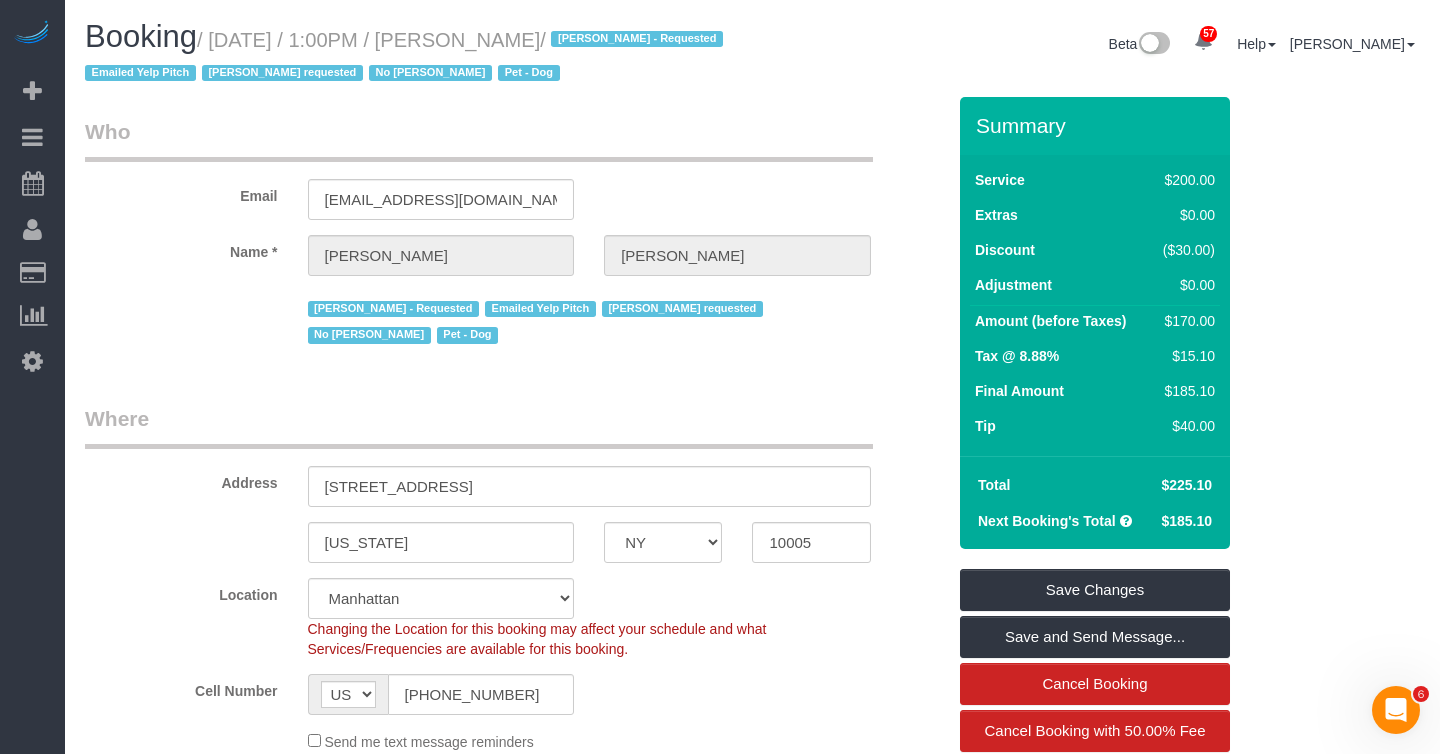 drag, startPoint x: 454, startPoint y: 39, endPoint x: 544, endPoint y: 41, distance: 90.02222 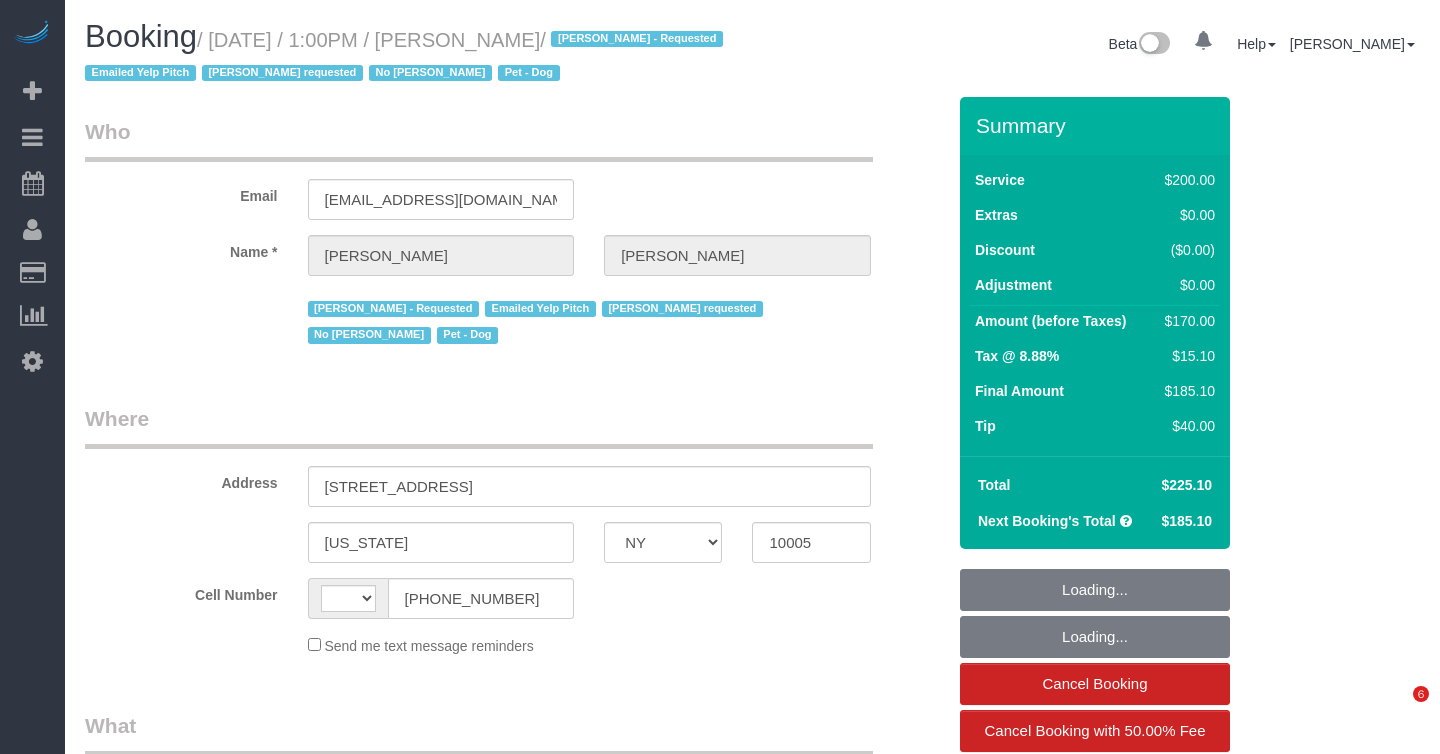select on "NY" 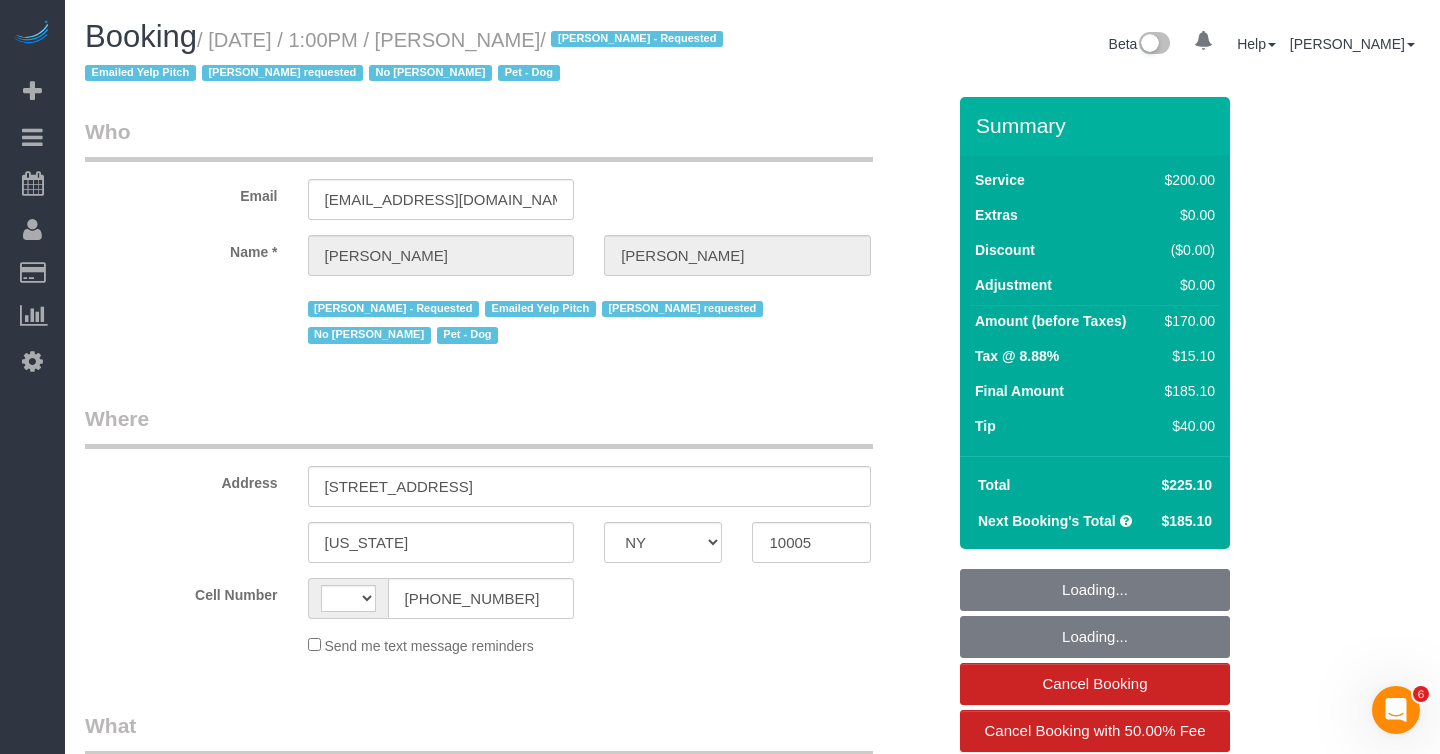 scroll, scrollTop: 0, scrollLeft: 0, axis: both 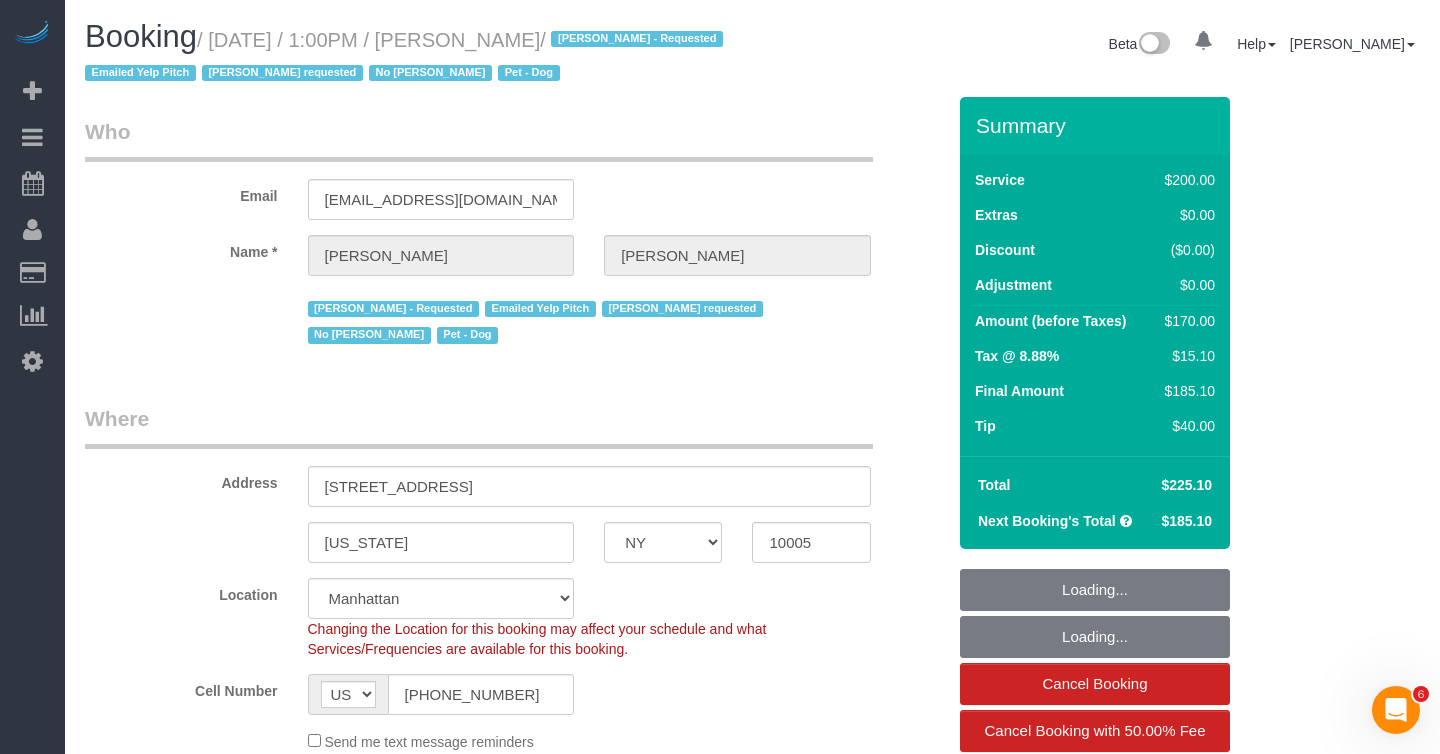 select on "number:89" 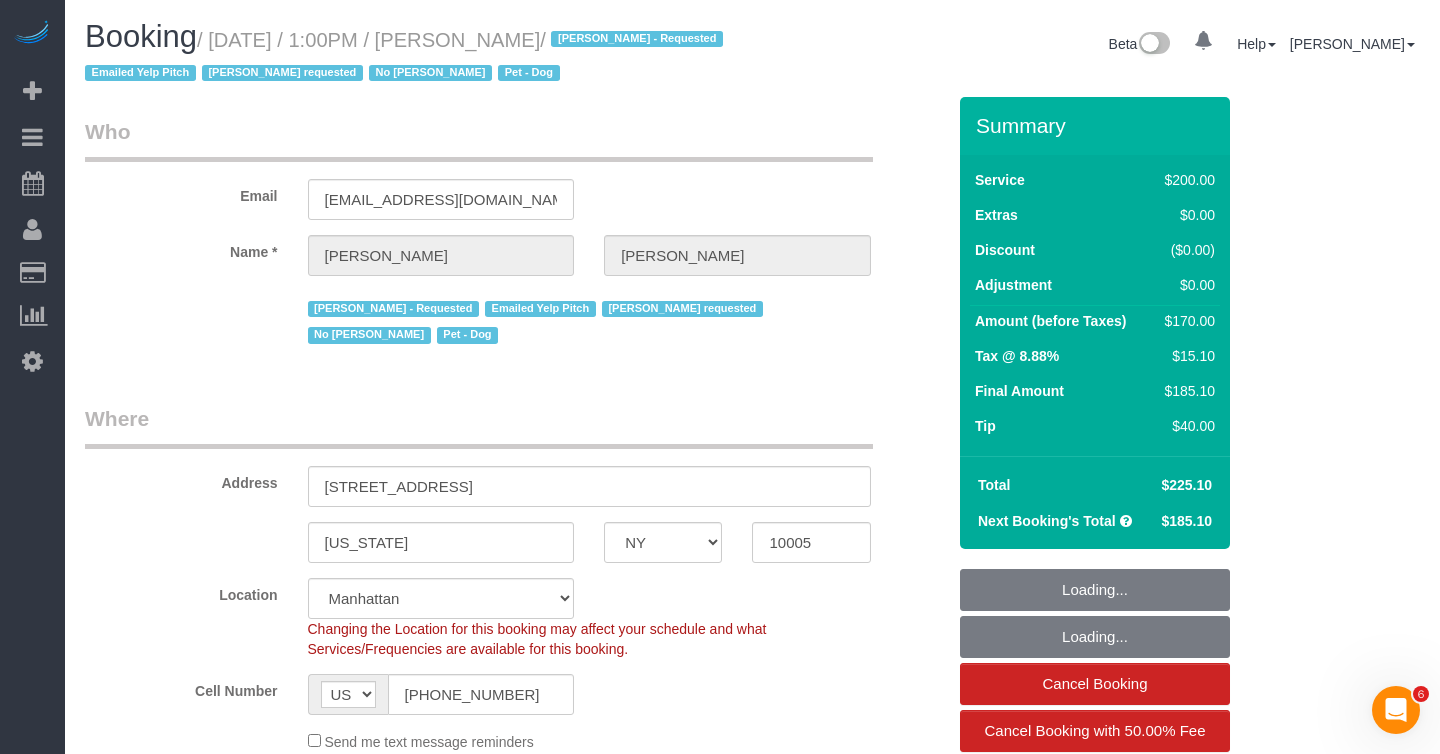 select on "number:90" 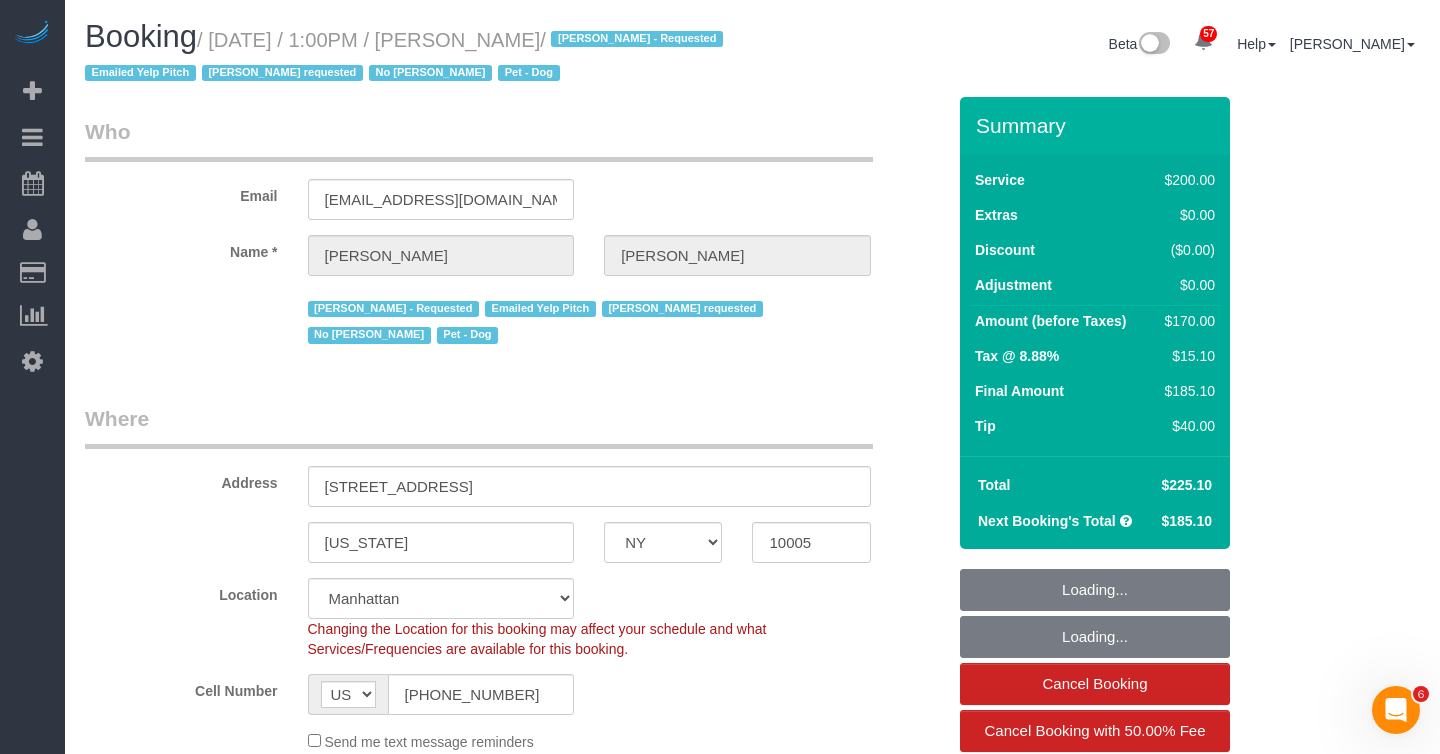 select on "object:995" 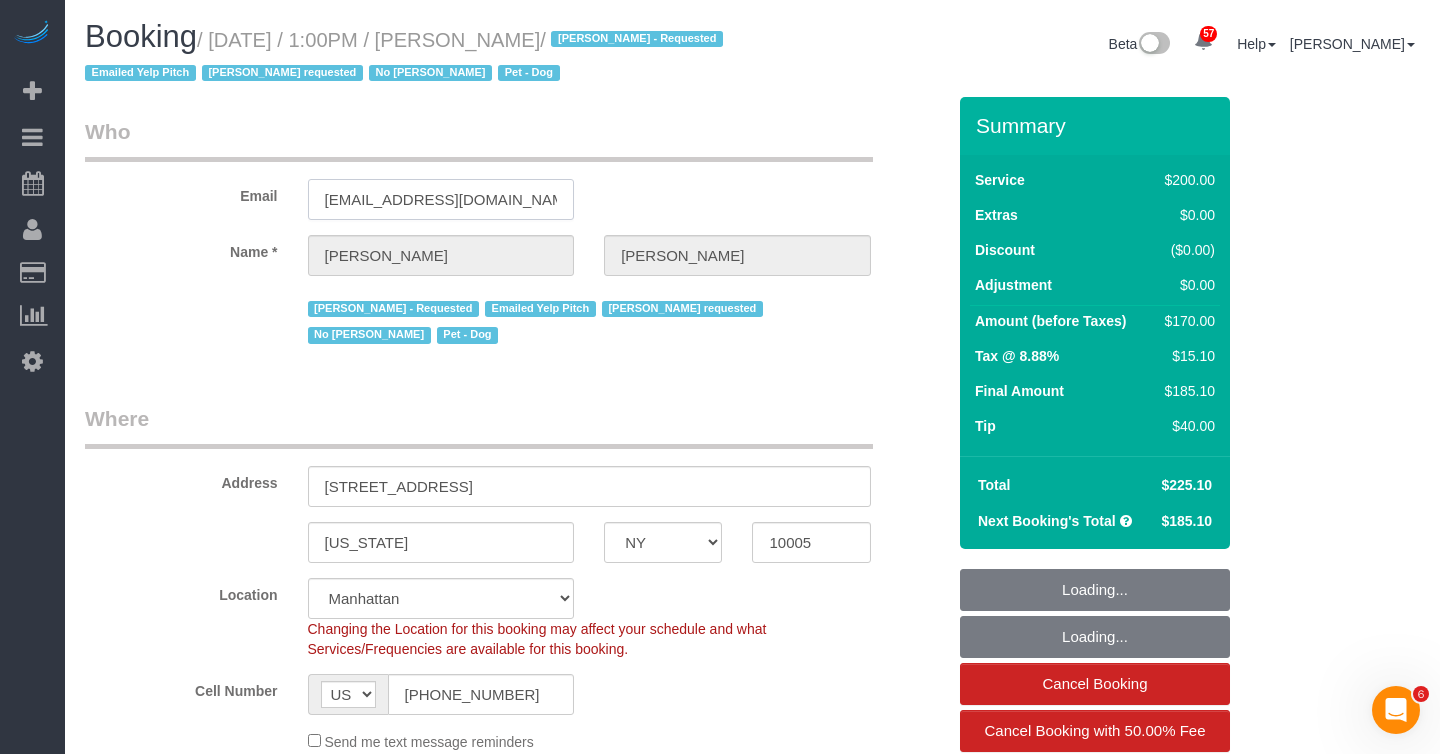 click on "[EMAIL_ADDRESS][DOMAIN_NAME]" at bounding box center [441, 199] 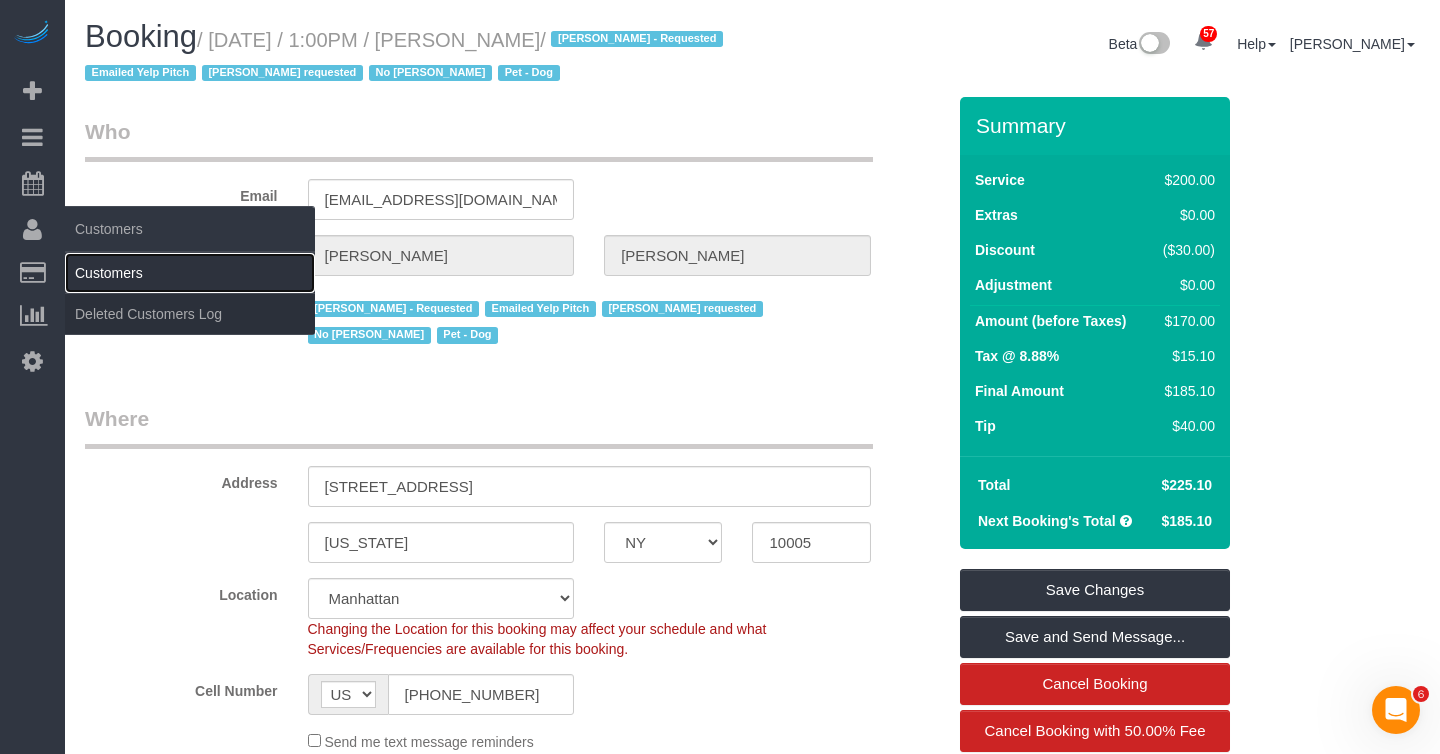 click on "Customers" at bounding box center [190, 273] 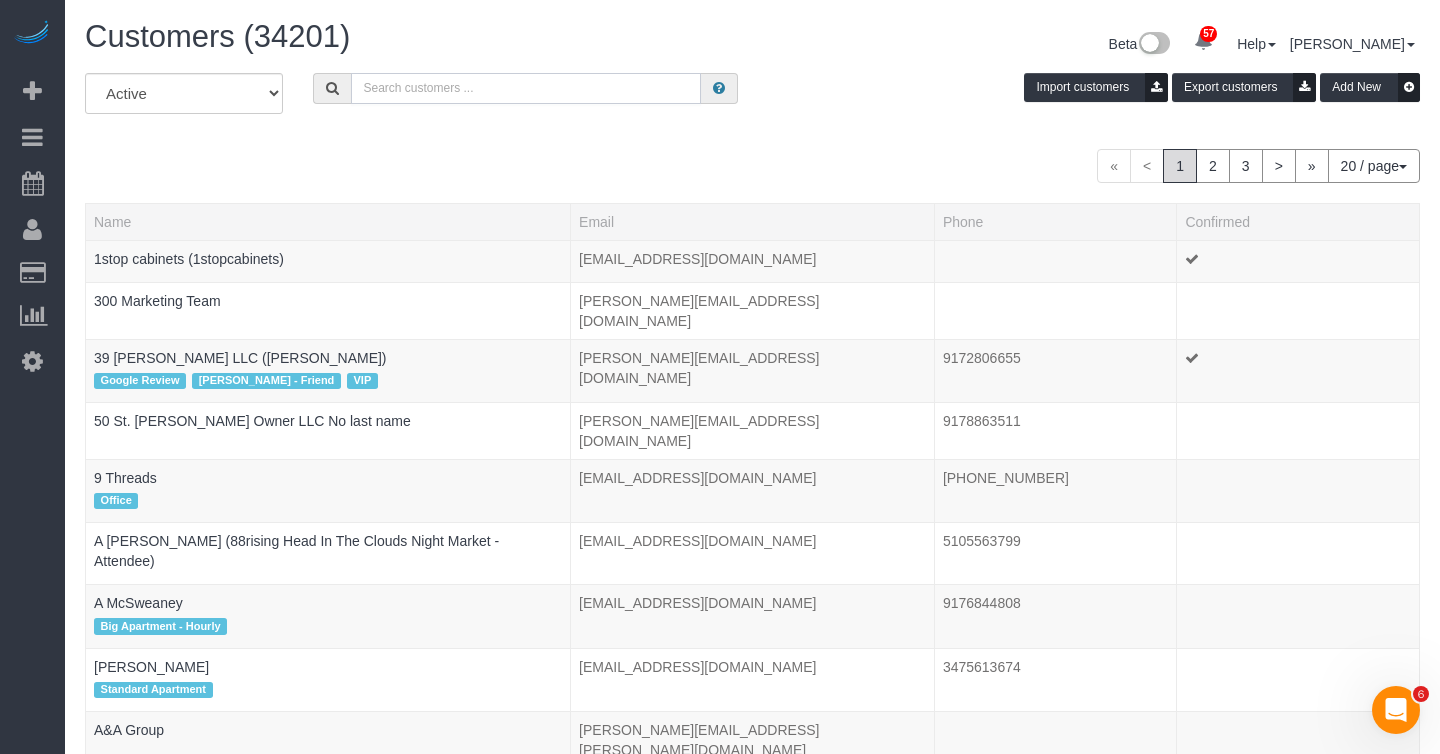 click at bounding box center [526, 88] 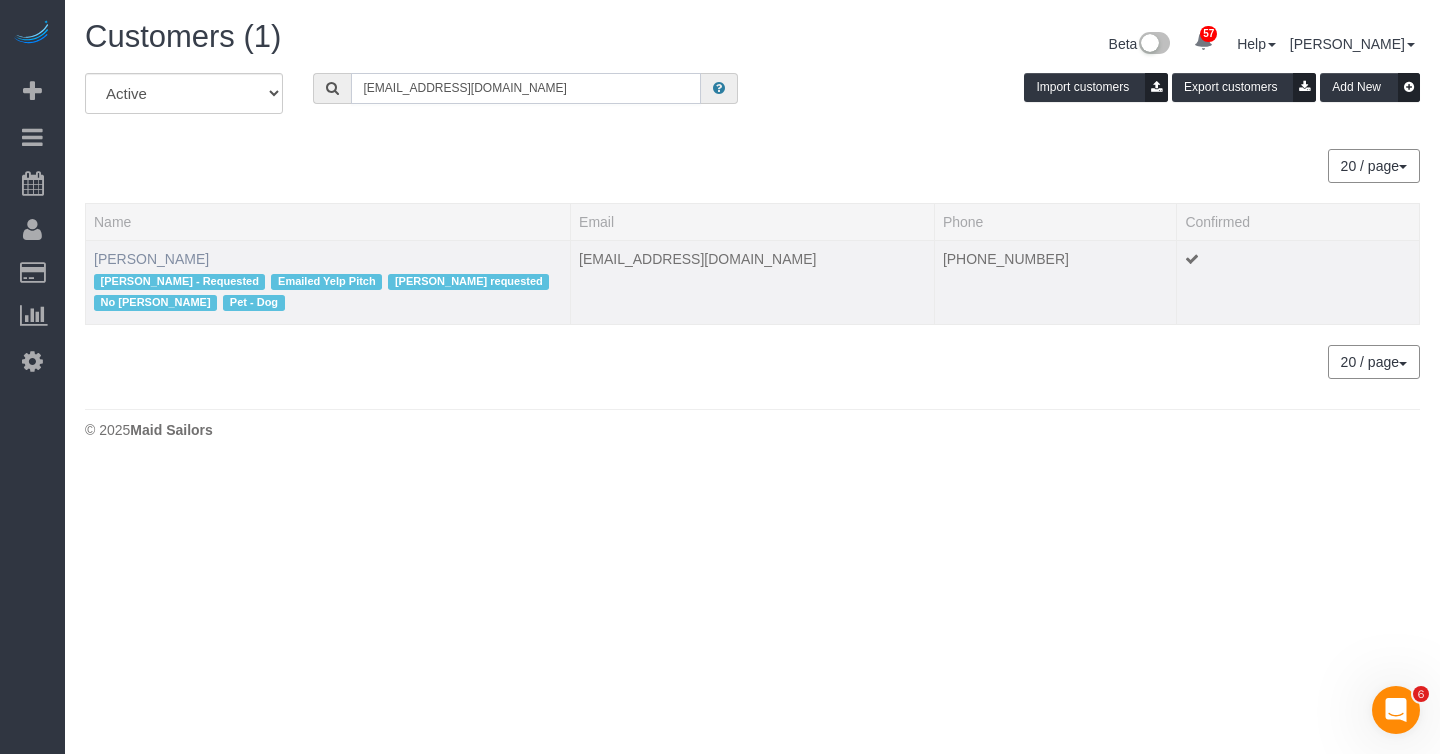 type on "nlin515@gmail.com" 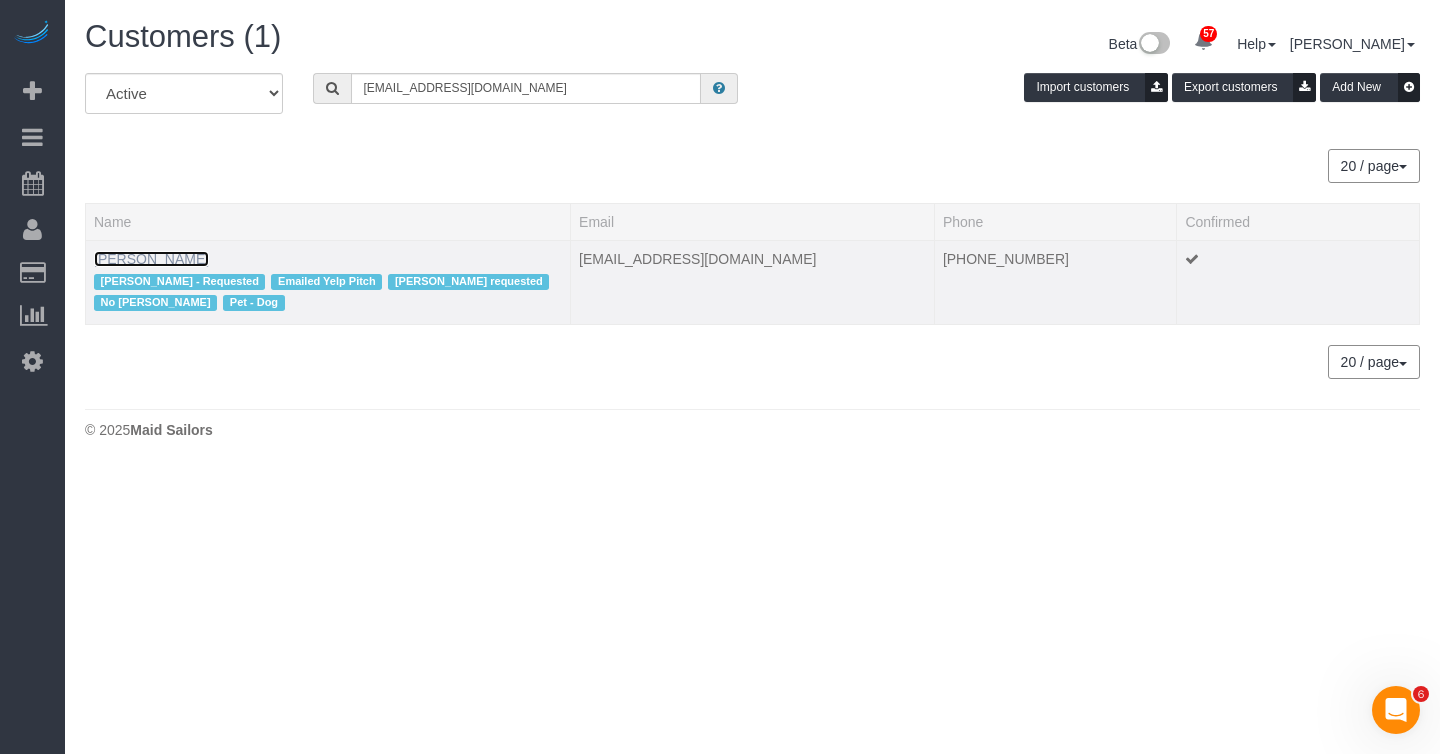 click on "Natalie Lin" at bounding box center (151, 259) 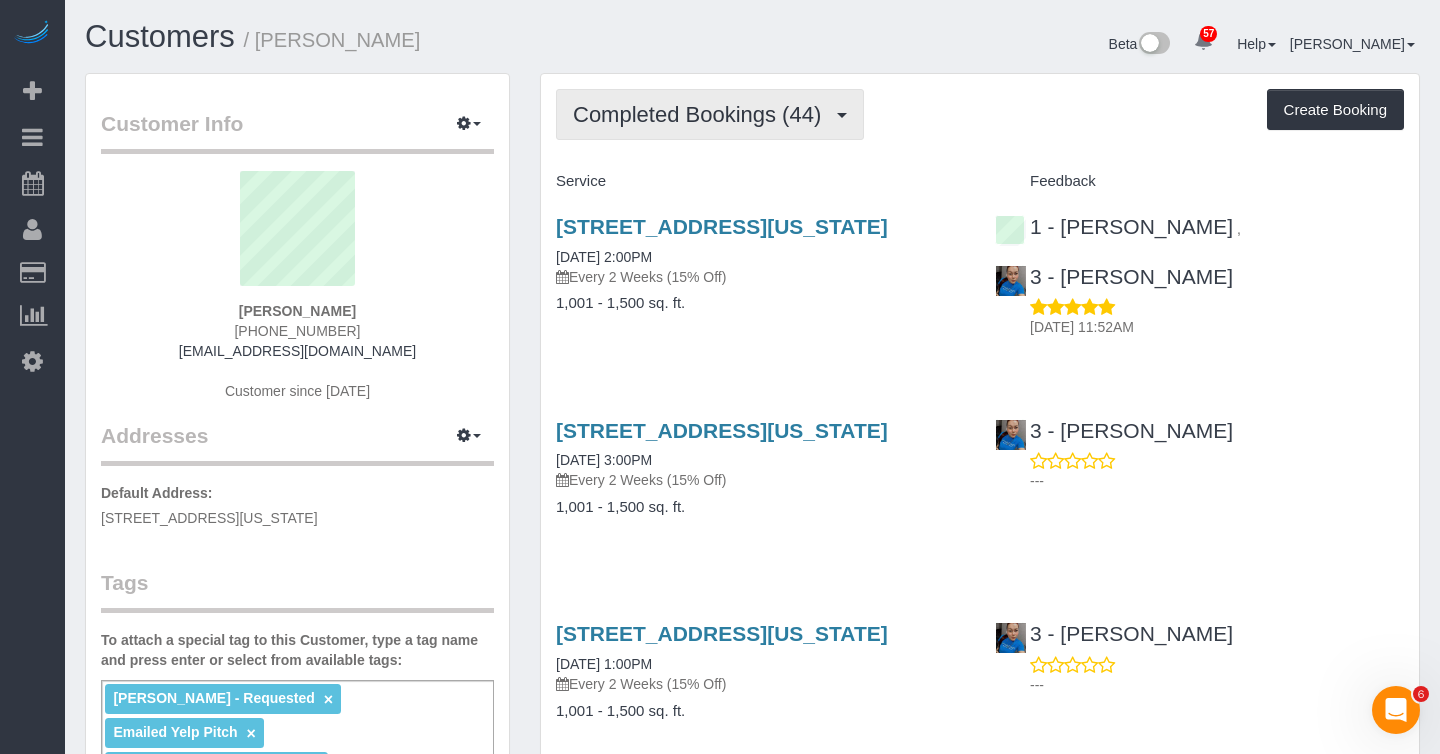 click on "Completed Bookings (44)" at bounding box center [702, 114] 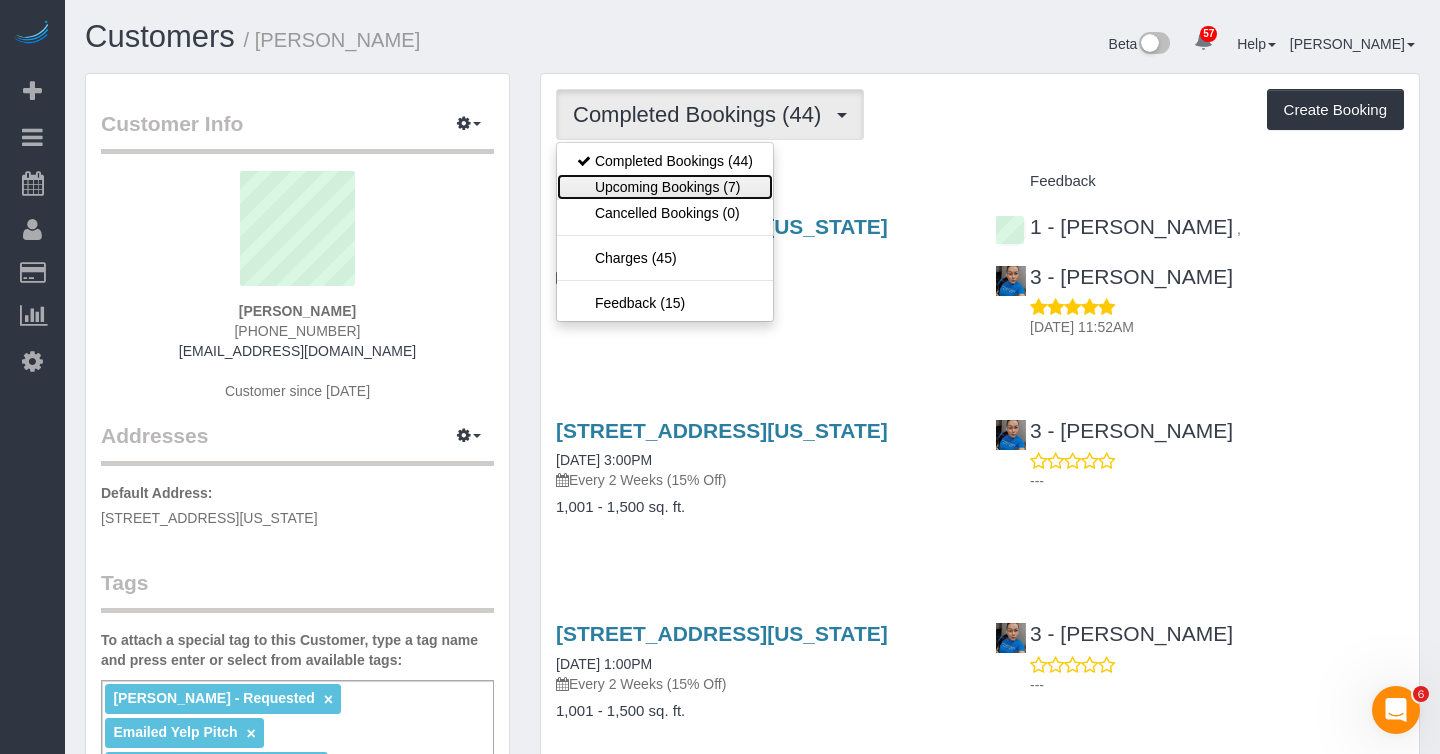 click on "Upcoming Bookings (7)" at bounding box center [665, 187] 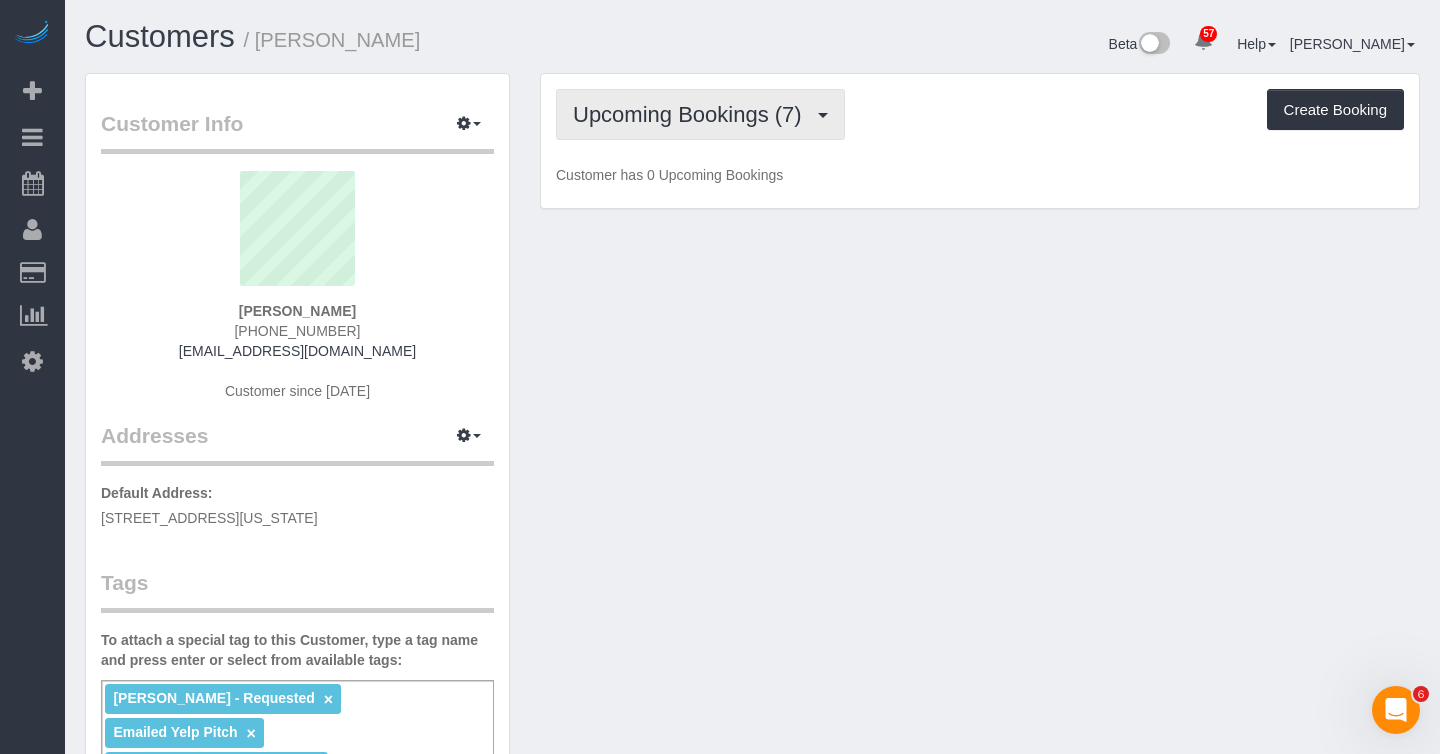 click on "Upcoming Bookings (7)" at bounding box center (692, 114) 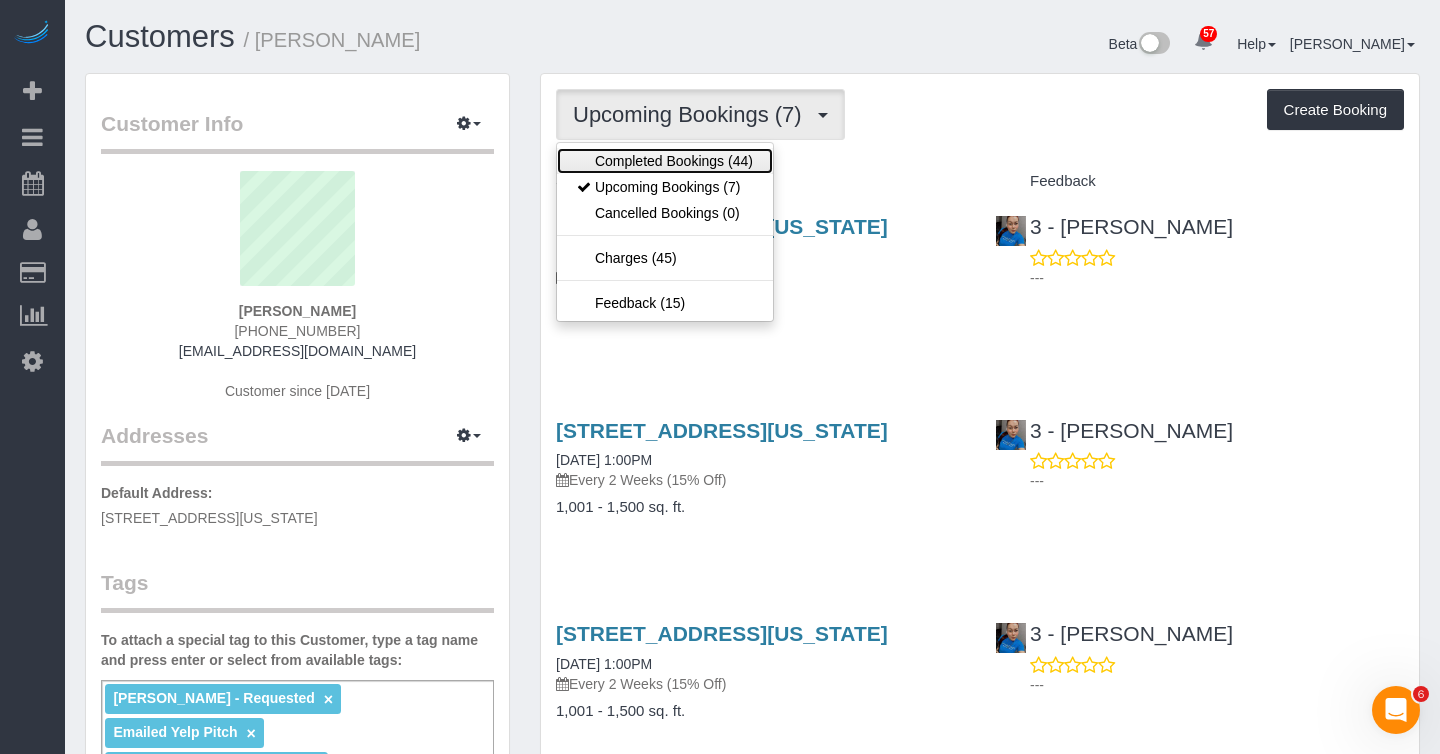click on "Completed Bookings (44)" at bounding box center (665, 161) 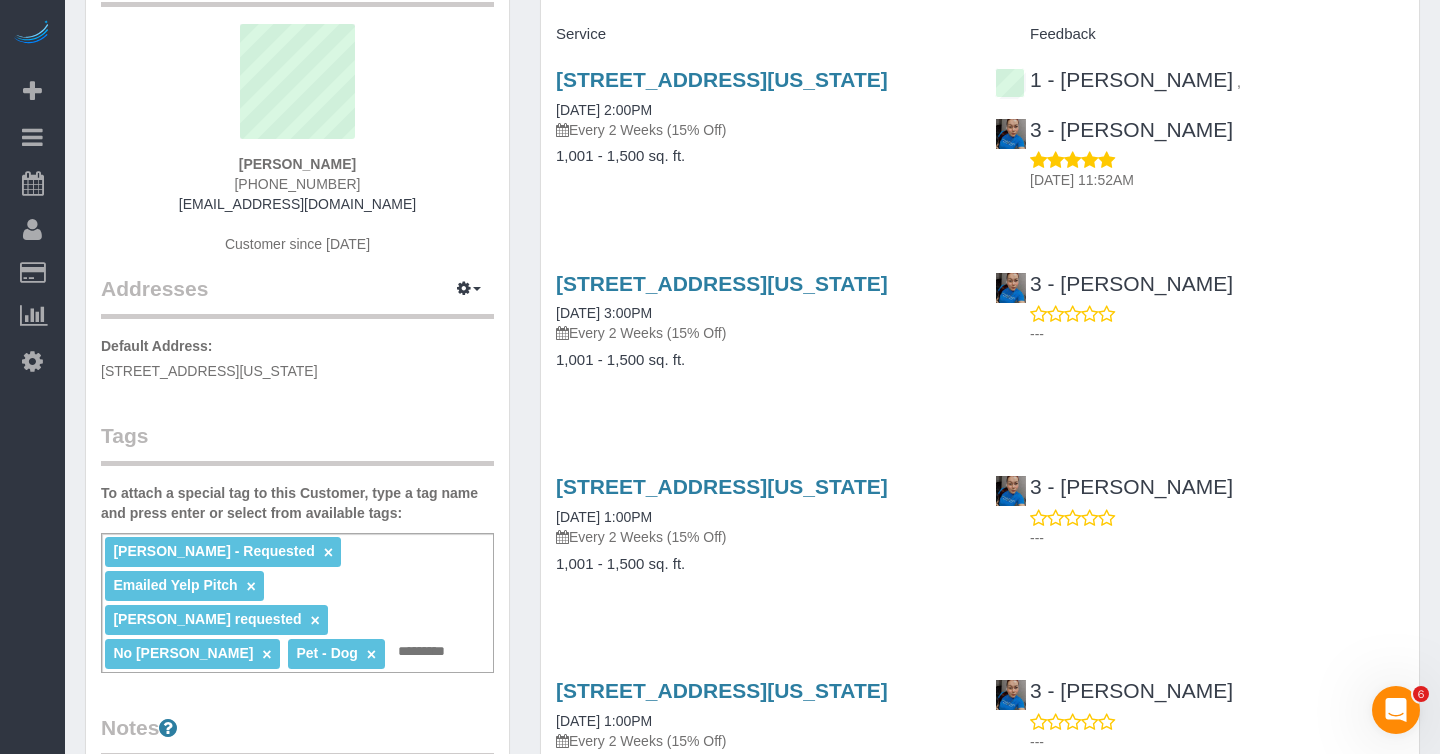 scroll, scrollTop: 0, scrollLeft: 0, axis: both 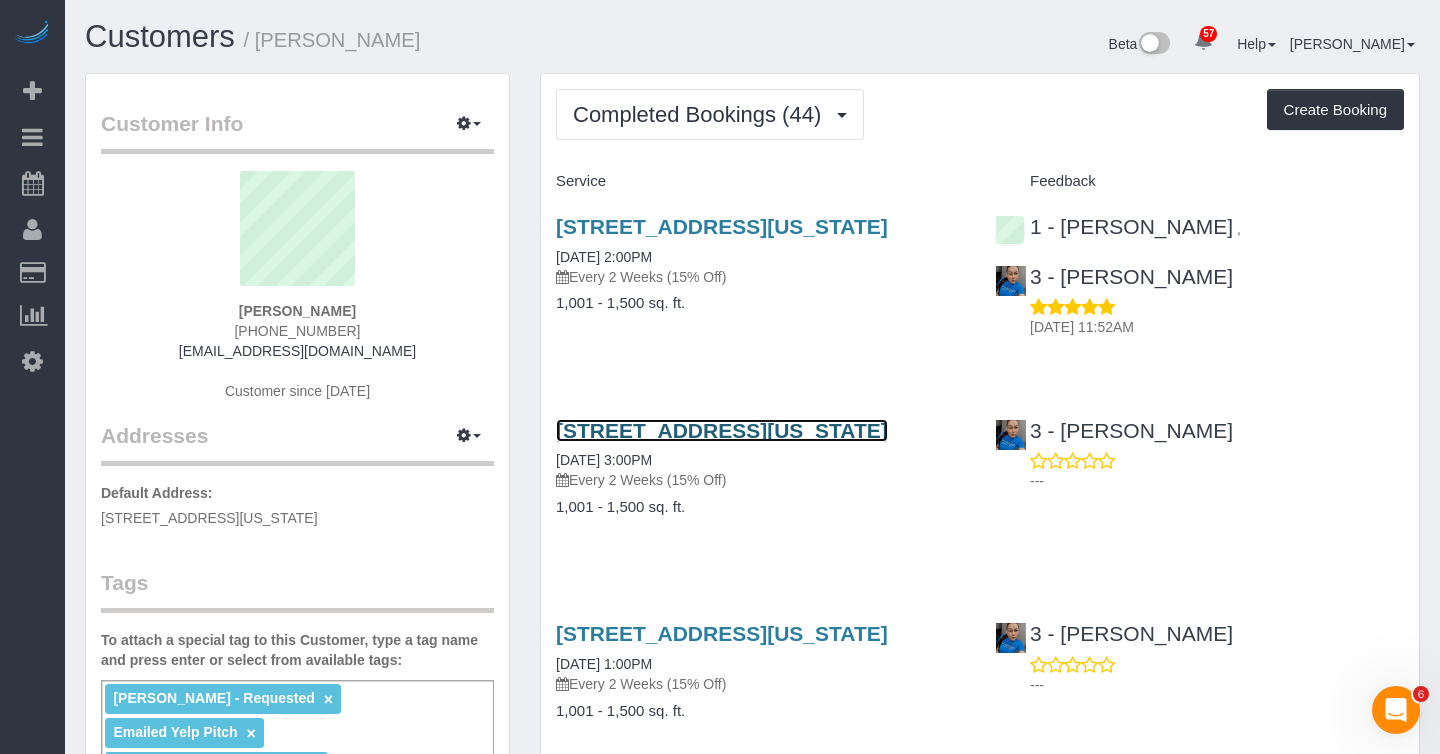 click on "29 Cliff Street, Apt 10e, New York, NY 10038" at bounding box center (722, 430) 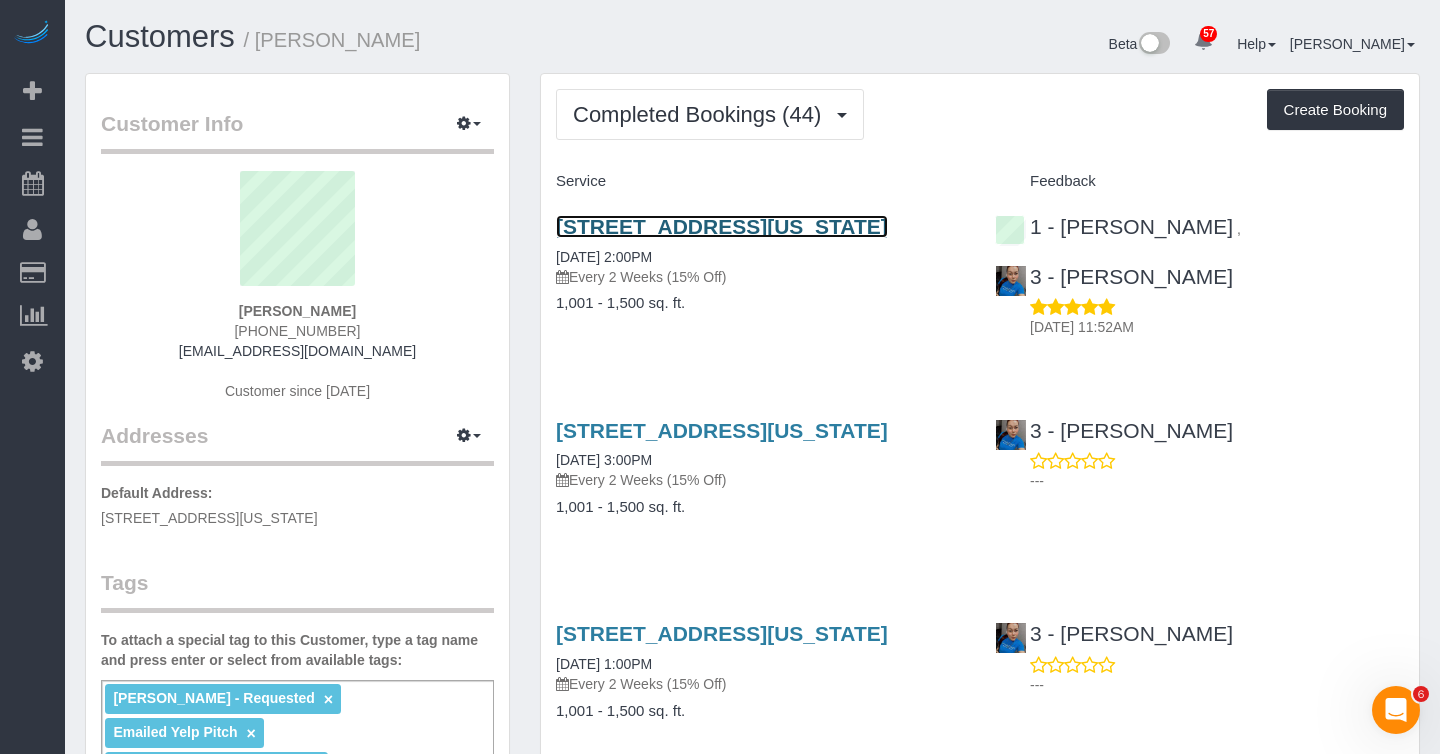 click on "29 Cliff Street, Apt 10e, New York, NY 10038" at bounding box center (722, 226) 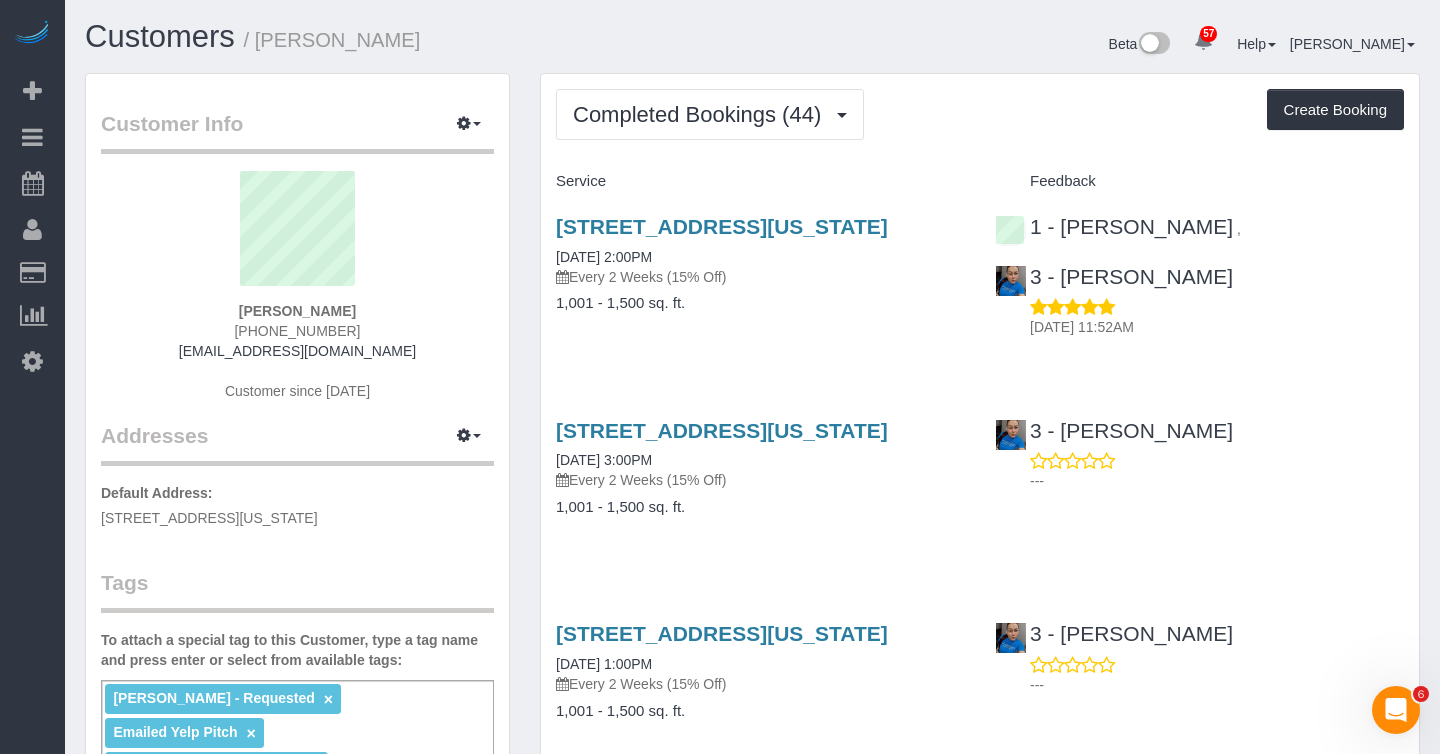 drag, startPoint x: 649, startPoint y: 256, endPoint x: 547, endPoint y: 219, distance: 108.503456 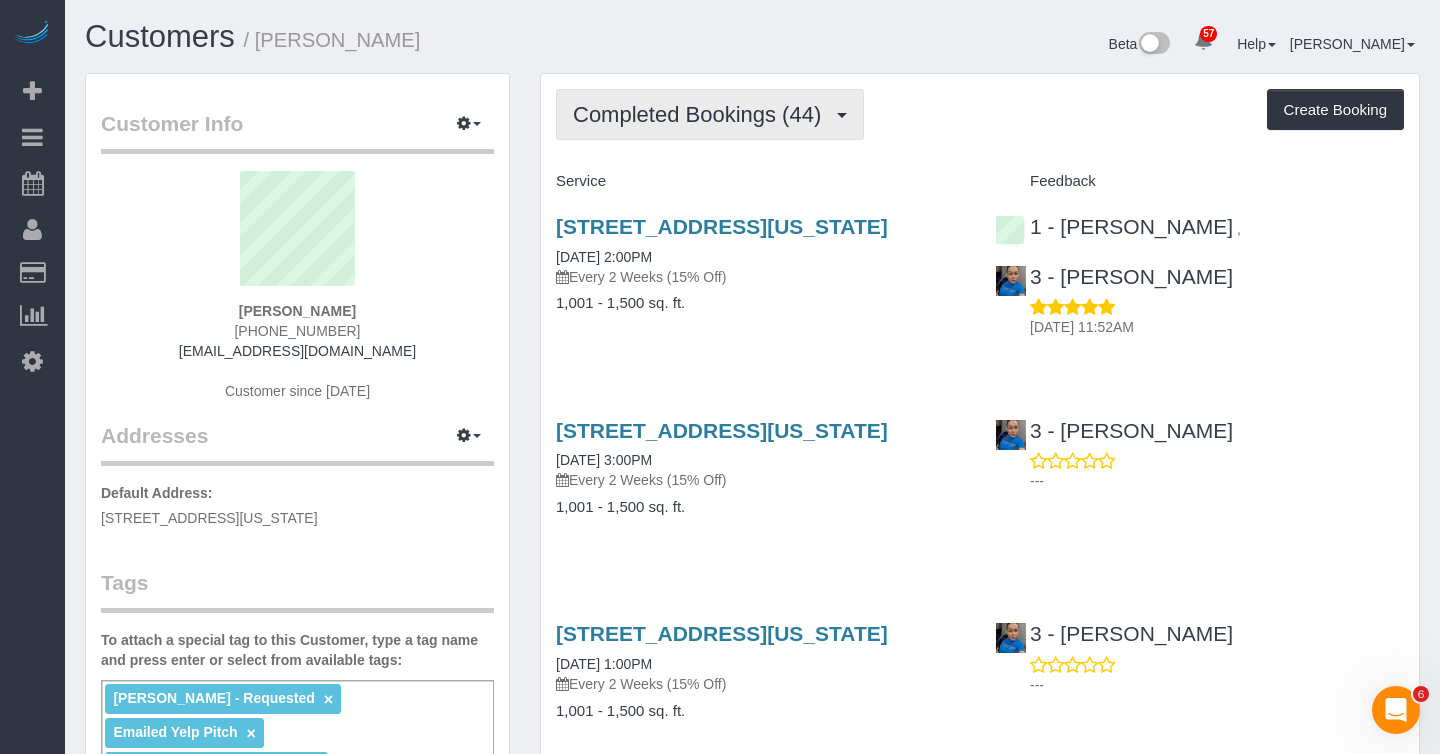 click on "Completed Bookings (44)" at bounding box center (702, 114) 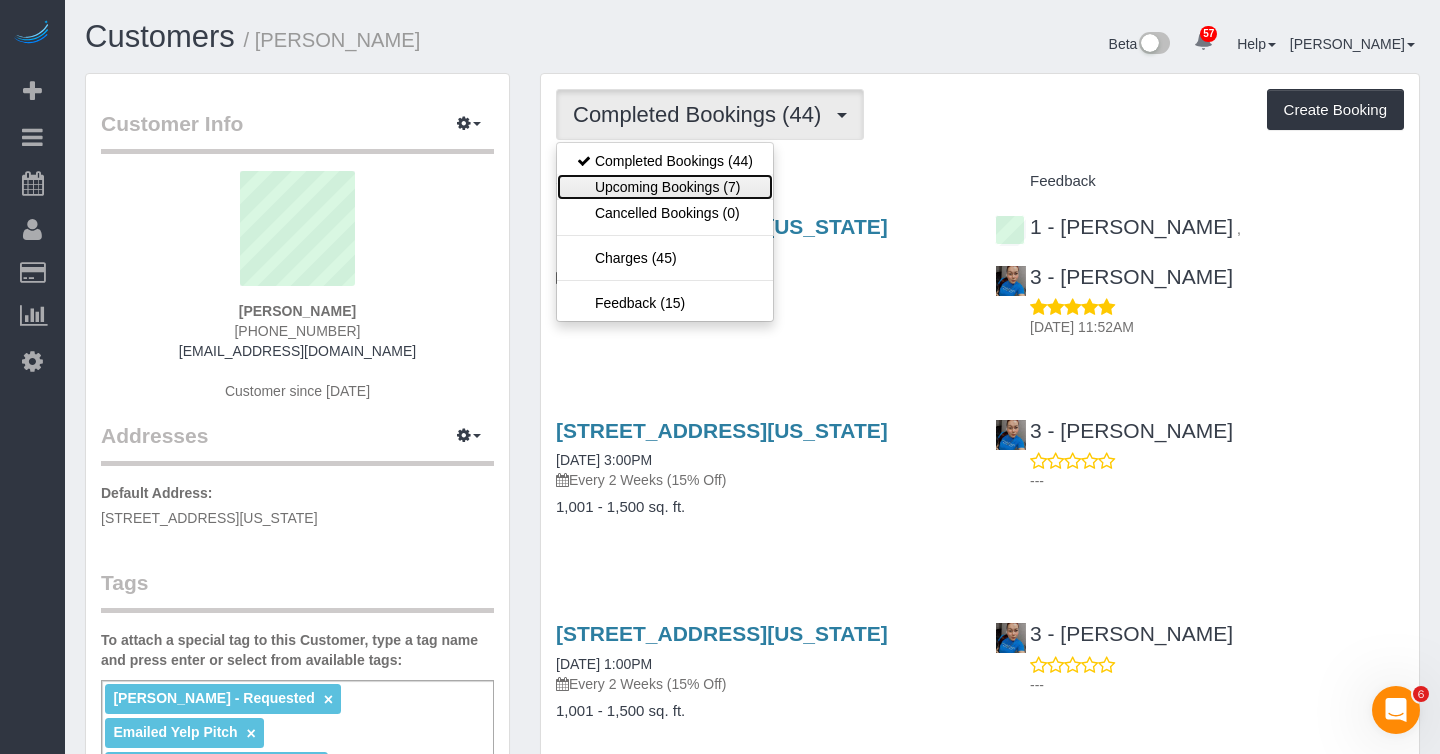 click on "Upcoming Bookings (7)" at bounding box center (665, 187) 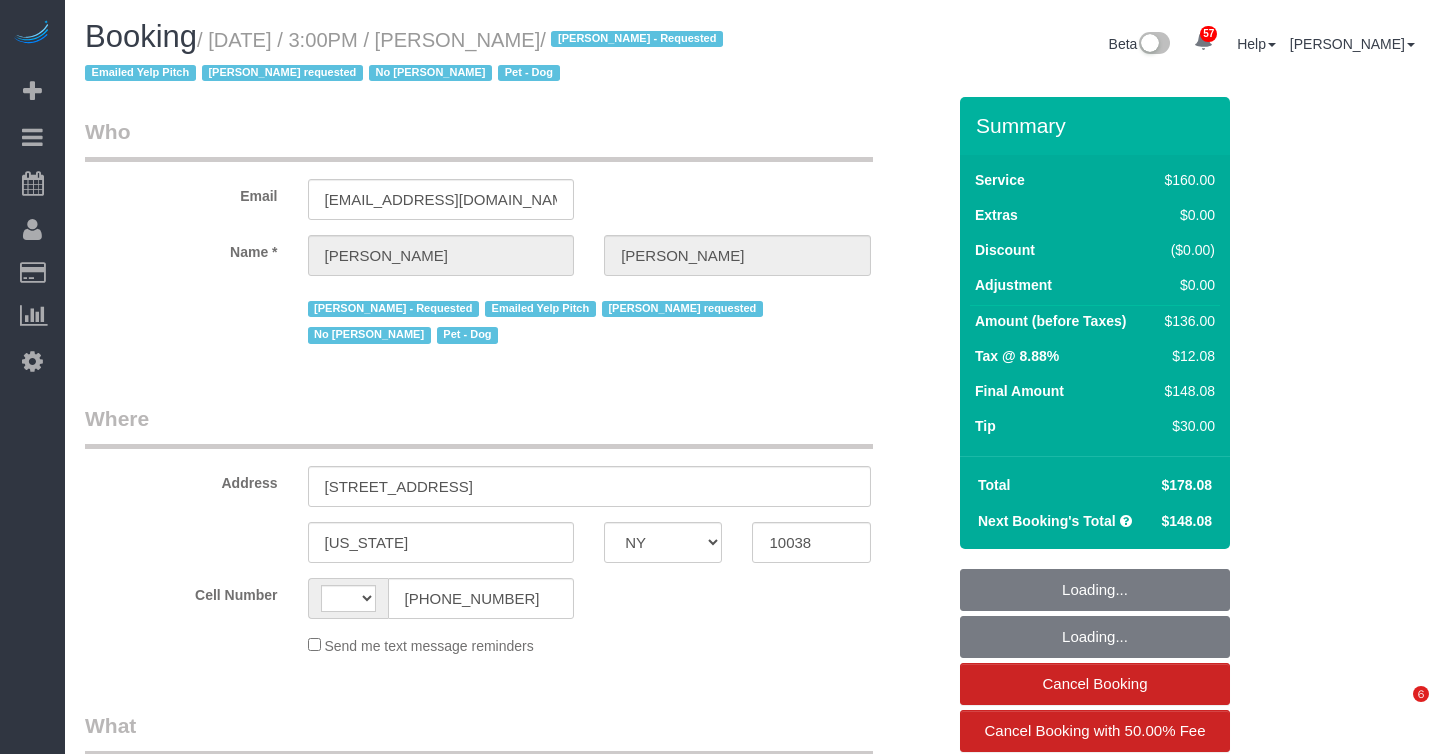 select on "NY" 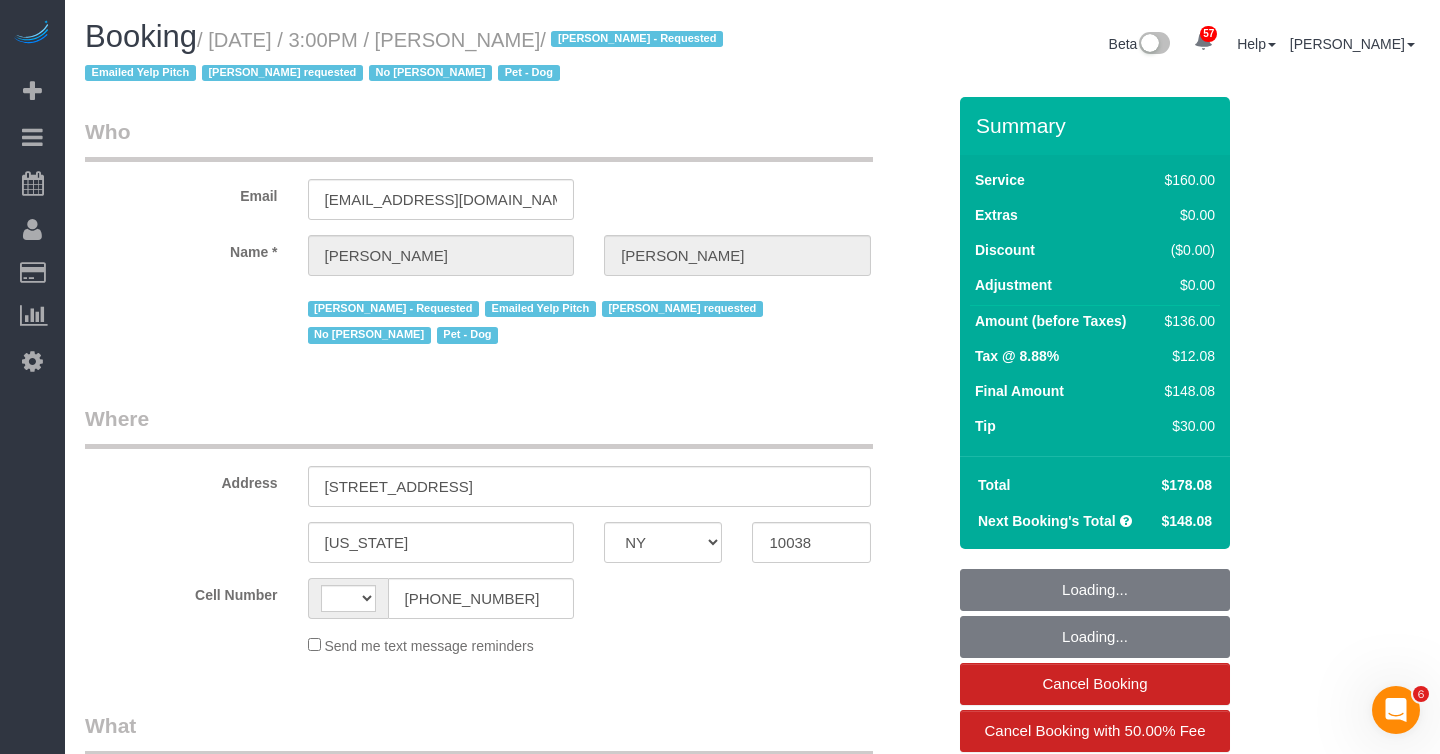 scroll, scrollTop: 0, scrollLeft: 0, axis: both 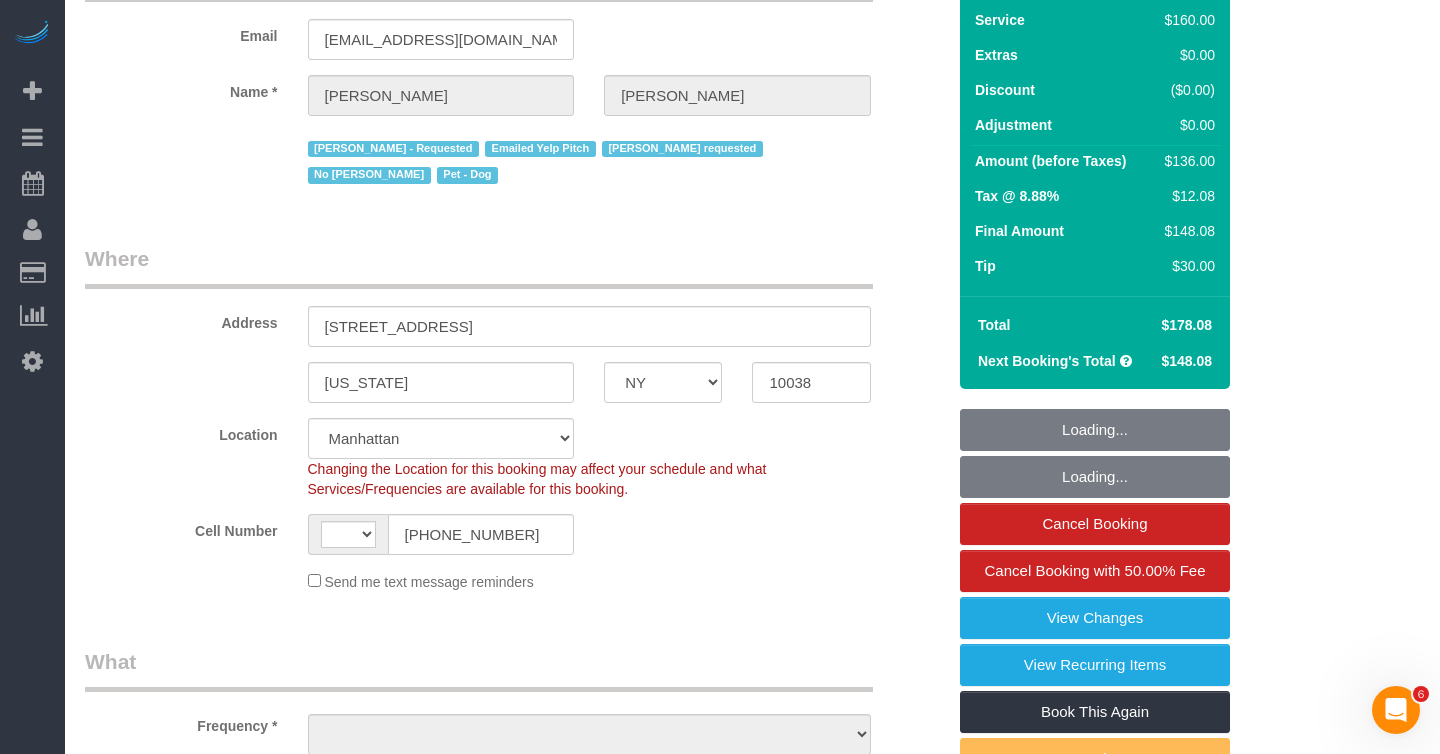select on "string:[GEOGRAPHIC_DATA]" 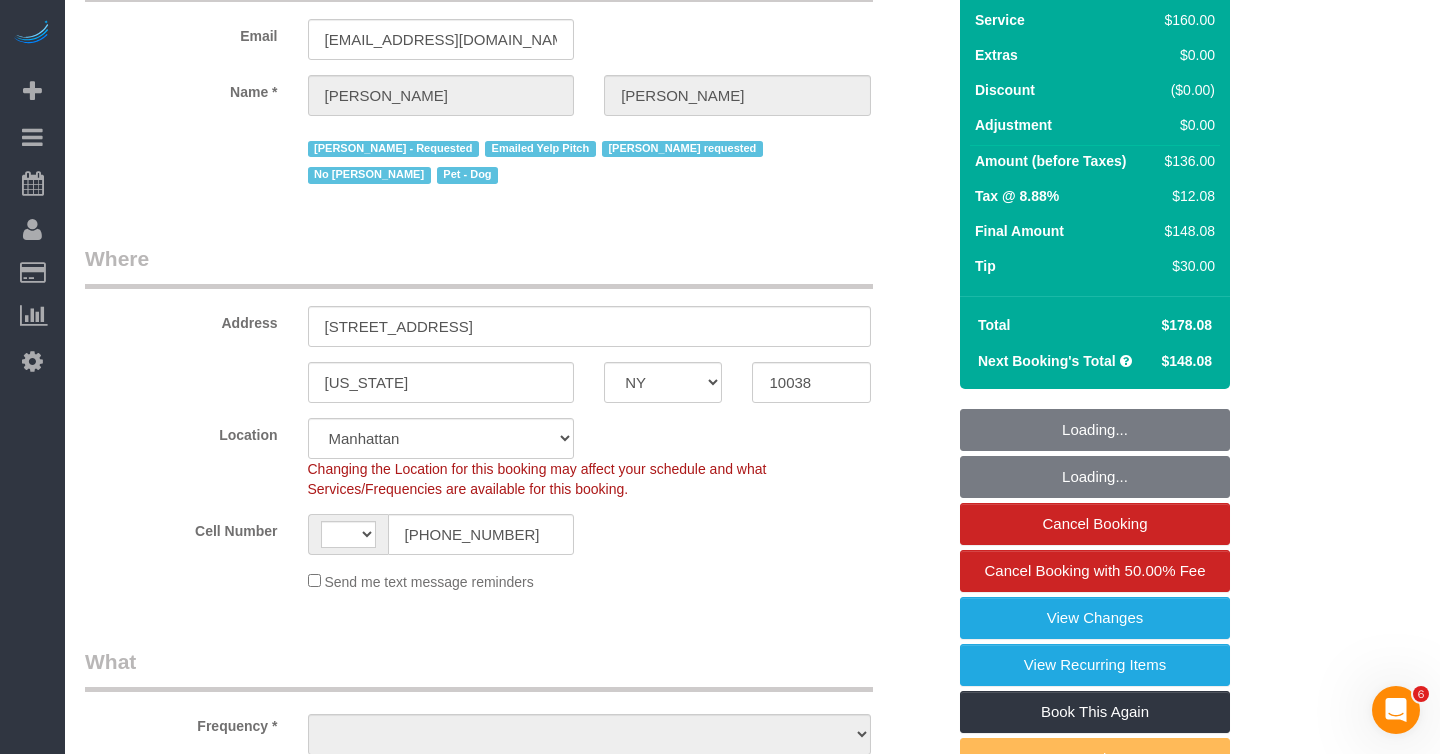 select on "object:996" 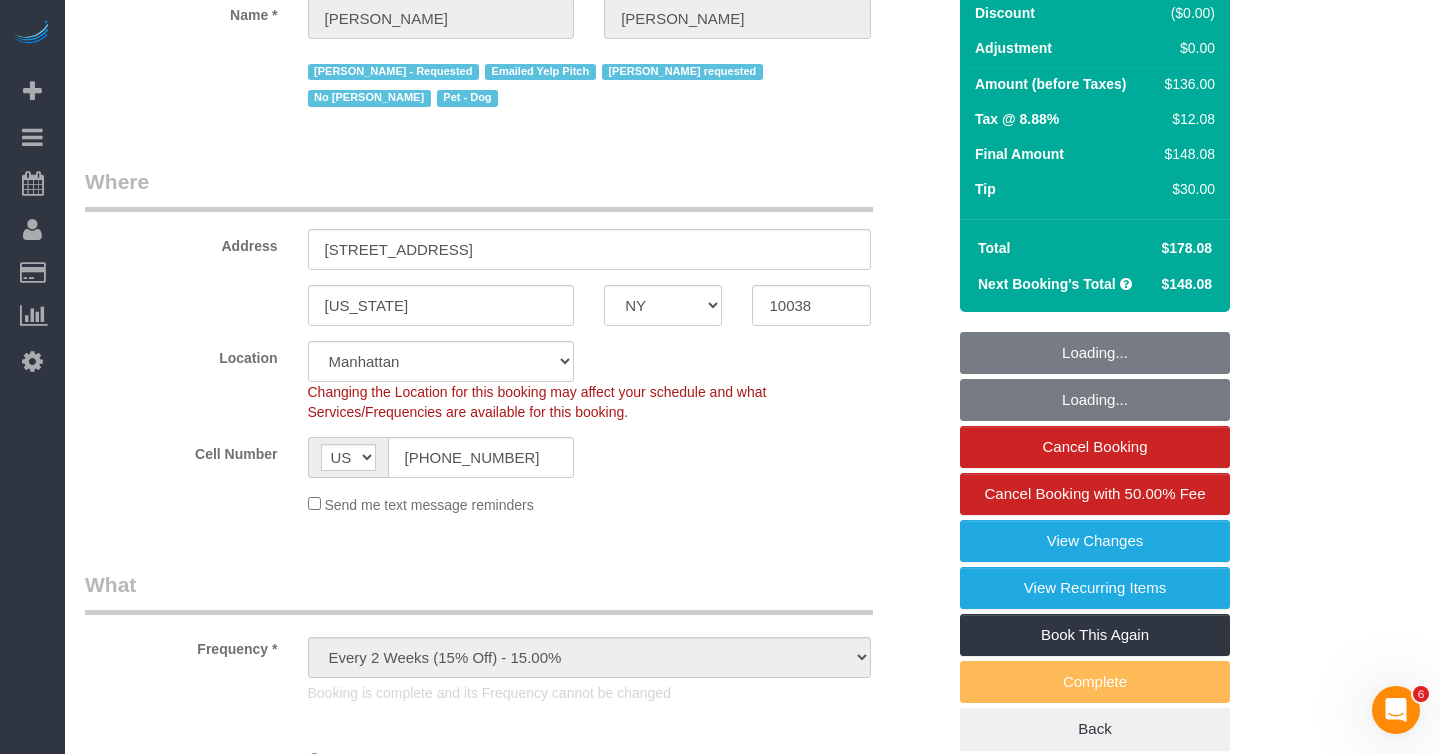 select on "object:1450" 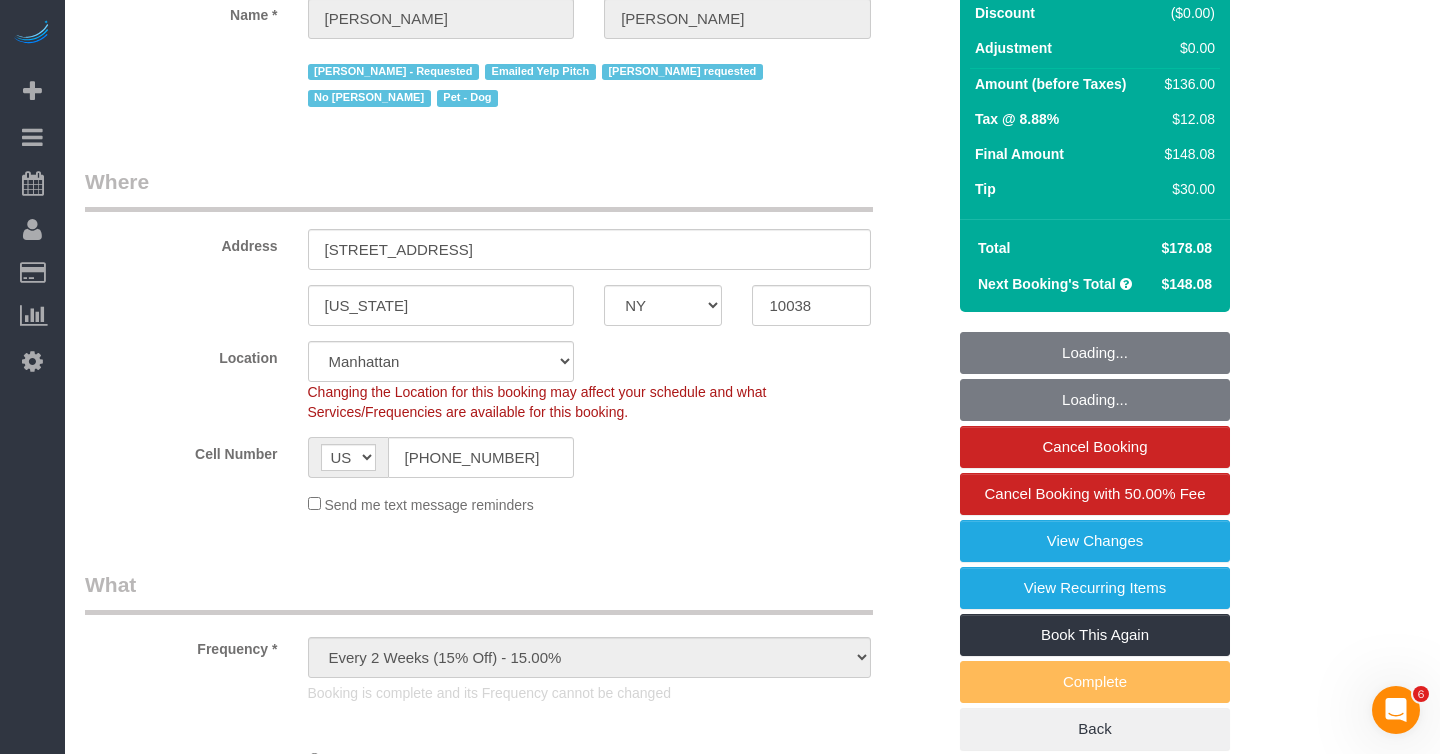 select on "spot1" 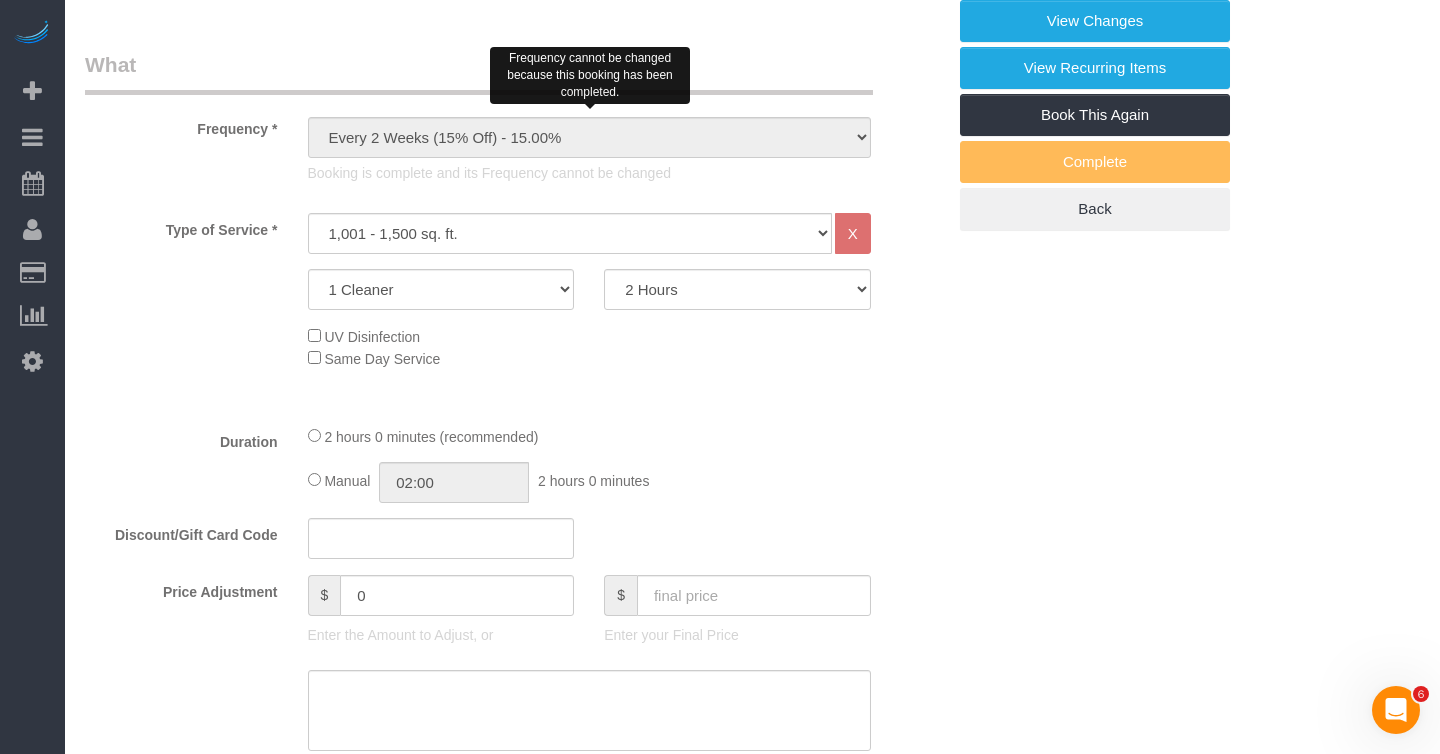 scroll, scrollTop: 825, scrollLeft: 0, axis: vertical 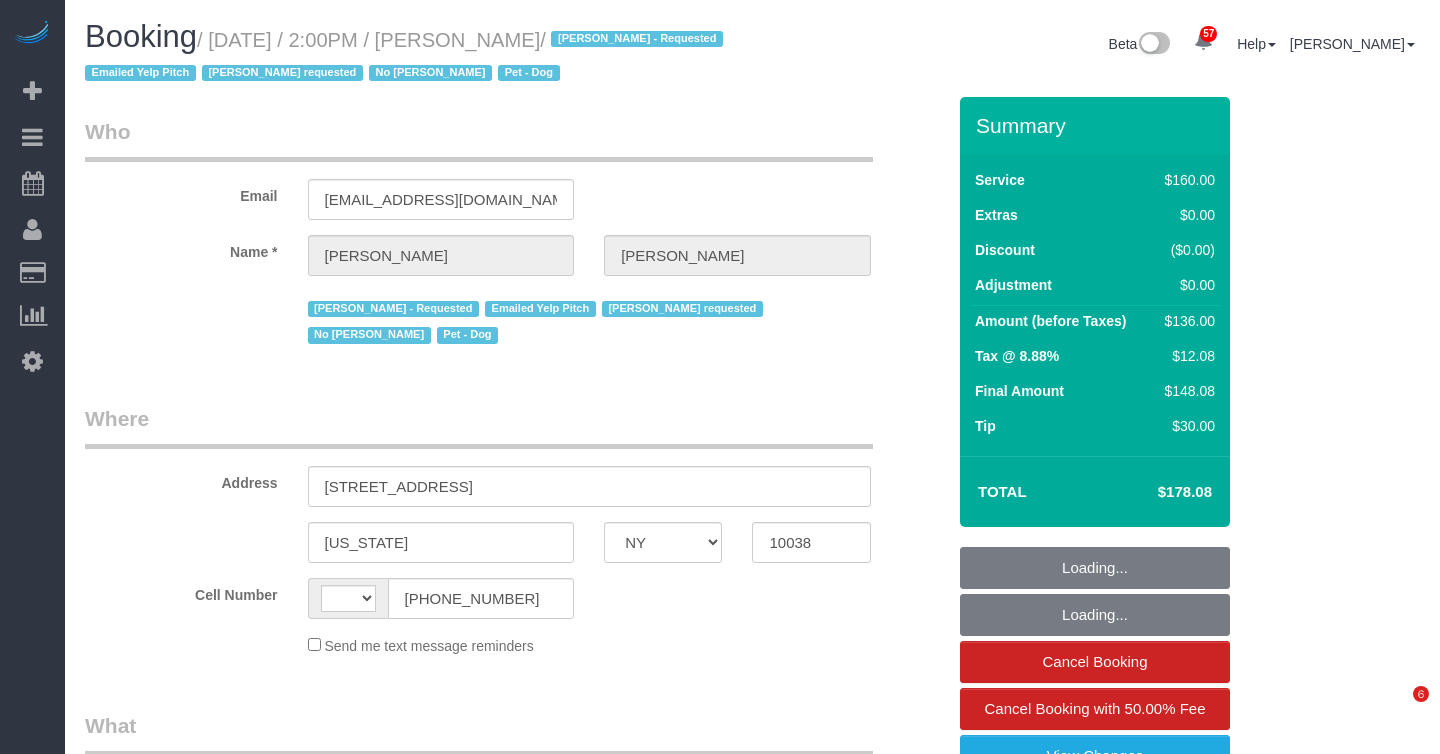 select on "NY" 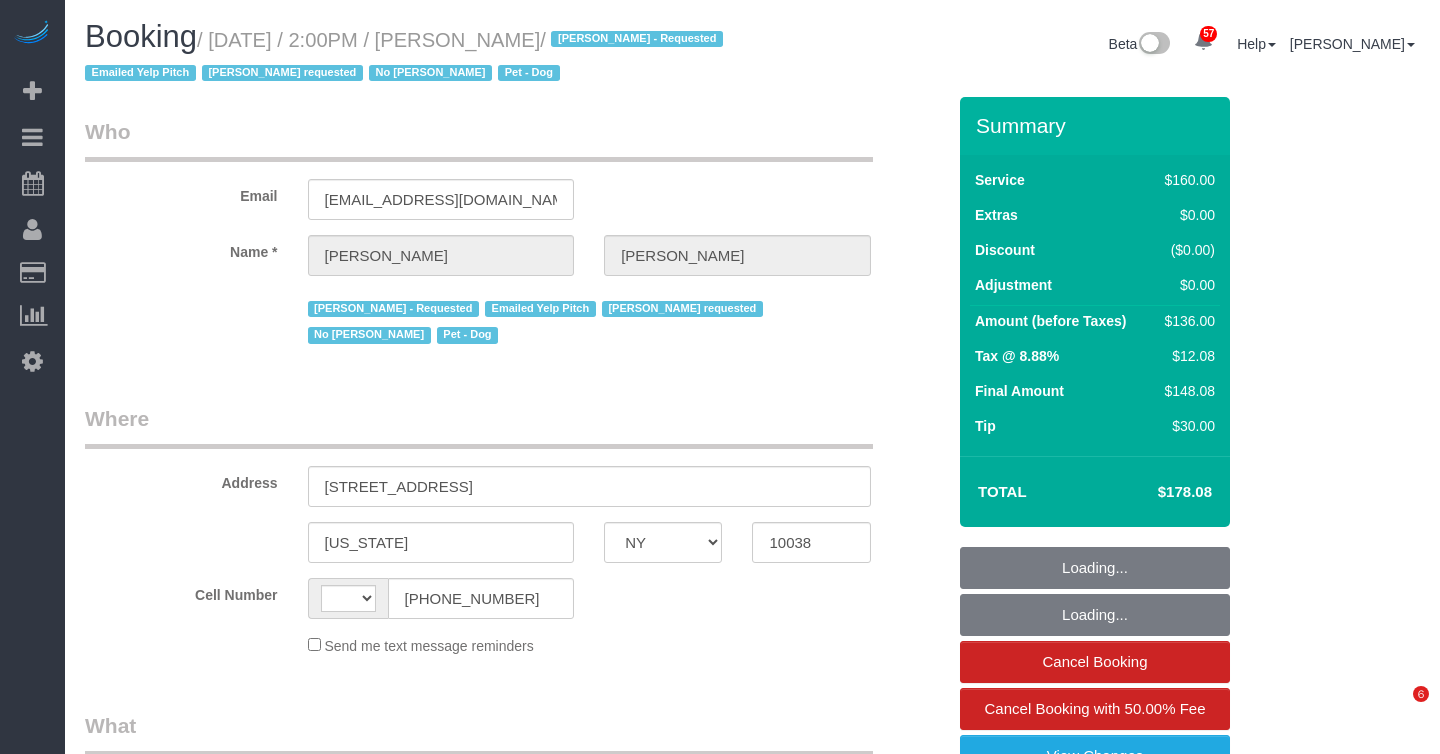 scroll, scrollTop: 0, scrollLeft: 0, axis: both 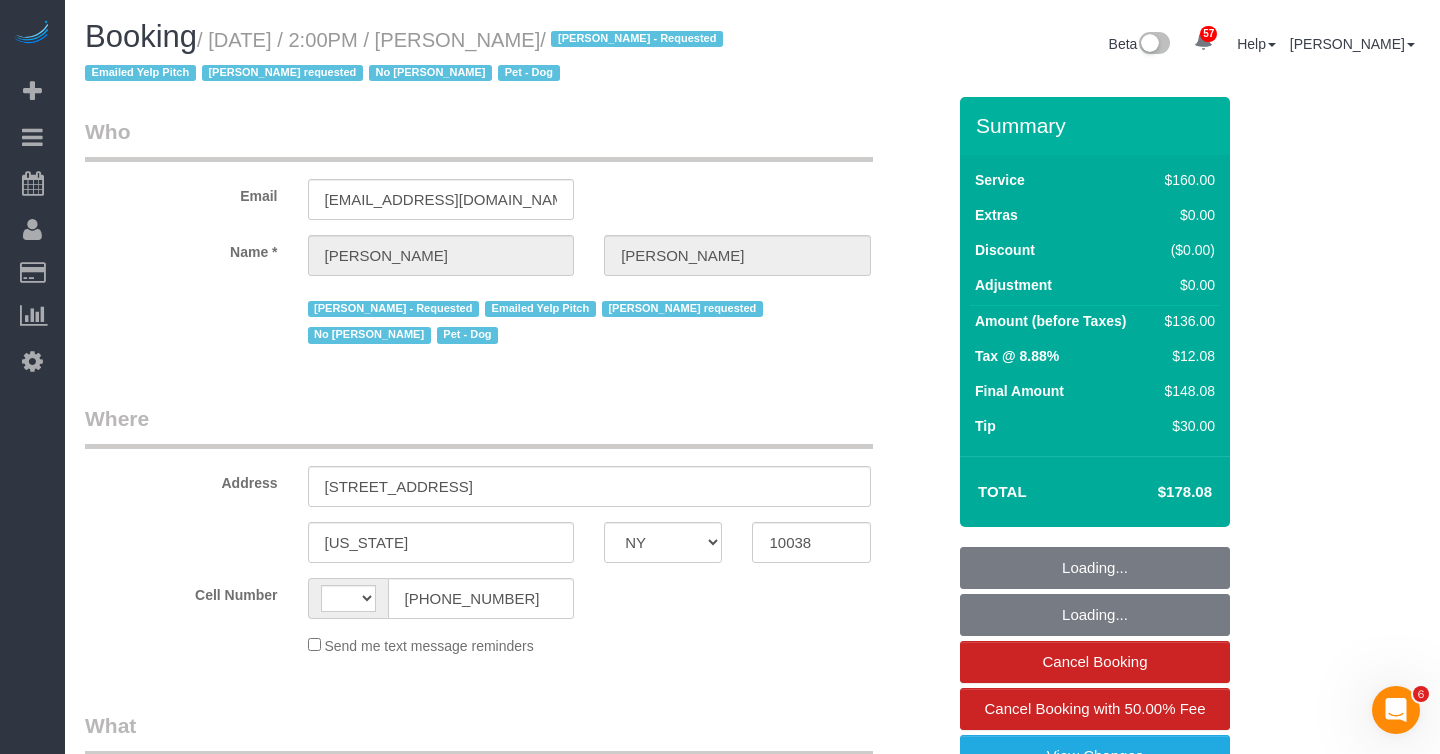 select on "string:[GEOGRAPHIC_DATA]" 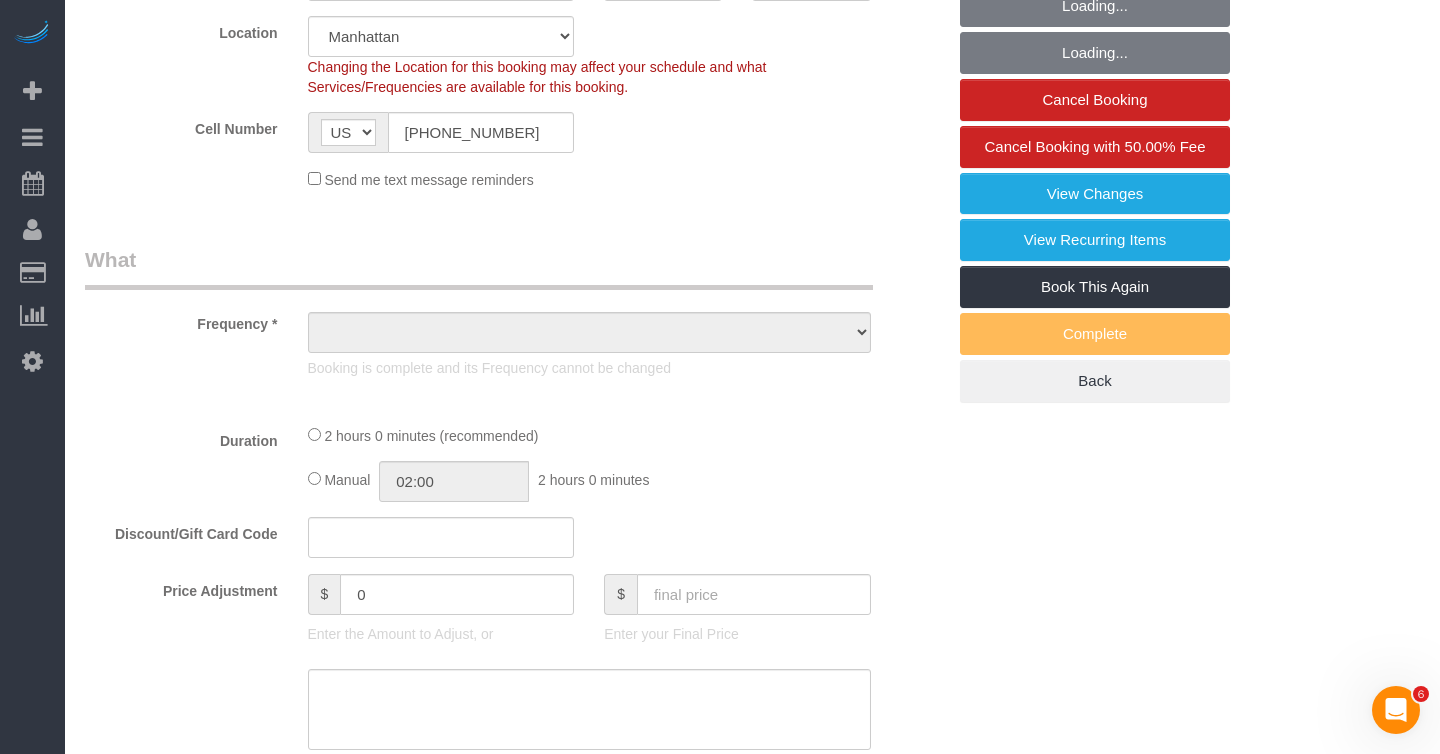 select on "string:stripe-pm_1O4Two4VGloSiKo7SOdDDauw" 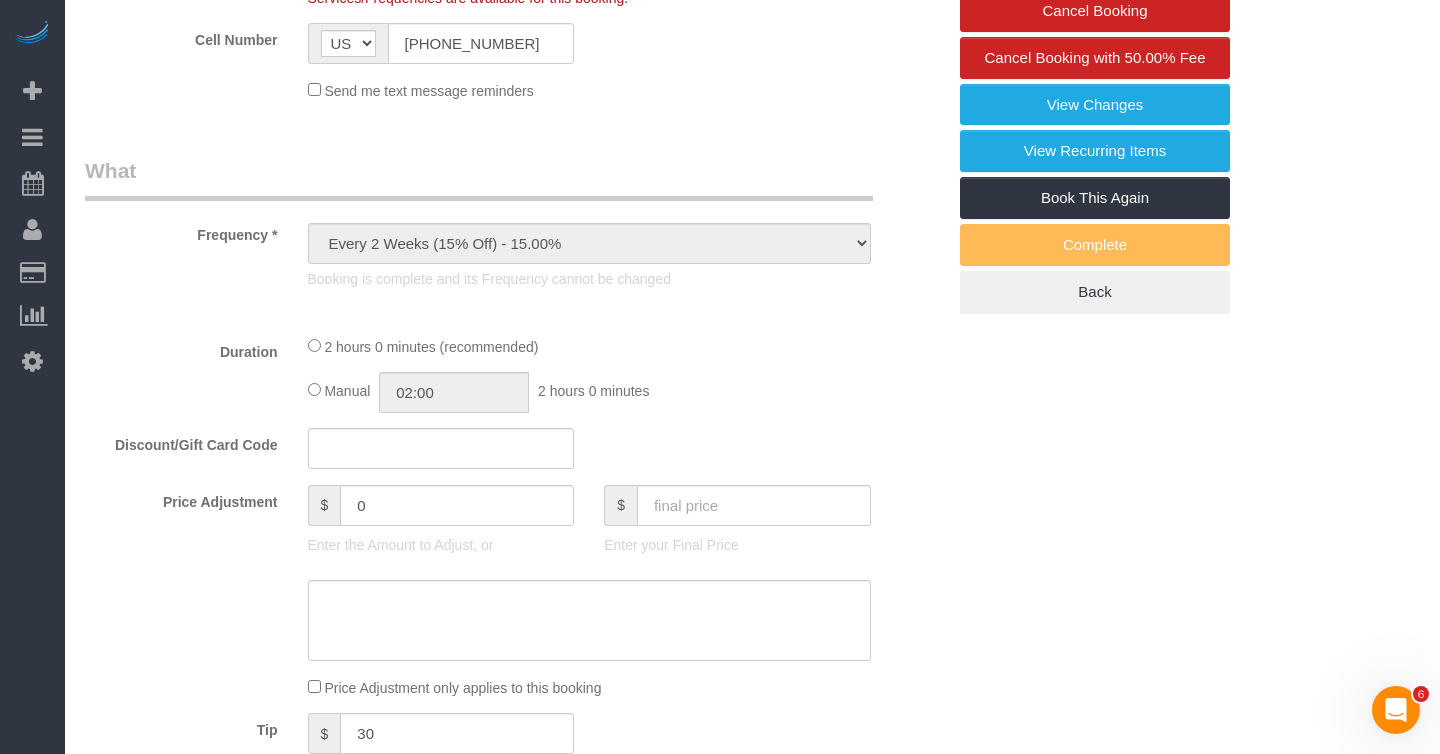 select on "object:1374" 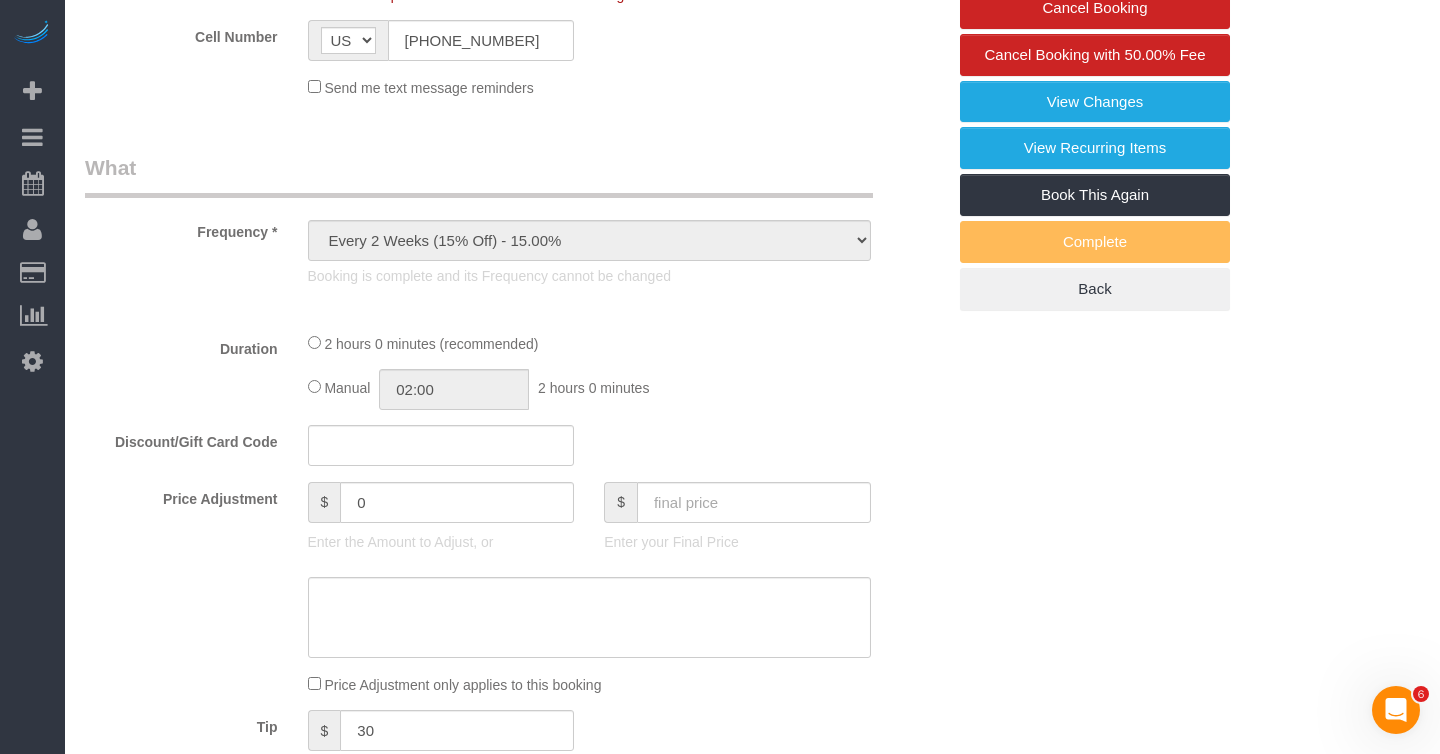select on "spot1" 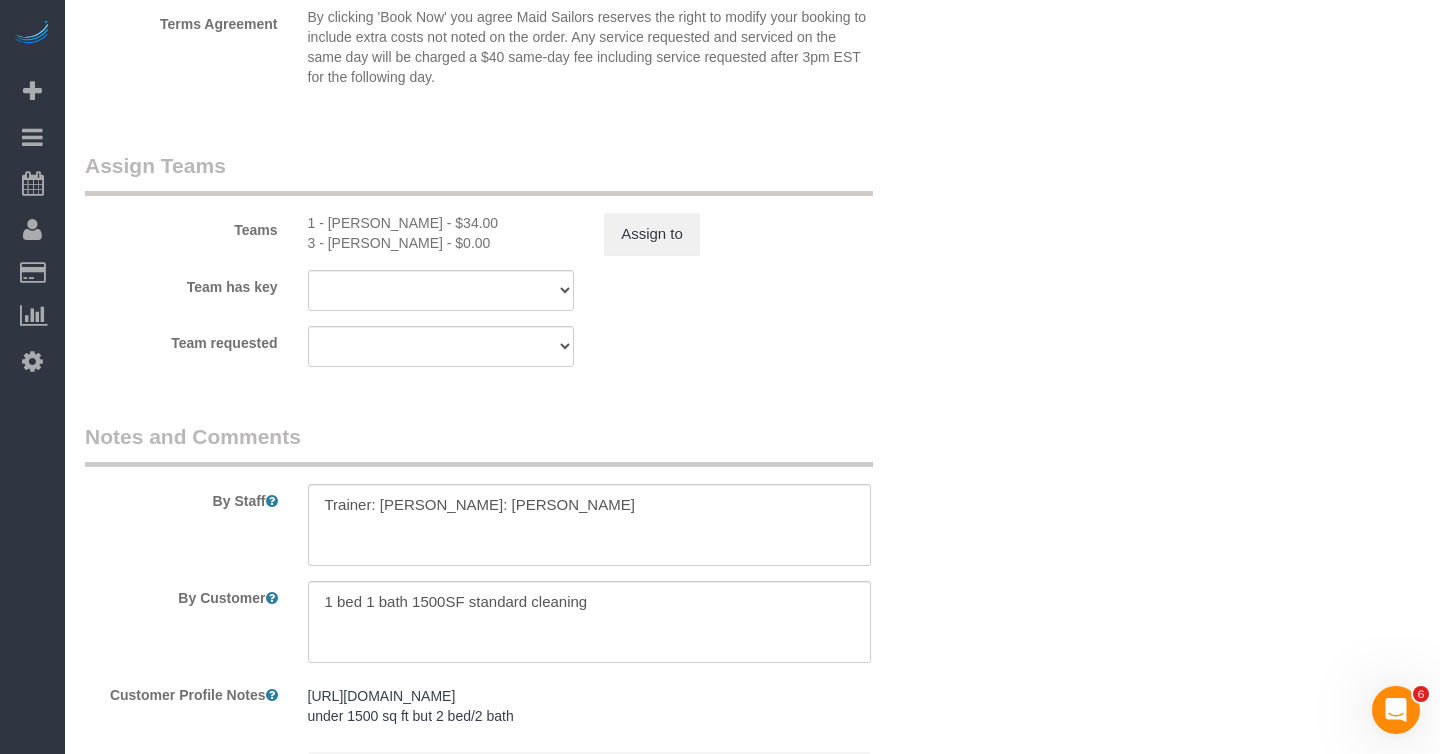 scroll, scrollTop: 2542, scrollLeft: 0, axis: vertical 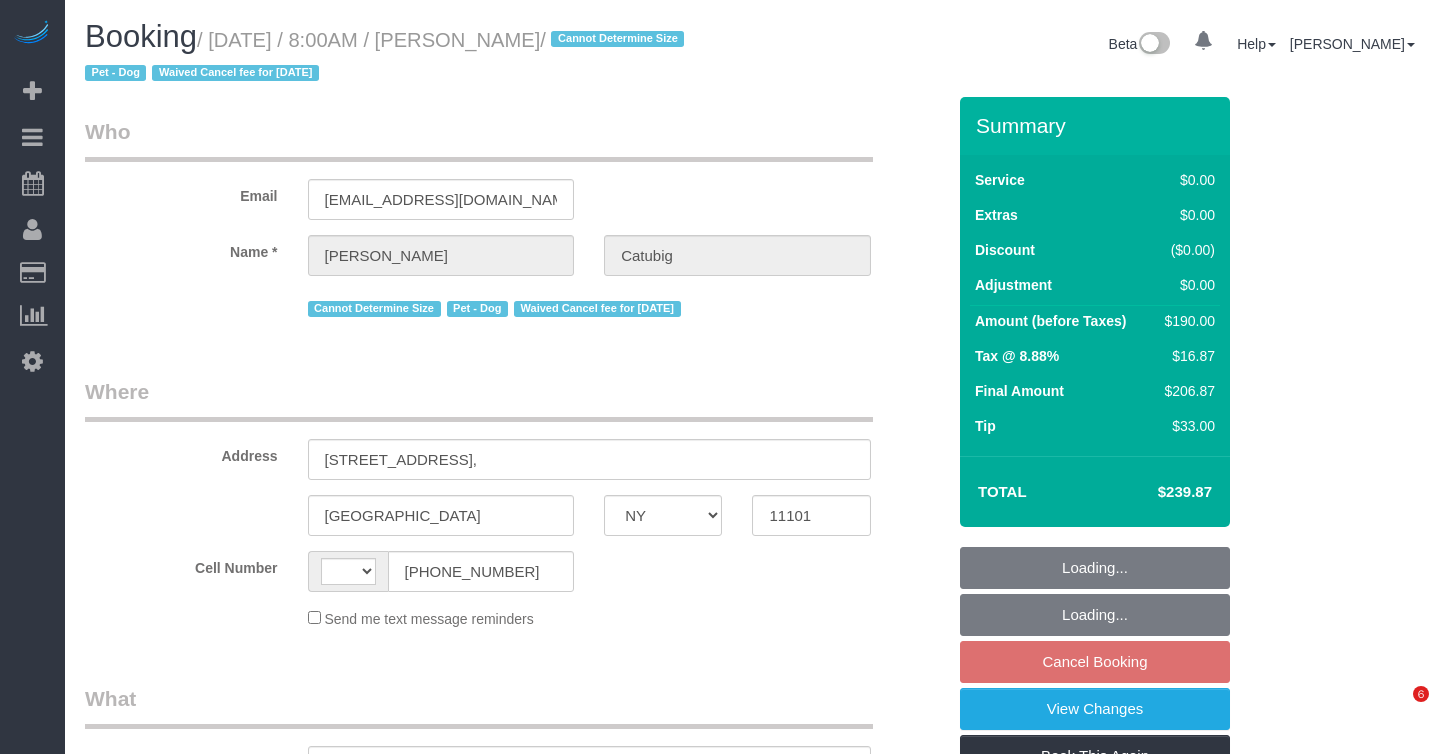 select on "NY" 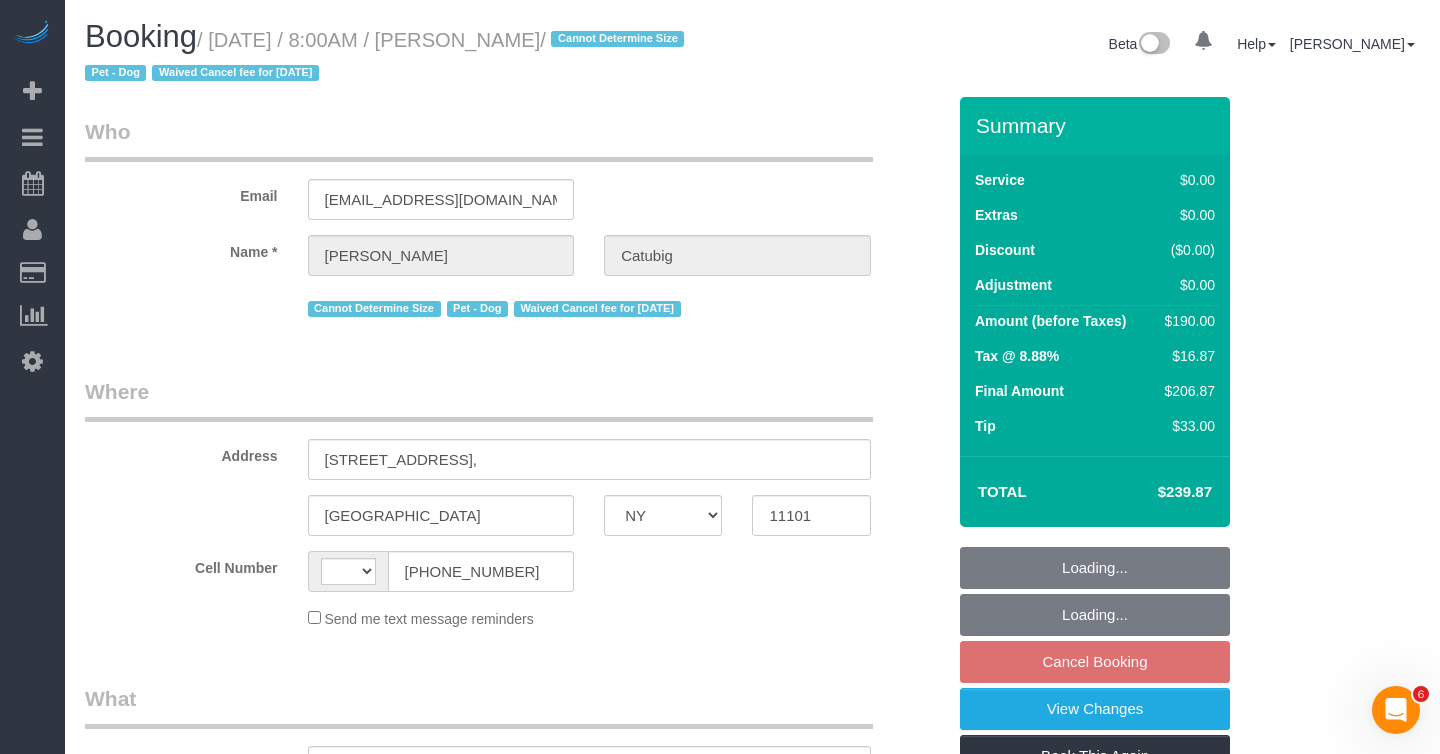 scroll, scrollTop: 0, scrollLeft: 0, axis: both 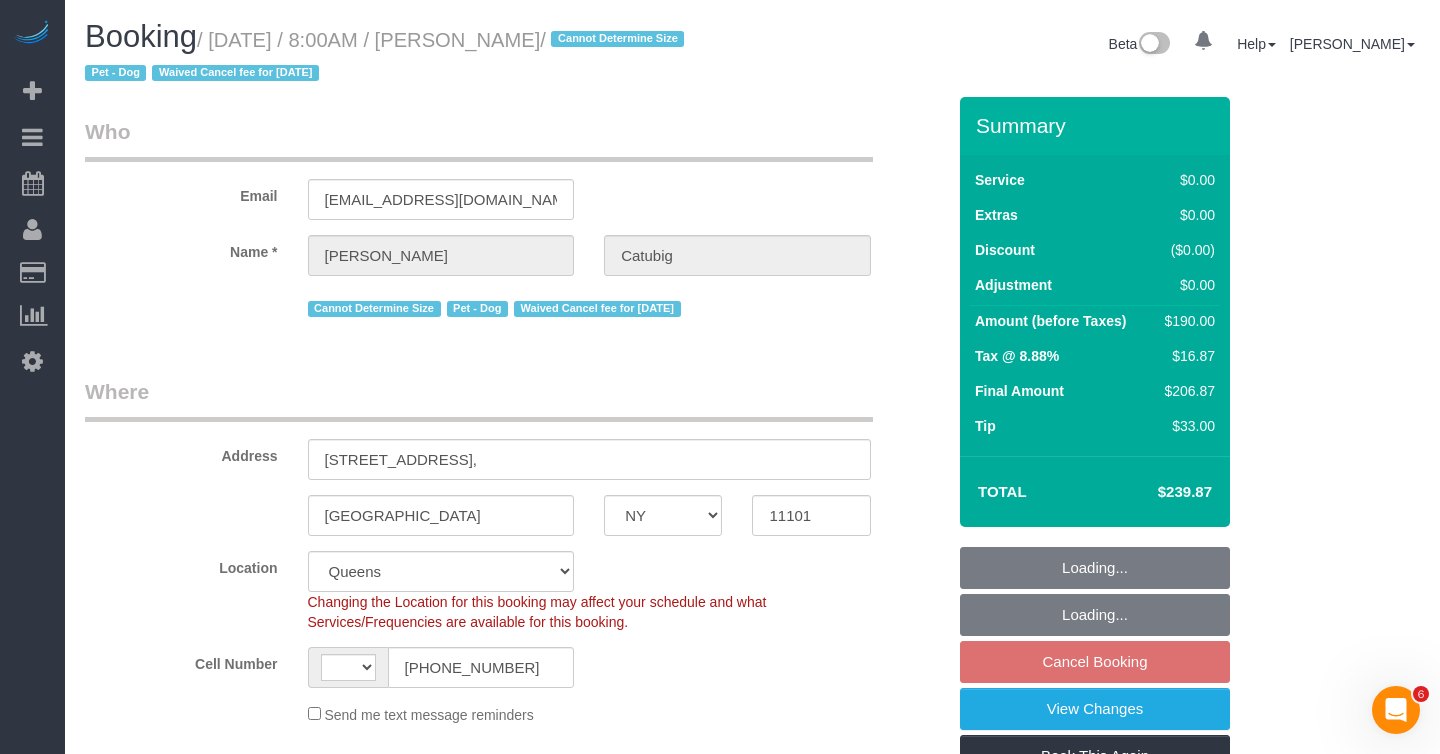 select on "object:721" 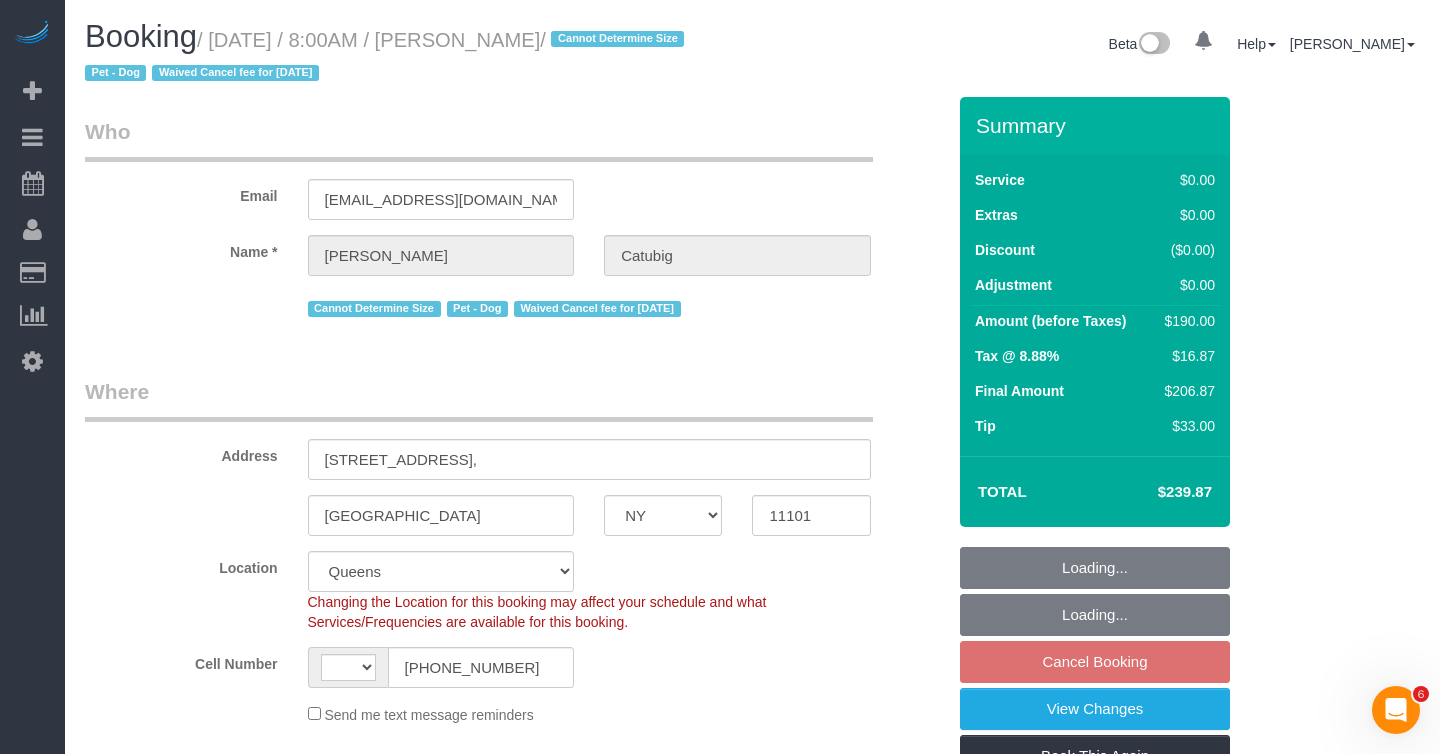 select on "string:US" 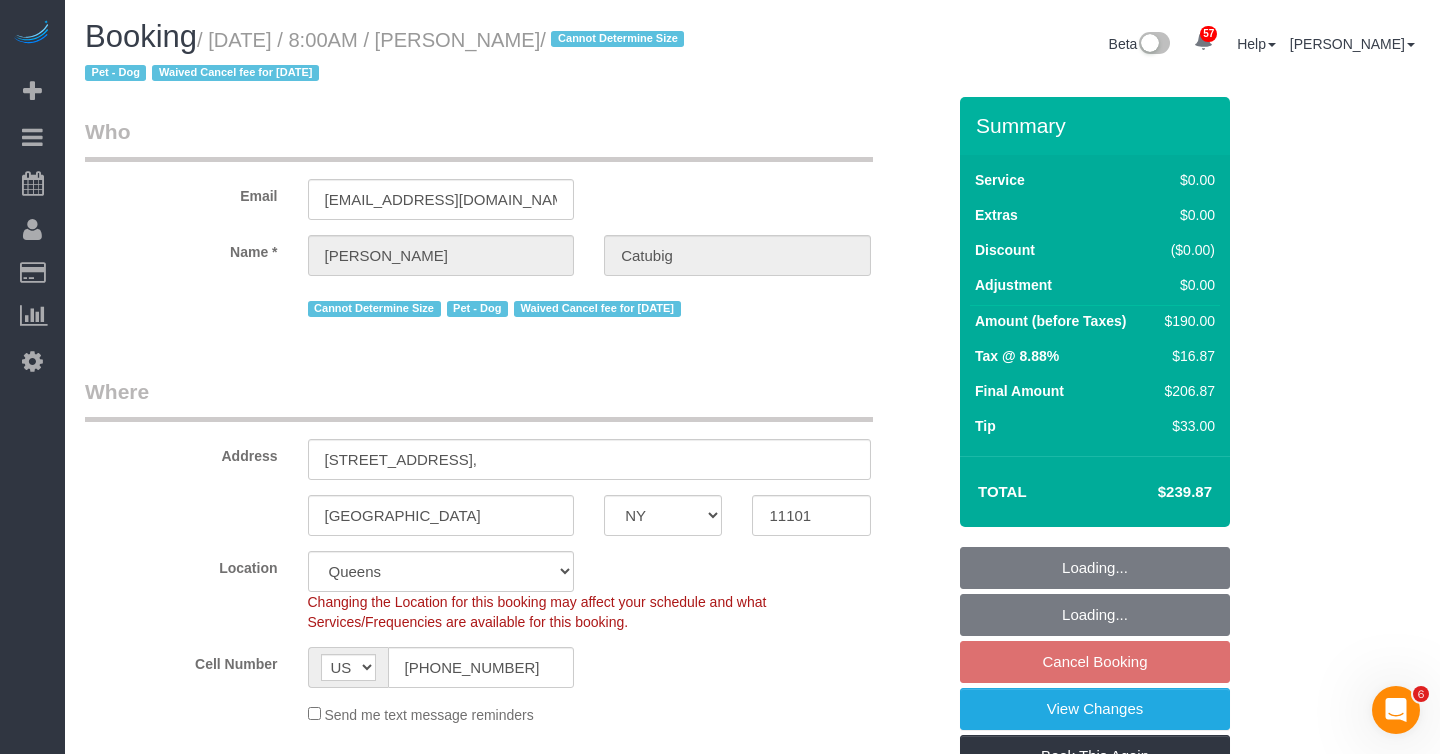select on "2" 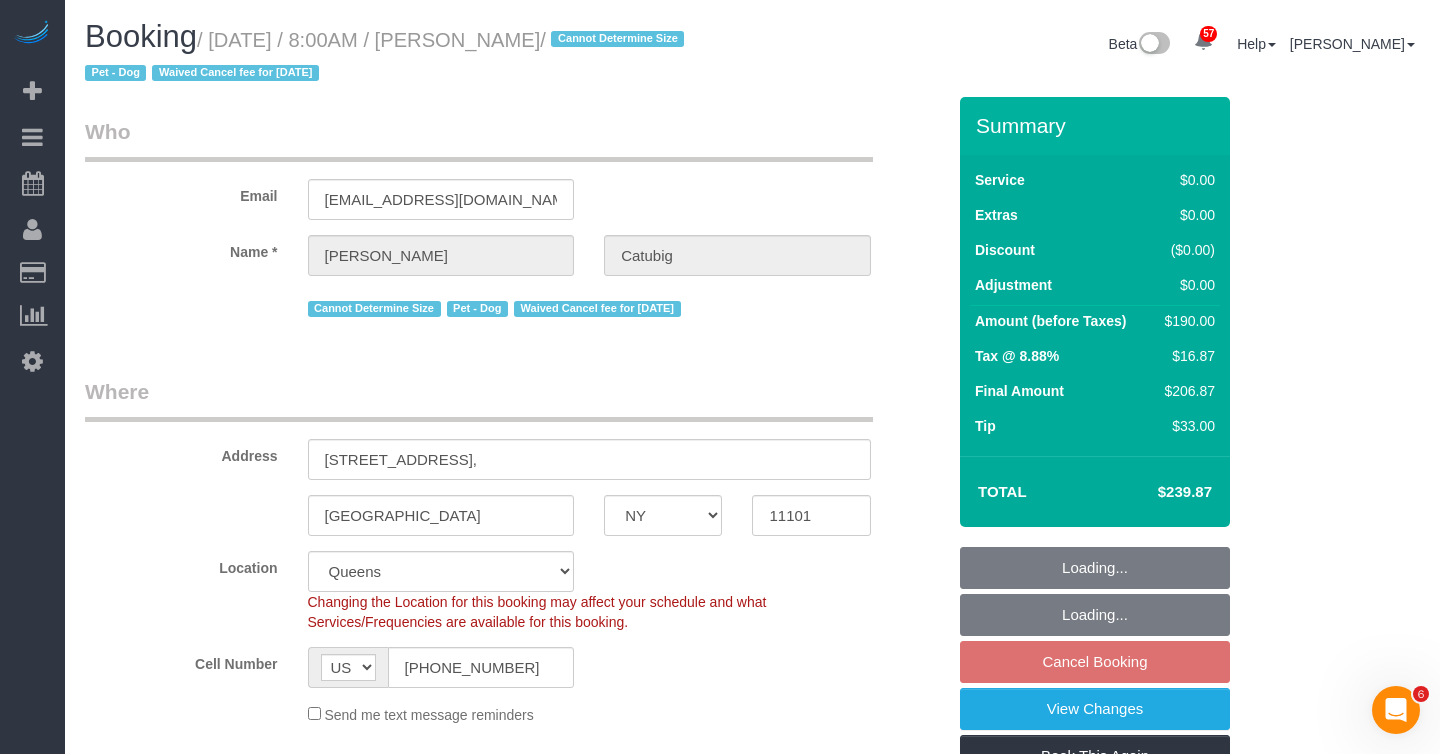 select on "string:stripe-pm_1RQ6JD4VGloSiKo7RgOZHVBj" 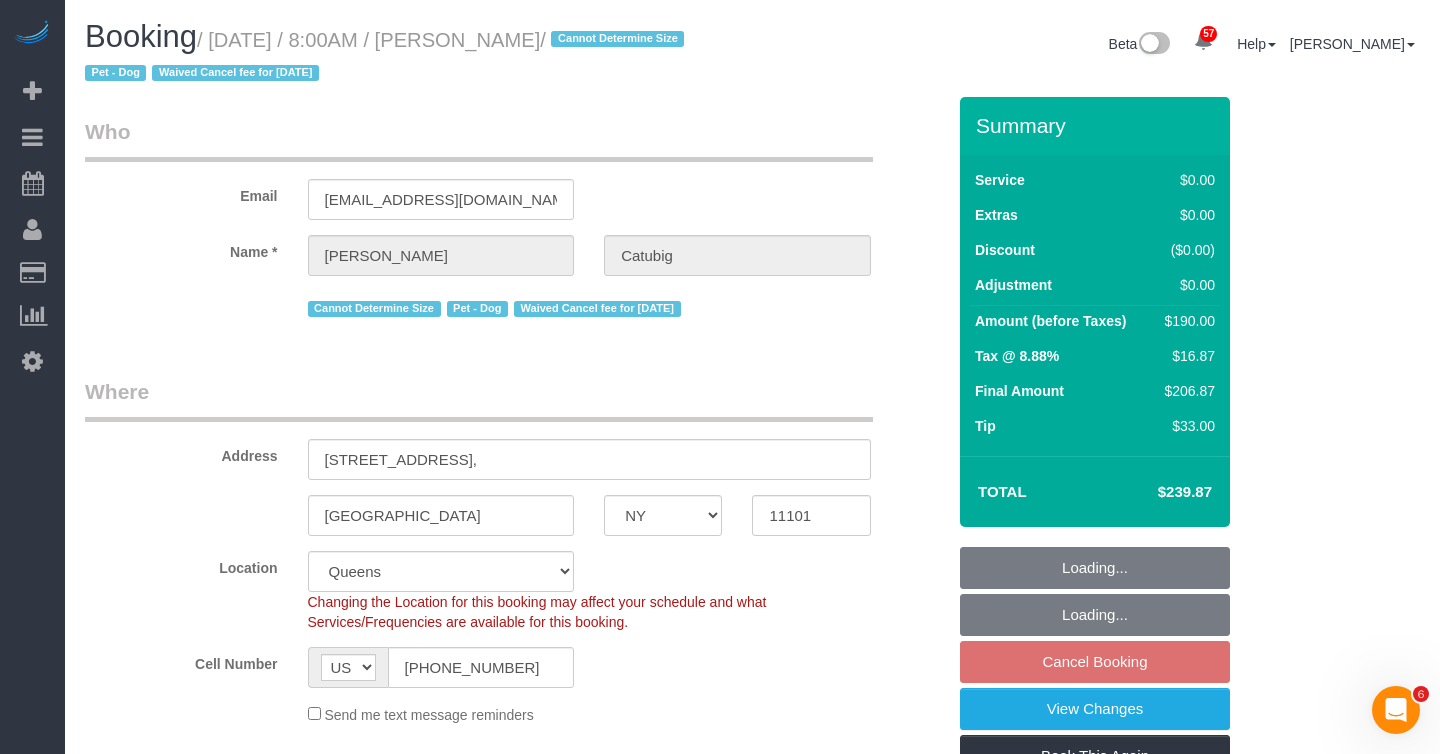 select on "2" 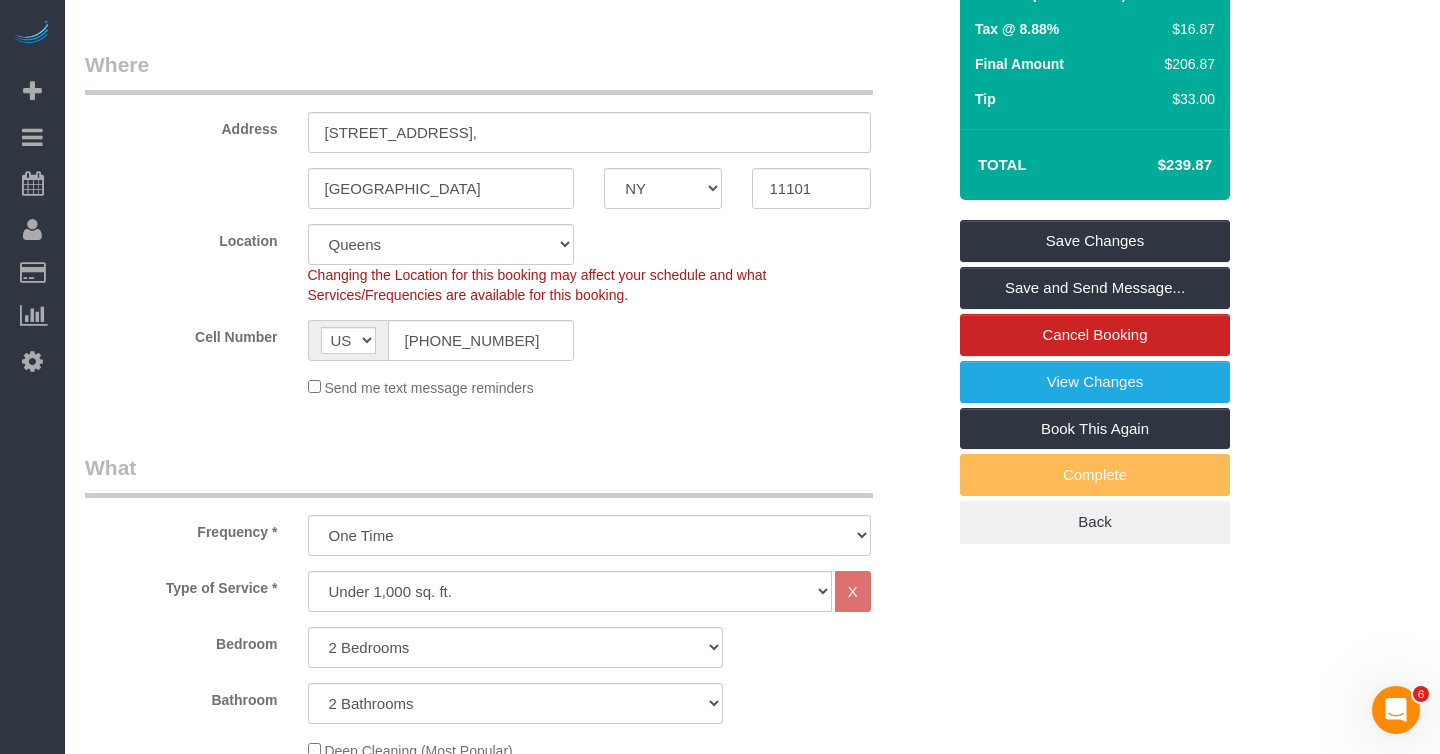 scroll, scrollTop: 0, scrollLeft: 0, axis: both 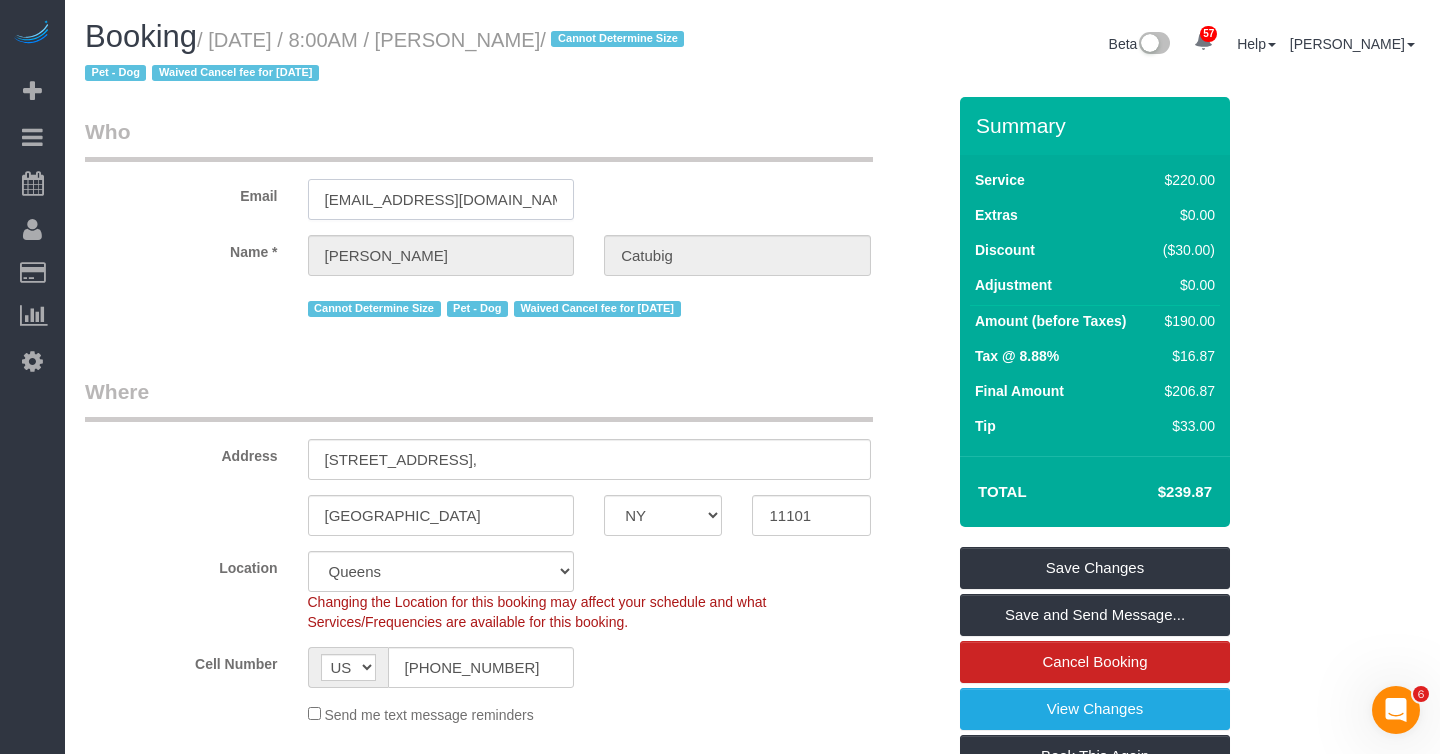 click on "kcatubig1@gmail.com" at bounding box center (441, 199) 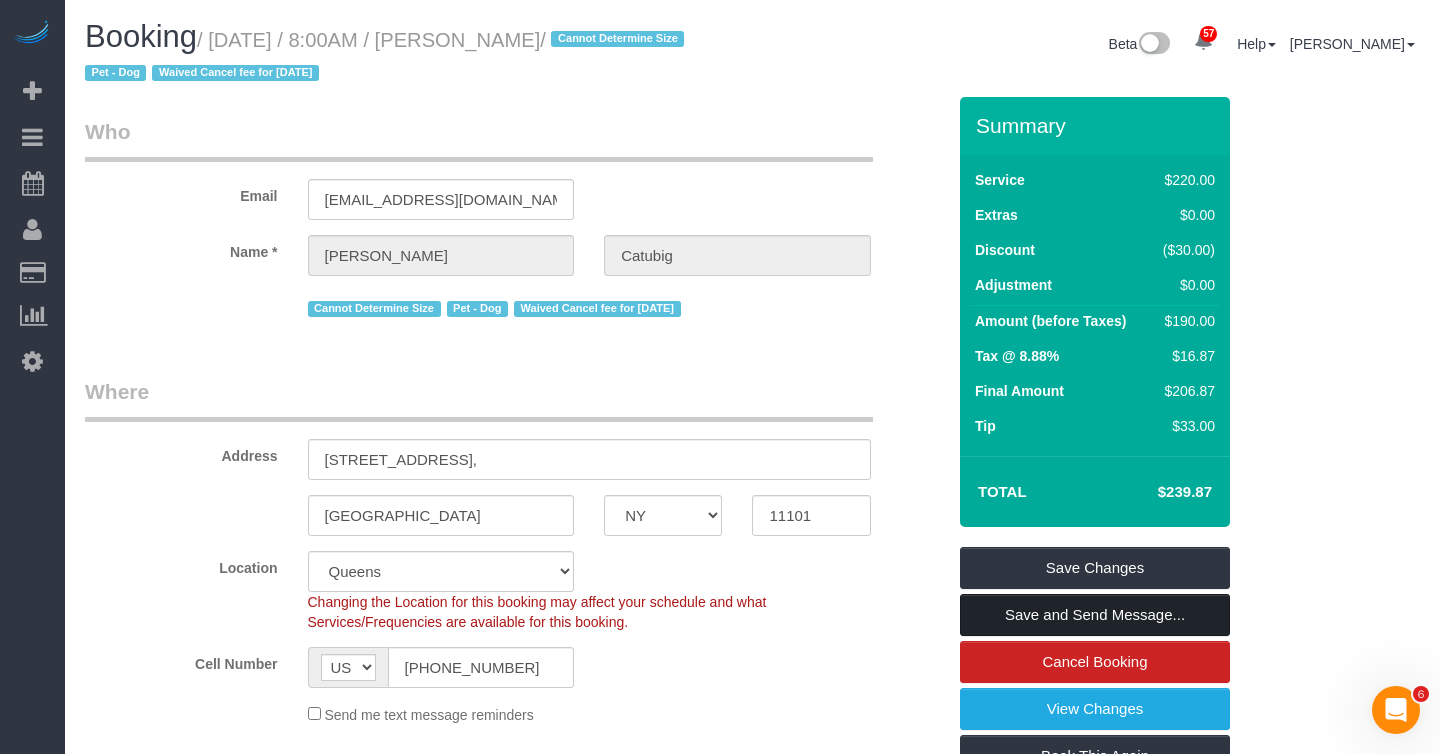 click on "Save and Send Message..." at bounding box center (1095, 615) 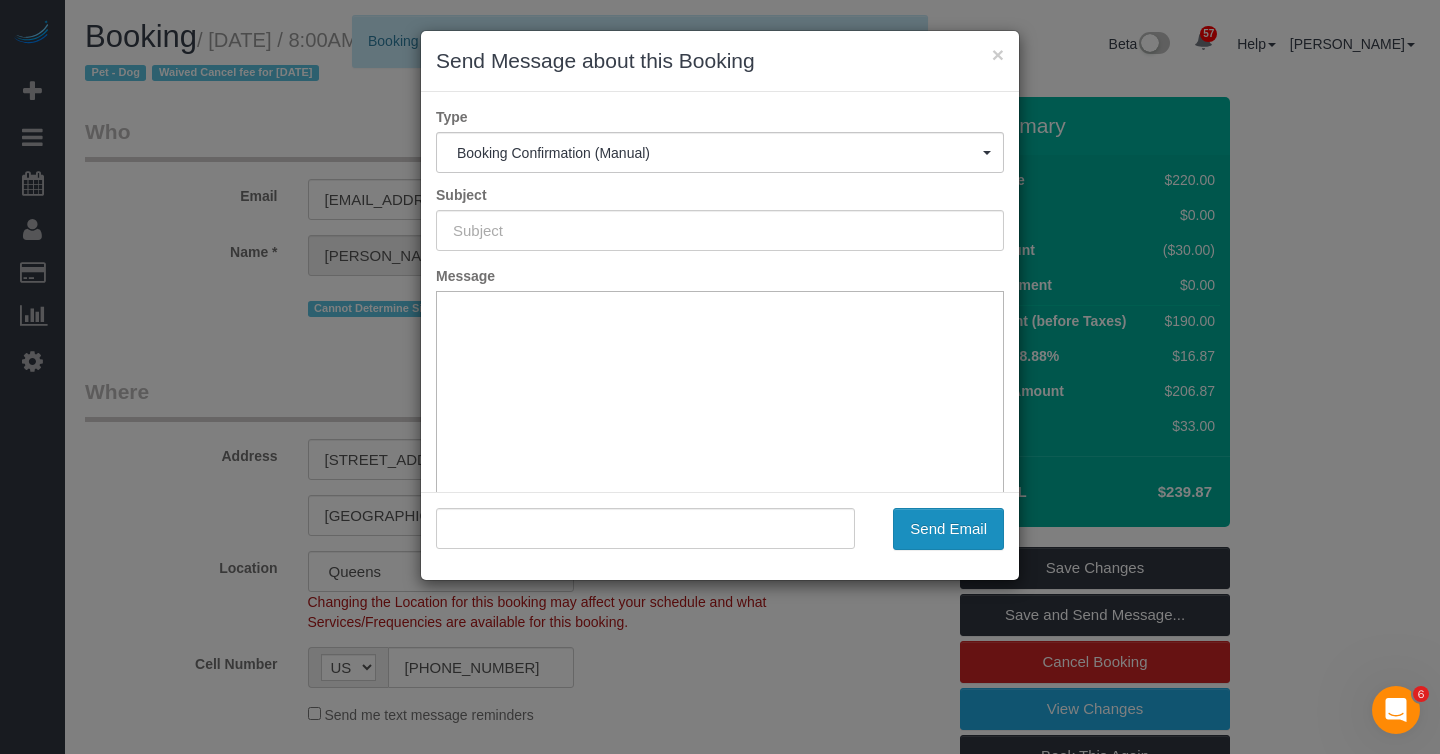 type on "Cleaning Confirmed for 07/05/2025 at 8:00am" 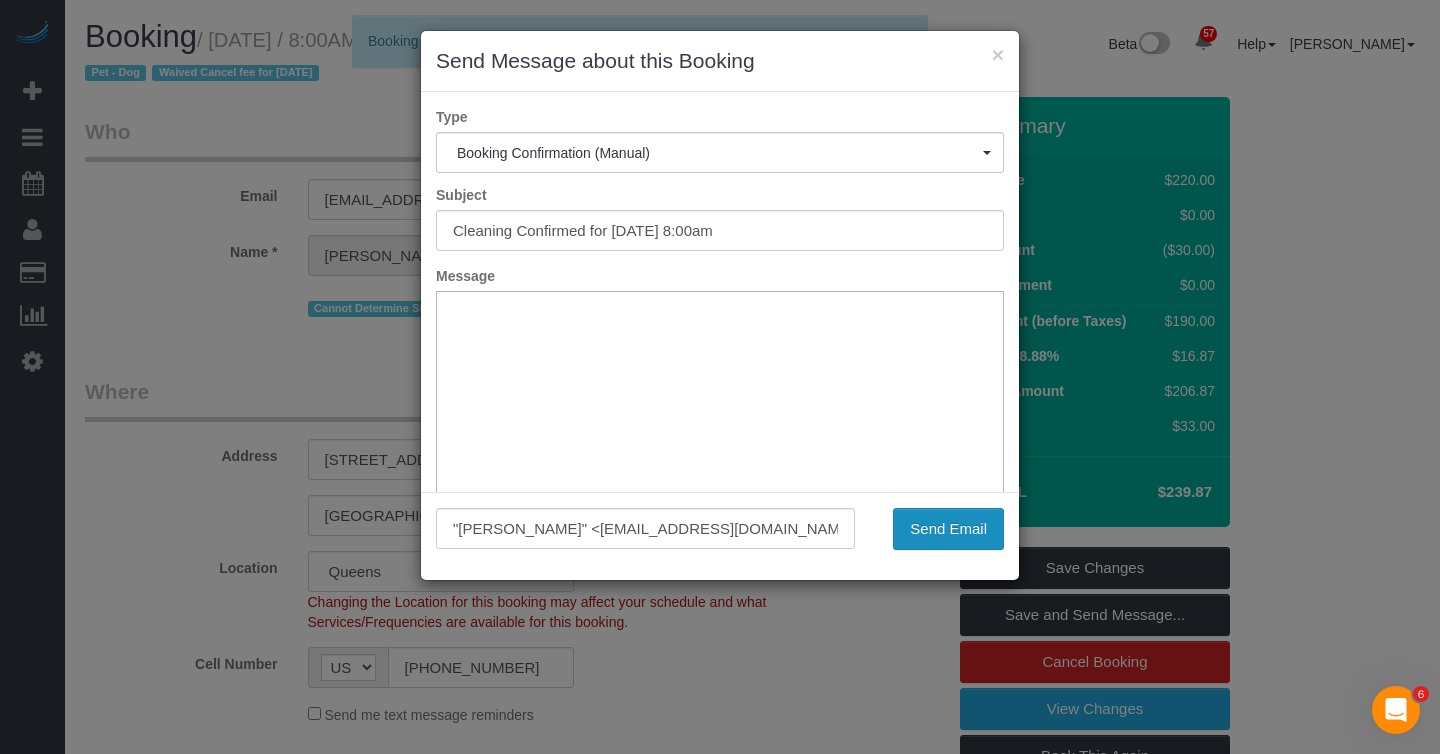 scroll, scrollTop: 0, scrollLeft: 0, axis: both 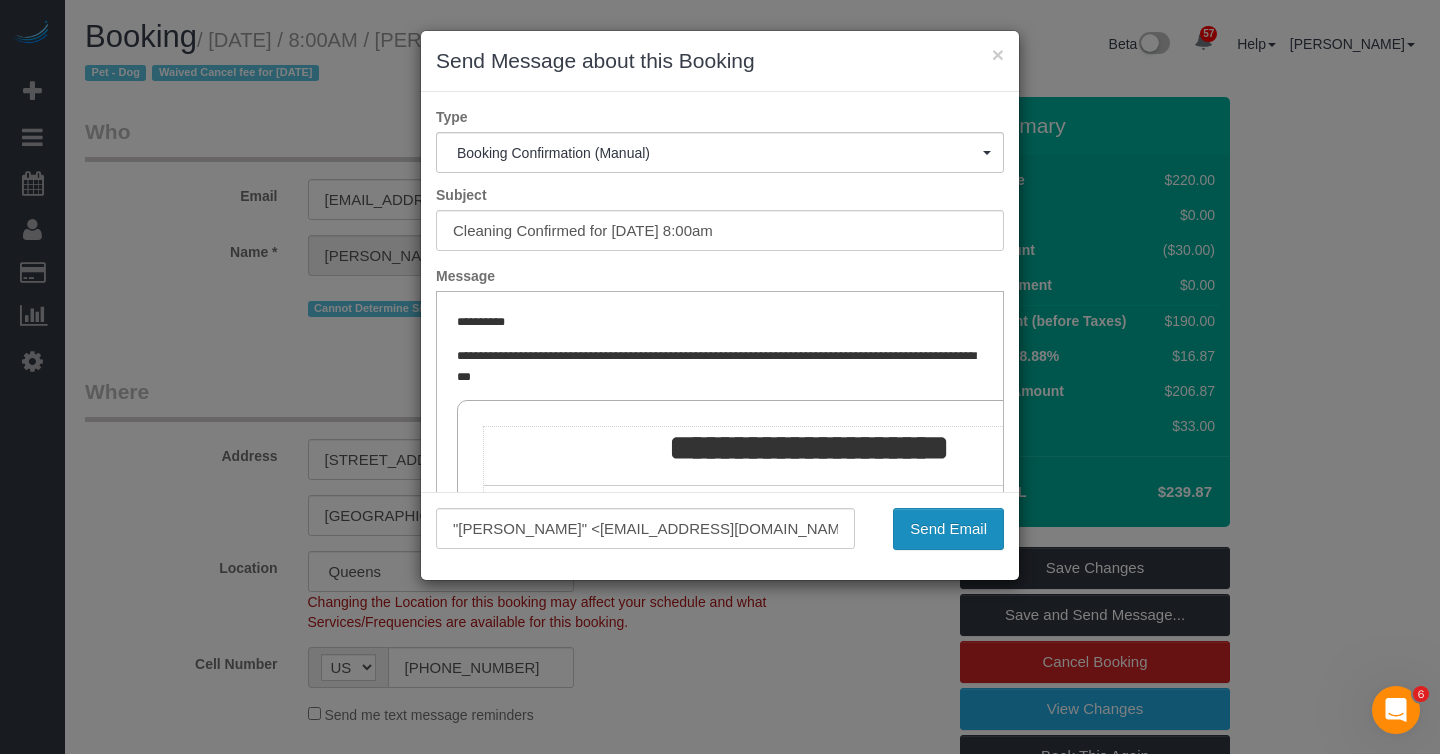 click on "Send Email" at bounding box center [948, 529] 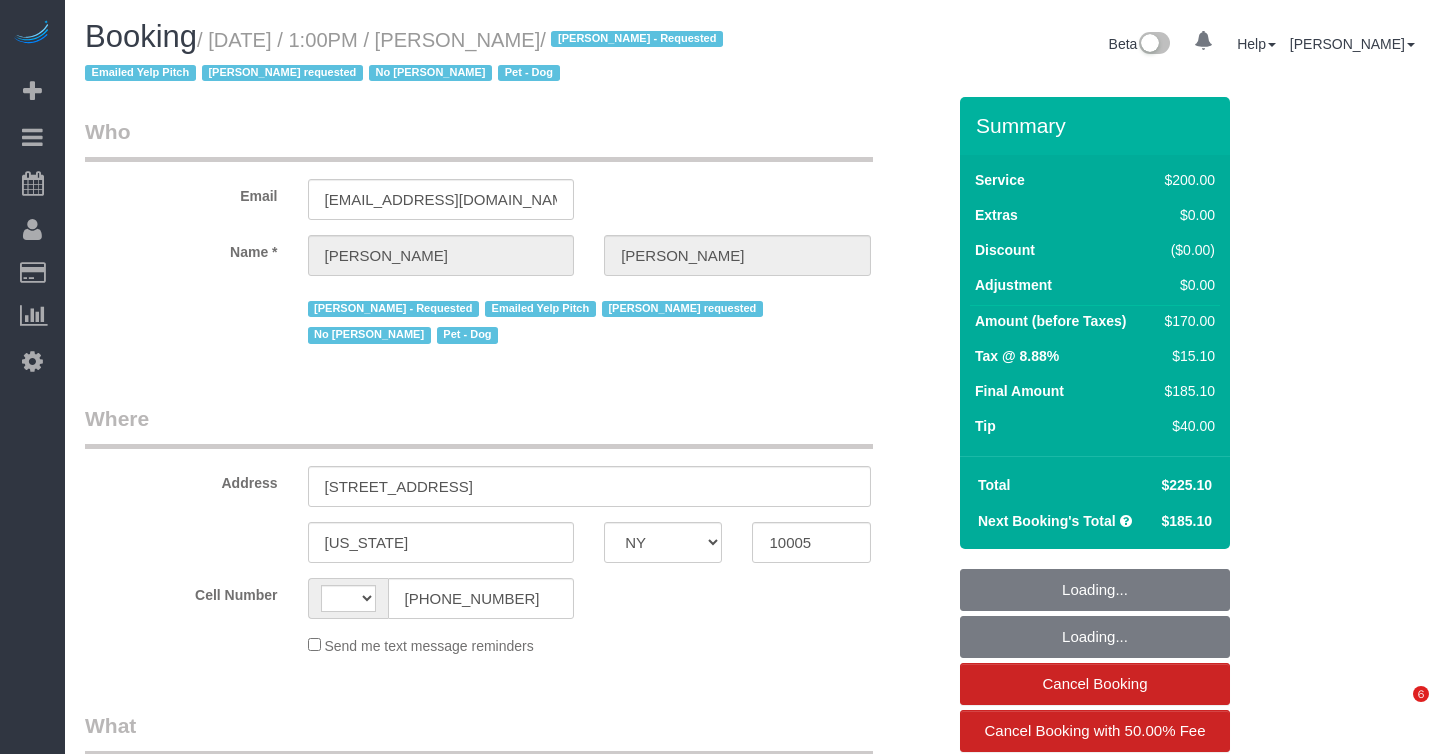 select on "NY" 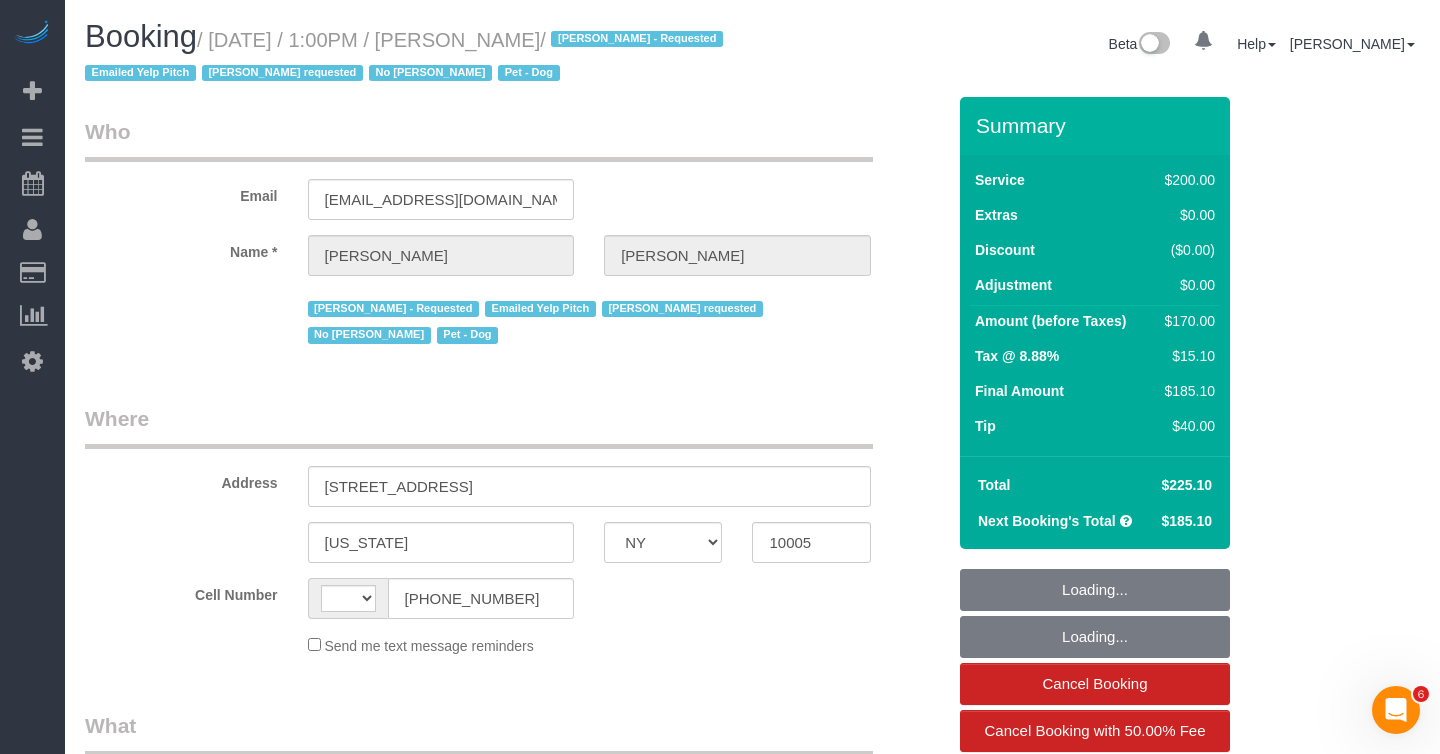 scroll, scrollTop: 0, scrollLeft: 0, axis: both 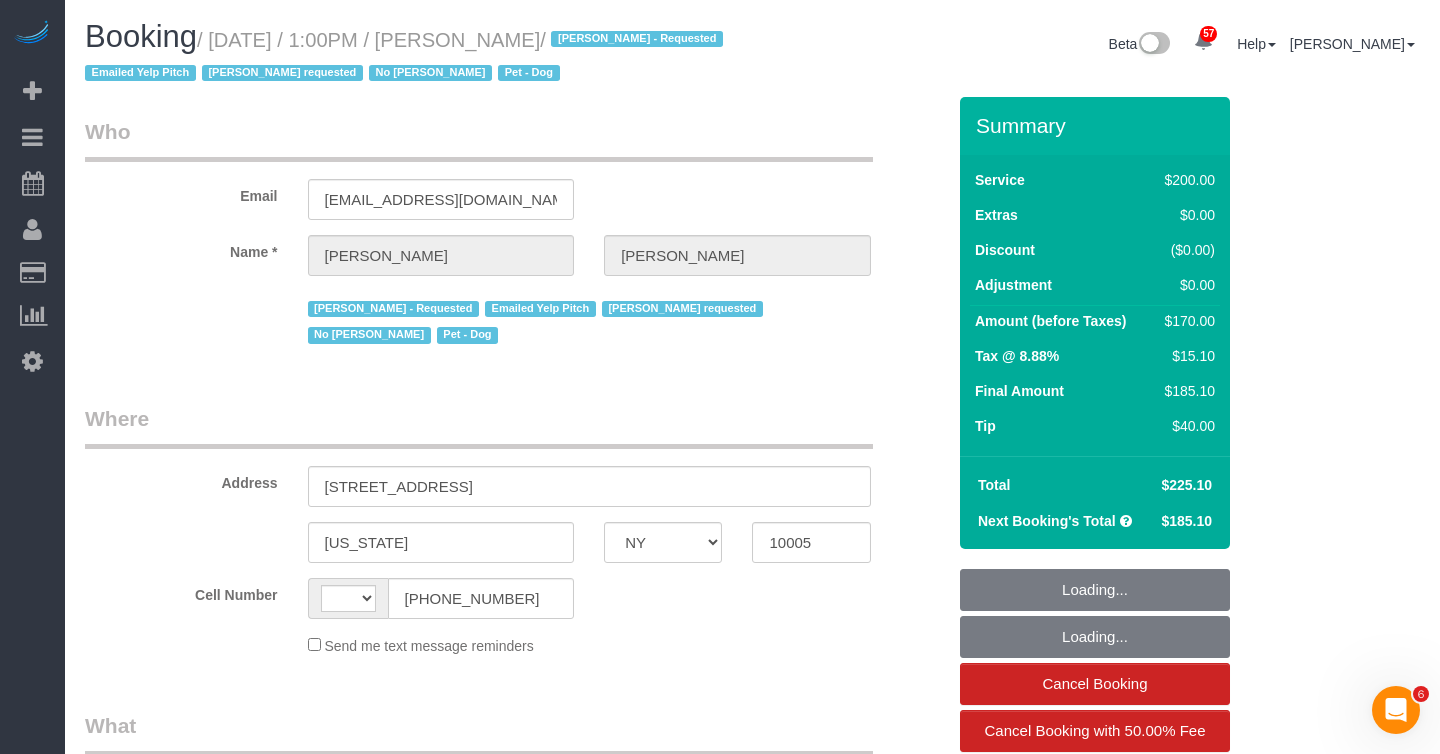 select on "string:stripe-pm_1O4Two4VGloSiKo7SOdDDauw" 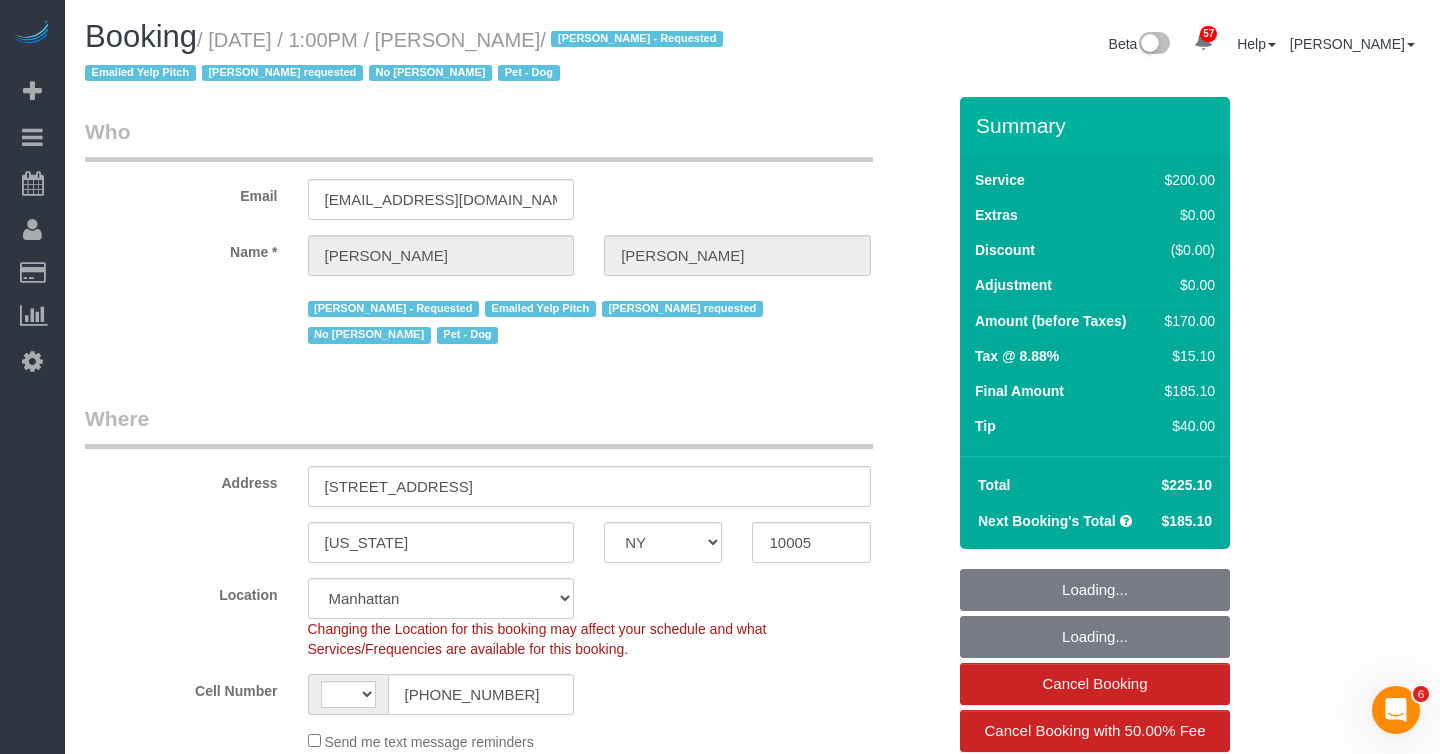 select on "object:991" 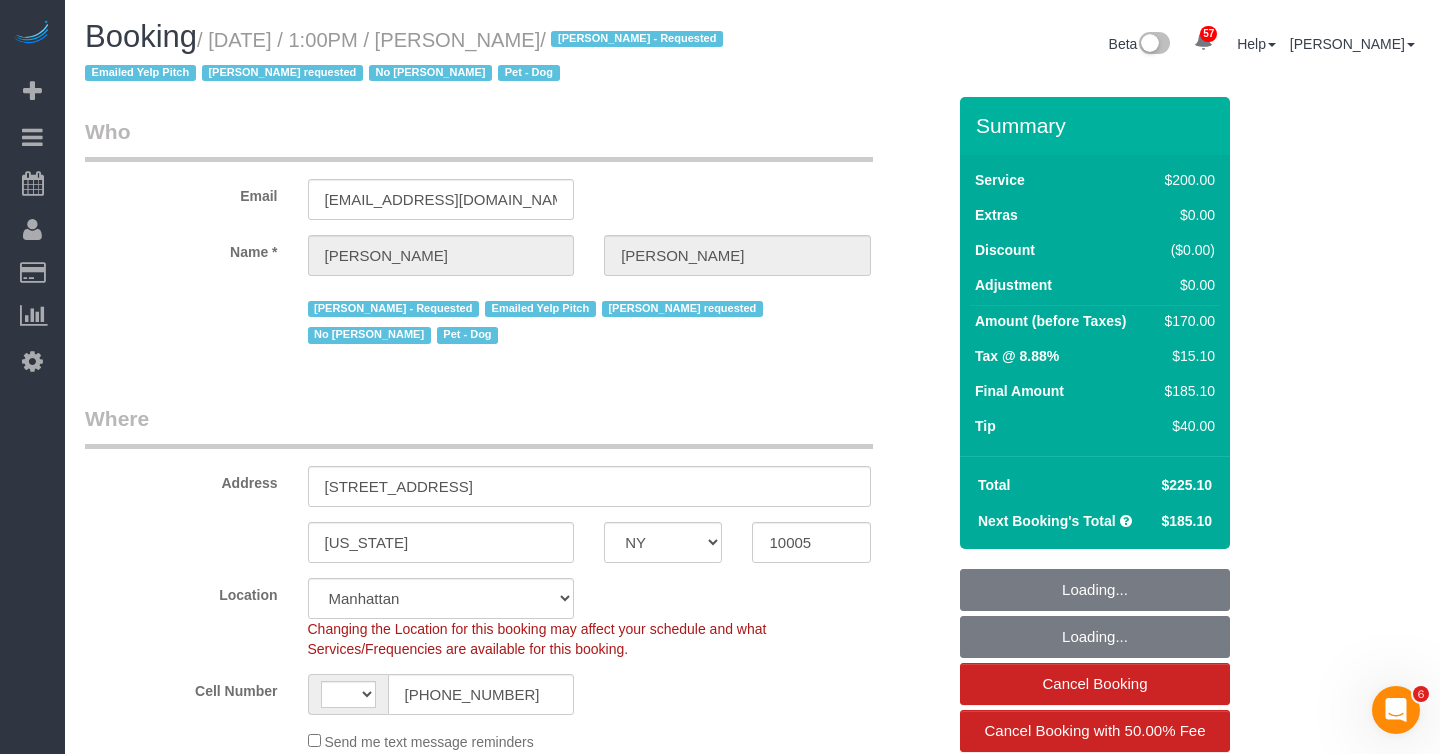 select on "string:US" 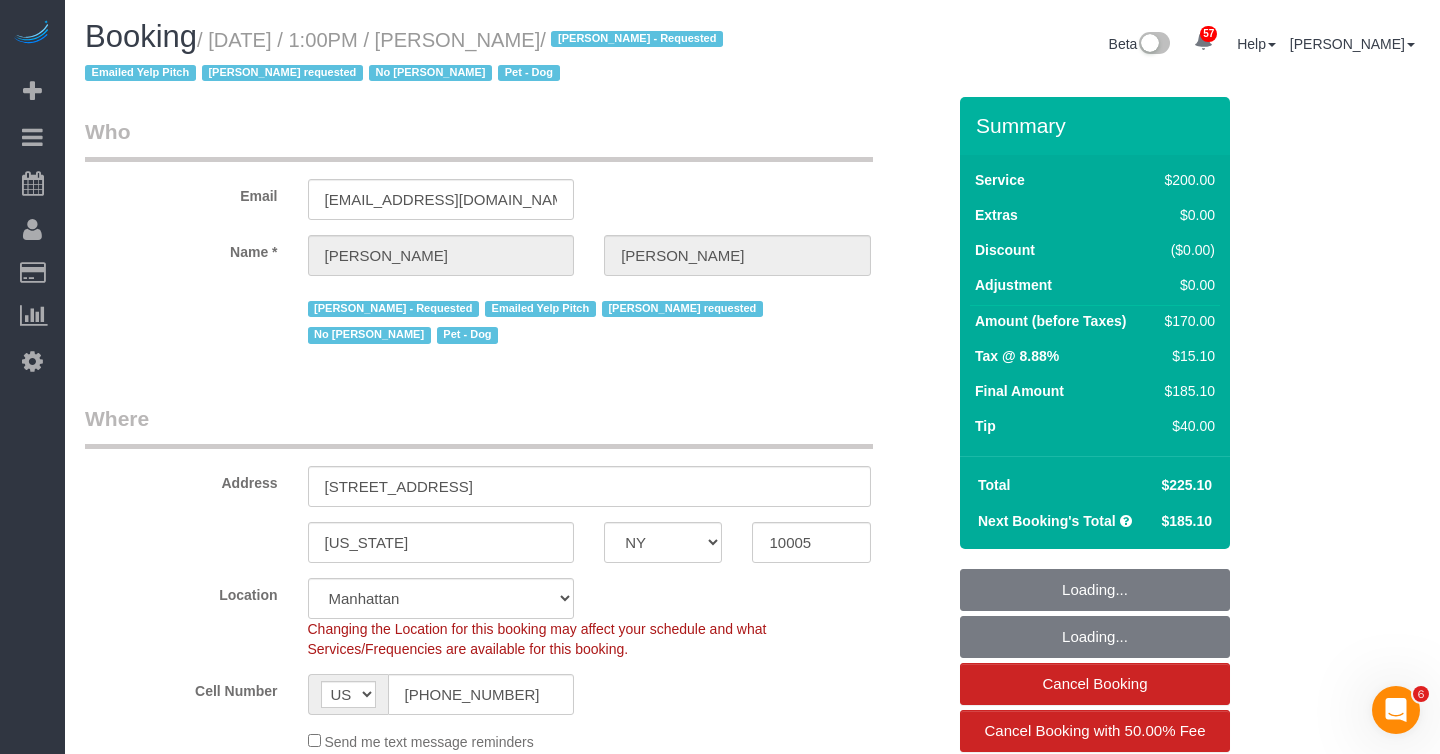 select on "150" 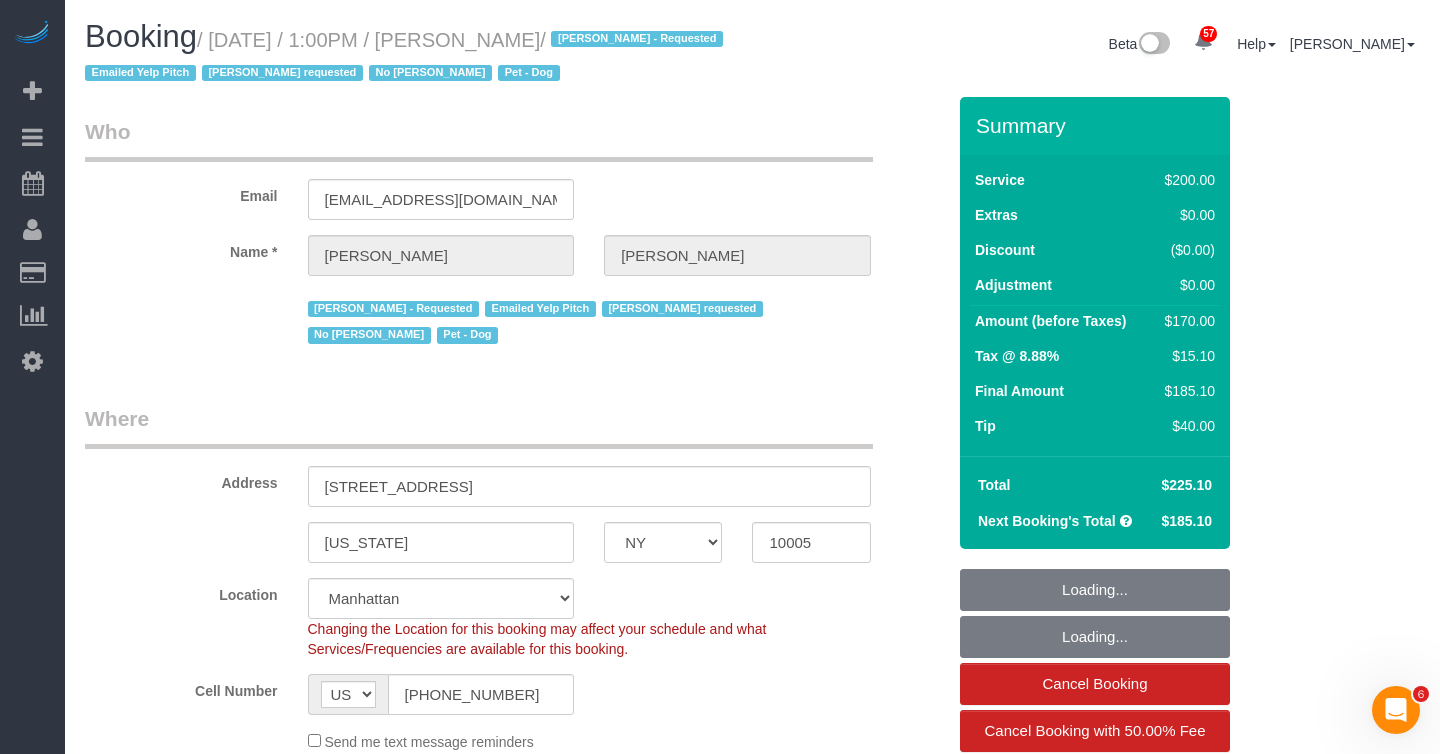 select on "spot1" 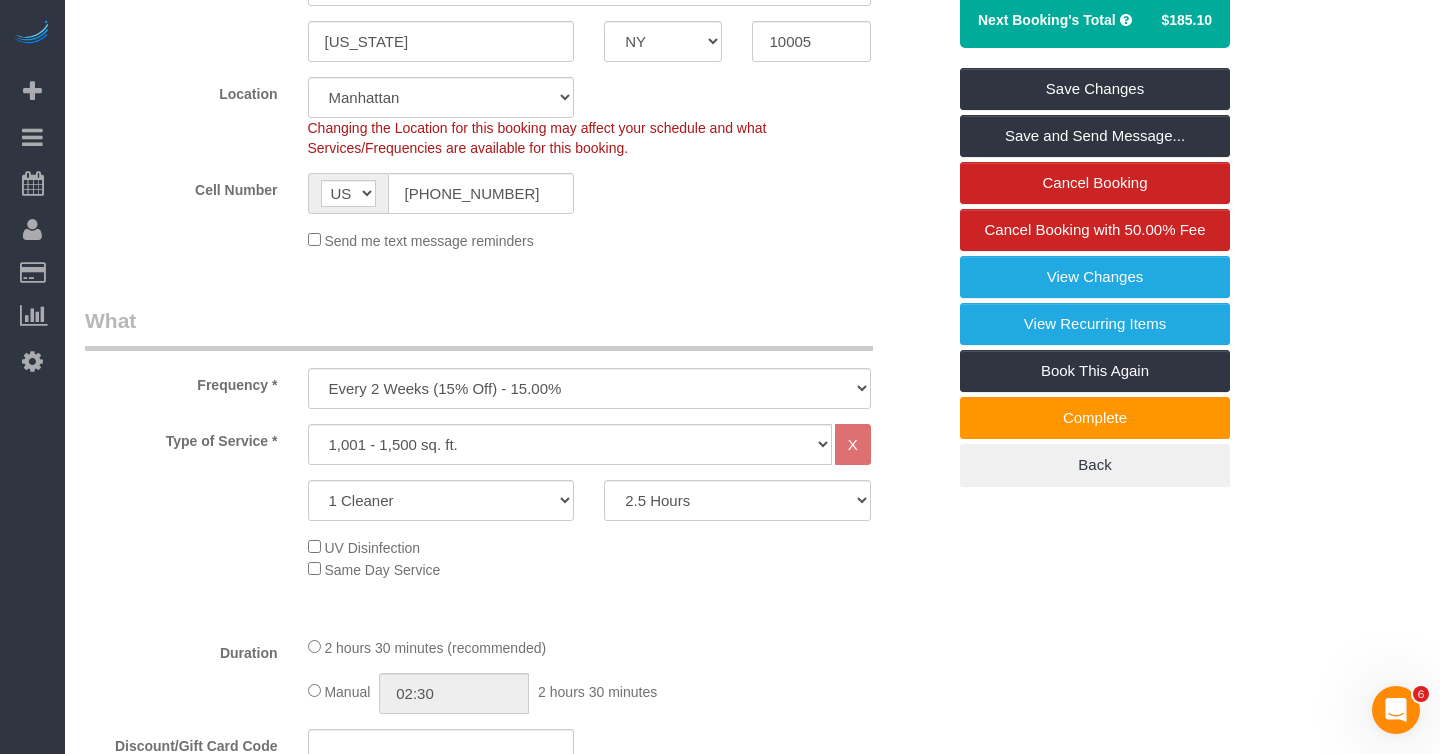scroll, scrollTop: 484, scrollLeft: 0, axis: vertical 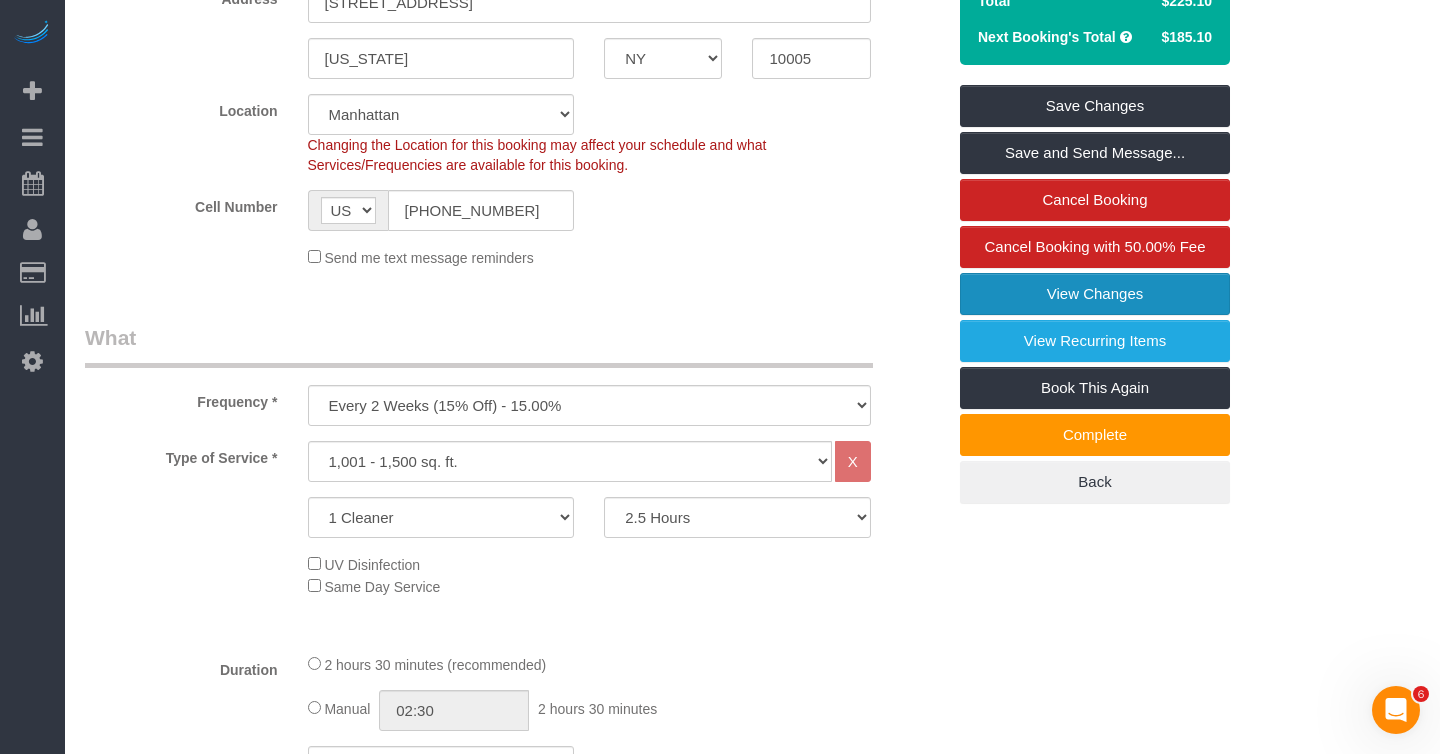 click on "View Changes" at bounding box center (1095, 294) 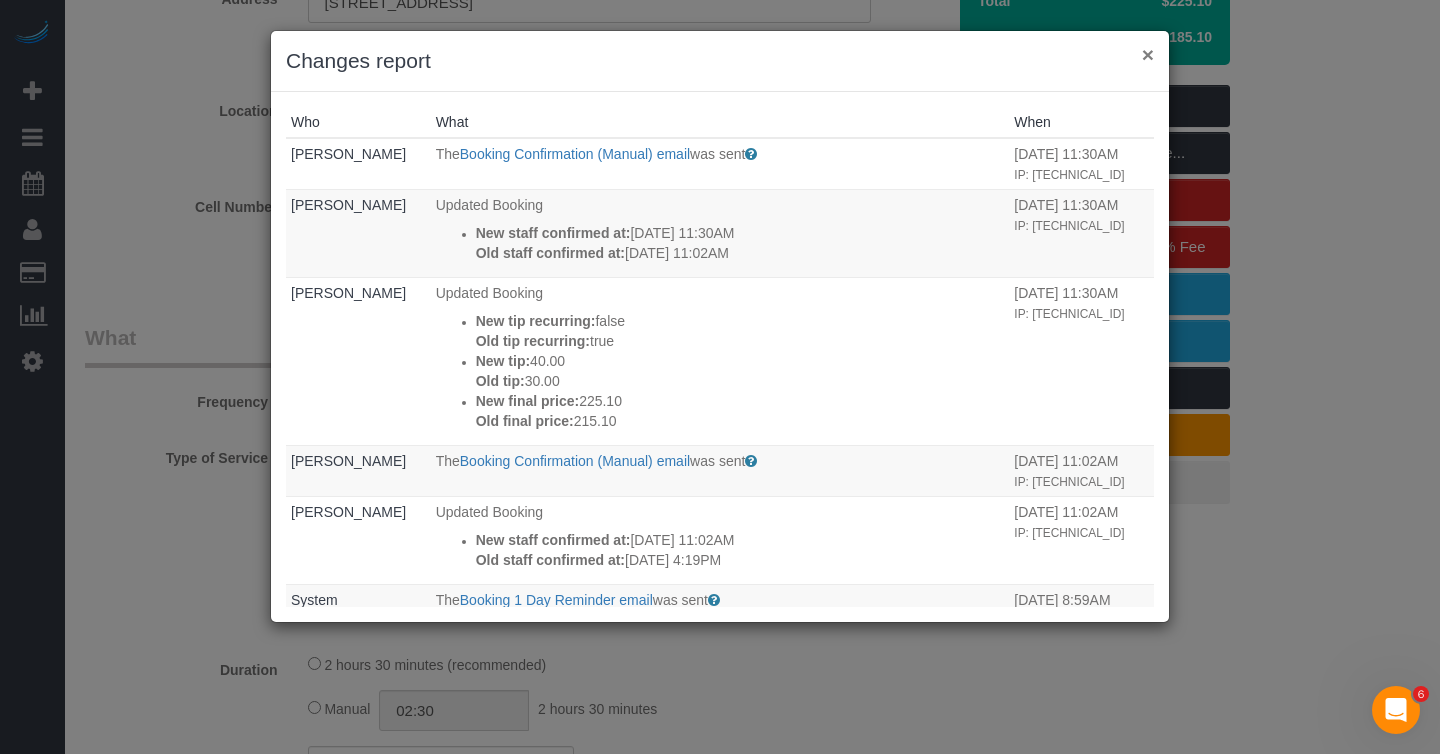 click on "×" at bounding box center (1148, 54) 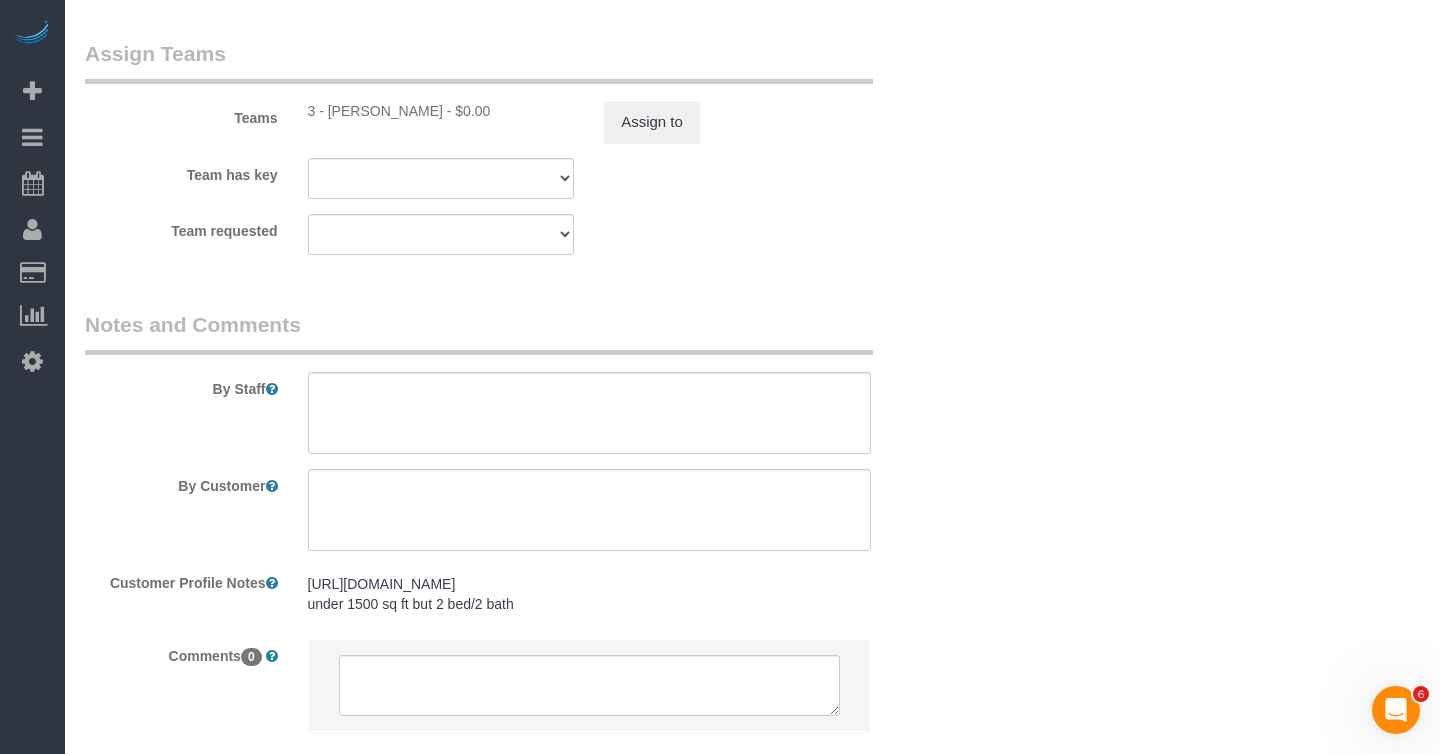 scroll, scrollTop: 2462, scrollLeft: 0, axis: vertical 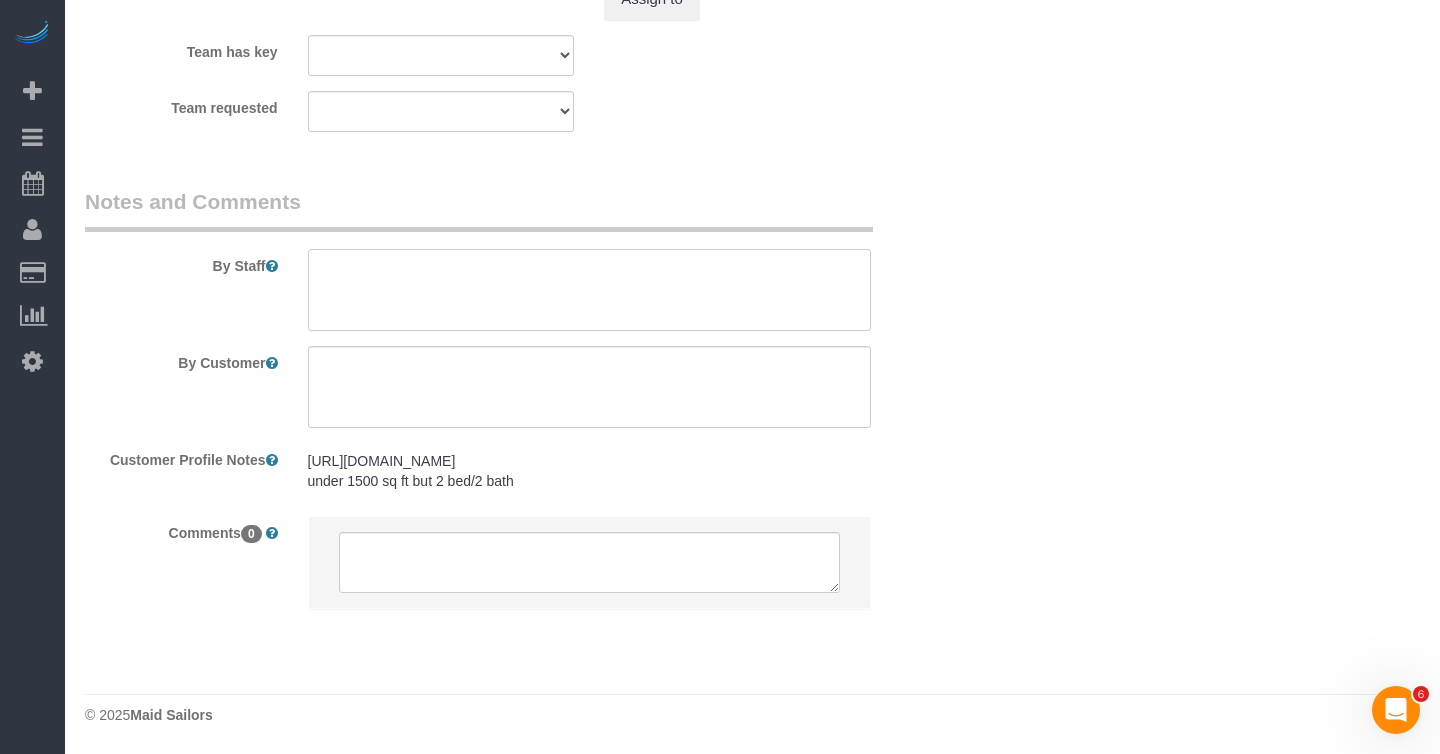 click at bounding box center (589, 290) 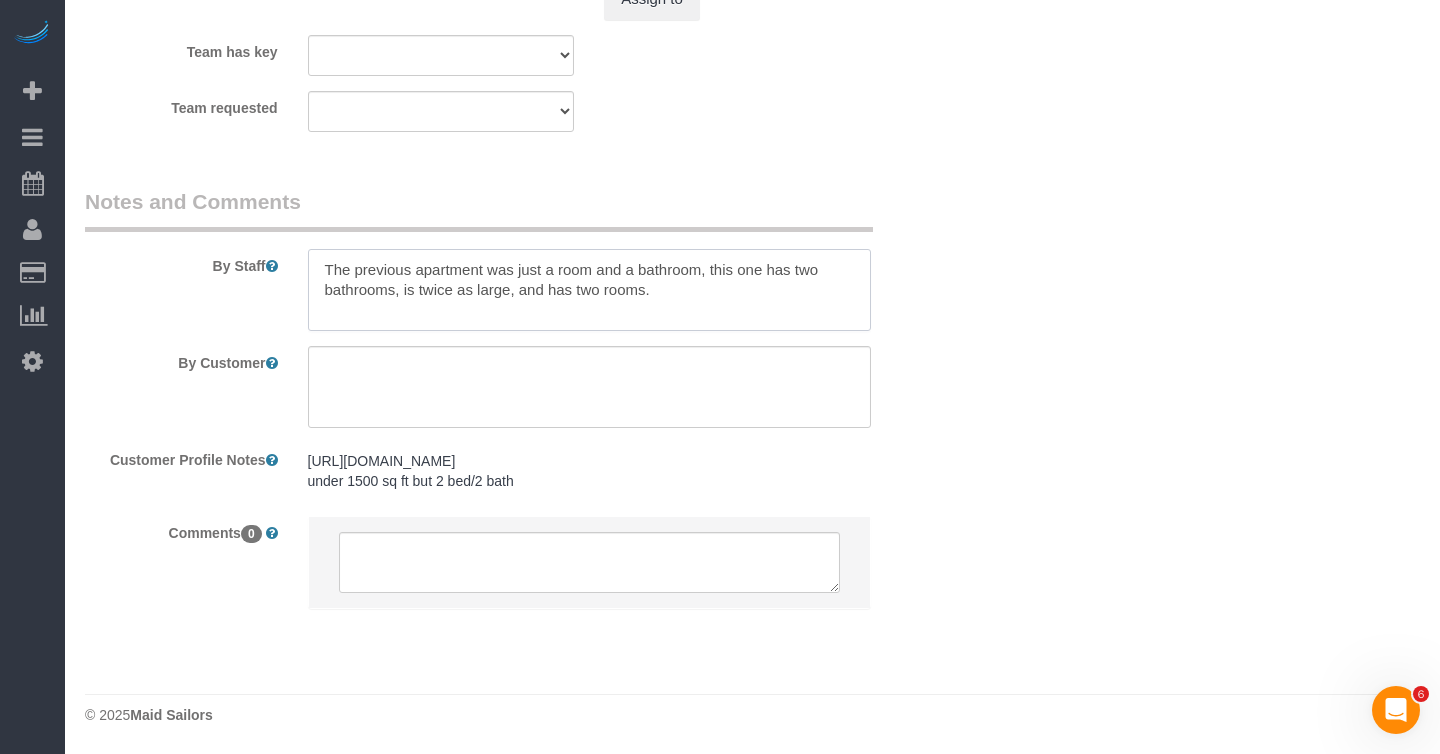 click at bounding box center (589, 290) 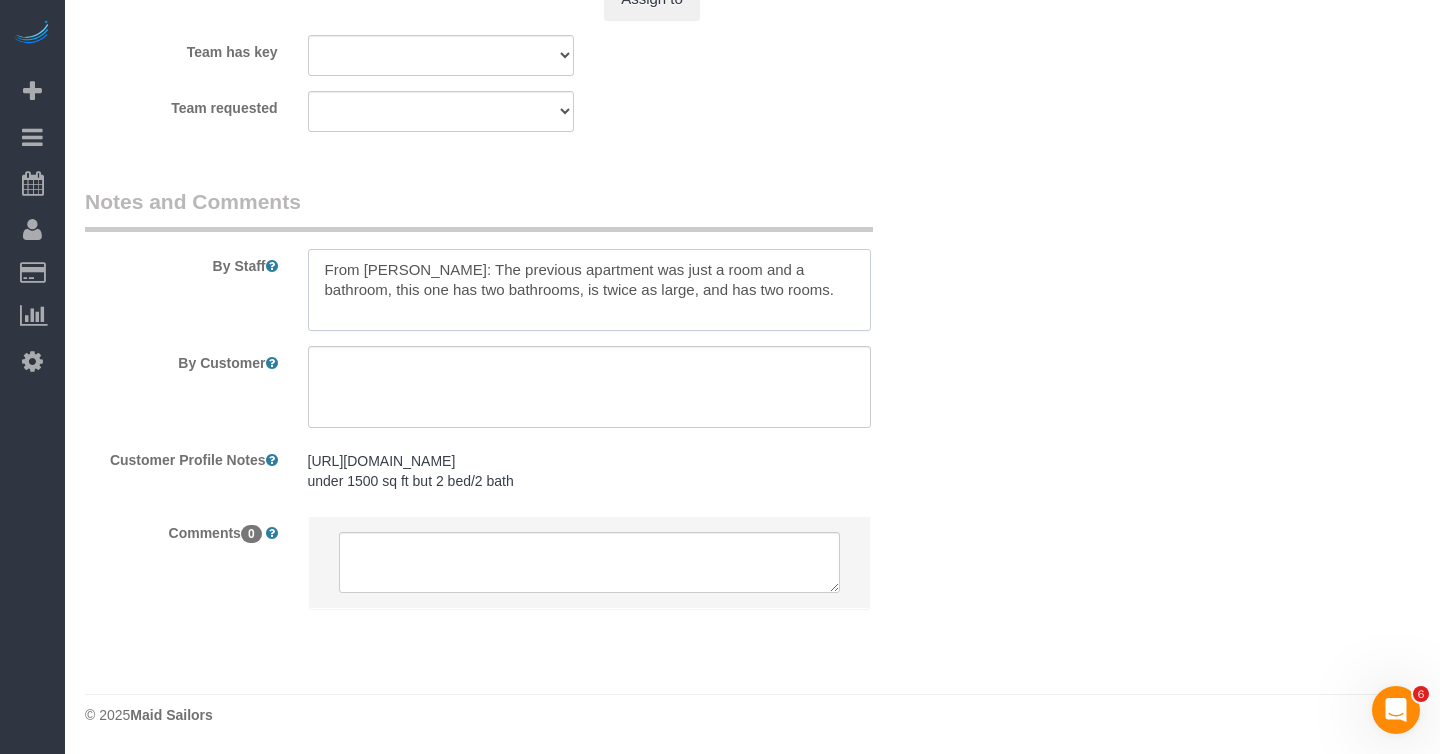 click at bounding box center (589, 290) 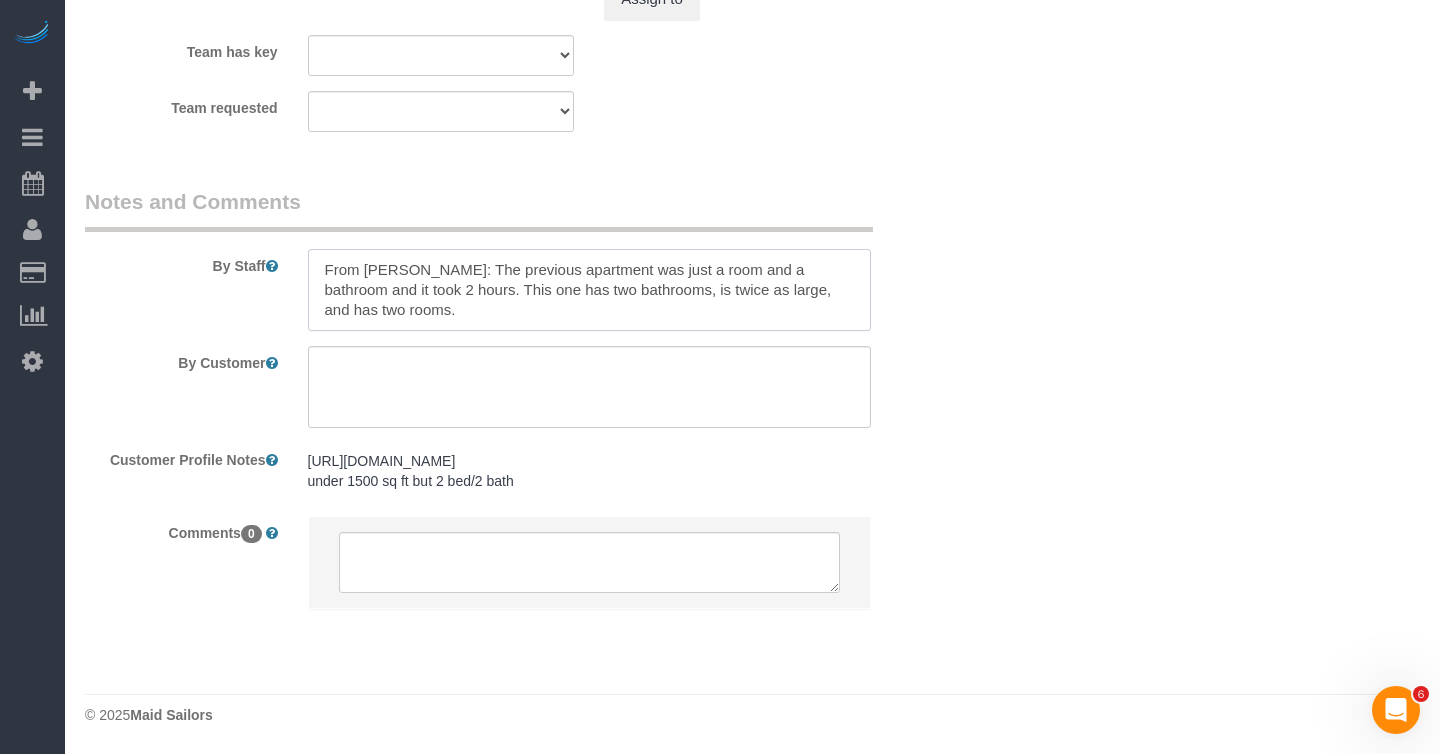 click at bounding box center (589, 290) 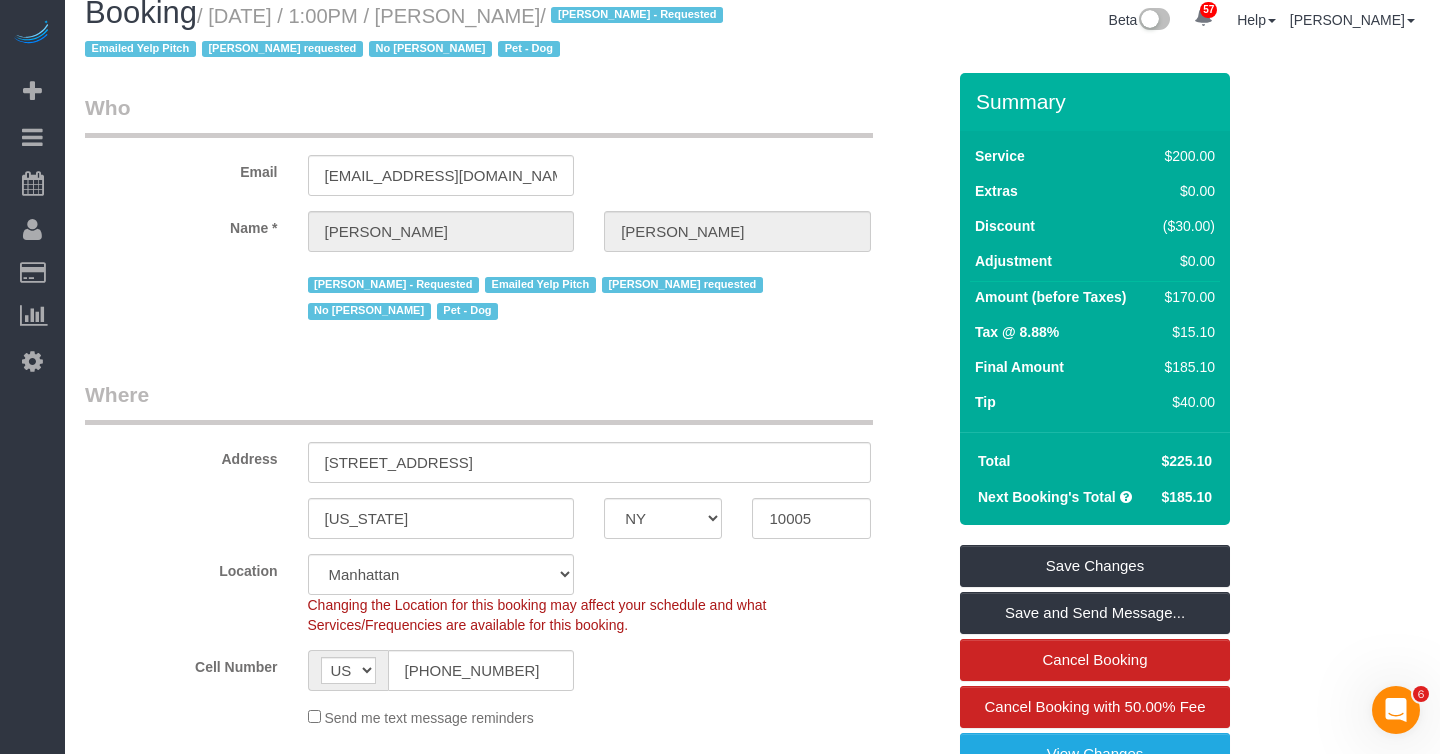 scroll, scrollTop: 0, scrollLeft: 0, axis: both 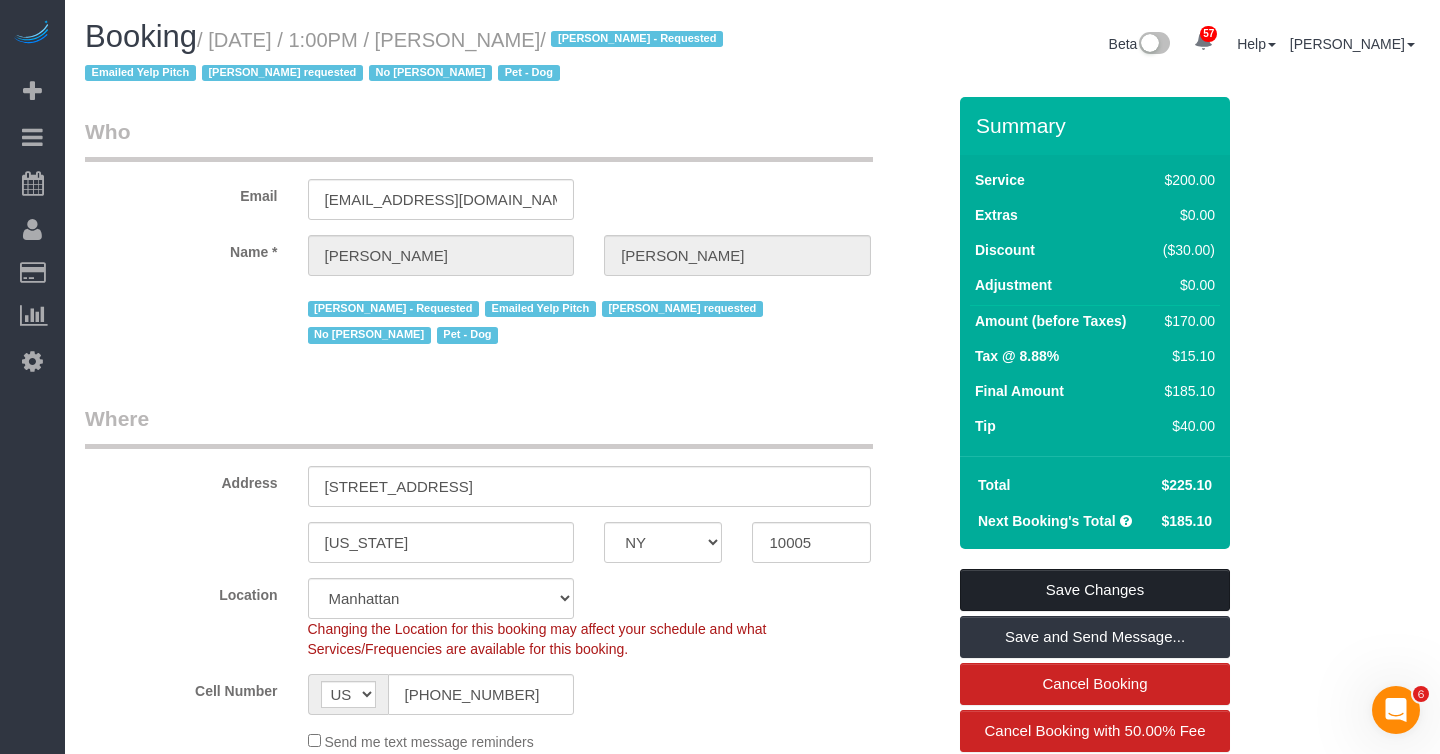 type on "From Geraldin: The previous apartment was just a room and a bathroom and it took 2 hours. This one has two bathrooms, is twice as large, and has two rooms." 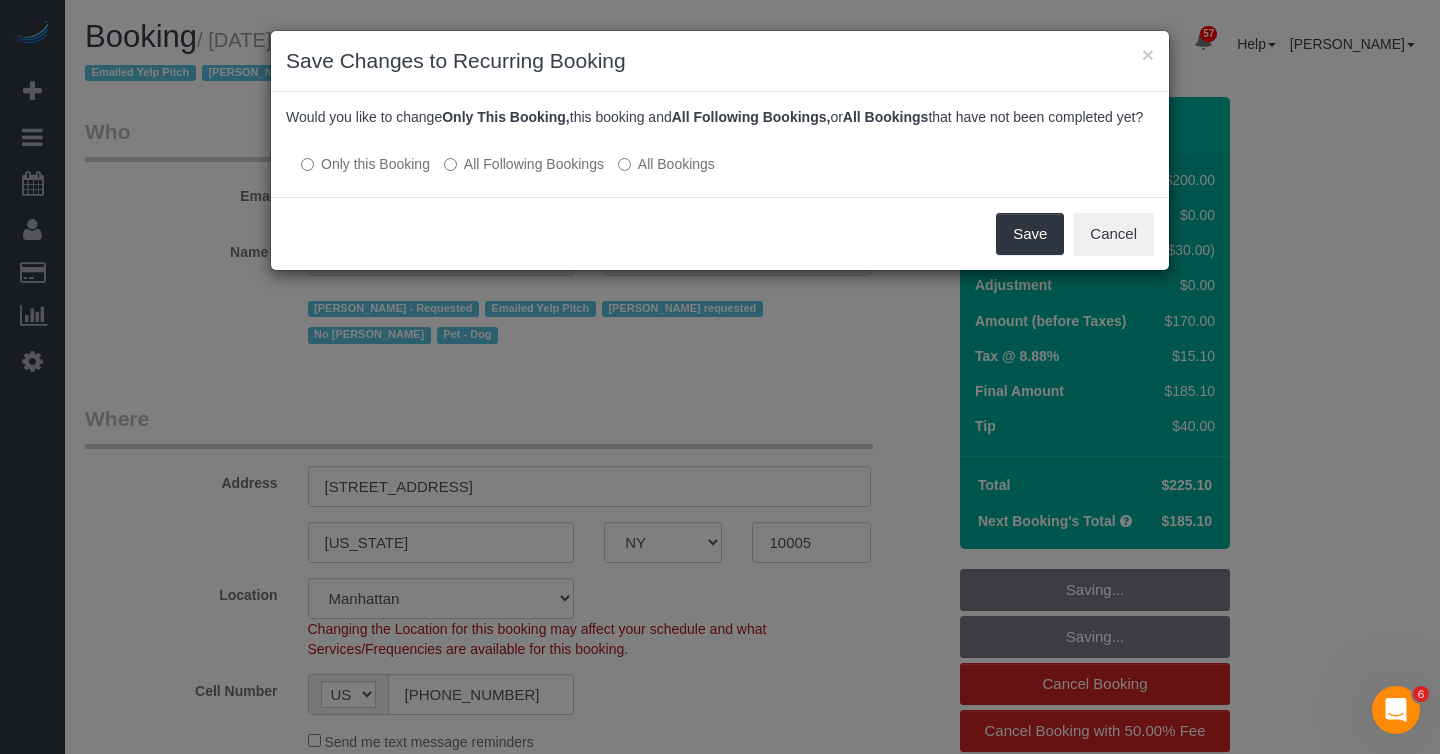 click on "All Following Bookings" at bounding box center (524, 164) 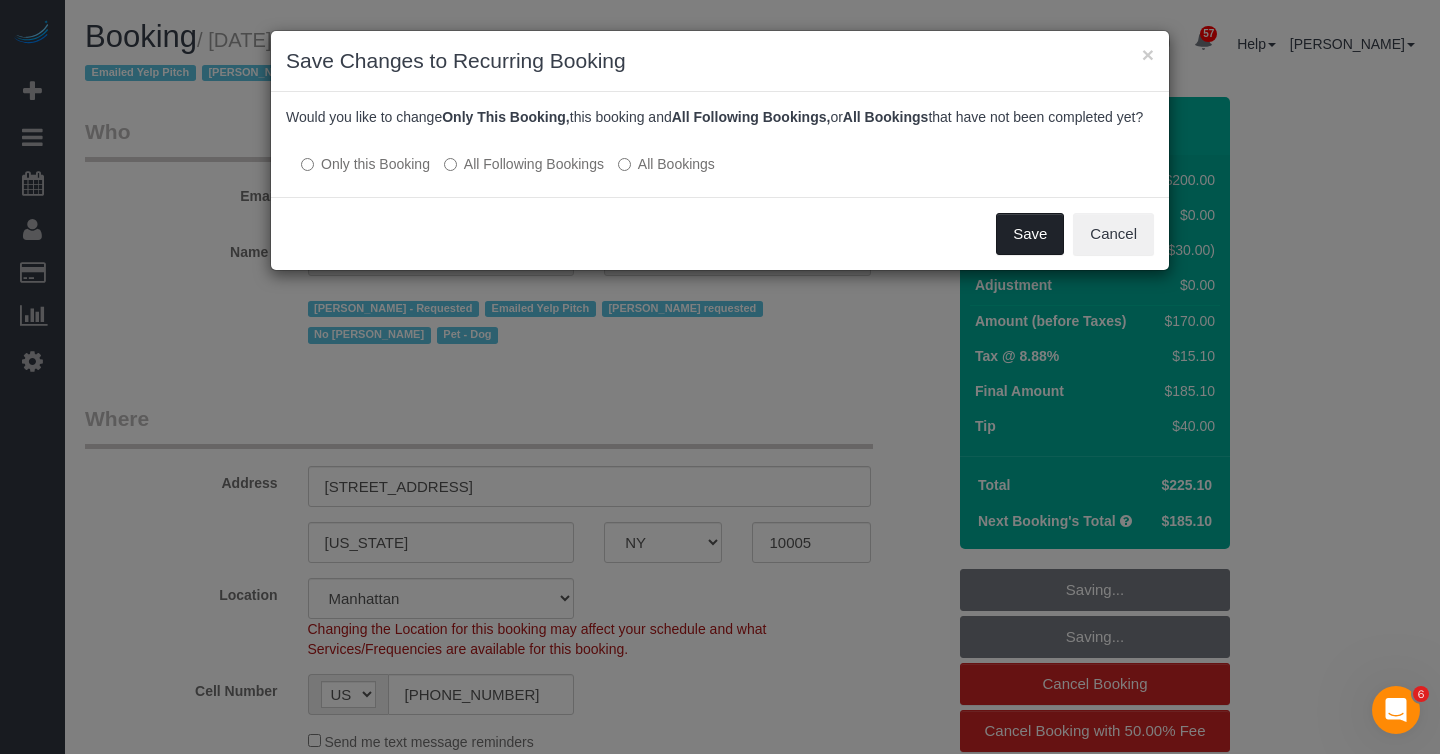 click on "Save" at bounding box center (1030, 234) 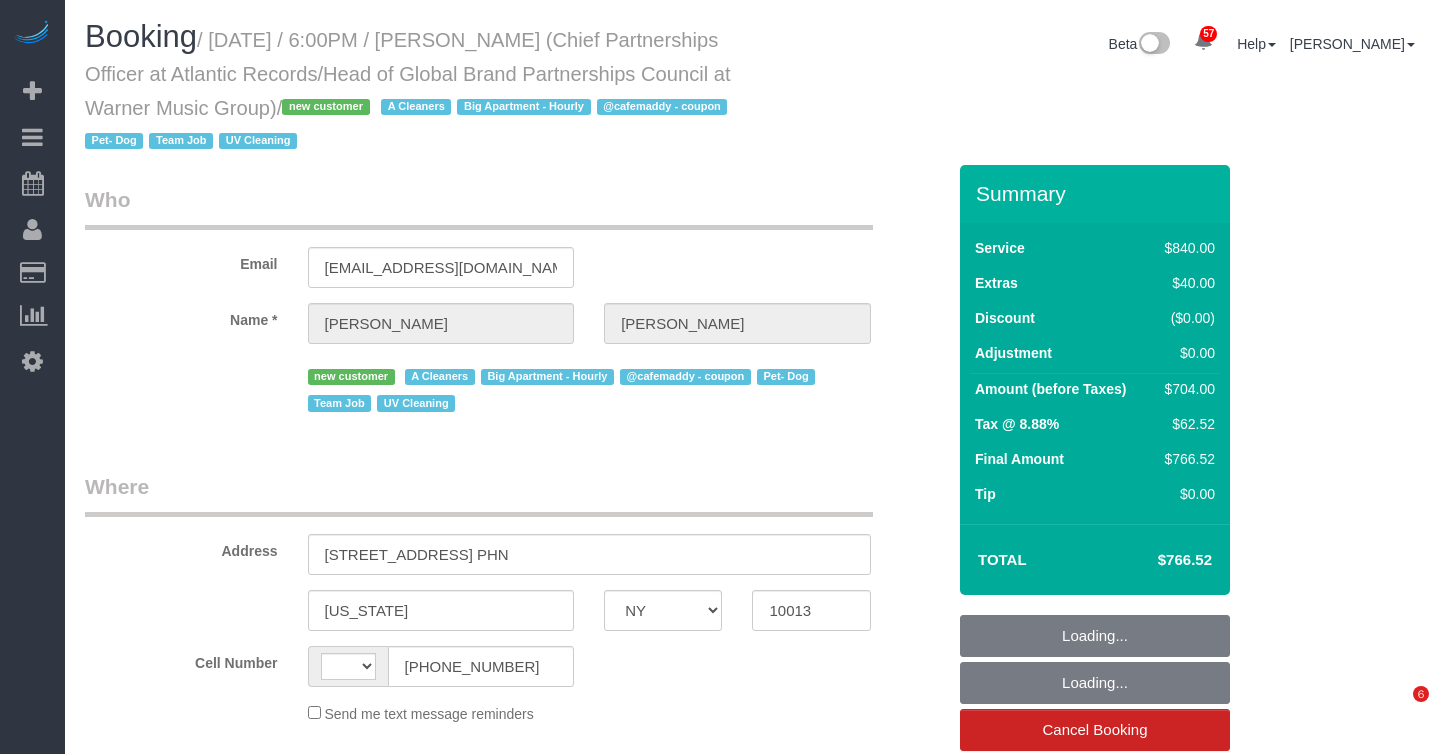 select on "NY" 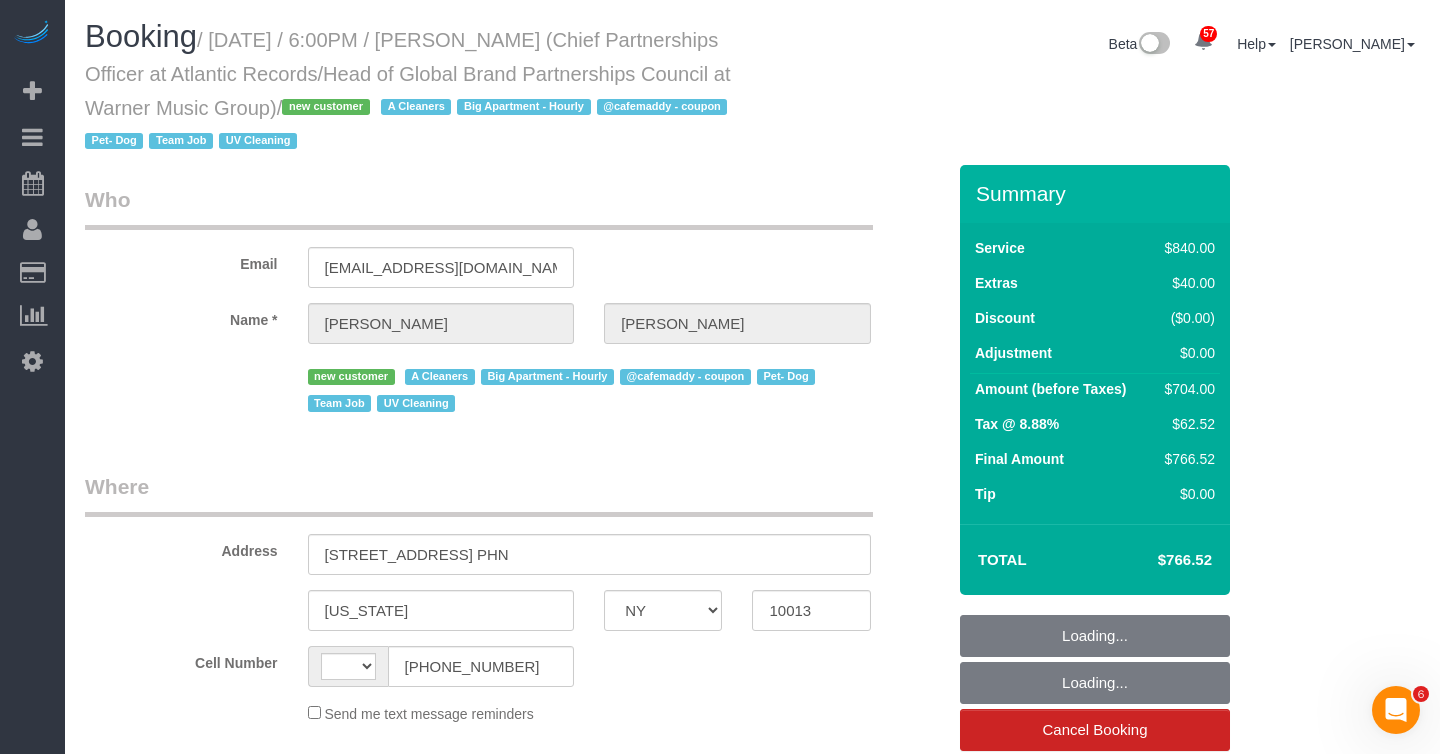 scroll, scrollTop: 0, scrollLeft: 0, axis: both 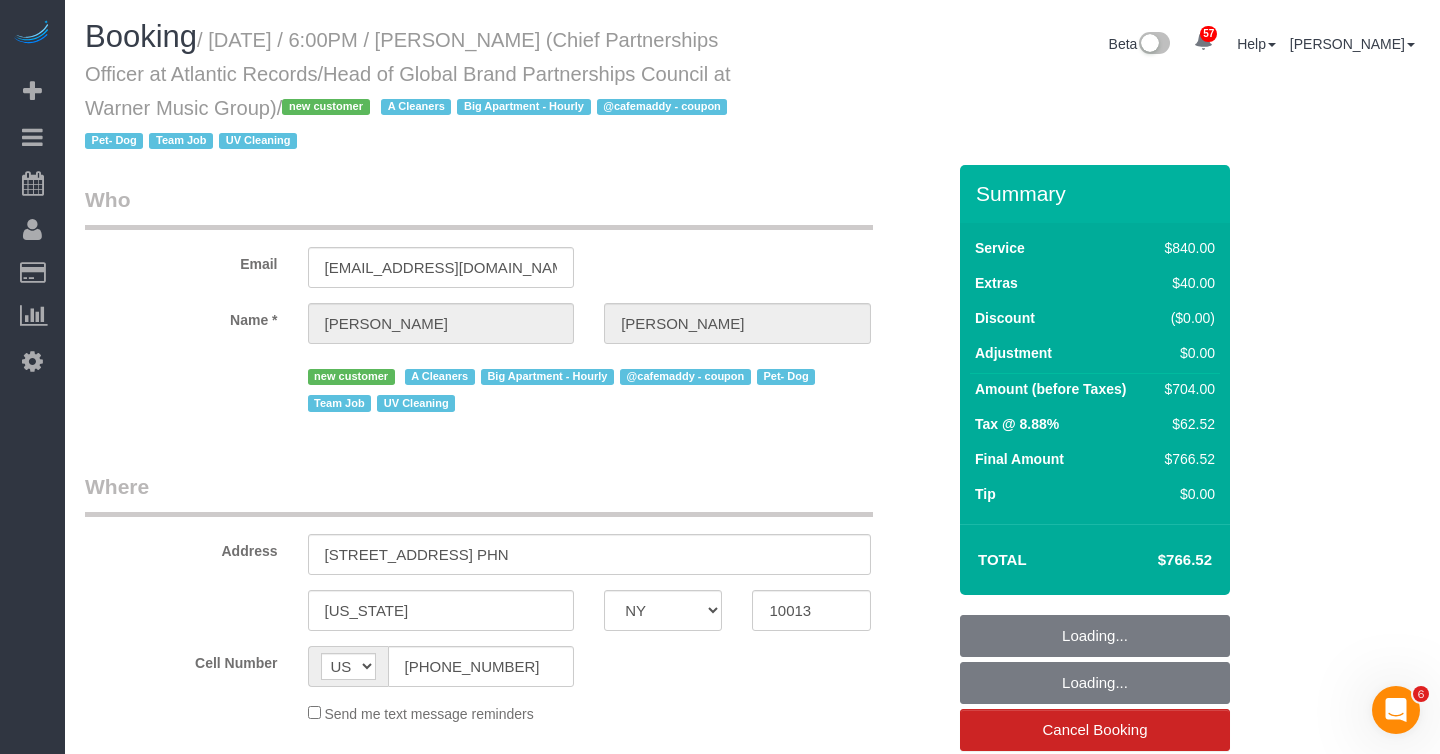 select on "3" 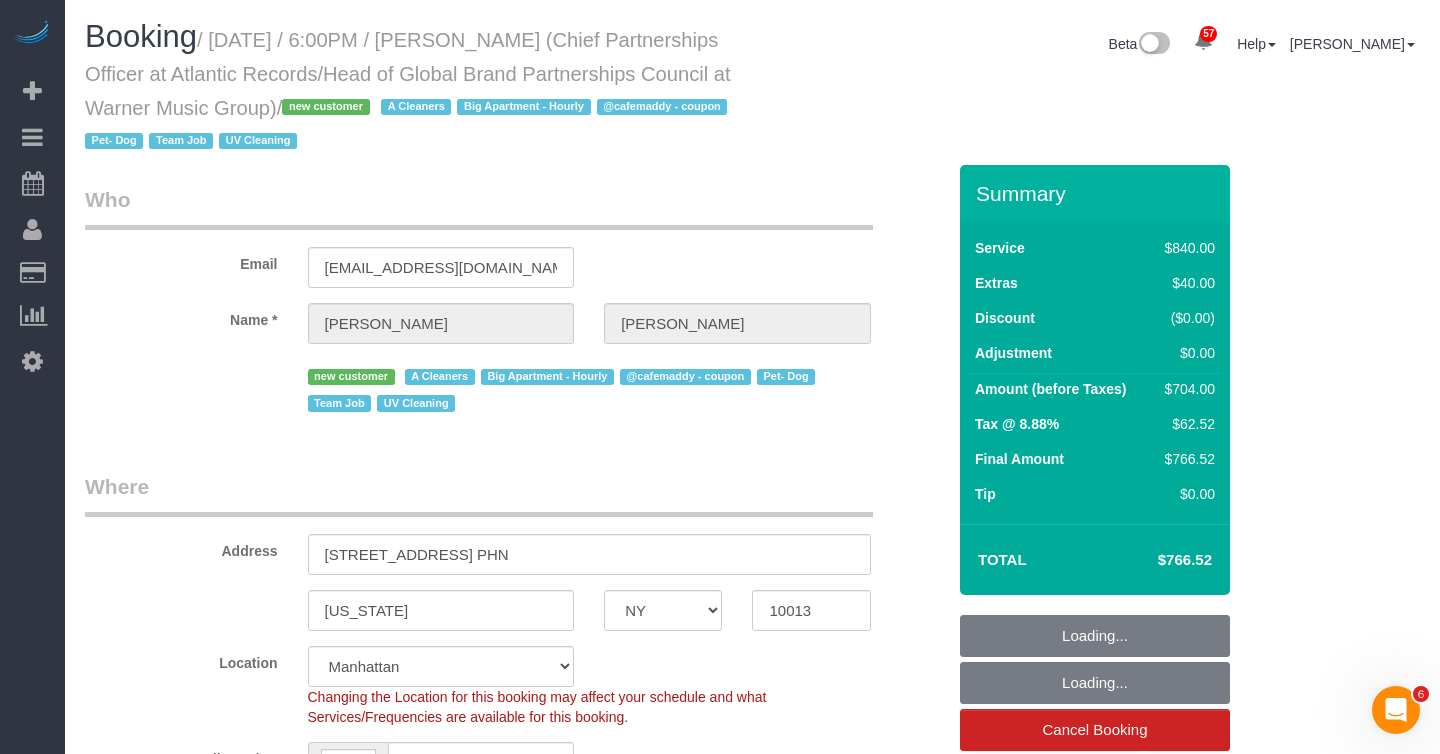select on "object:1486" 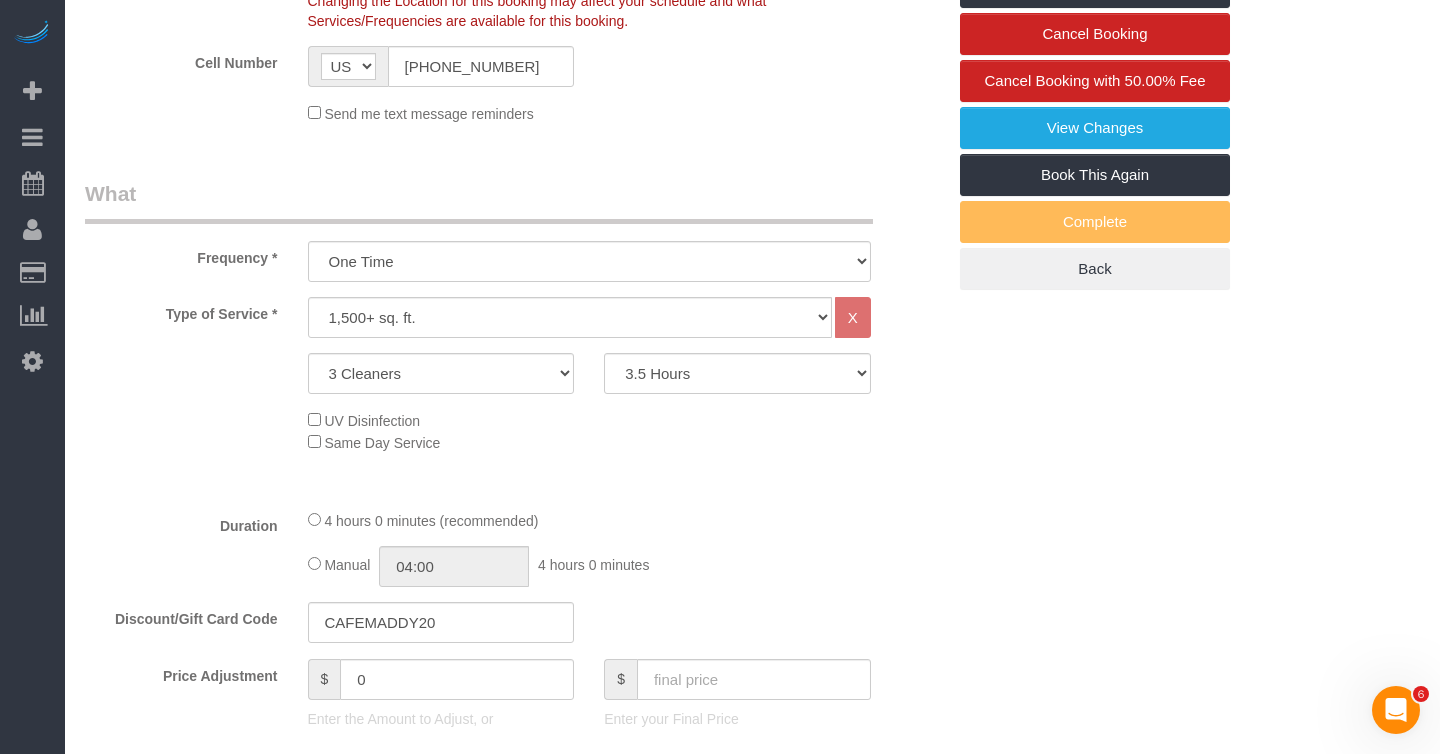 scroll, scrollTop: 788, scrollLeft: 0, axis: vertical 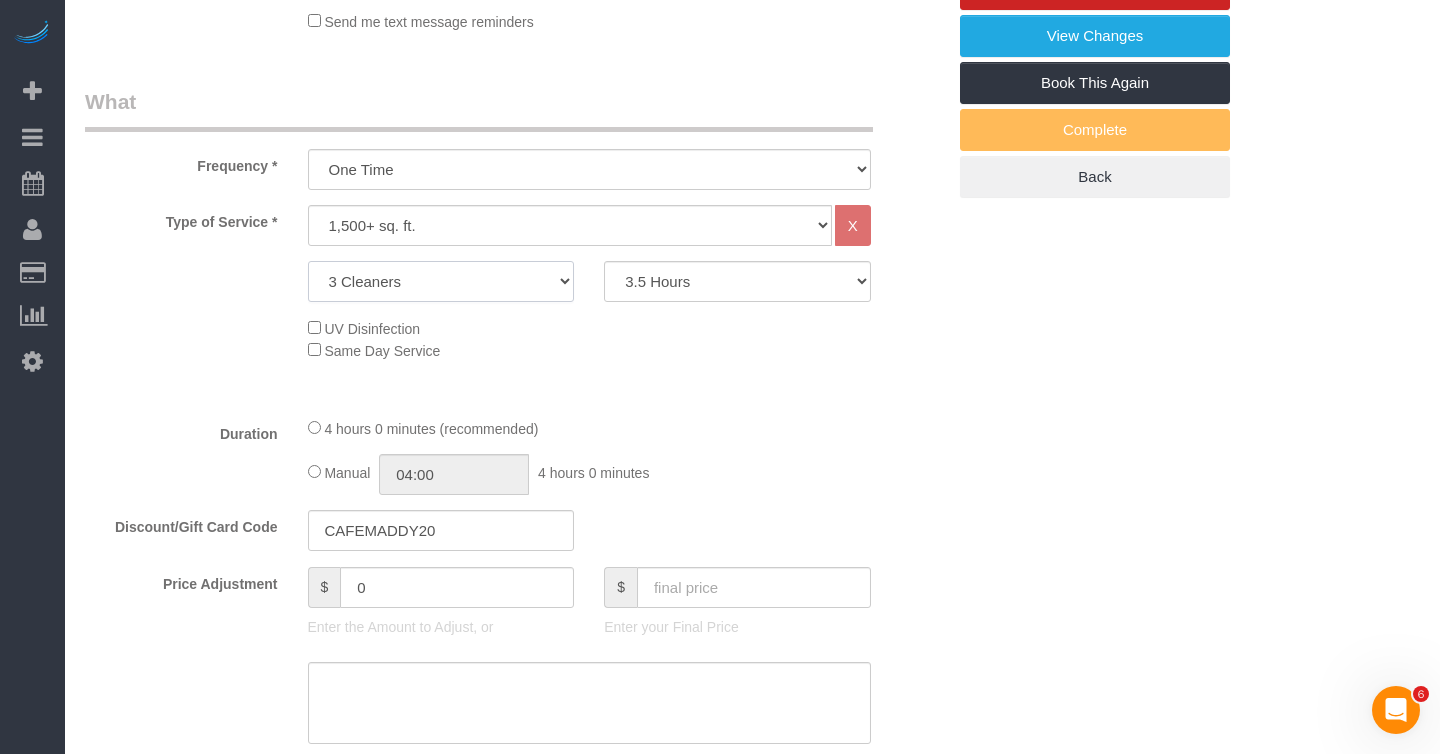 click on "2 Cleaners
3 Cleaners
4 Cleaners
5 Cleaners" 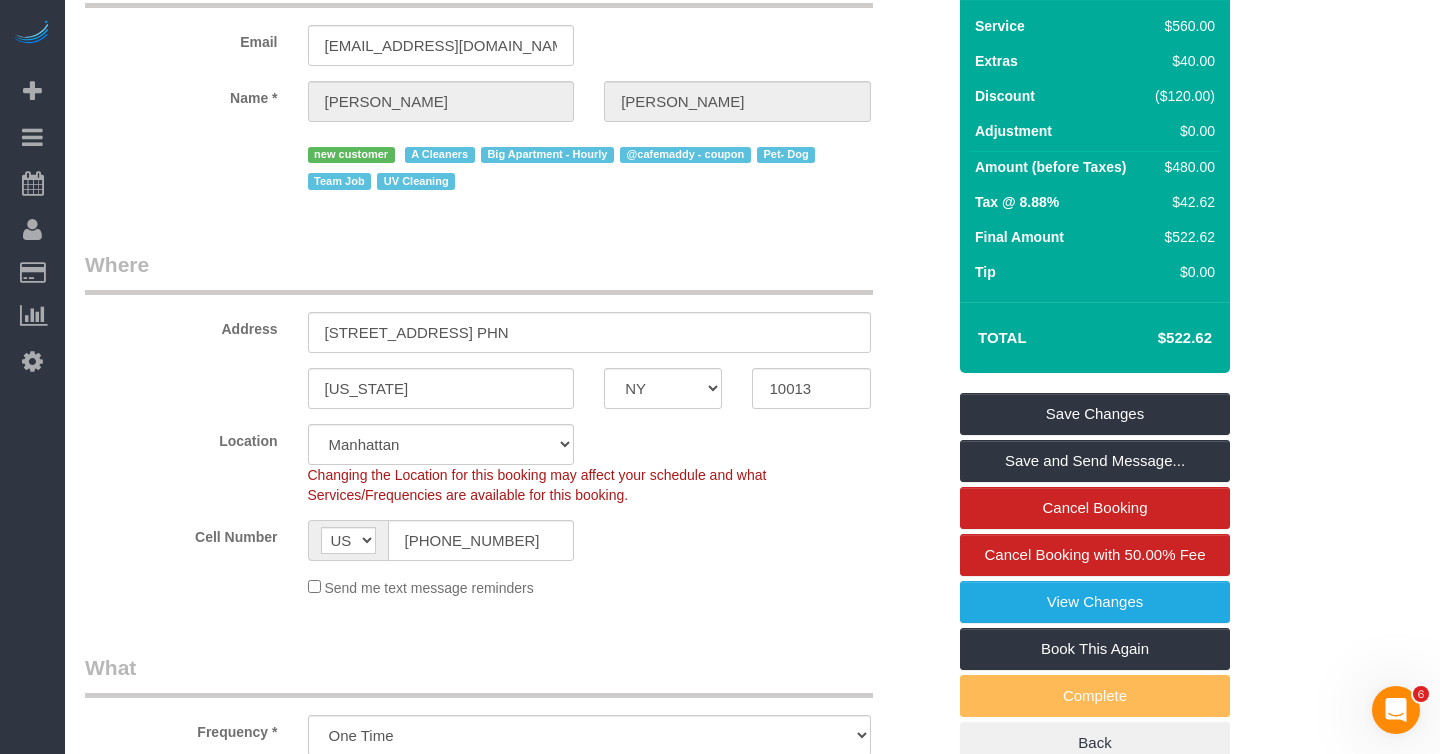 scroll, scrollTop: 224, scrollLeft: 0, axis: vertical 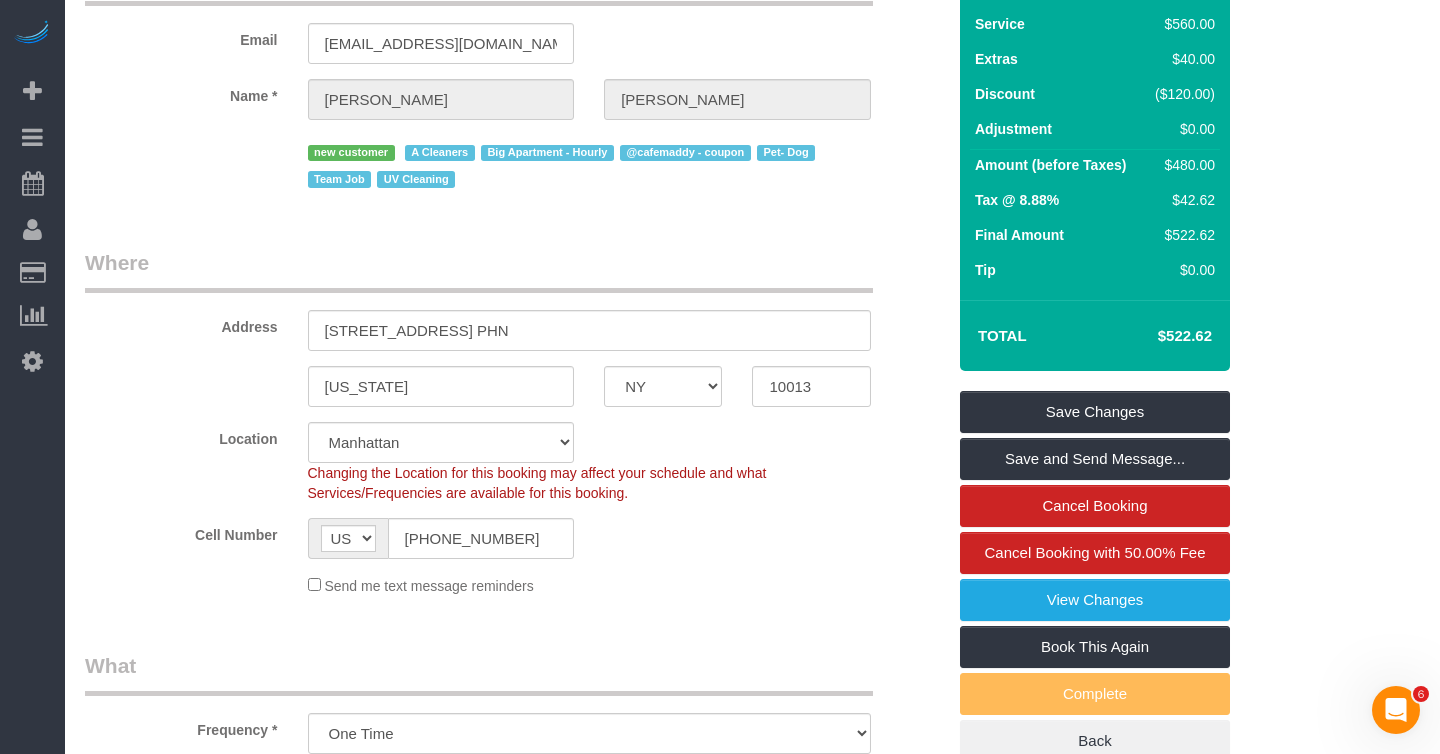 drag, startPoint x: 1213, startPoint y: 337, endPoint x: 1159, endPoint y: 339, distance: 54.037025 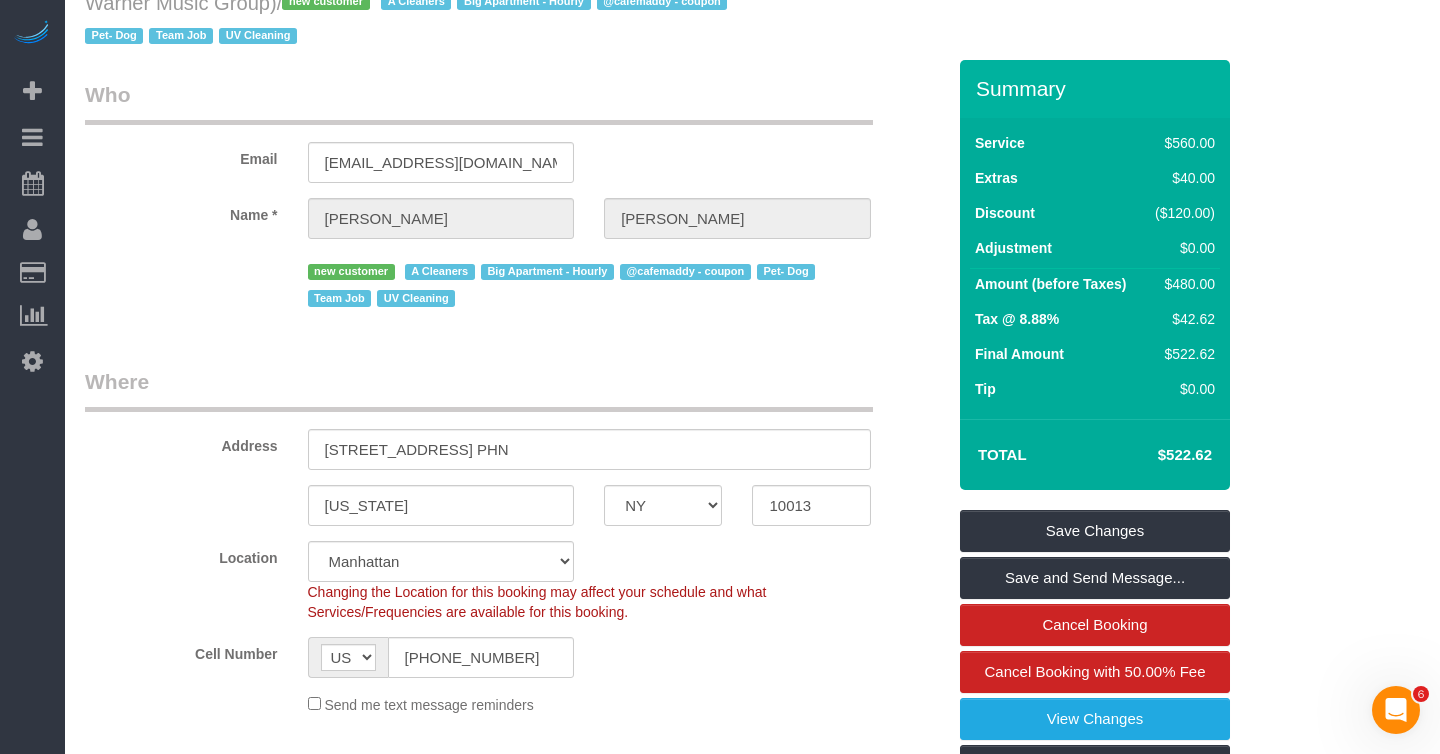 scroll, scrollTop: 0, scrollLeft: 0, axis: both 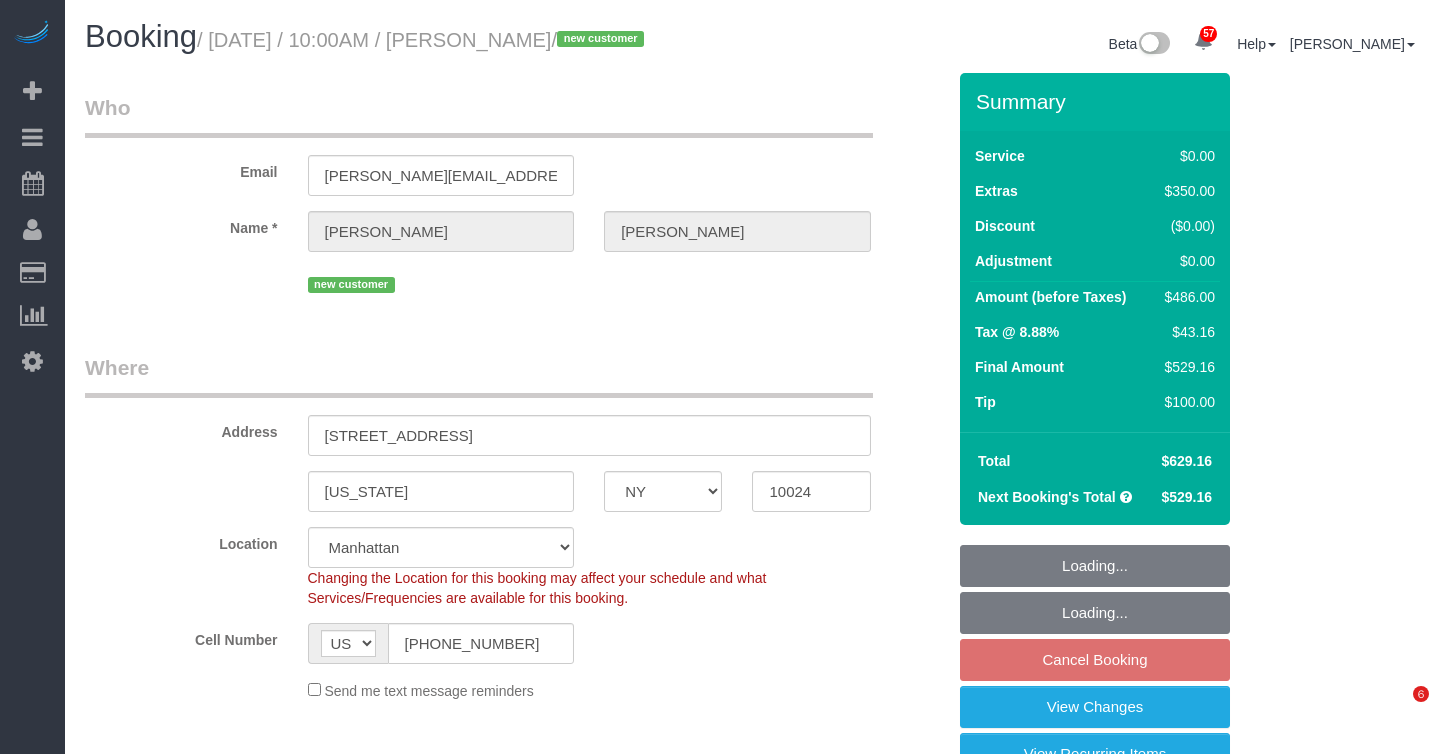 select on "NY" 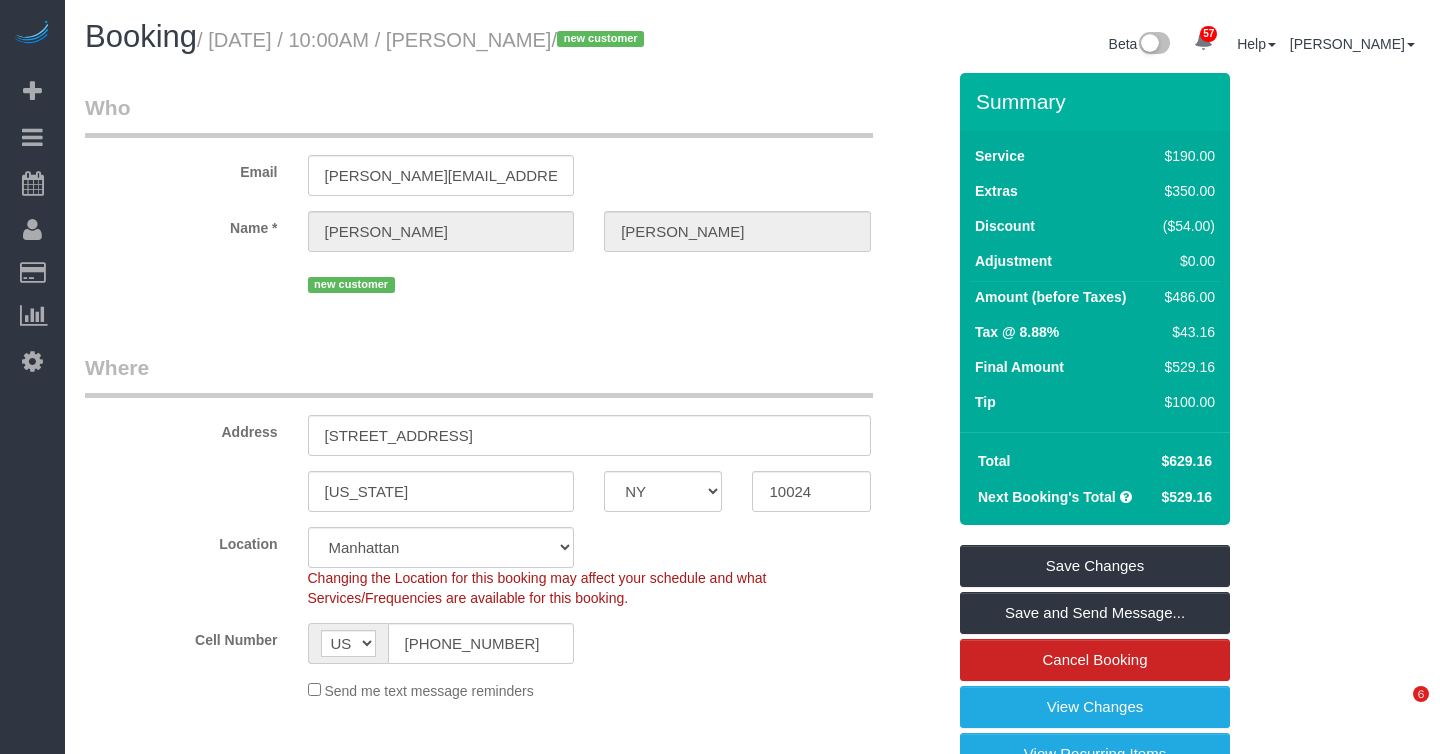 scroll, scrollTop: 0, scrollLeft: 0, axis: both 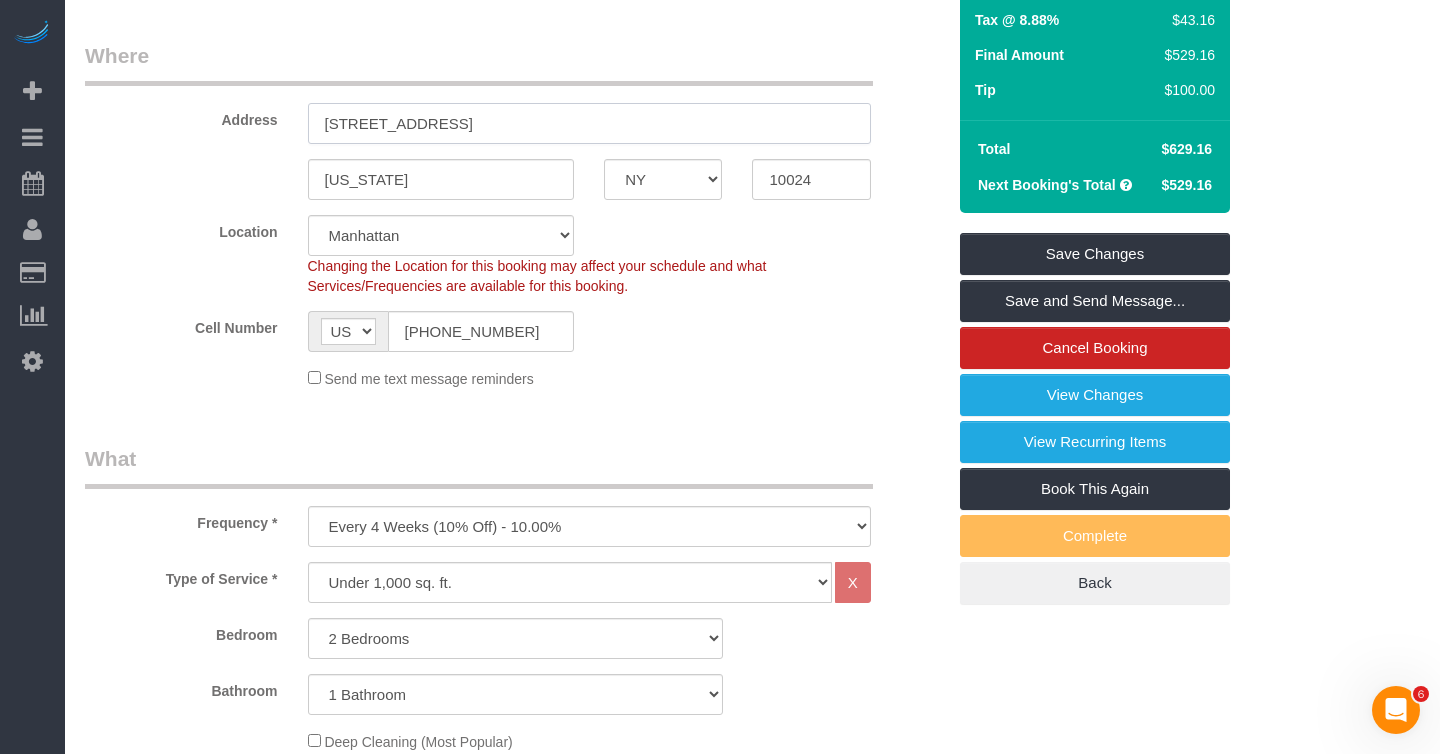 click on "[STREET_ADDRESS]" at bounding box center [589, 123] 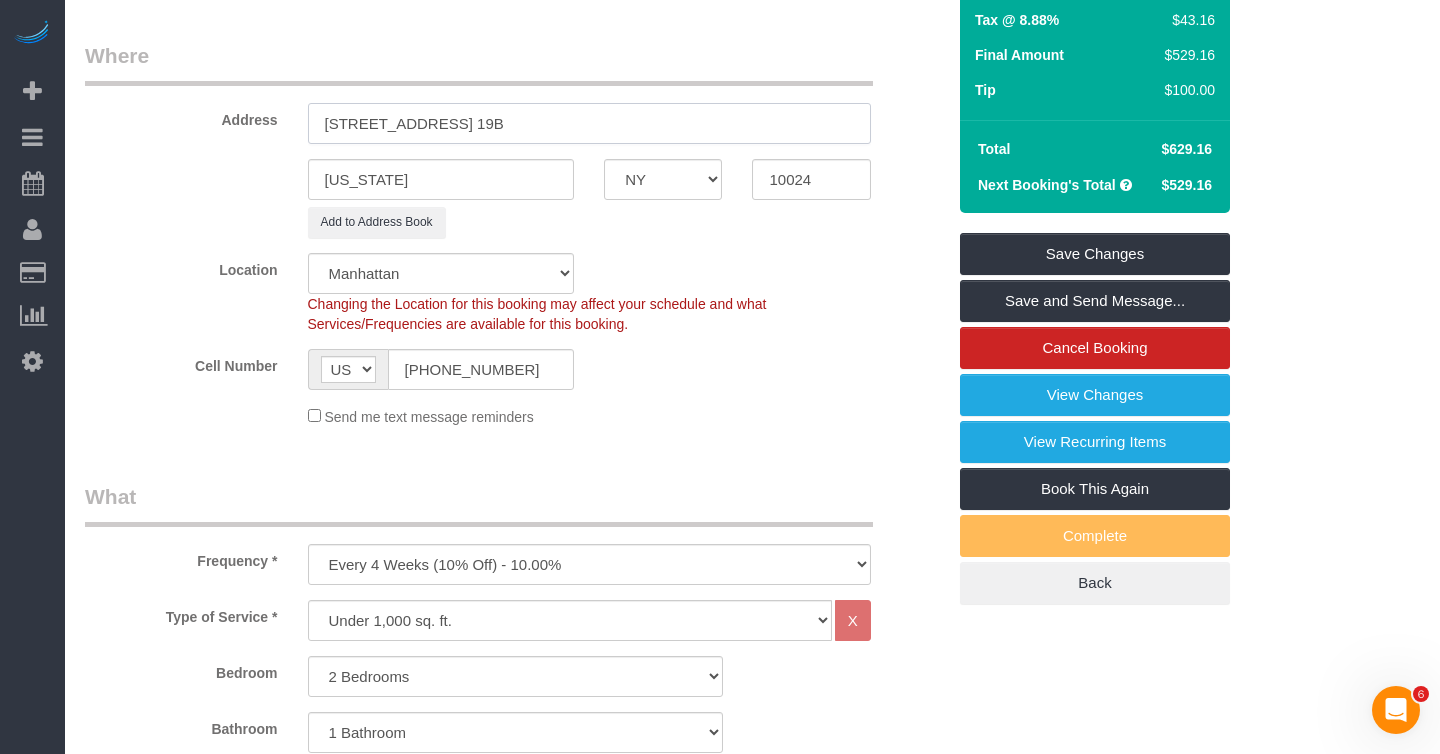click on "[STREET_ADDRESS] 19B" at bounding box center [589, 123] 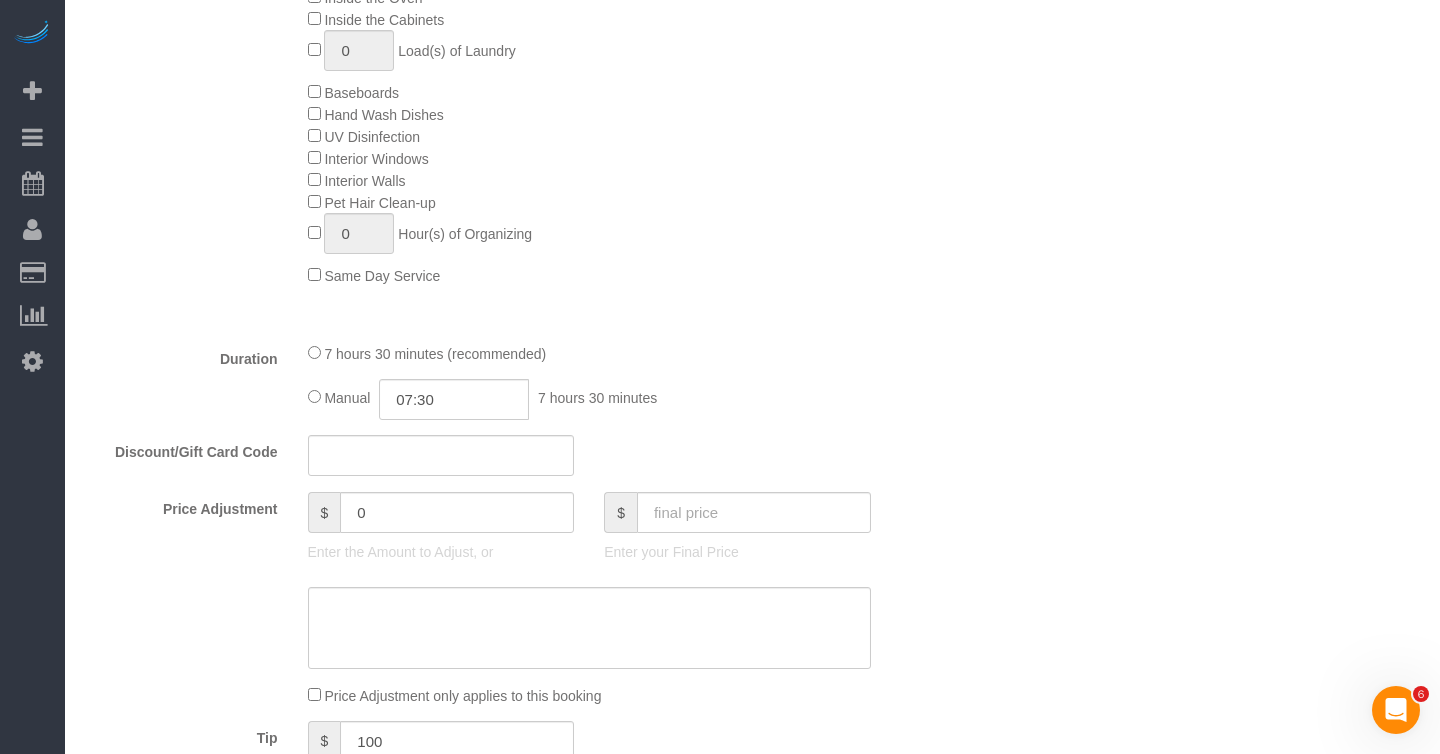scroll, scrollTop: 1151, scrollLeft: 0, axis: vertical 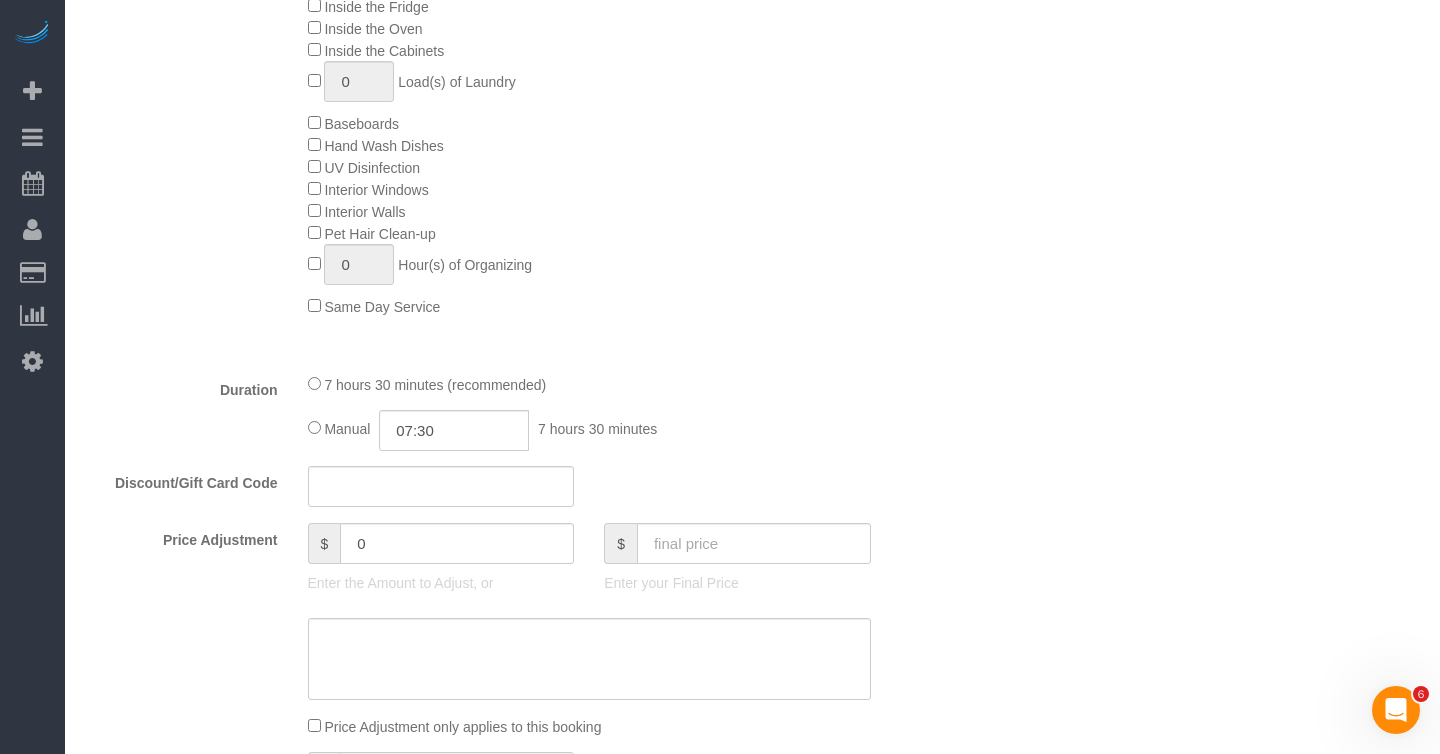 type on "[STREET_ADDRESS] 19B" 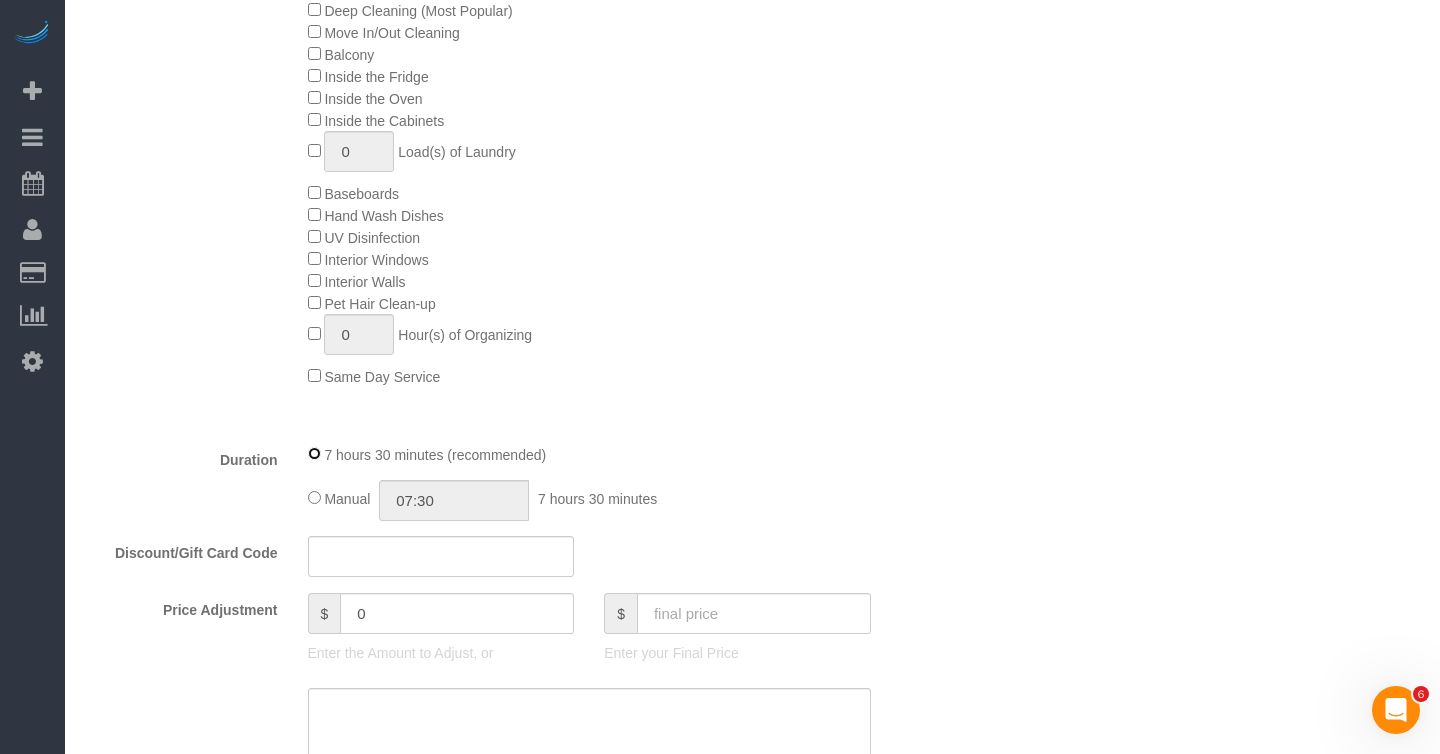 scroll, scrollTop: 1085, scrollLeft: 0, axis: vertical 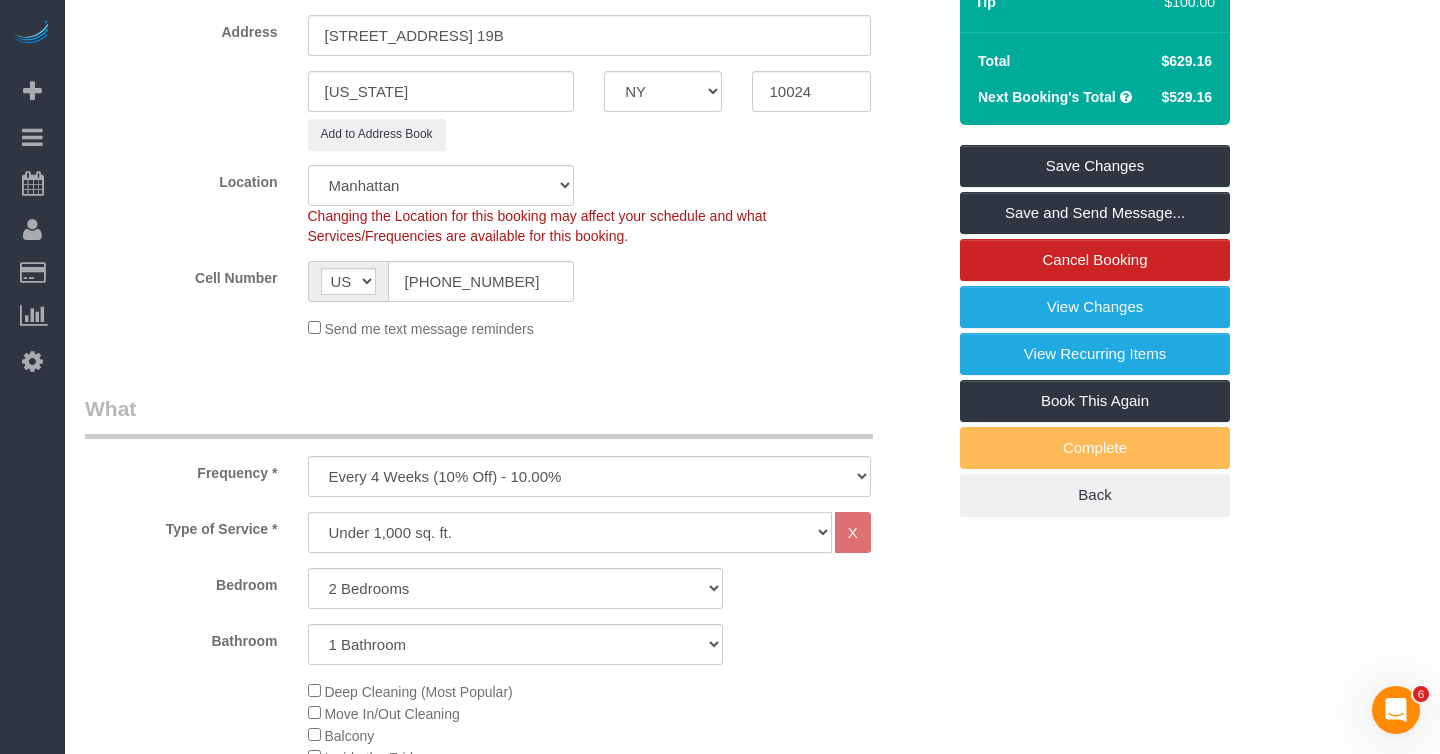 click on "Under 1,000 sq. ft. 1,001 - 1,500 sq. ft. 1,500+ sq. ft. Custom Cleaning Office Cleaning Airbnb Cleaning Post Construction Cleaning RE-CLEAN Hourly Rate - 8.0 Hourly Rate - 7.5 Late Cancellation - Invoice Purposes Hourly Rate (30% OFF) Bungalow Living Hello [PERSON_NAME] - Standard Cleaning Hello [PERSON_NAME] - Hourly Rate TULU - Standard Cleaning TULU - Hourly Rate Hourly Rate (15% OFF) Hourly Rate (20% OFF) Hourly Rate (25% OFF) Hourly Rate (22.5% OFF) Charity Clean Outsite - Hourly Rate Floor Cleaning 100/hr 140/hr Upholstery Cleaning Hourly Rate (Comped Cleaning) Power Washing Carpet/Rug Cleaning Floor Cleaning Couch Cleaning" 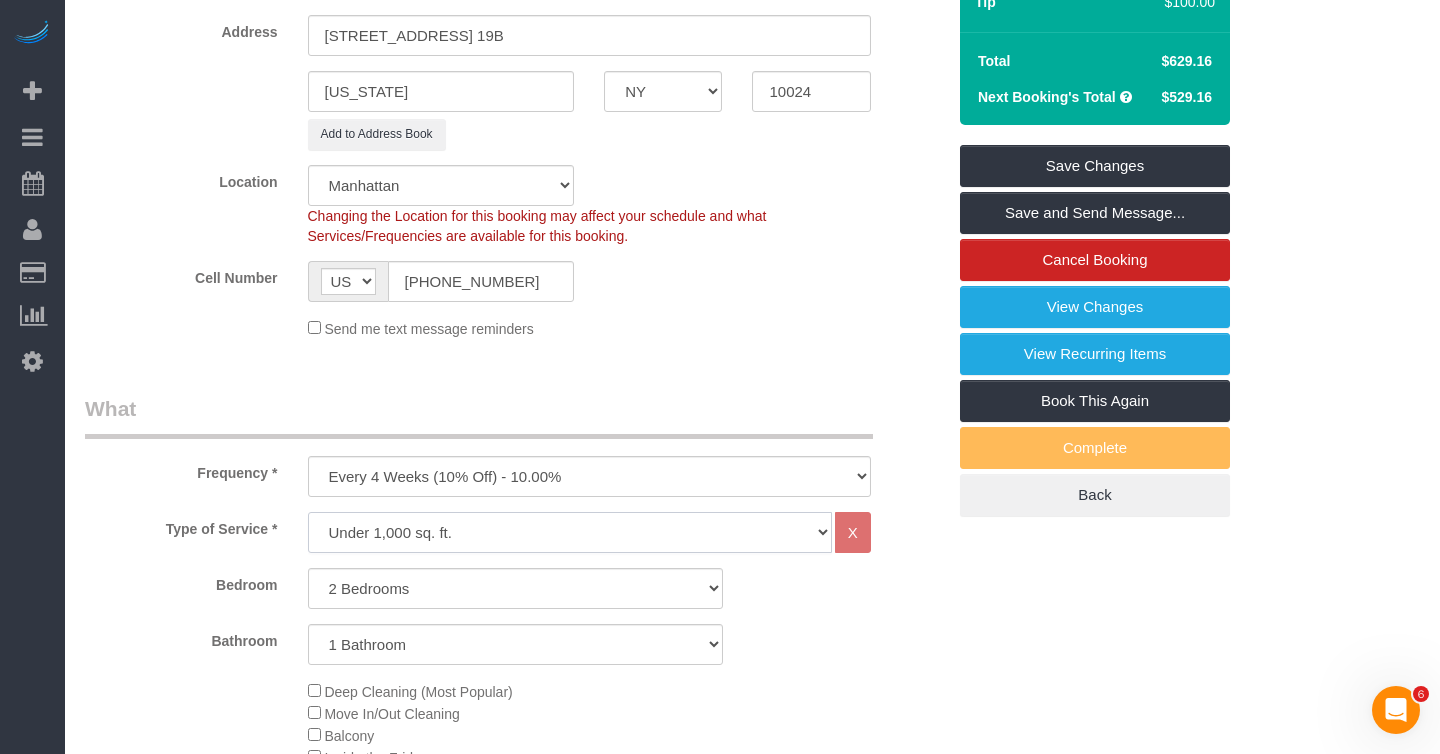 select on "213" 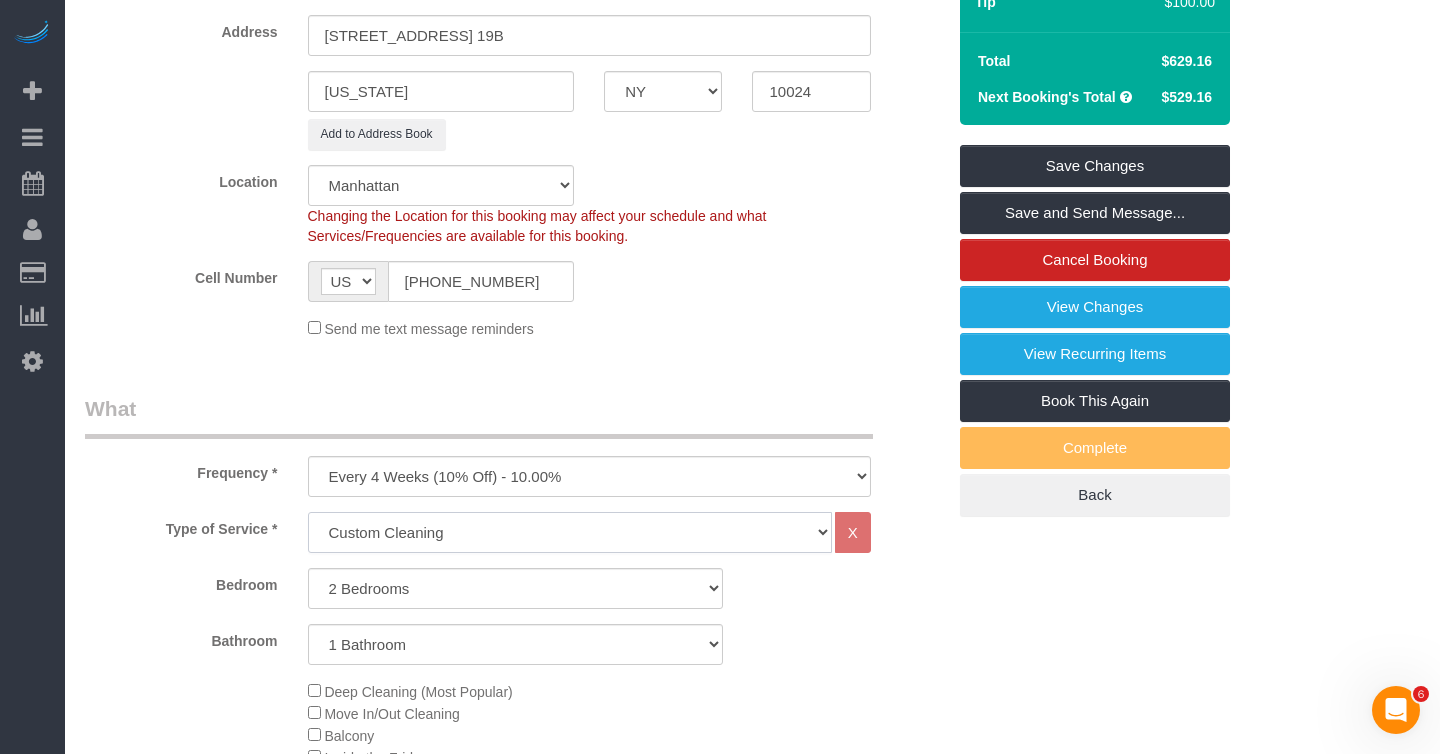 select on "1" 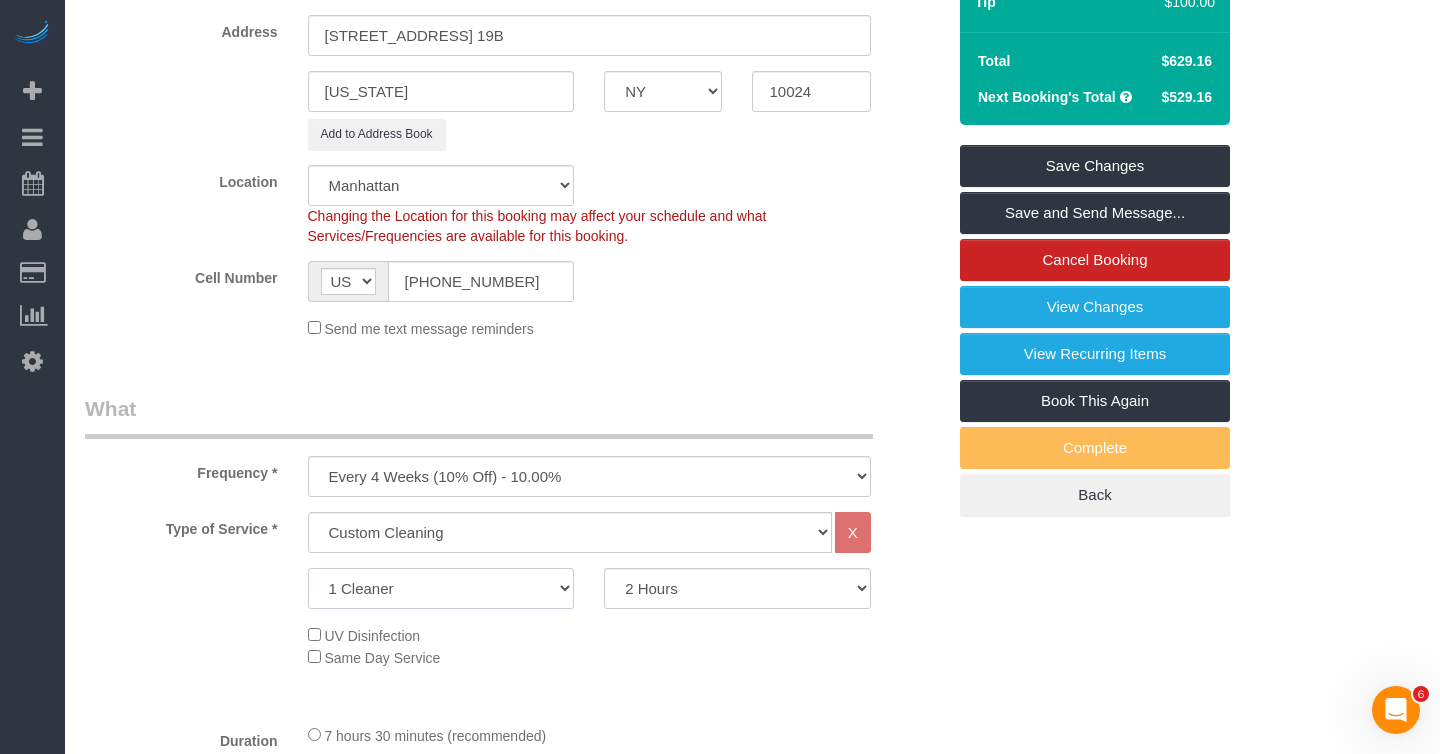 click on "1 Cleaner
2 Cleaners
3 Cleaners
4 Cleaners
5 Cleaners" 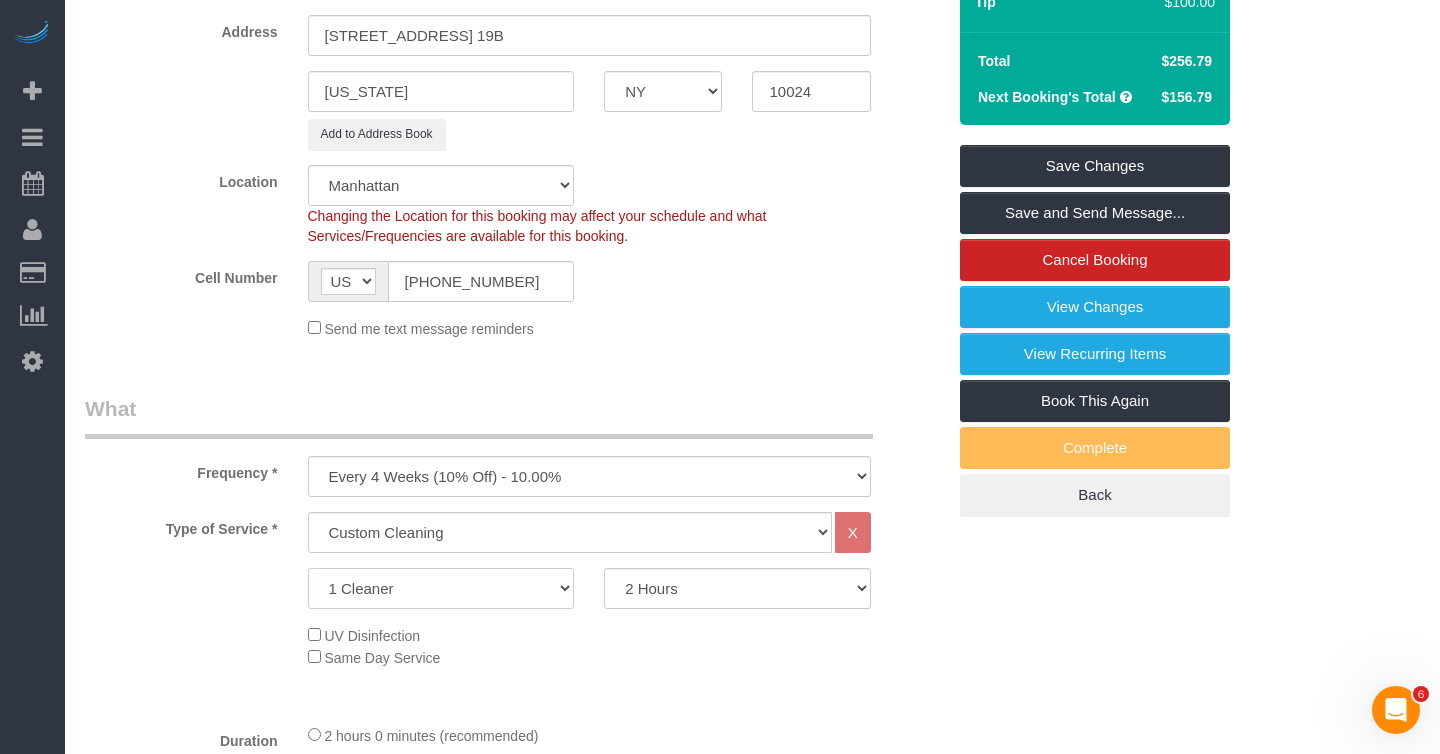 select on "2" 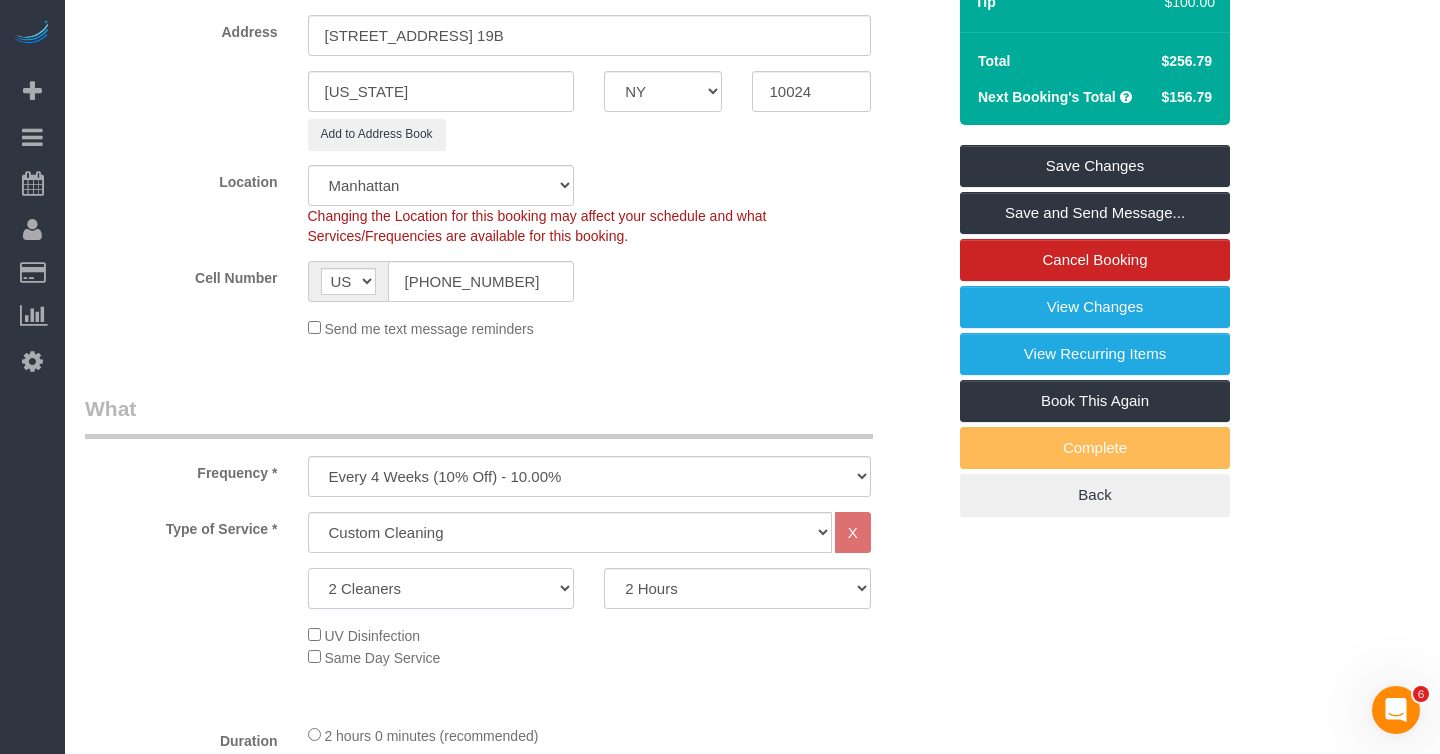 select on "spot62" 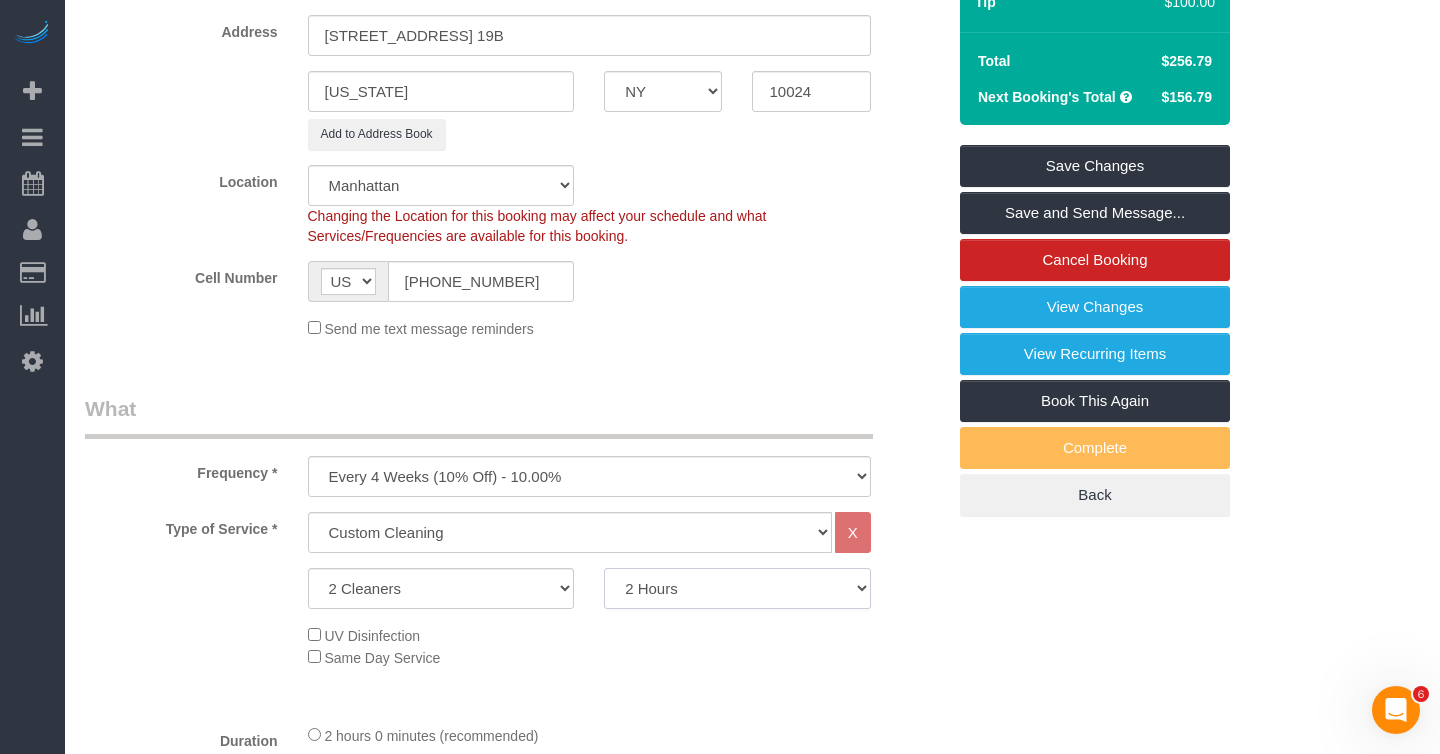 click on "2 Hours
2.5 Hours
3 Hours
3.5 Hours
4 Hours
4.5 Hours
5 Hours
5.5 Hours
6 Hours
6.5 Hours
7 Hours
7.5 Hours
8 Hours
8.5 Hours
9 Hours
9.5 Hours
10 Hours
10.5 Hours
11 Hours
11.5 Hours
12 Hours
12.5 Hours
13 Hours
13.5 Hours
14 Hours
14.5 Hours
15 Hours
15.5 Hours
16 Hours
16.5 Hours" 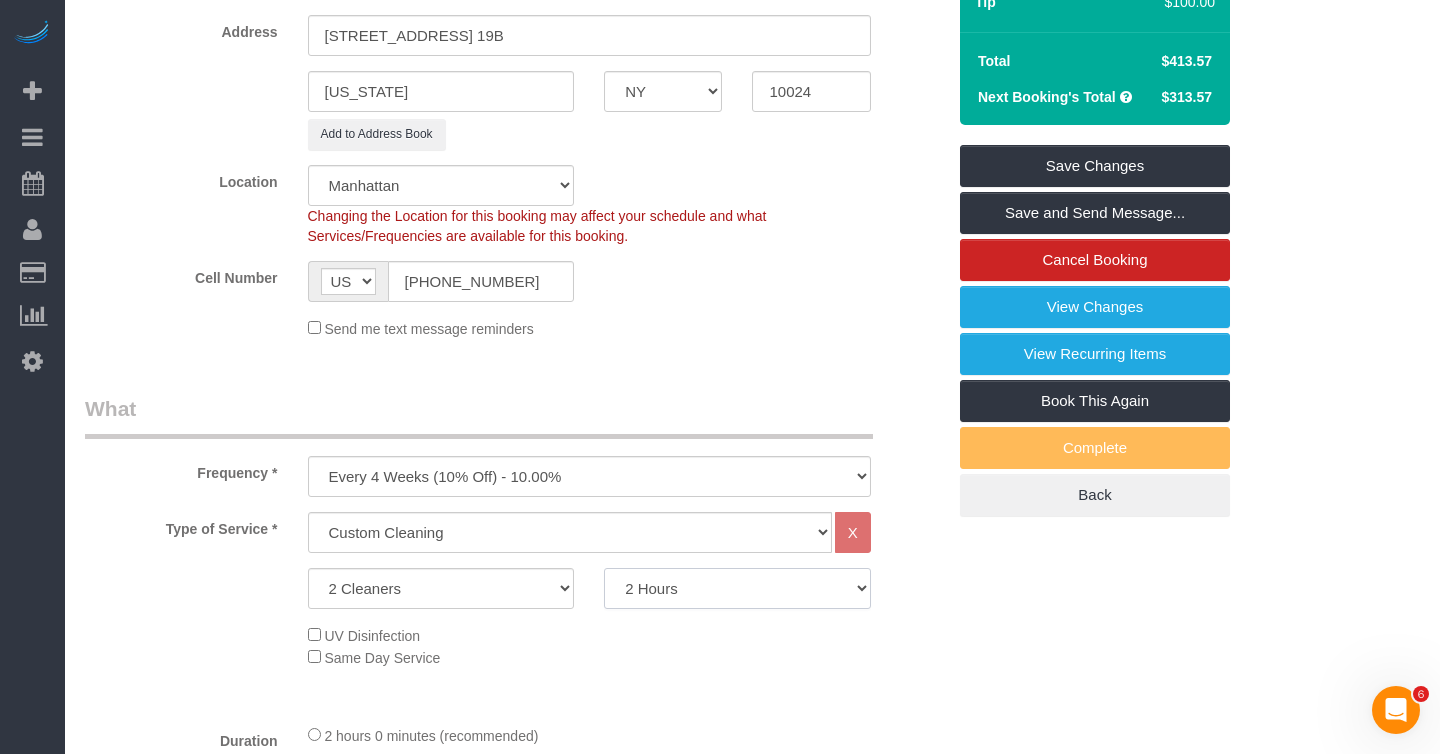 select on "240" 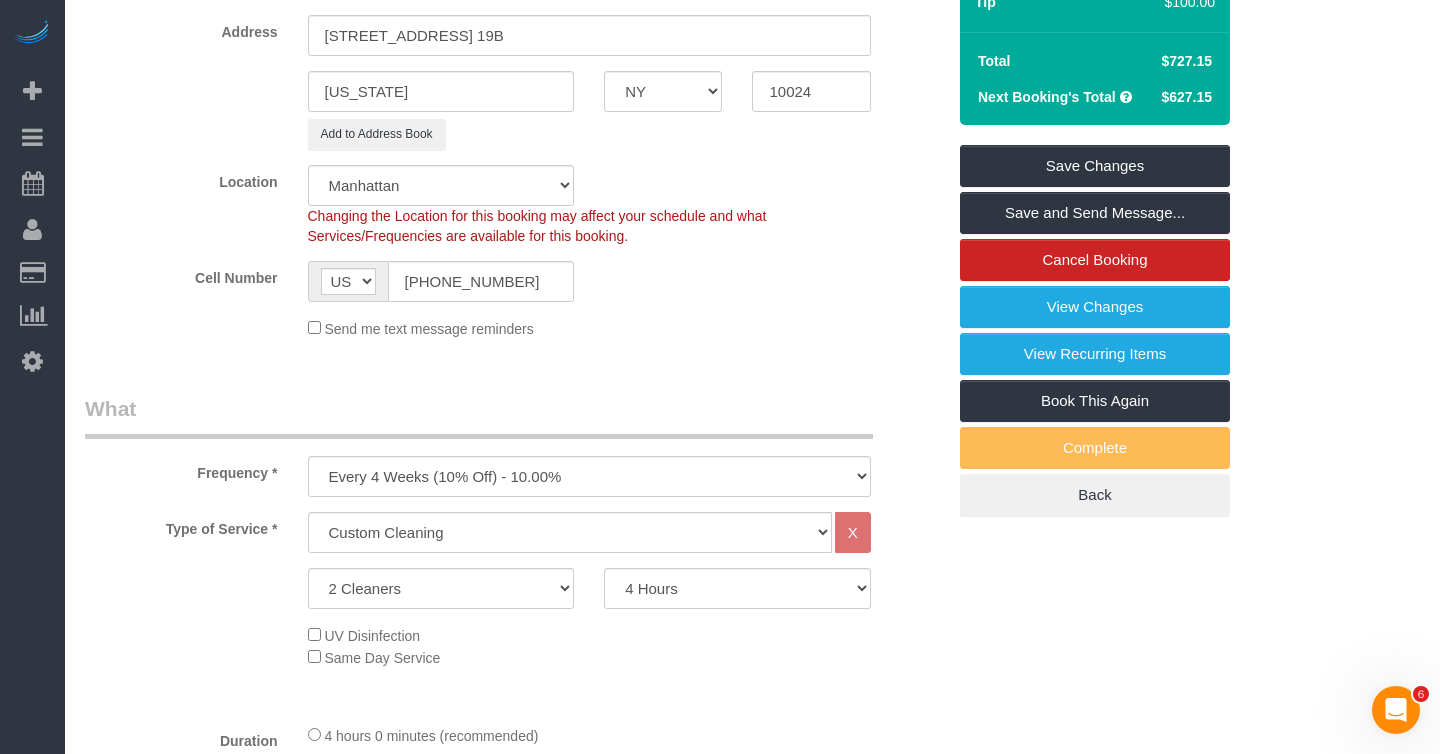 click on "UV Disinfection
Same Day Service" 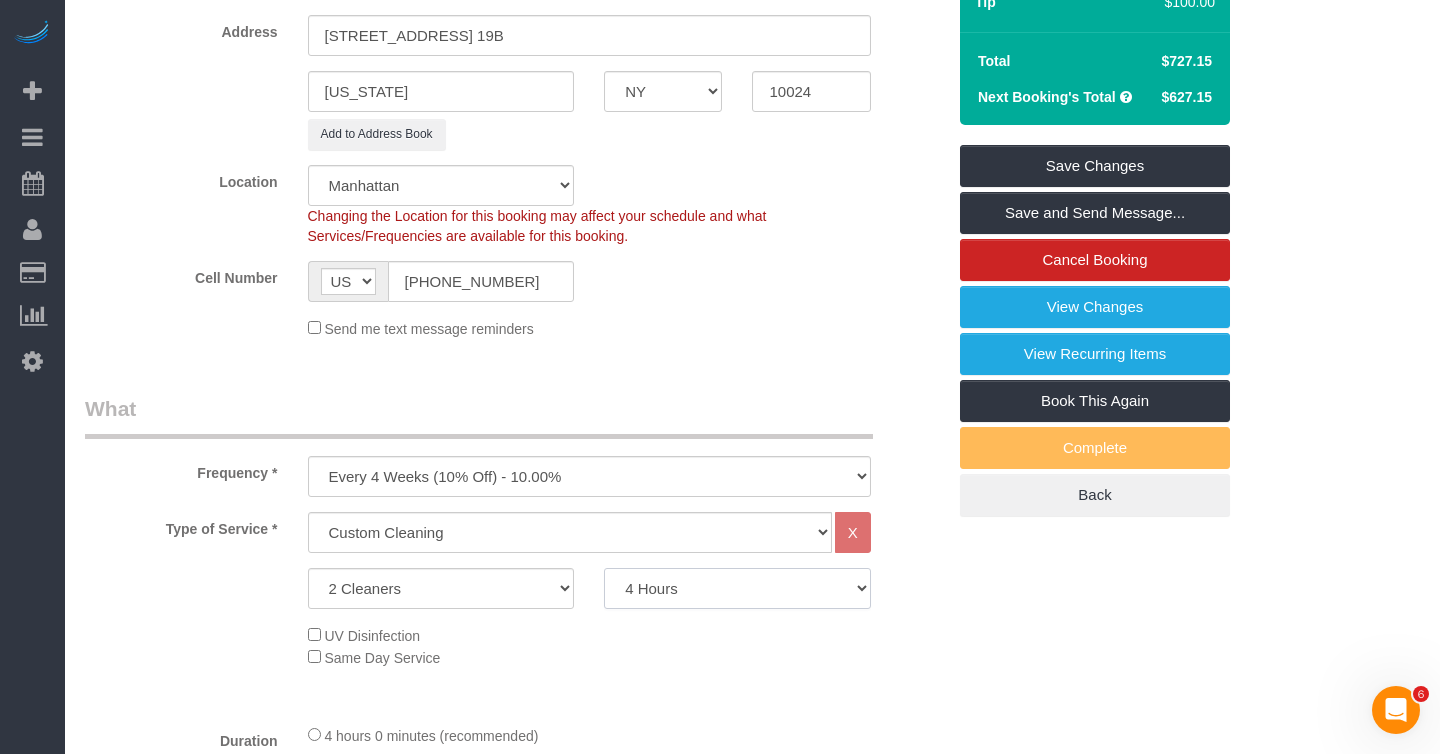 click on "2 Hours
2.5 Hours
3 Hours
3.5 Hours
4 Hours
4.5 Hours
5 Hours
5.5 Hours
6 Hours
6.5 Hours
7 Hours
7.5 Hours
8 Hours
8.5 Hours
9 Hours
9.5 Hours
10 Hours
10.5 Hours
11 Hours
11.5 Hours
12 Hours
12.5 Hours
13 Hours
13.5 Hours
14 Hours
14.5 Hours
15 Hours
15.5 Hours
16 Hours
16.5 Hours" 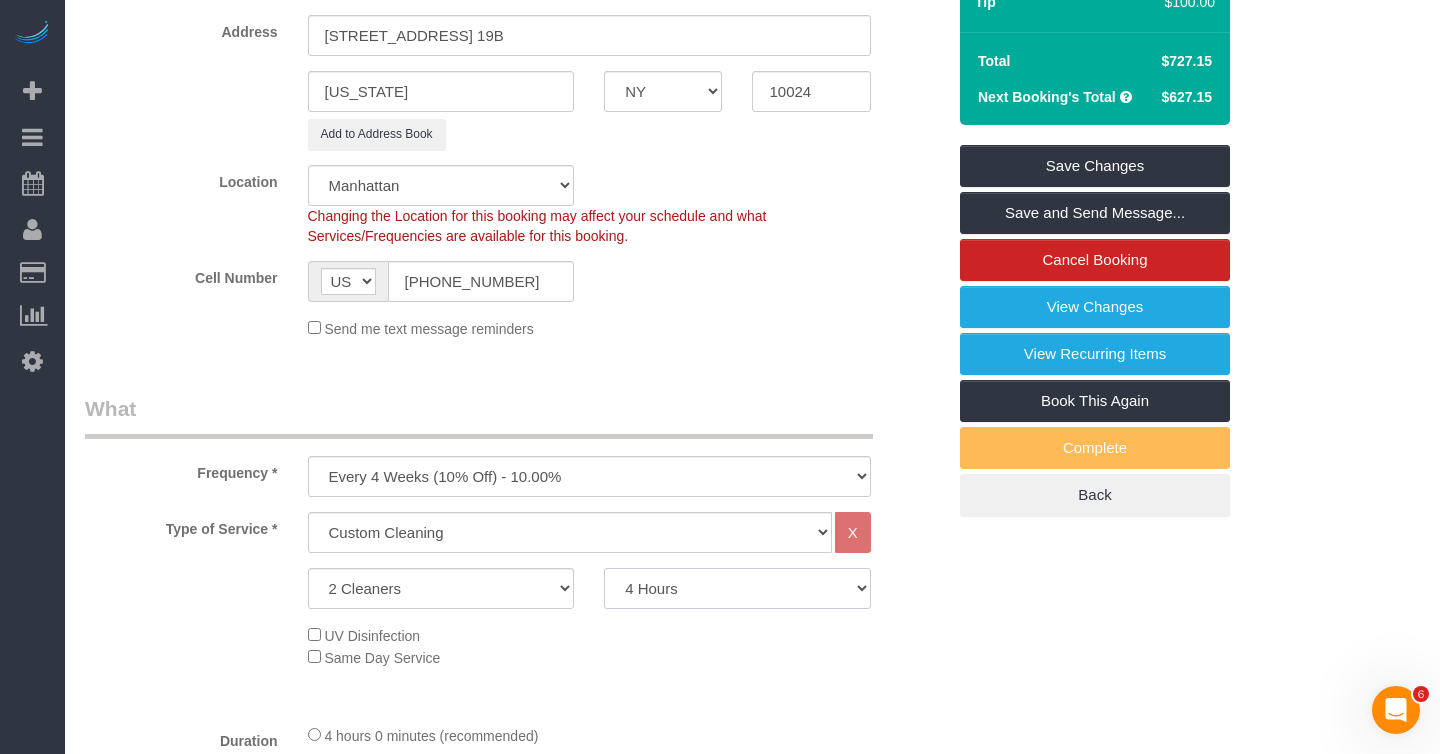 select on "210" 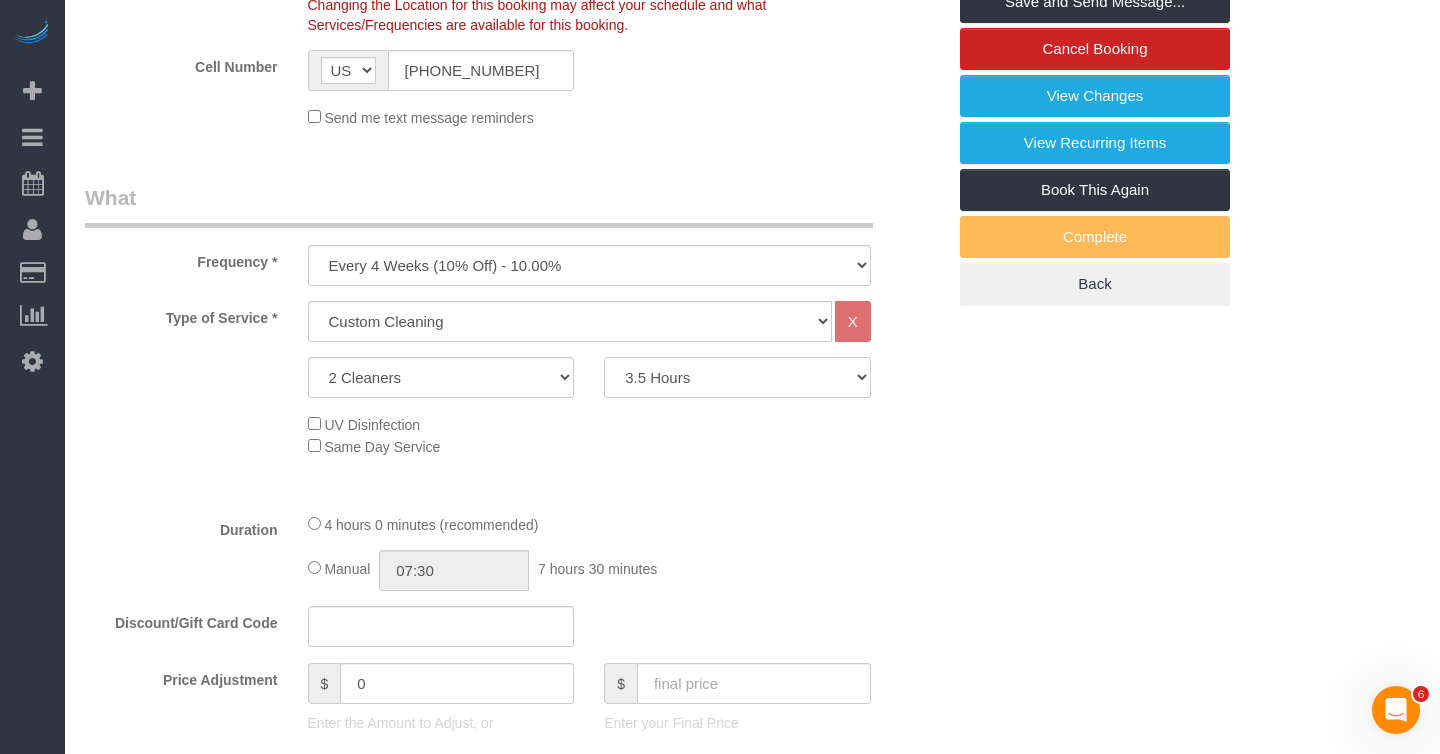 scroll, scrollTop: 622, scrollLeft: 0, axis: vertical 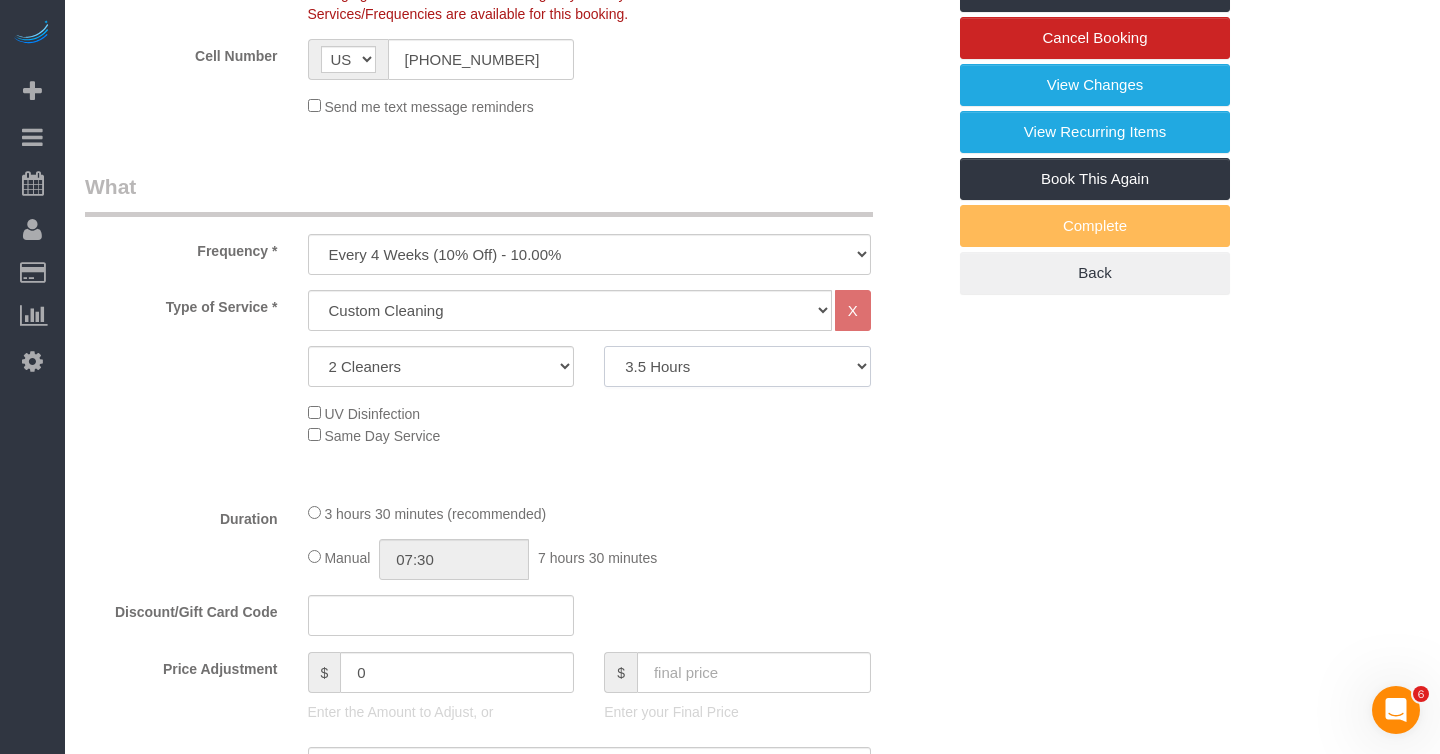 select on "spot180" 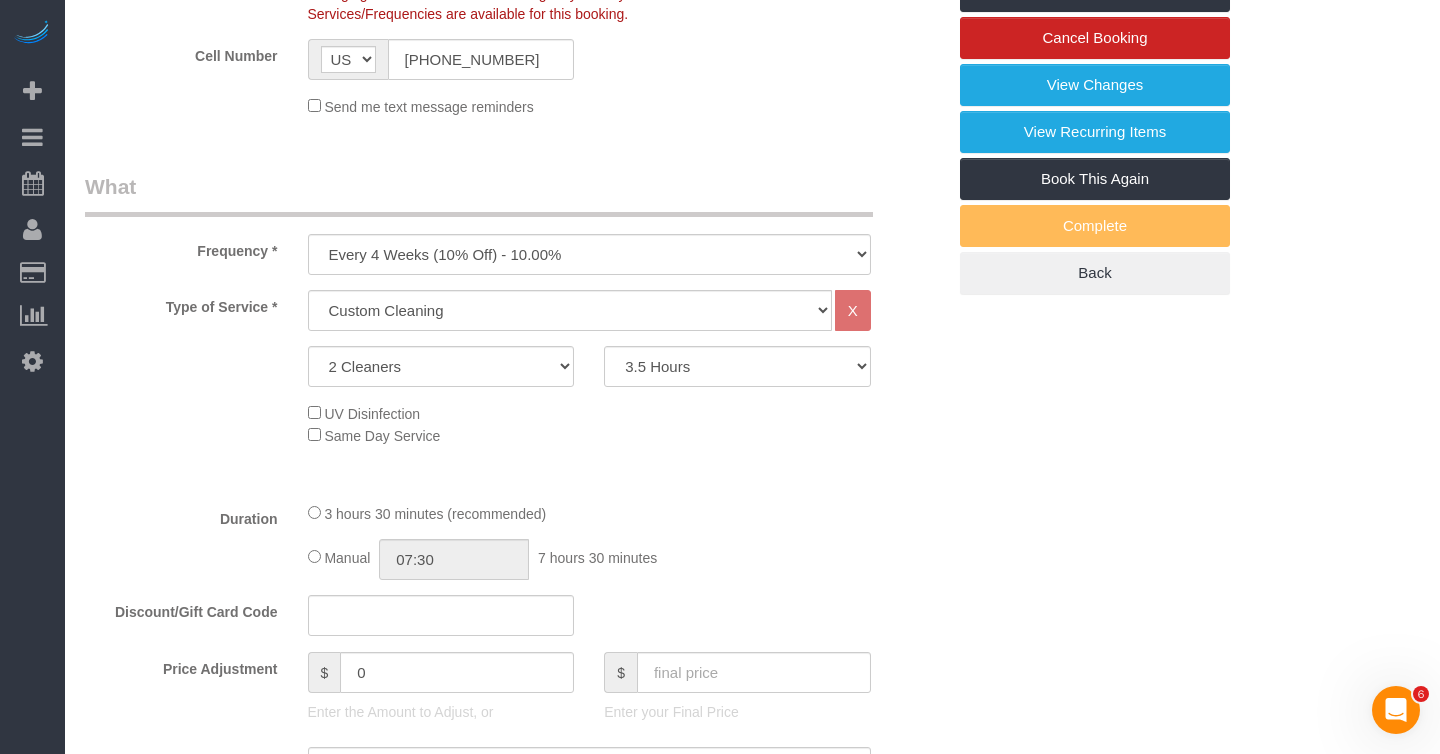 click on "3 hours 30 minutes (recommended)
Manual
07:30
7 hours 30 minutes" 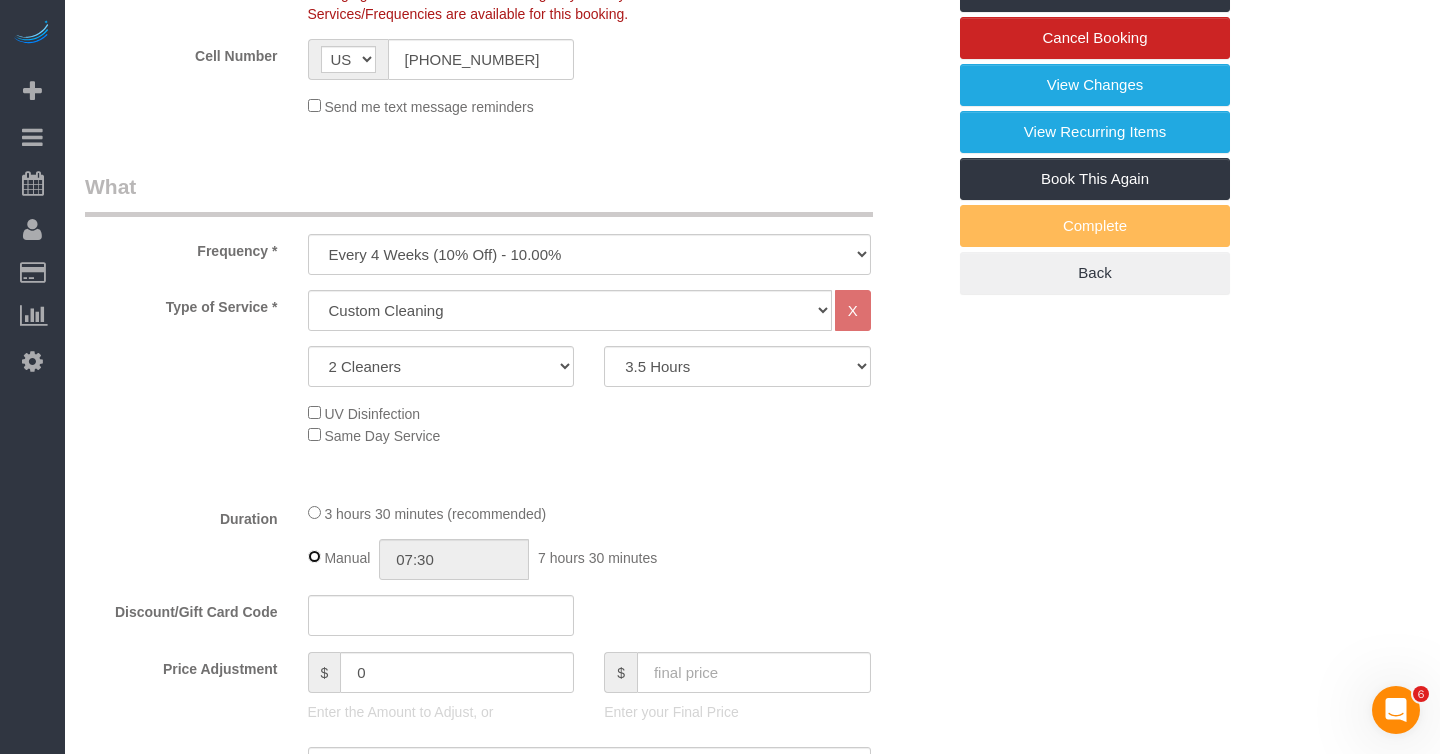 type on "03:30" 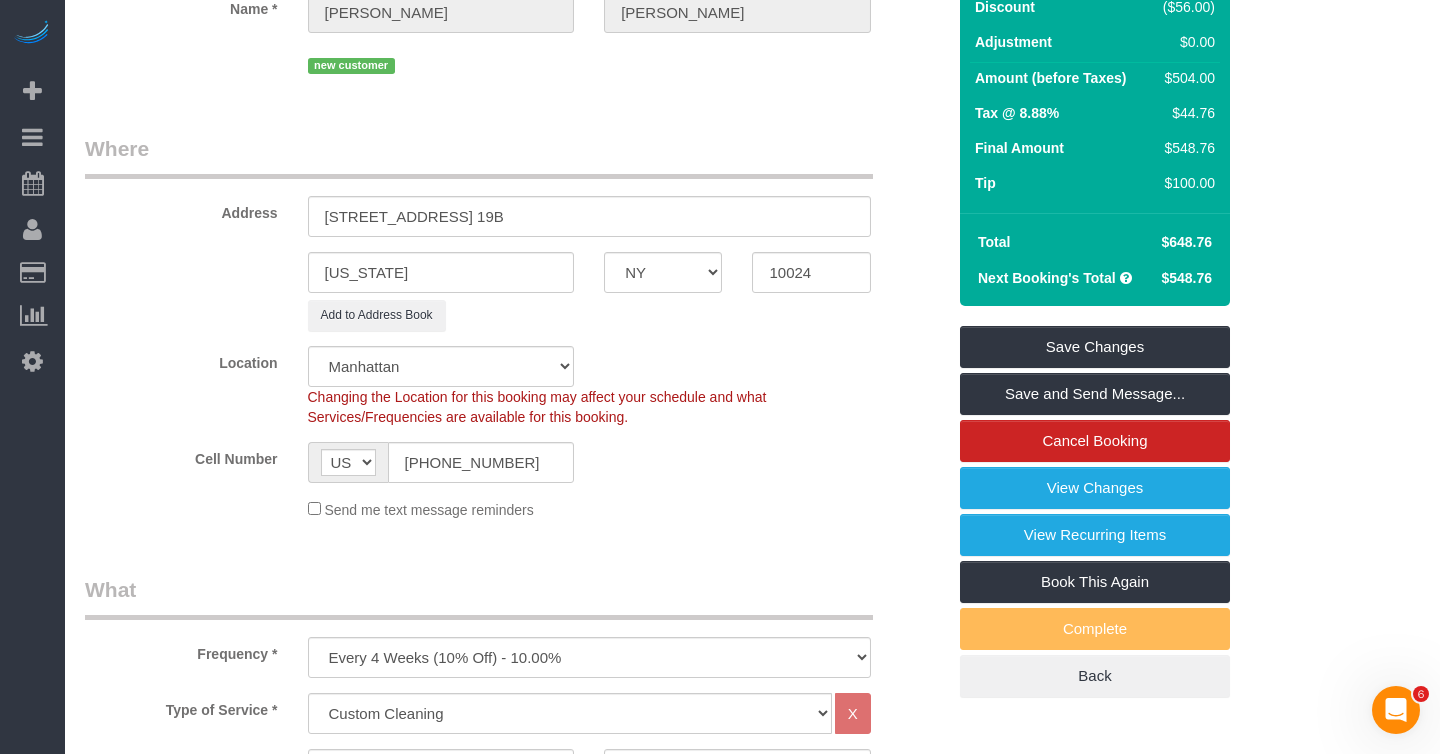 scroll, scrollTop: 0, scrollLeft: 0, axis: both 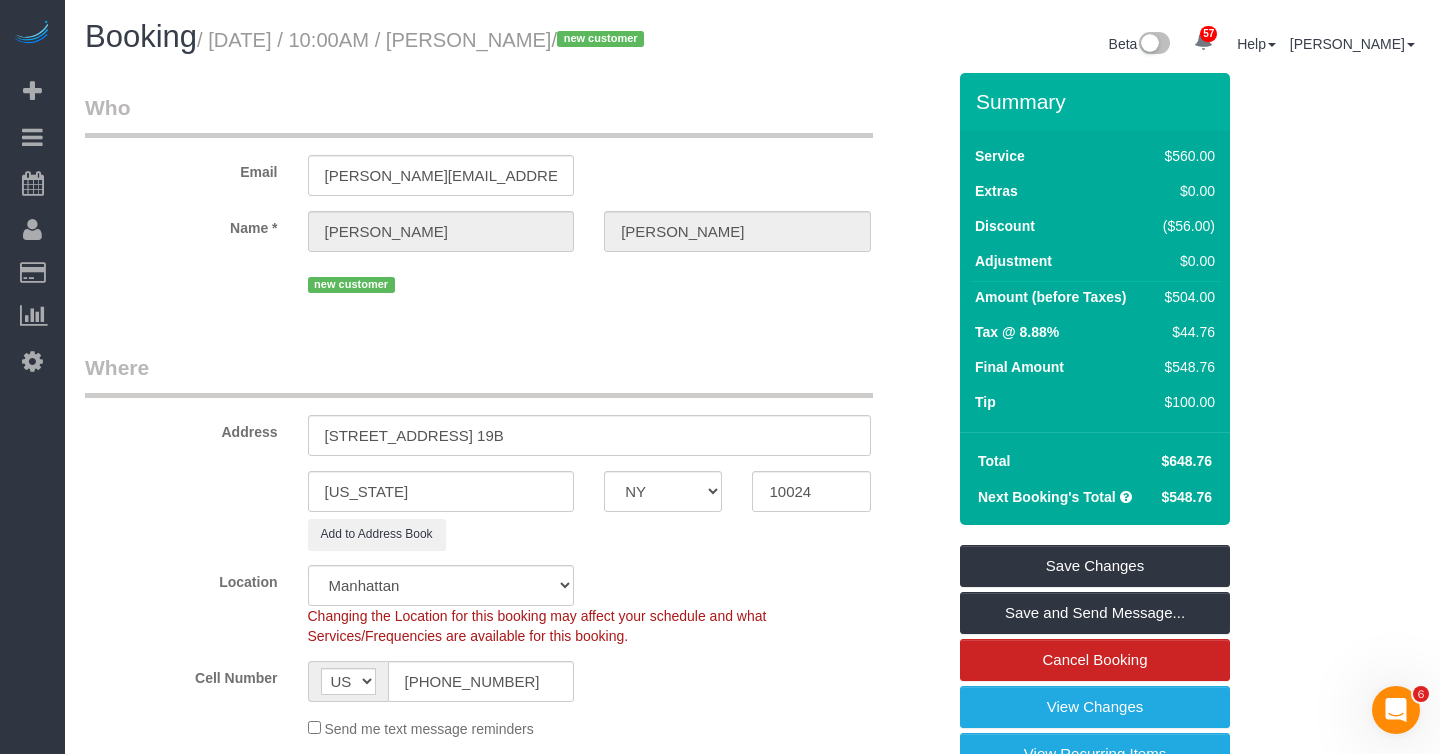 drag, startPoint x: 1222, startPoint y: 501, endPoint x: 1161, endPoint y: 500, distance: 61.008198 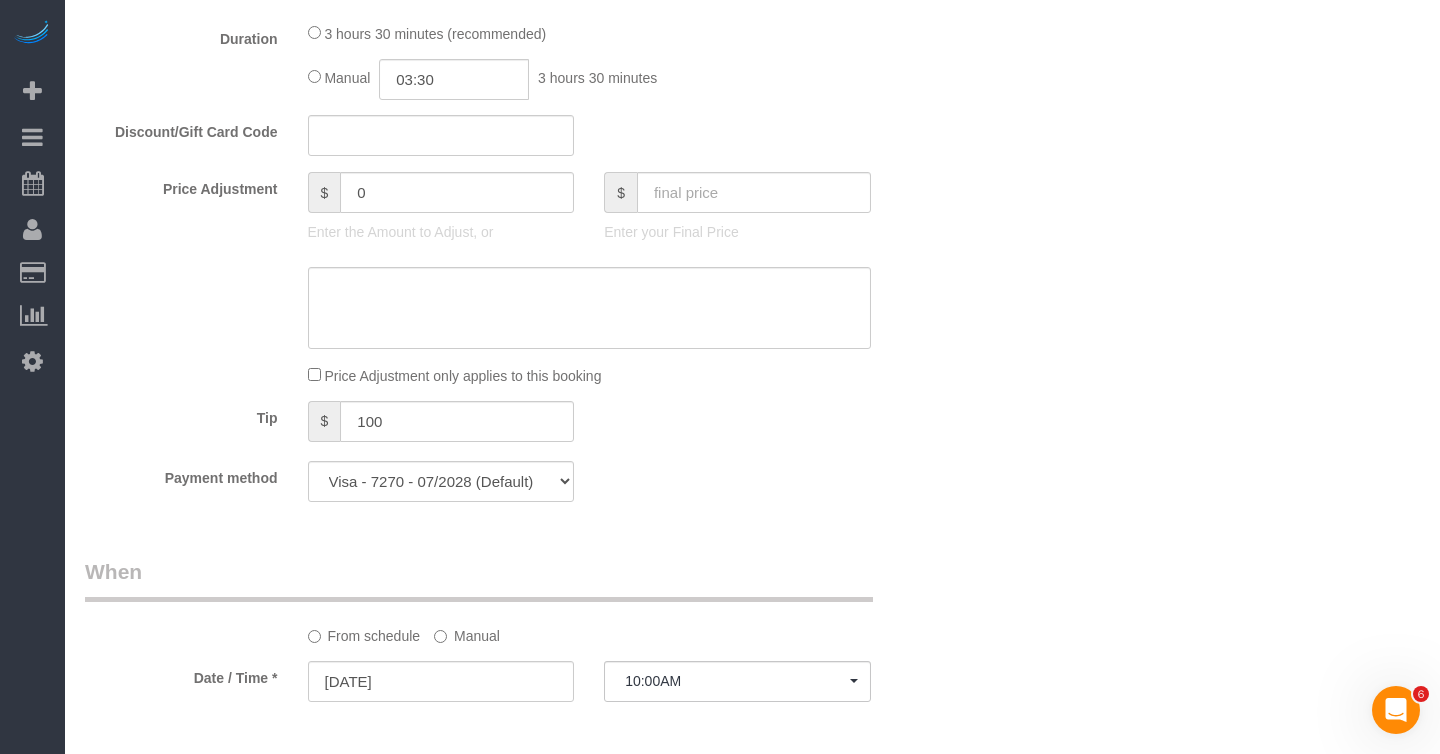 scroll, scrollTop: 1099, scrollLeft: 0, axis: vertical 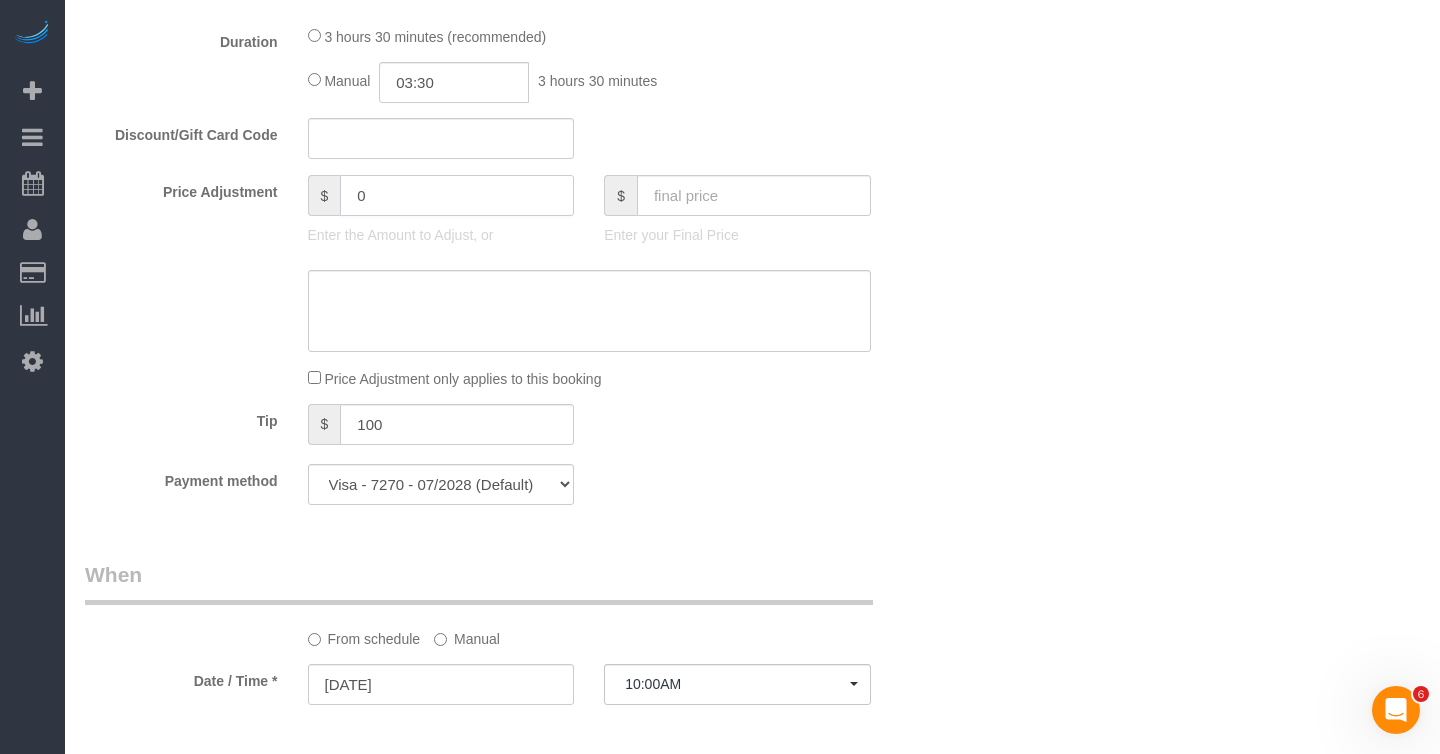 click on "0" 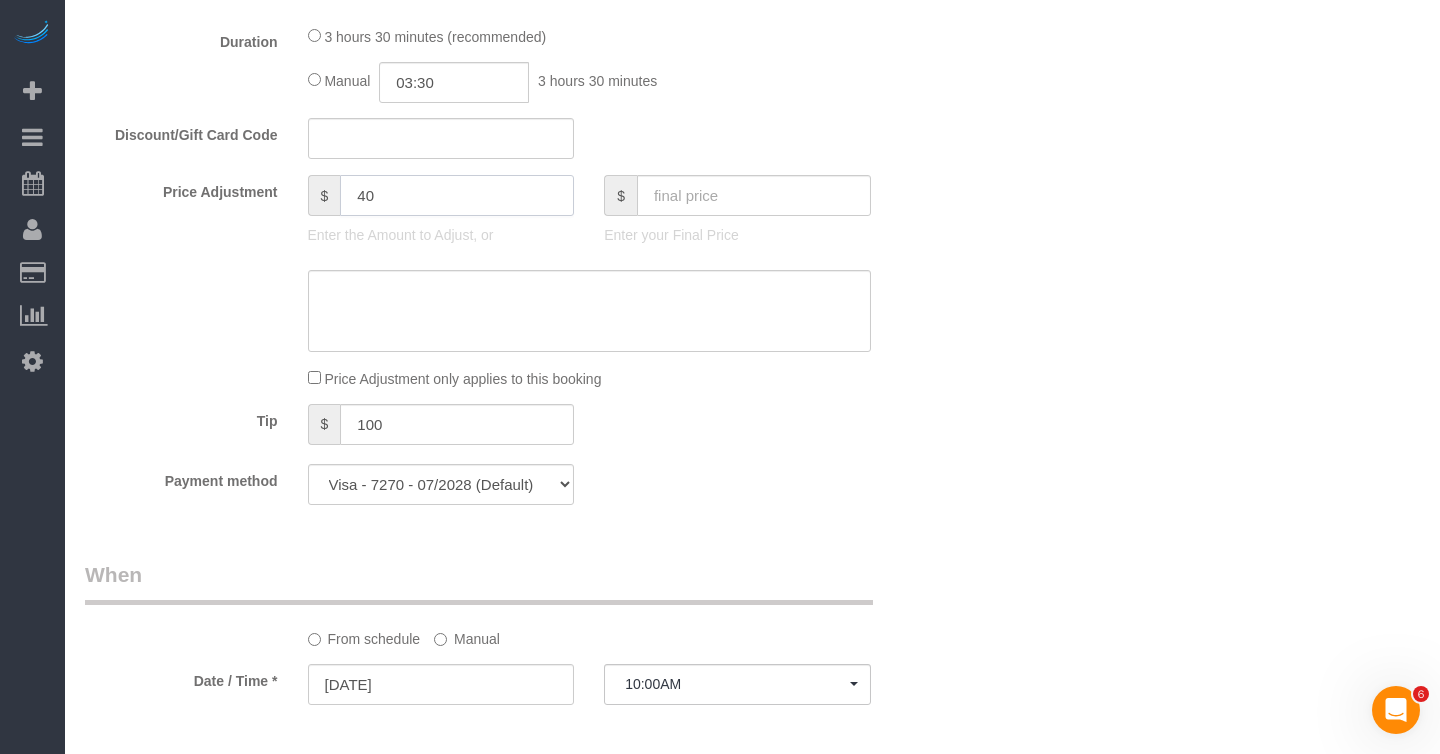 type on "40" 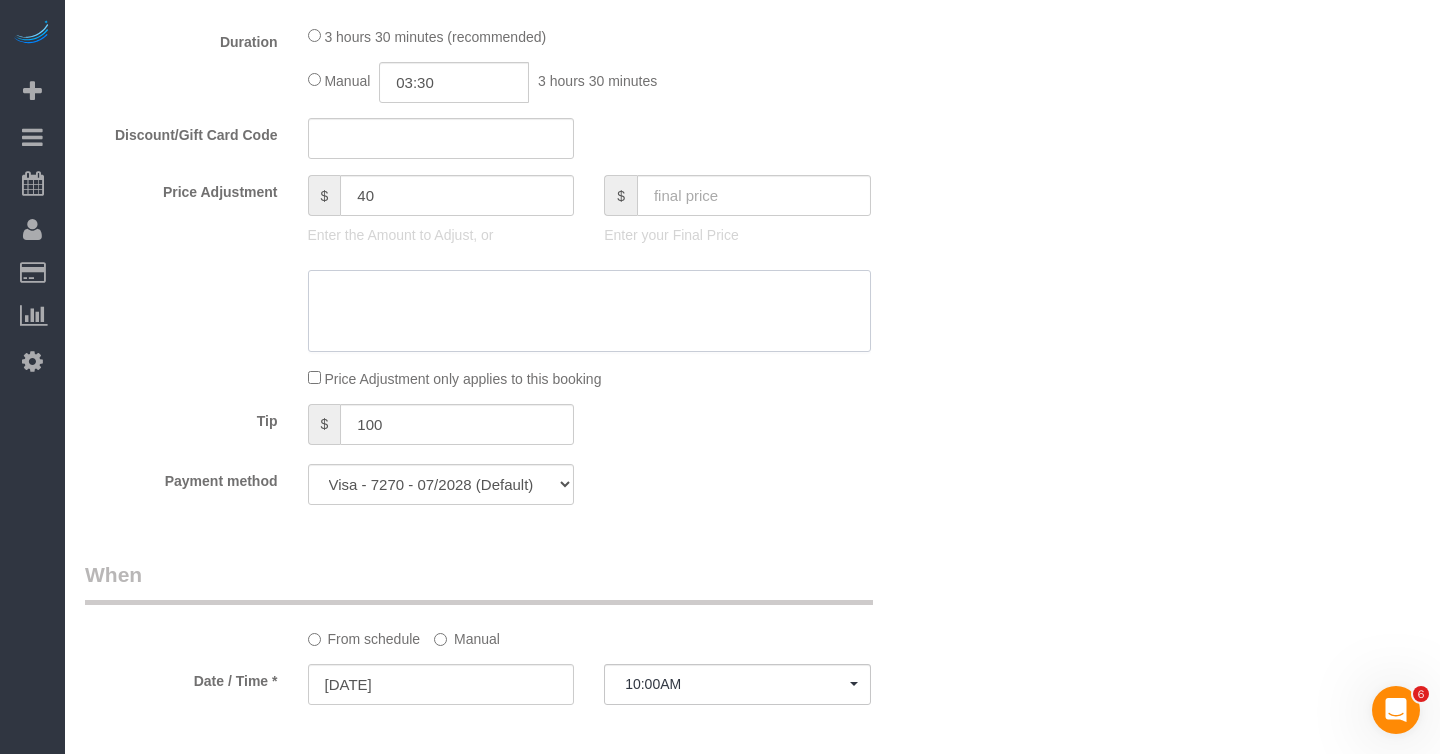 click 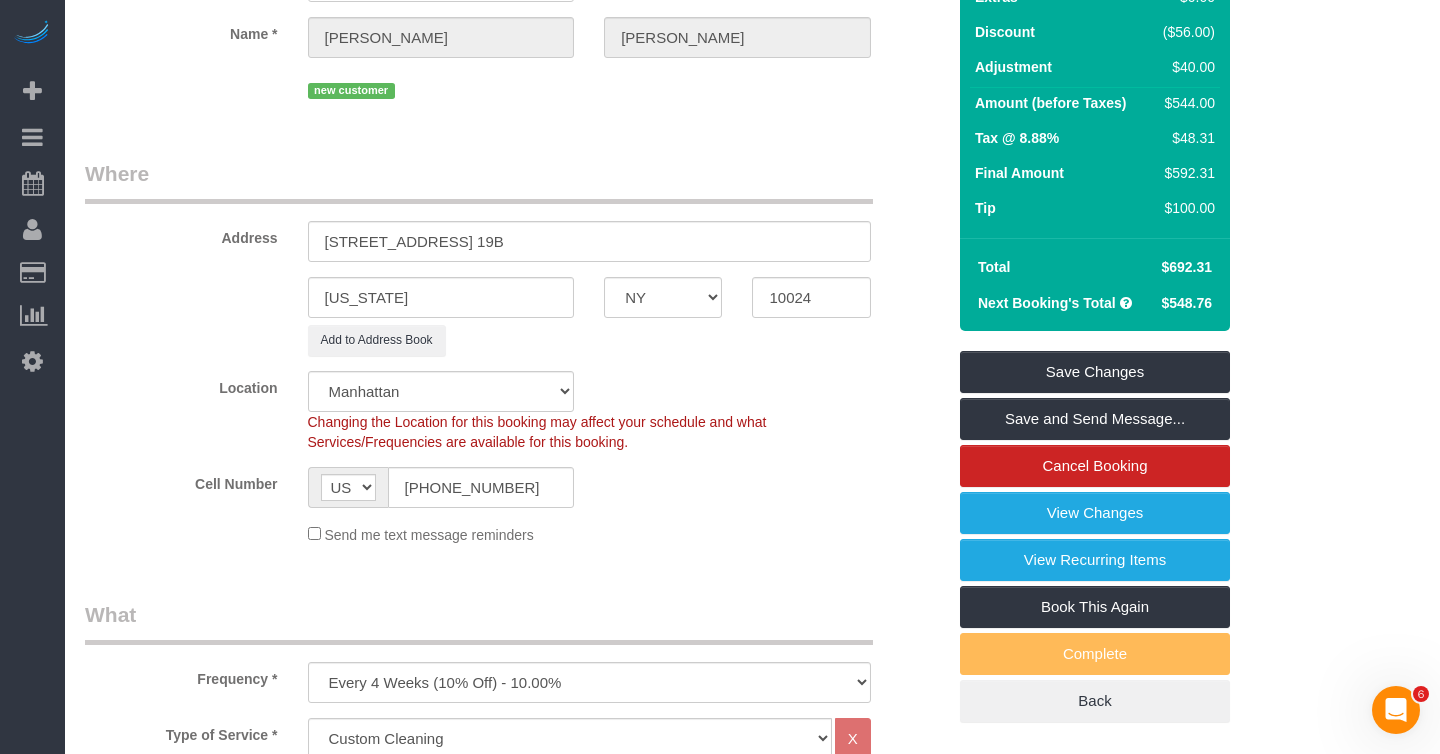 scroll, scrollTop: 0, scrollLeft: 0, axis: both 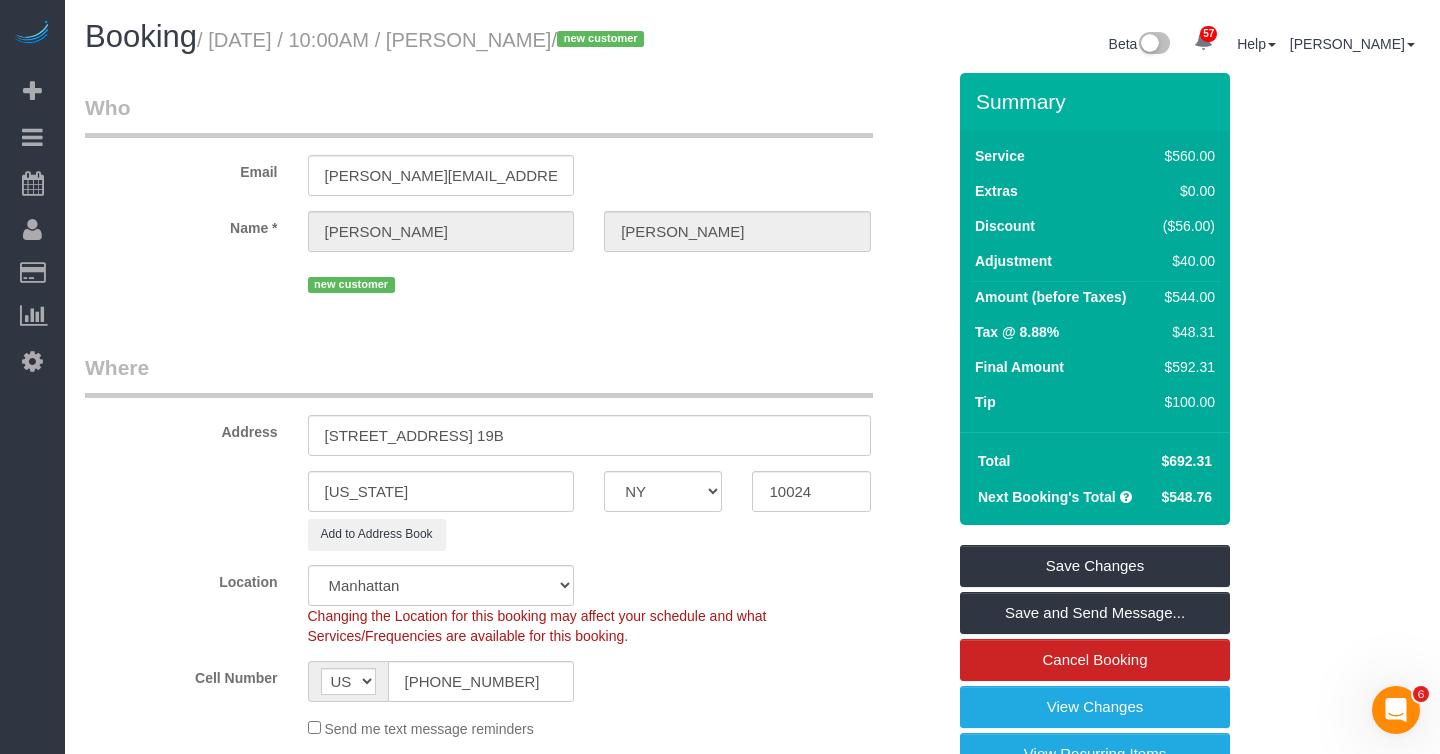 type on "+30 mins" 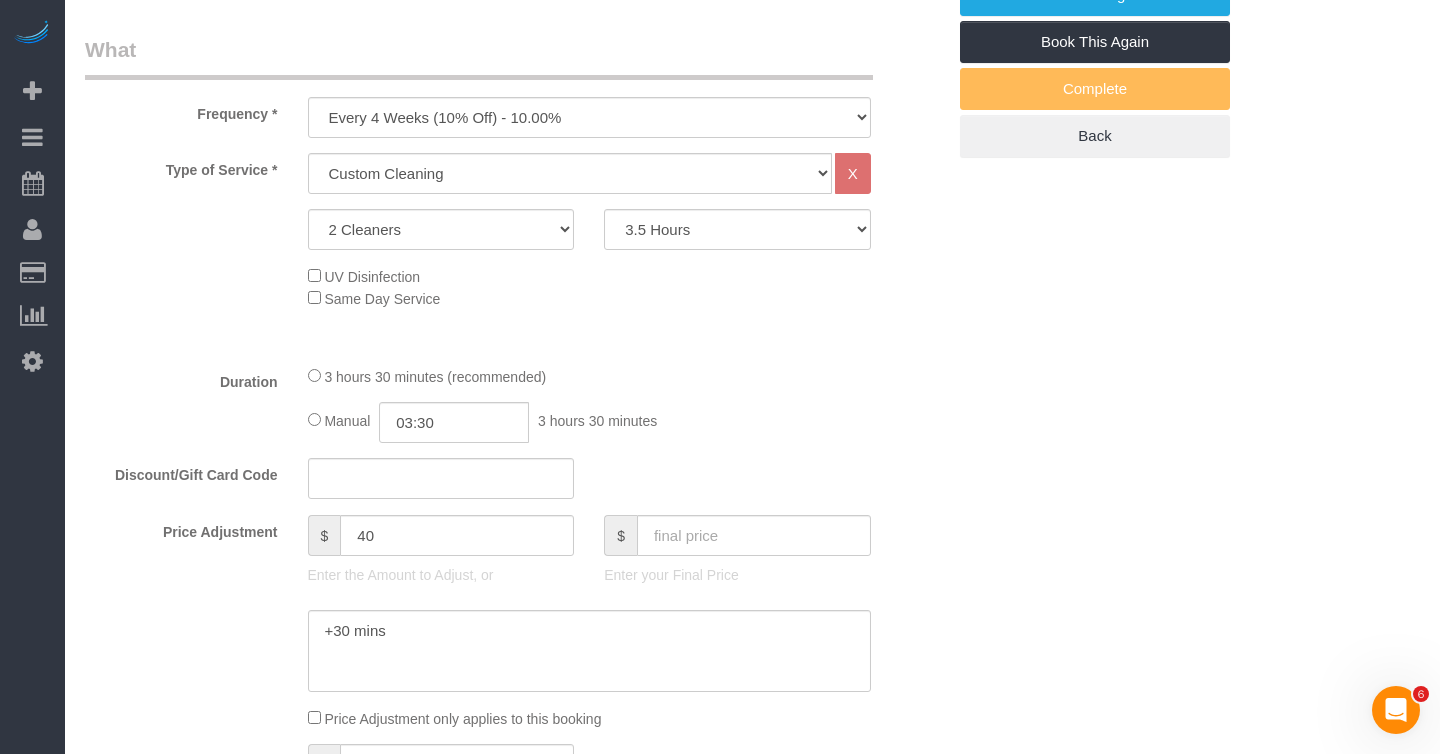 scroll, scrollTop: 696, scrollLeft: 0, axis: vertical 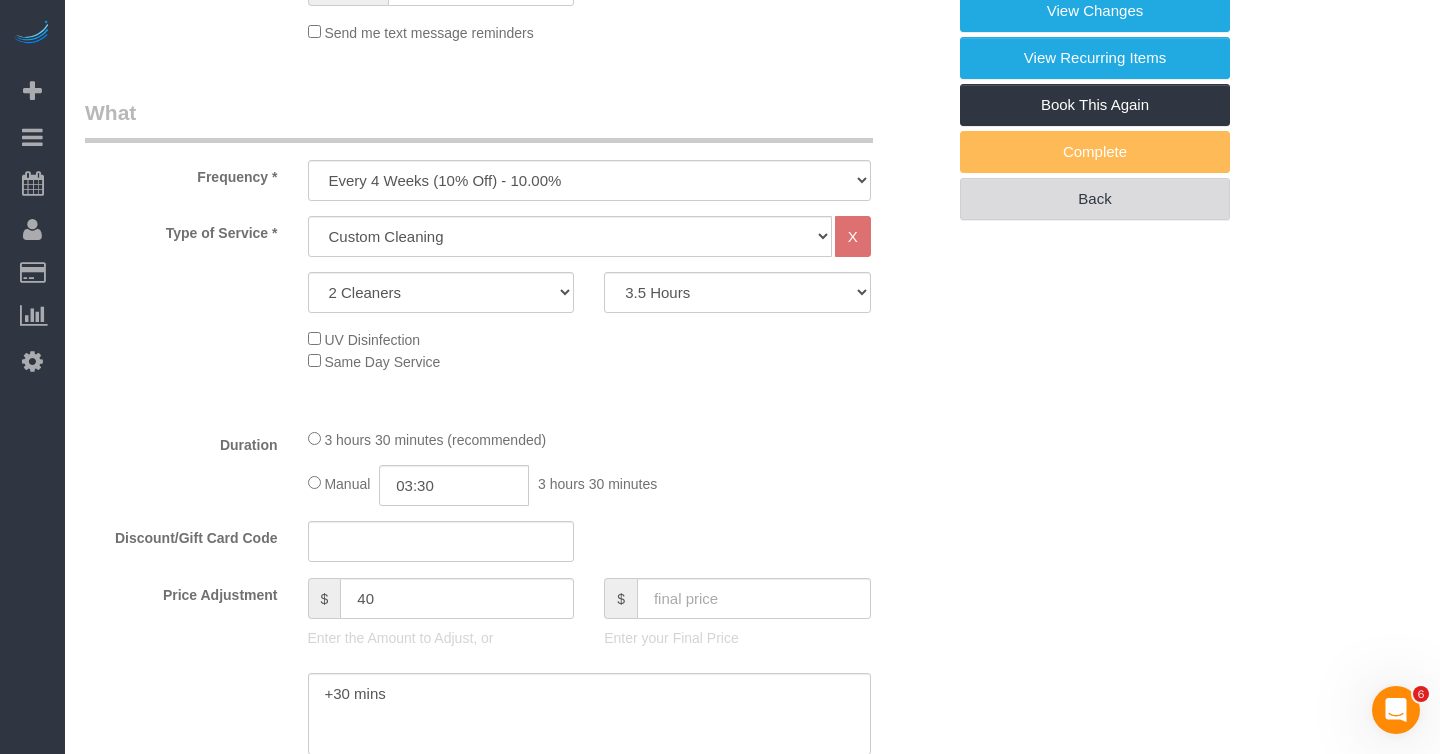click on "Back" at bounding box center (1095, 199) 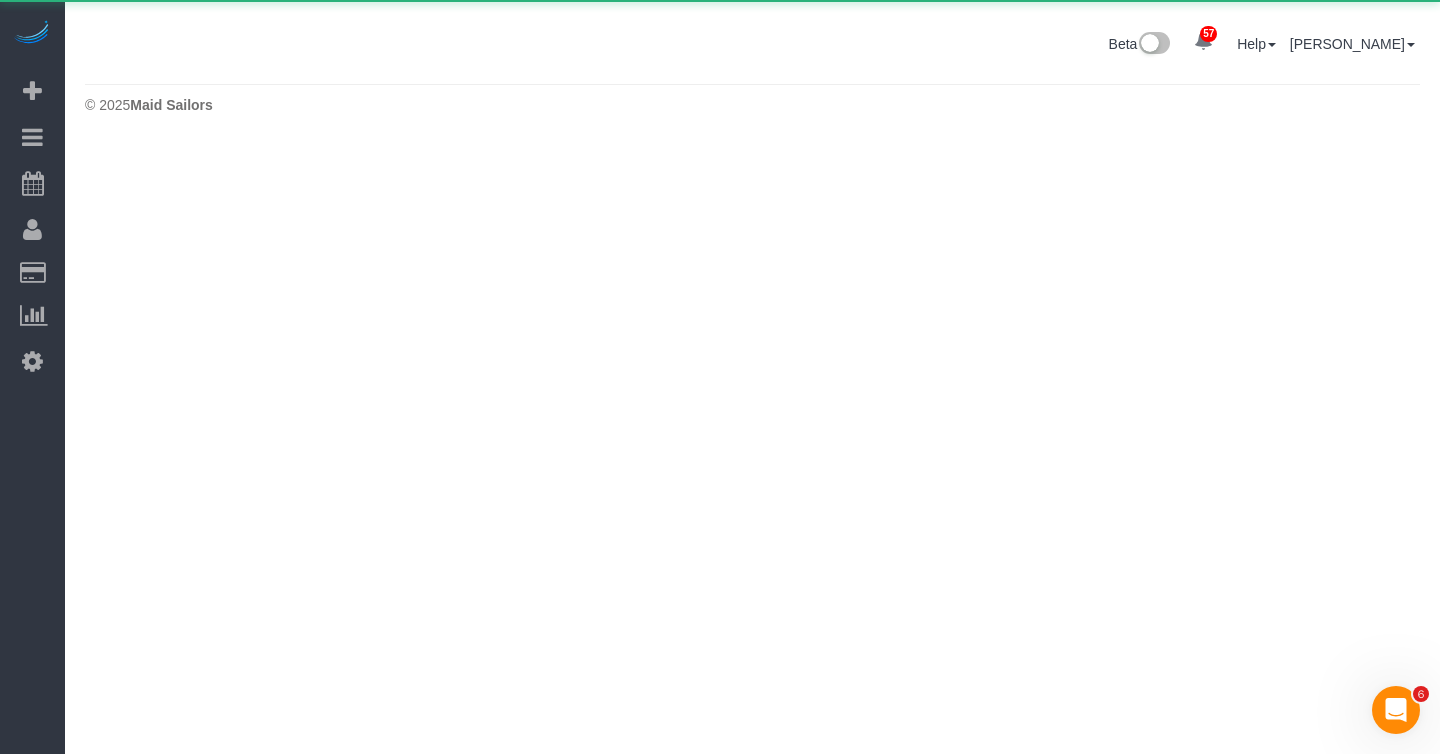 scroll, scrollTop: 0, scrollLeft: 0, axis: both 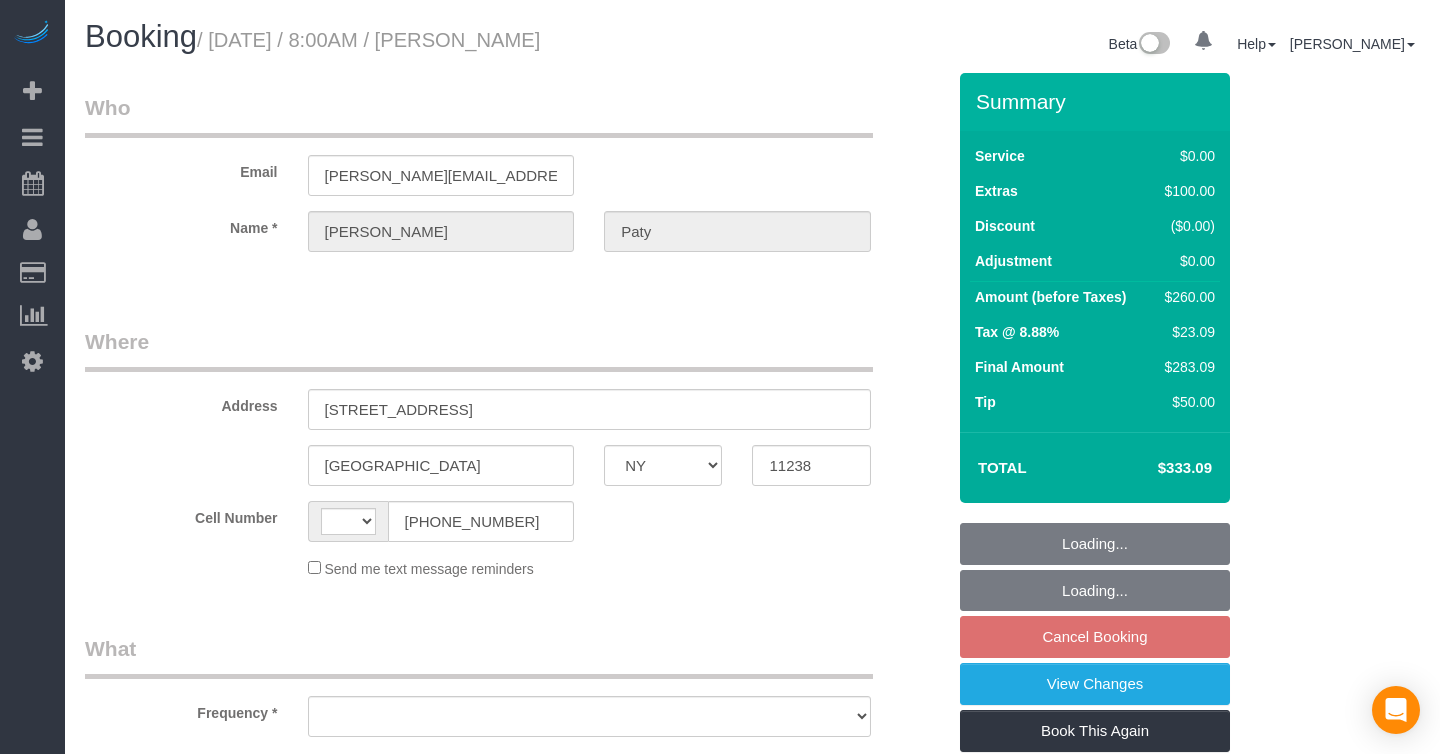 select on "NY" 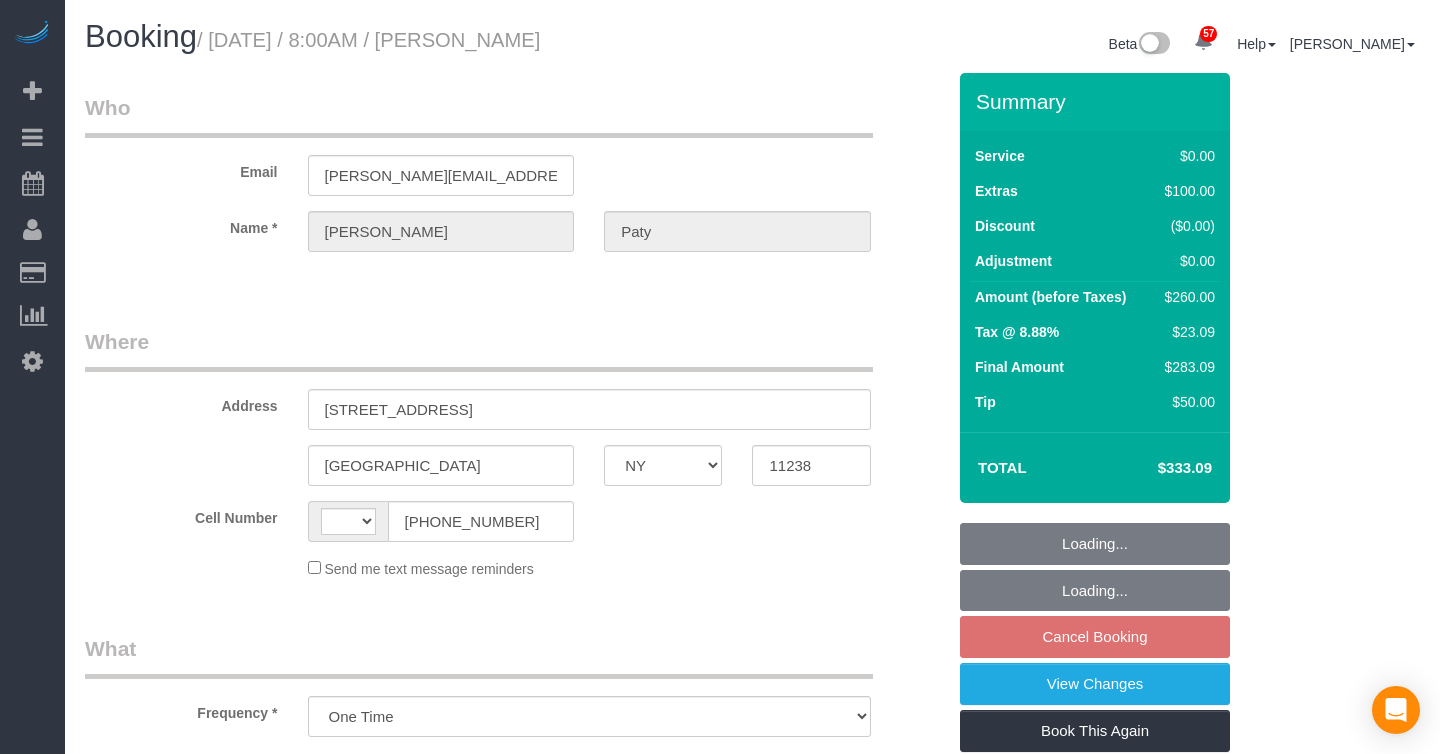 select on "string:US" 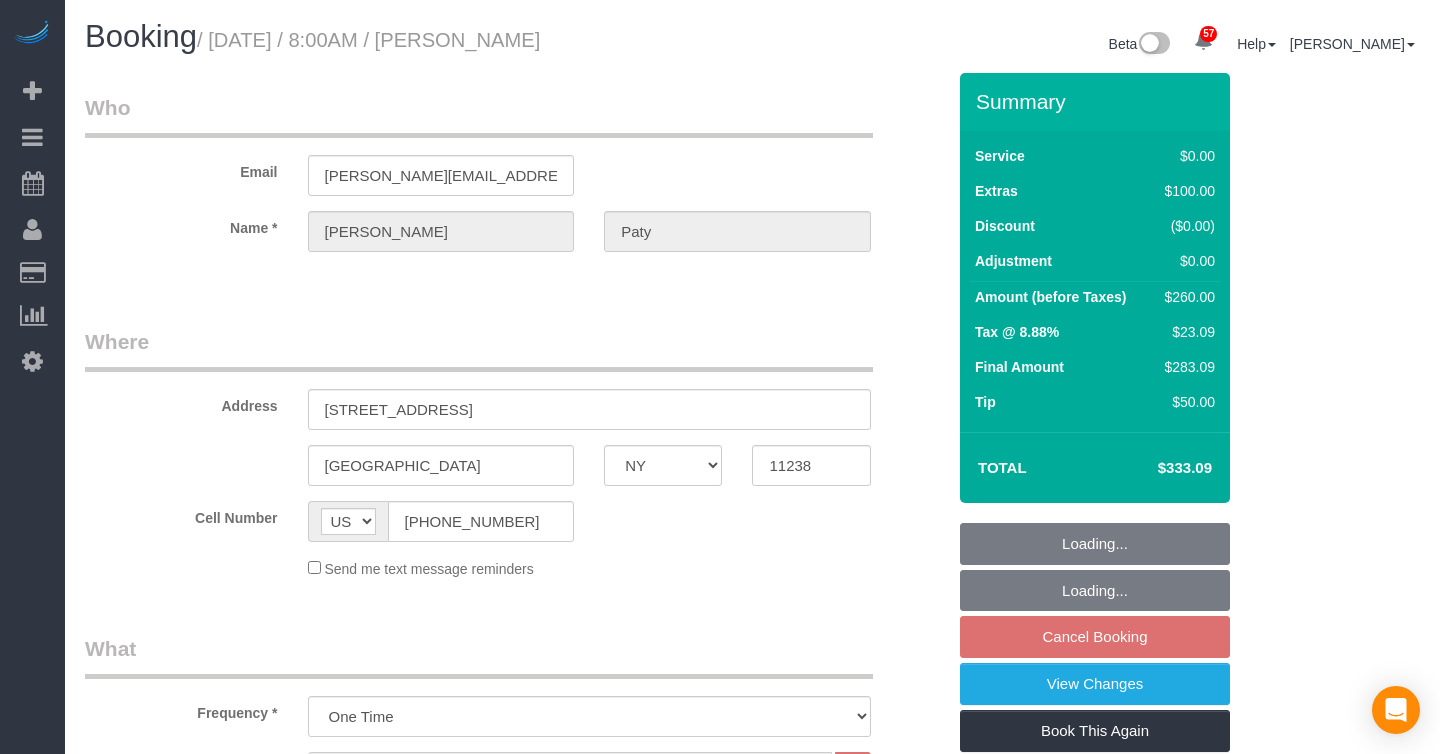 select on "spot1" 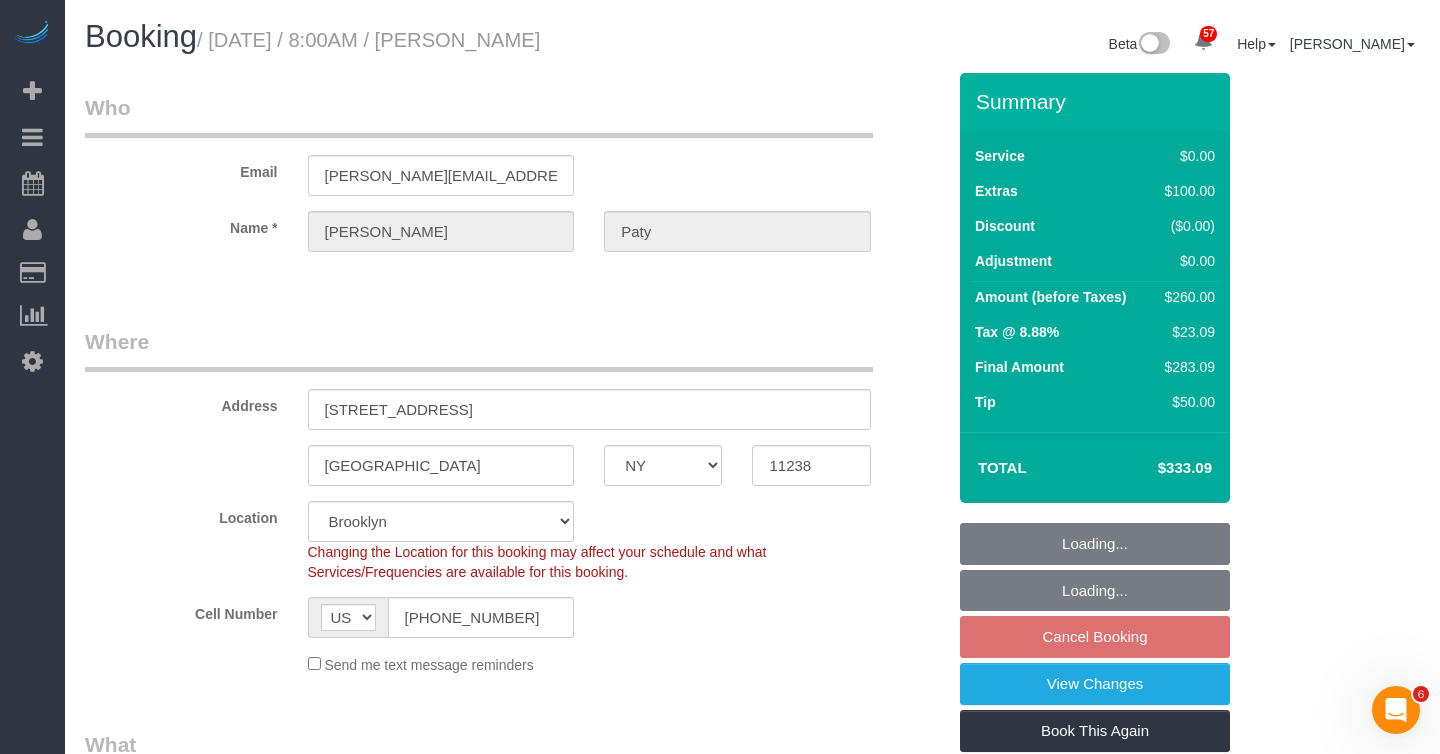 scroll, scrollTop: 0, scrollLeft: 0, axis: both 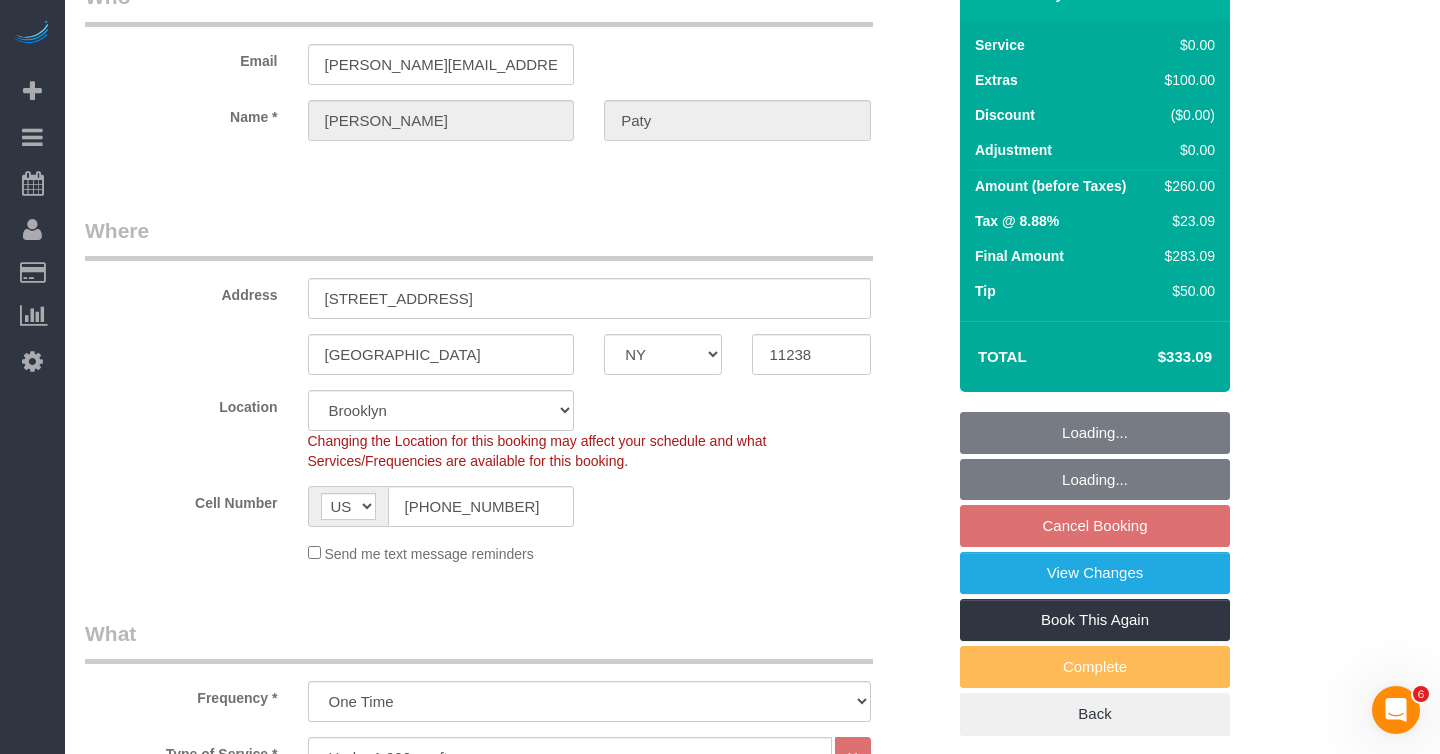 select on "1" 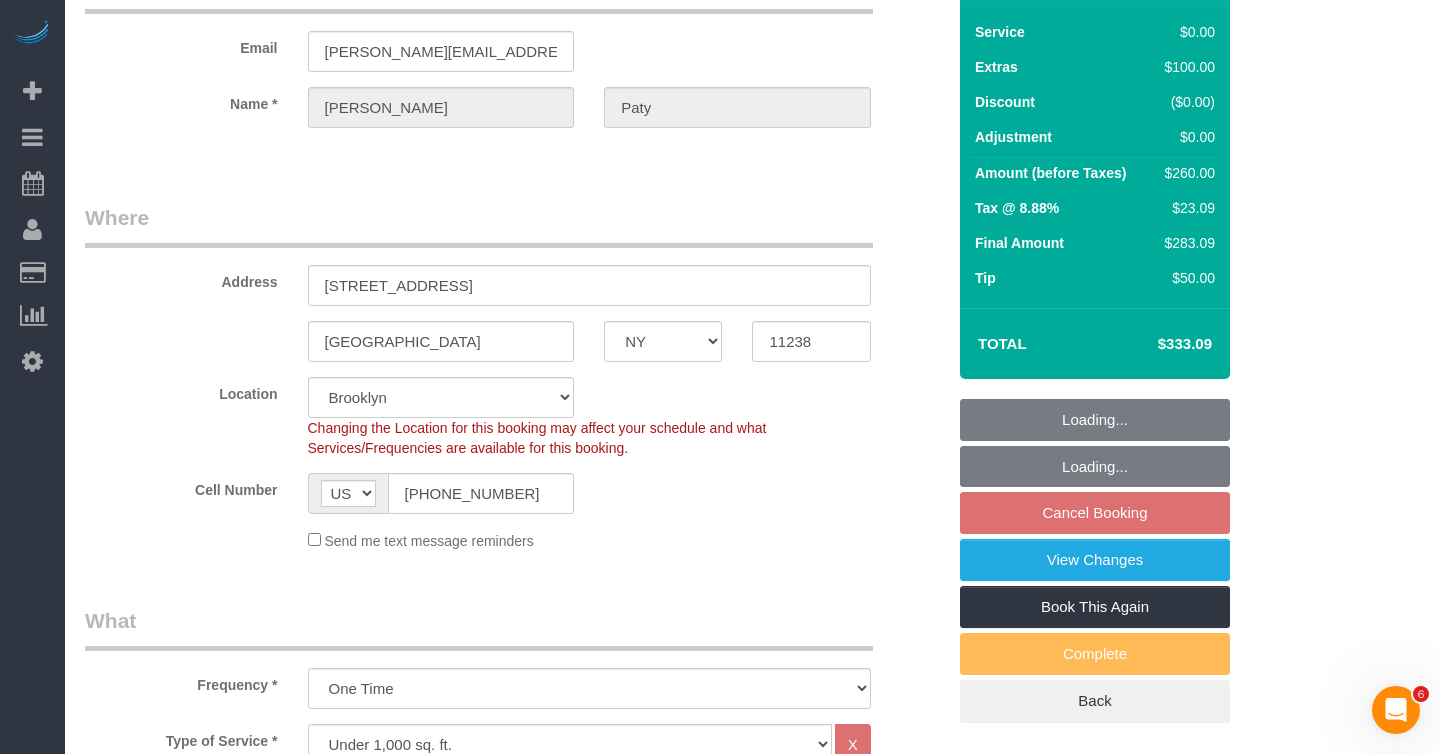 select on "object:1426" 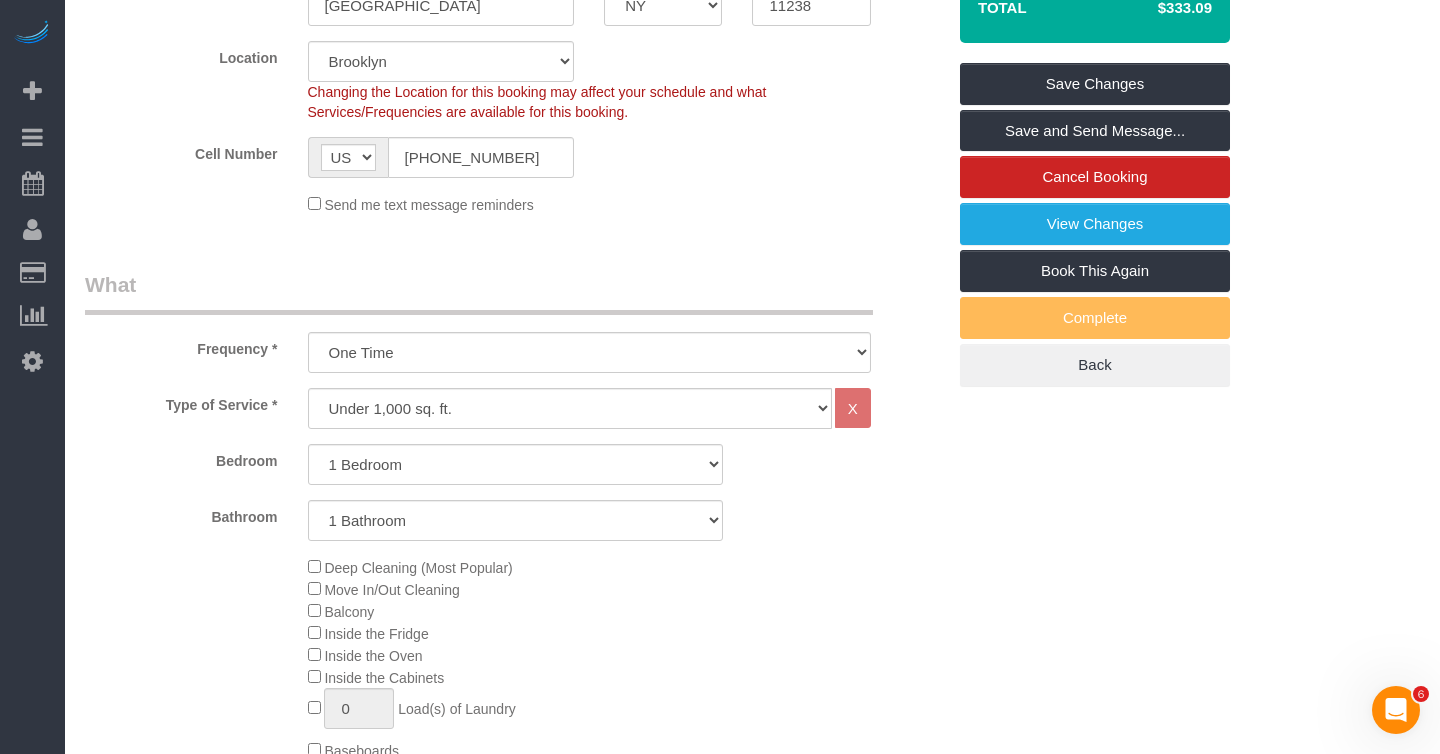scroll, scrollTop: 0, scrollLeft: 0, axis: both 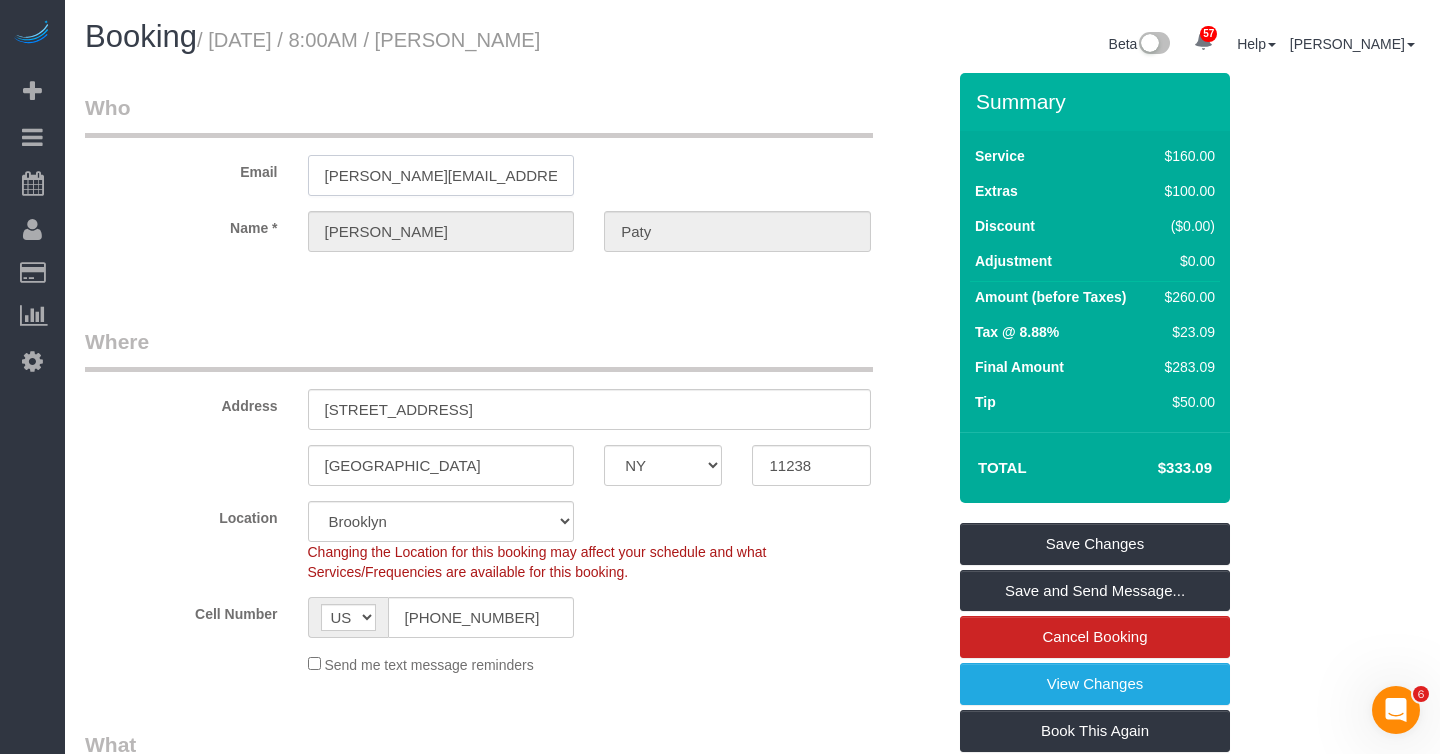 click on "[PERSON_NAME][EMAIL_ADDRESS][DOMAIN_NAME]" at bounding box center (441, 175) 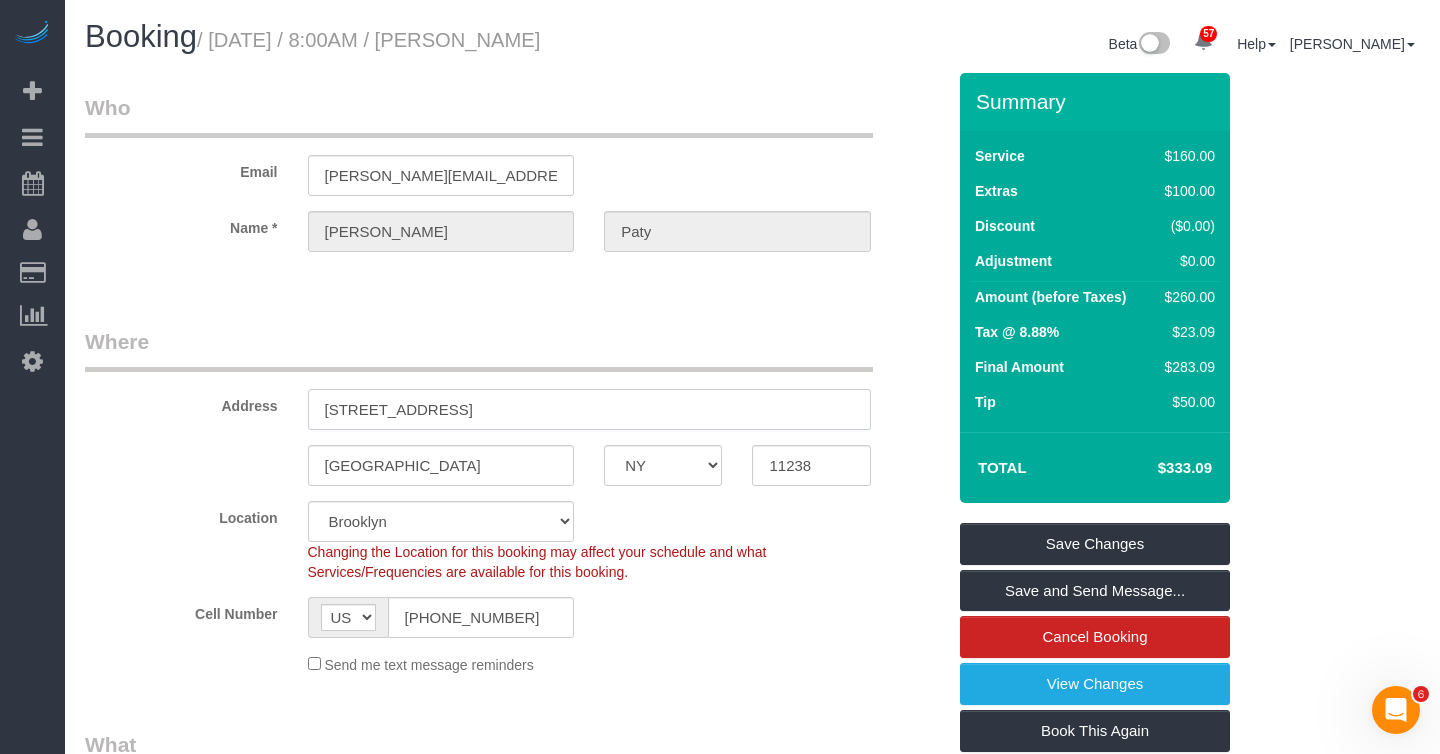 click on "371 Carlton Ave, 1" at bounding box center (589, 409) 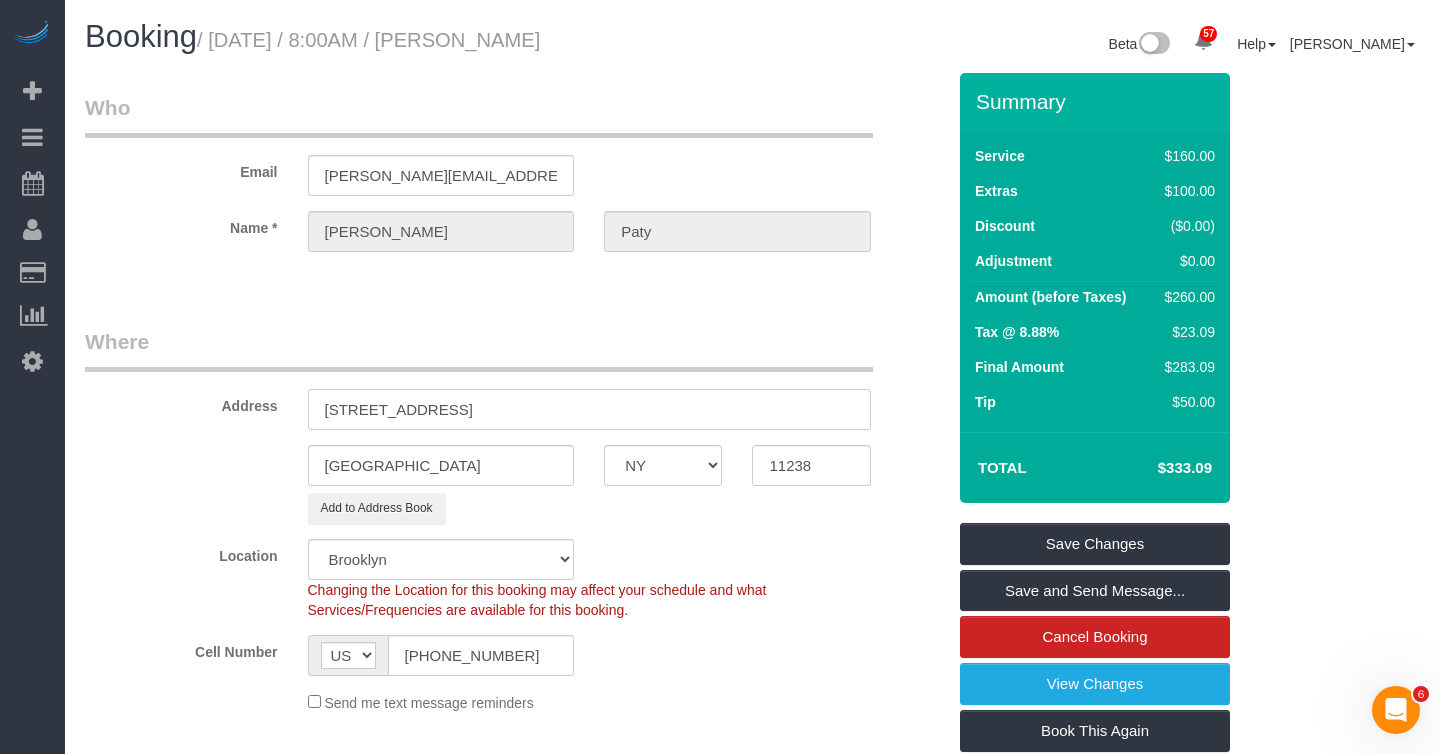 click on "371 Carlton Ave, Apt. 1" at bounding box center (589, 409) 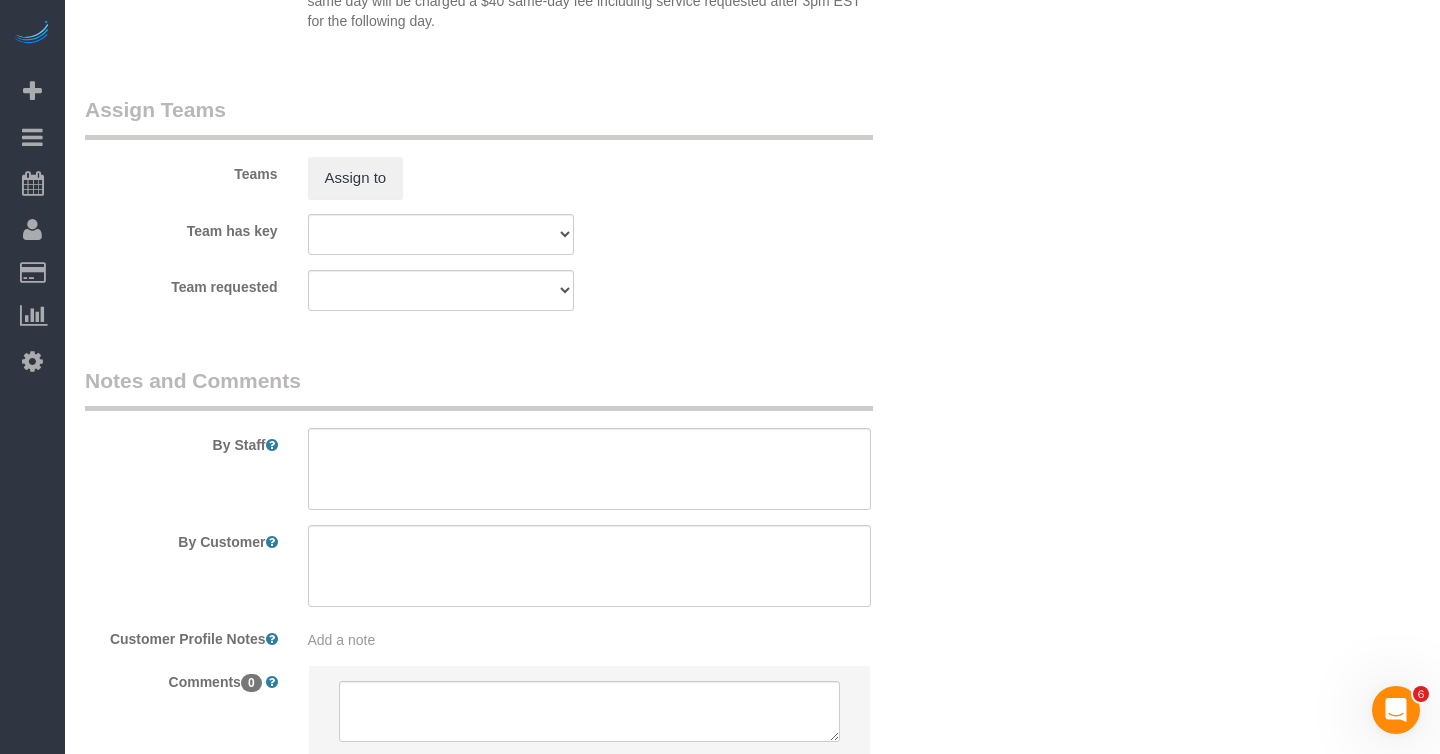 scroll, scrollTop: 2738, scrollLeft: 0, axis: vertical 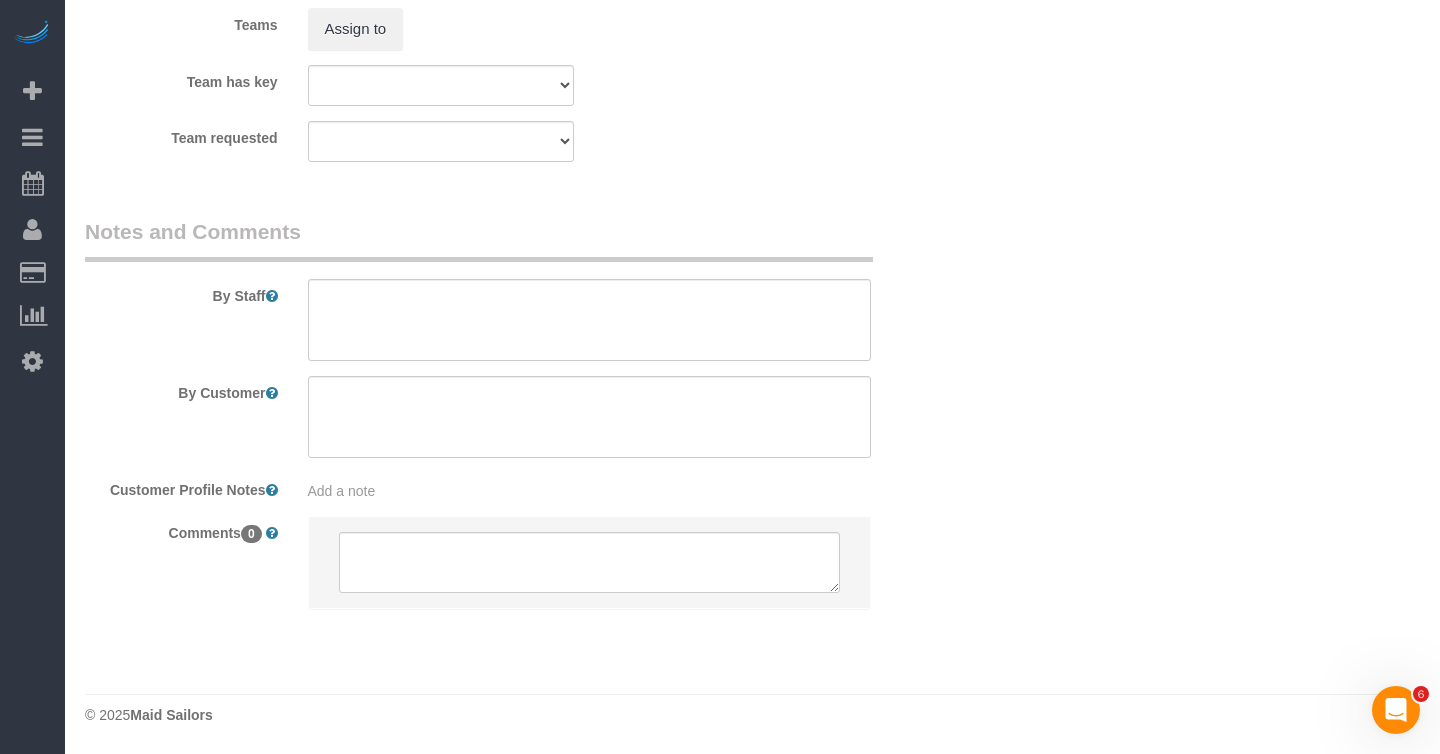 type on "[STREET_ADDRESS]" 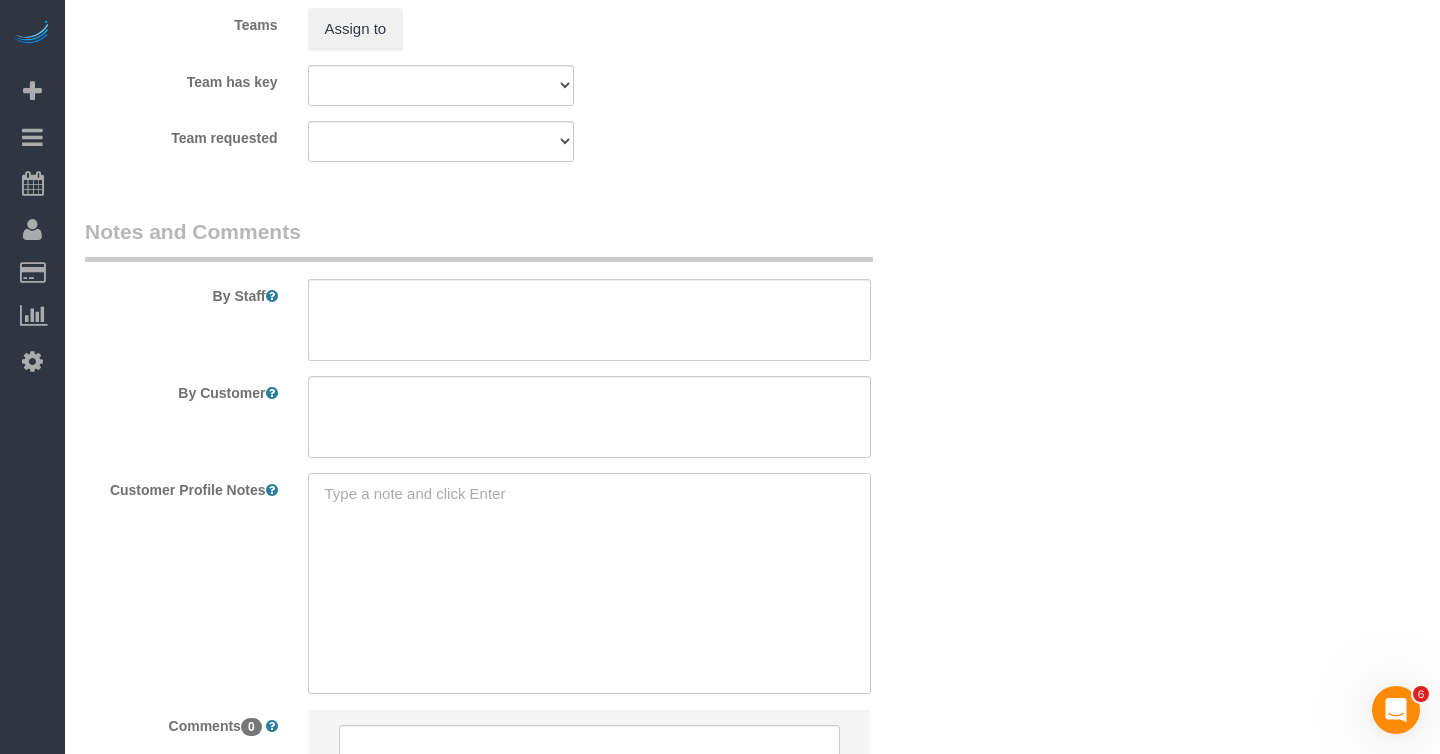 click at bounding box center (589, 583) 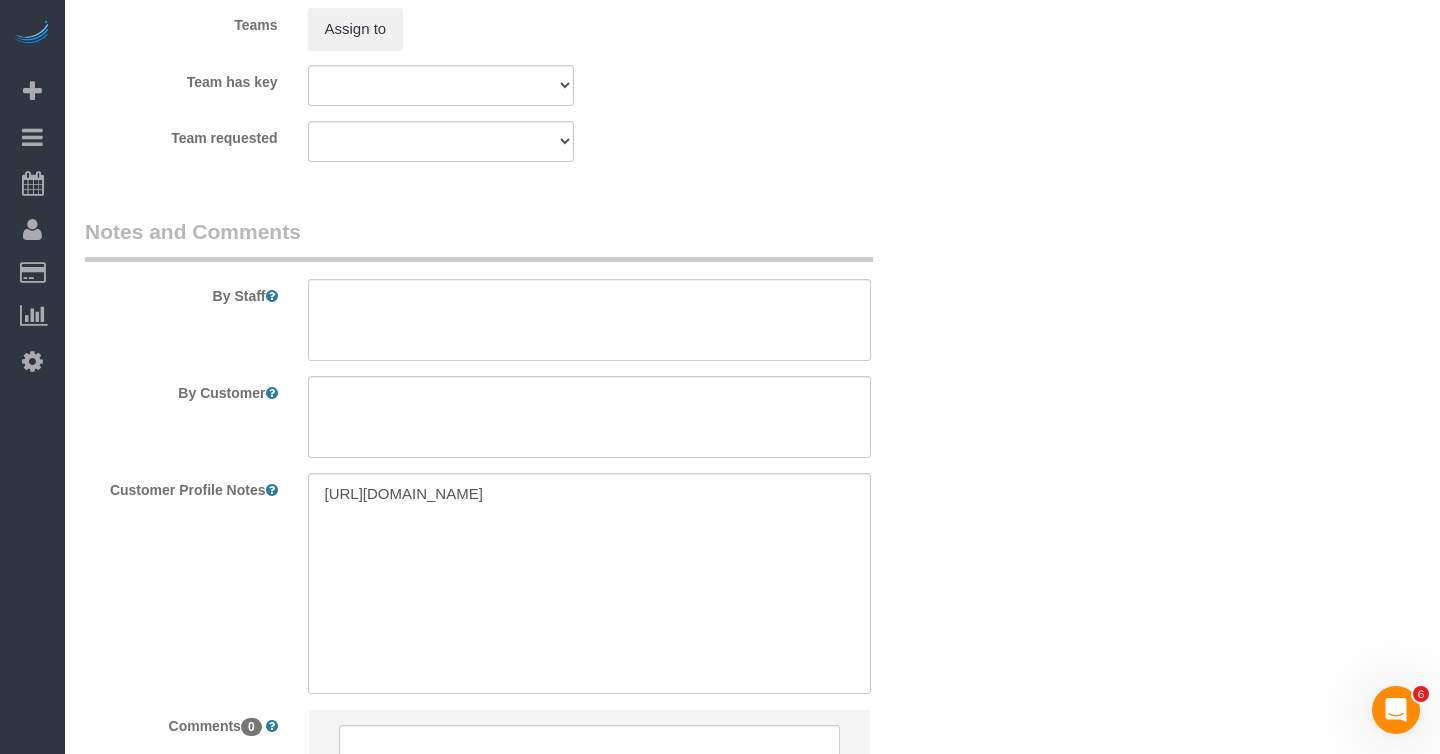click on "Who
Email
allyson.paty@gmail.com
Name *
Allyson
Paty
Where
Address
371 Carlton Avenue, Apt. 1
Brooklyn
AK
AL
AR
AZ
CA
CO
CT
DC
DE
FL
GA
HI
IA
ID
IL
IN
KS
KY
LA
MA
MD
ME
MI
MN
MO
MS
MT
NC
ND
NE" at bounding box center (752, -894) 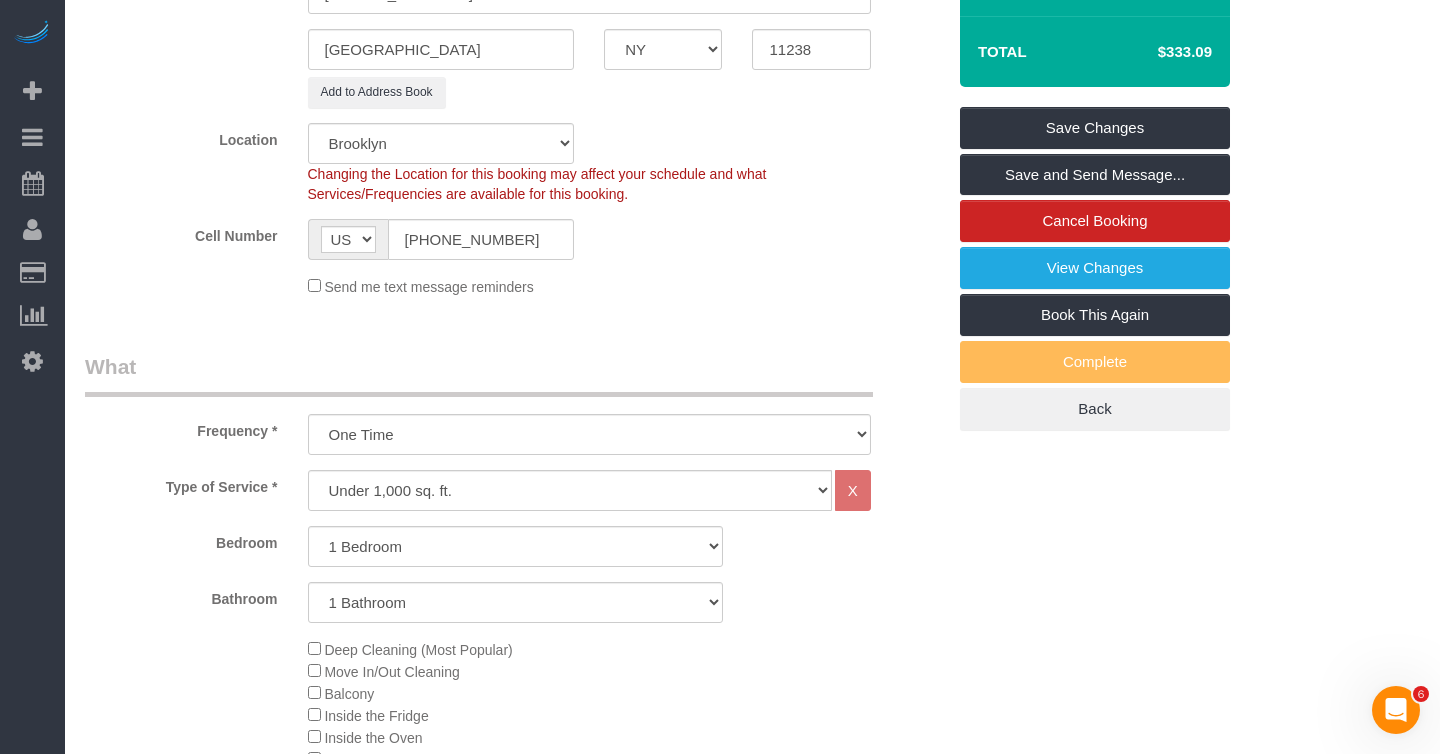 scroll, scrollTop: 0, scrollLeft: 0, axis: both 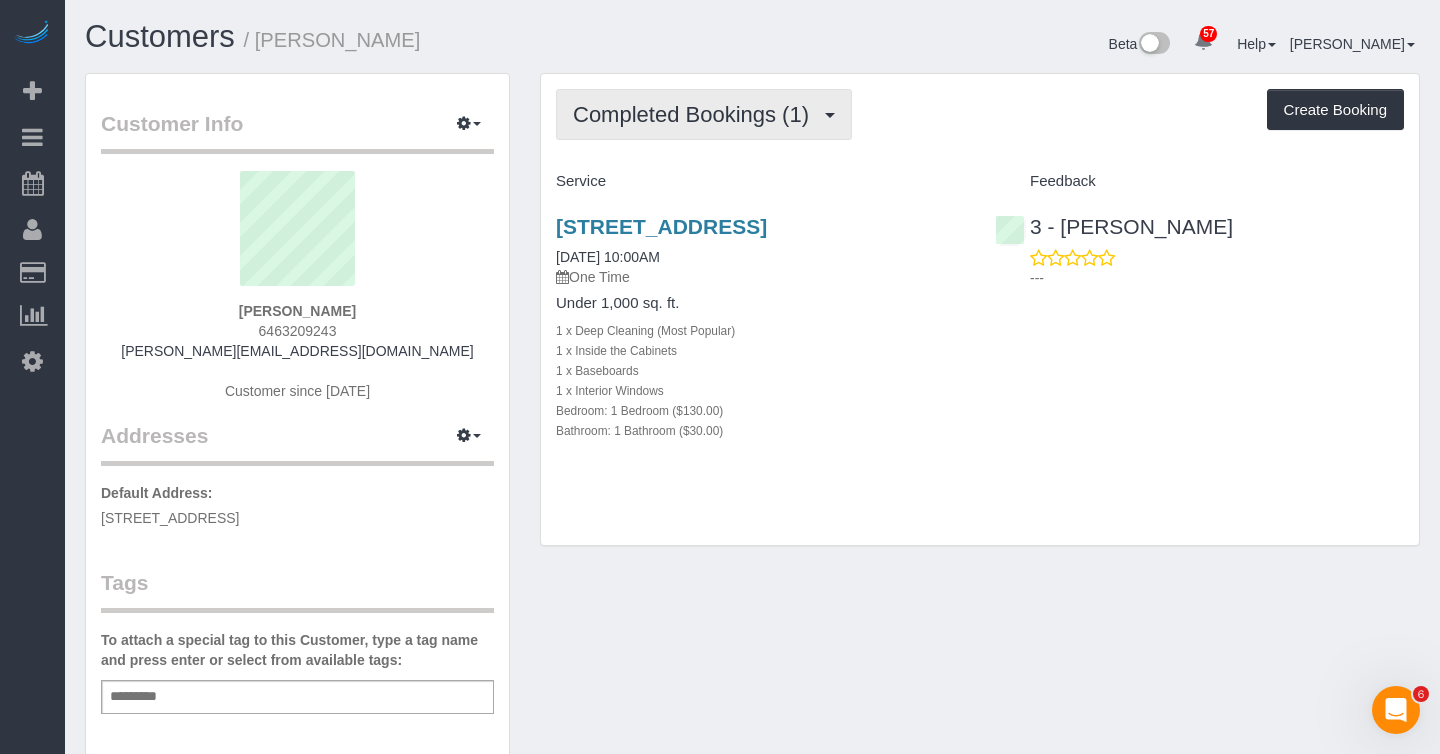 click on "Completed Bookings (1)" at bounding box center [696, 114] 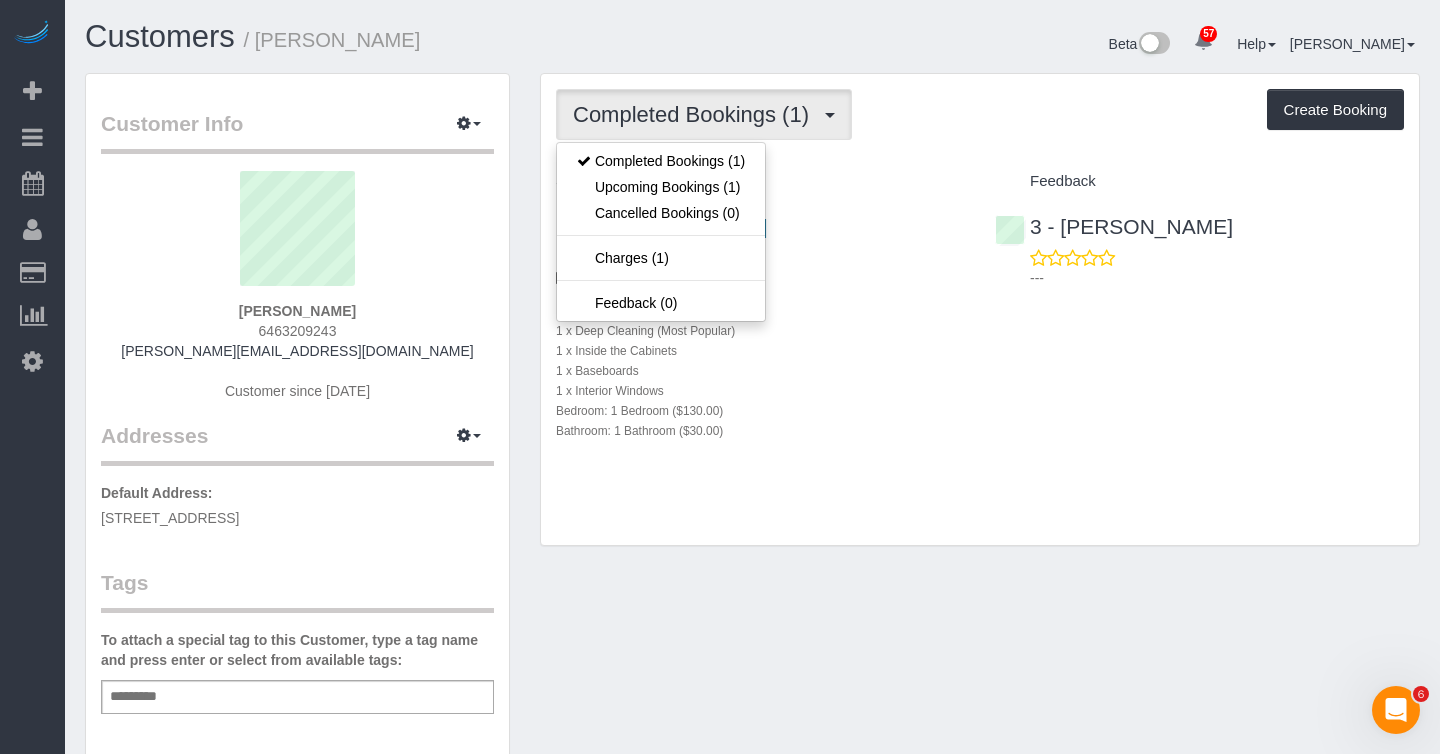 click on "Completed Bookings (1)
Completed Bookings (1)
Upcoming Bookings (1)
Cancelled Bookings (0)
Charges (1)
Feedback (0)
Create Booking
Service
Feedback" at bounding box center [980, 310] 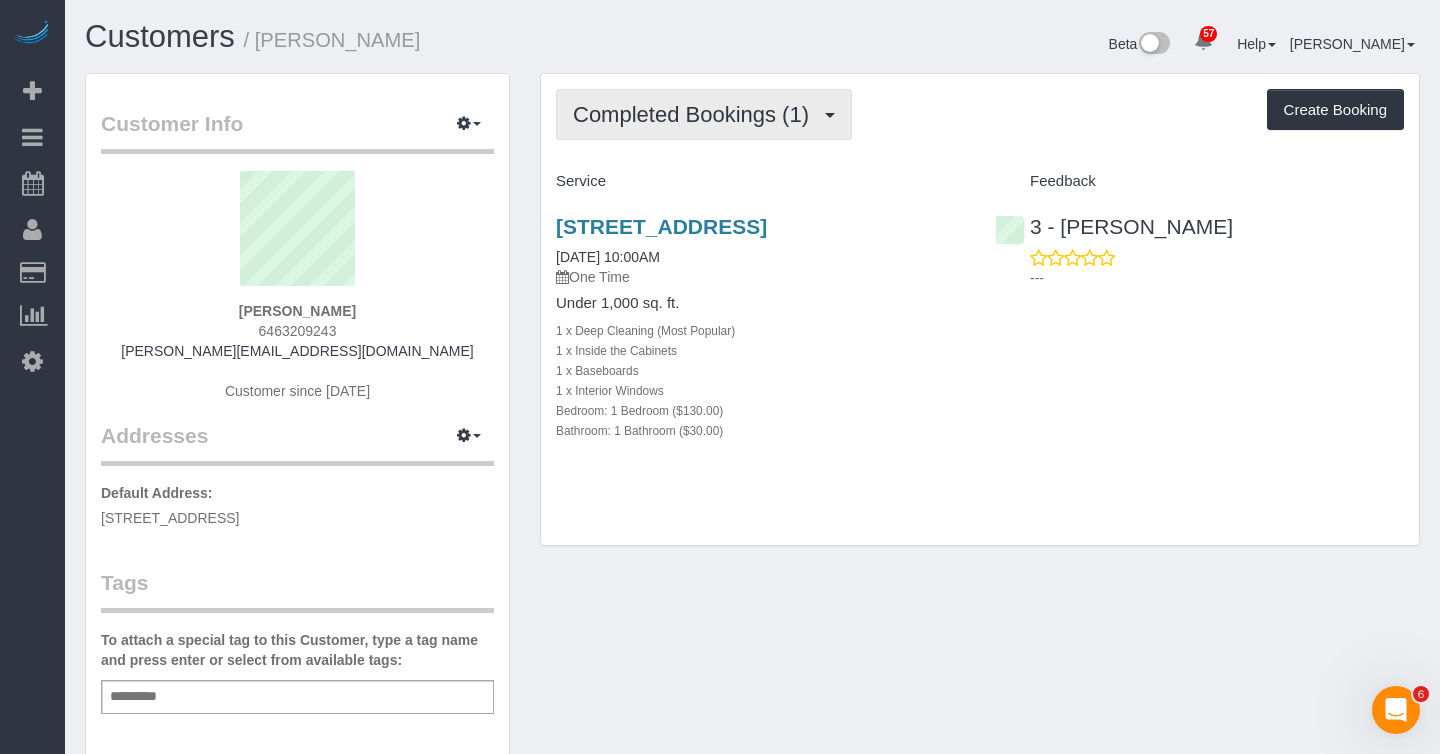 click on "Completed Bookings (1)" at bounding box center [696, 114] 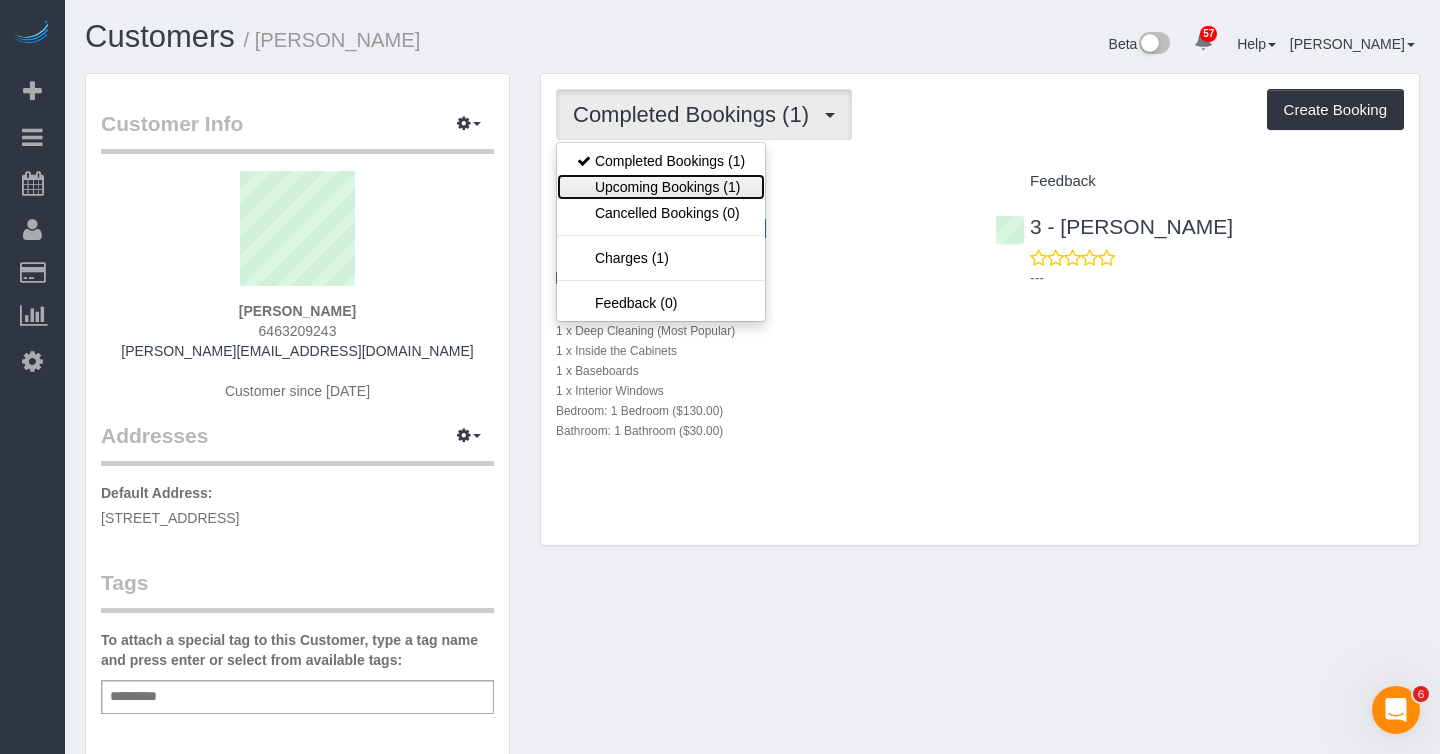click on "Upcoming Bookings (1)" at bounding box center (661, 187) 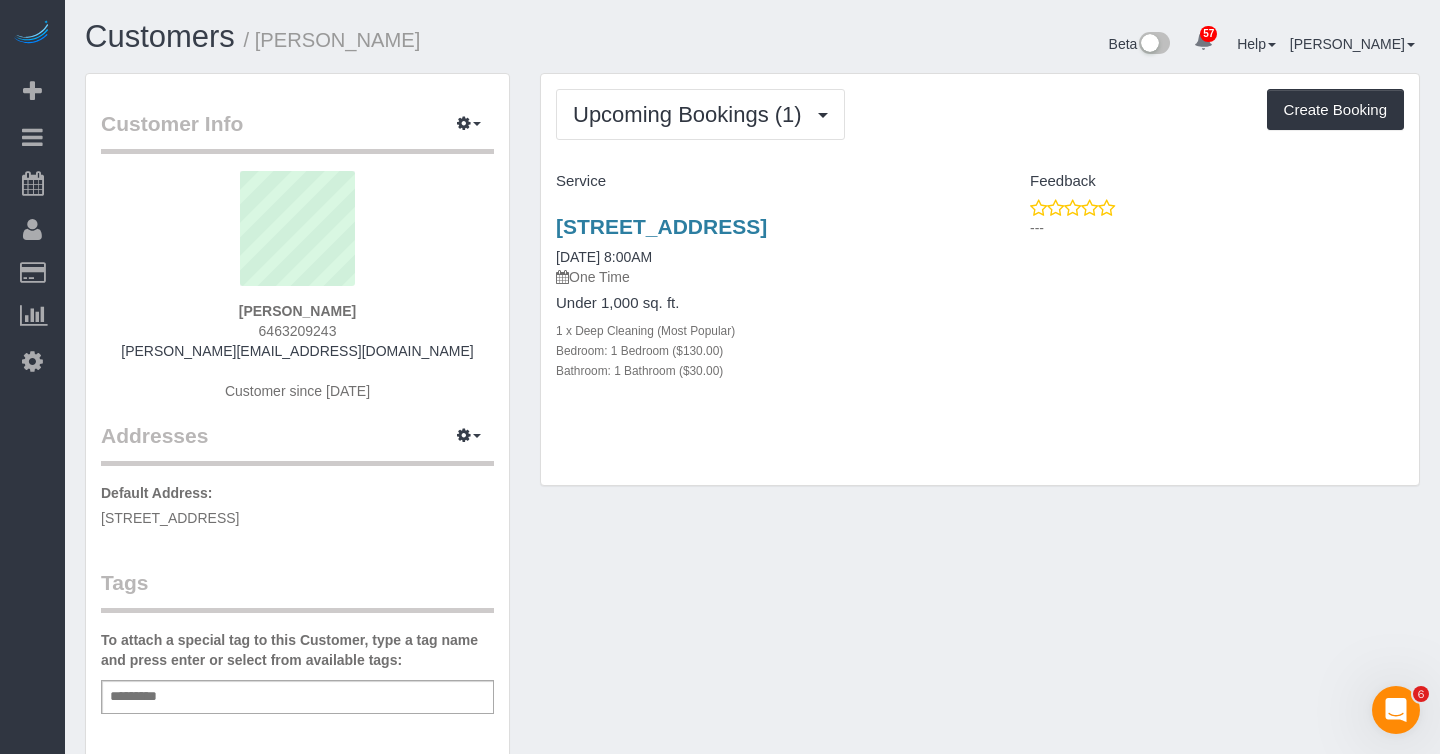 drag, startPoint x: 953, startPoint y: 230, endPoint x: 553, endPoint y: 218, distance: 400.17996 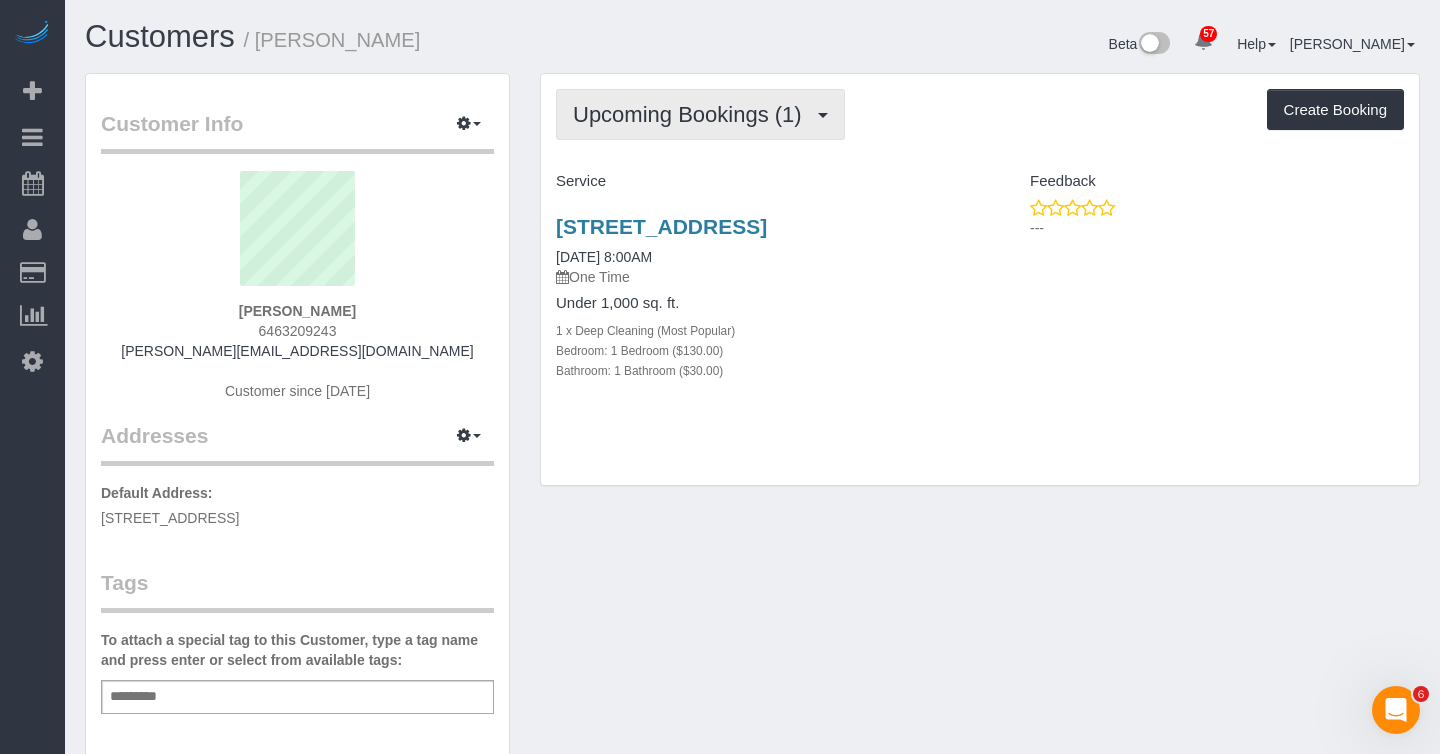 click on "Upcoming Bookings (1)" at bounding box center (692, 114) 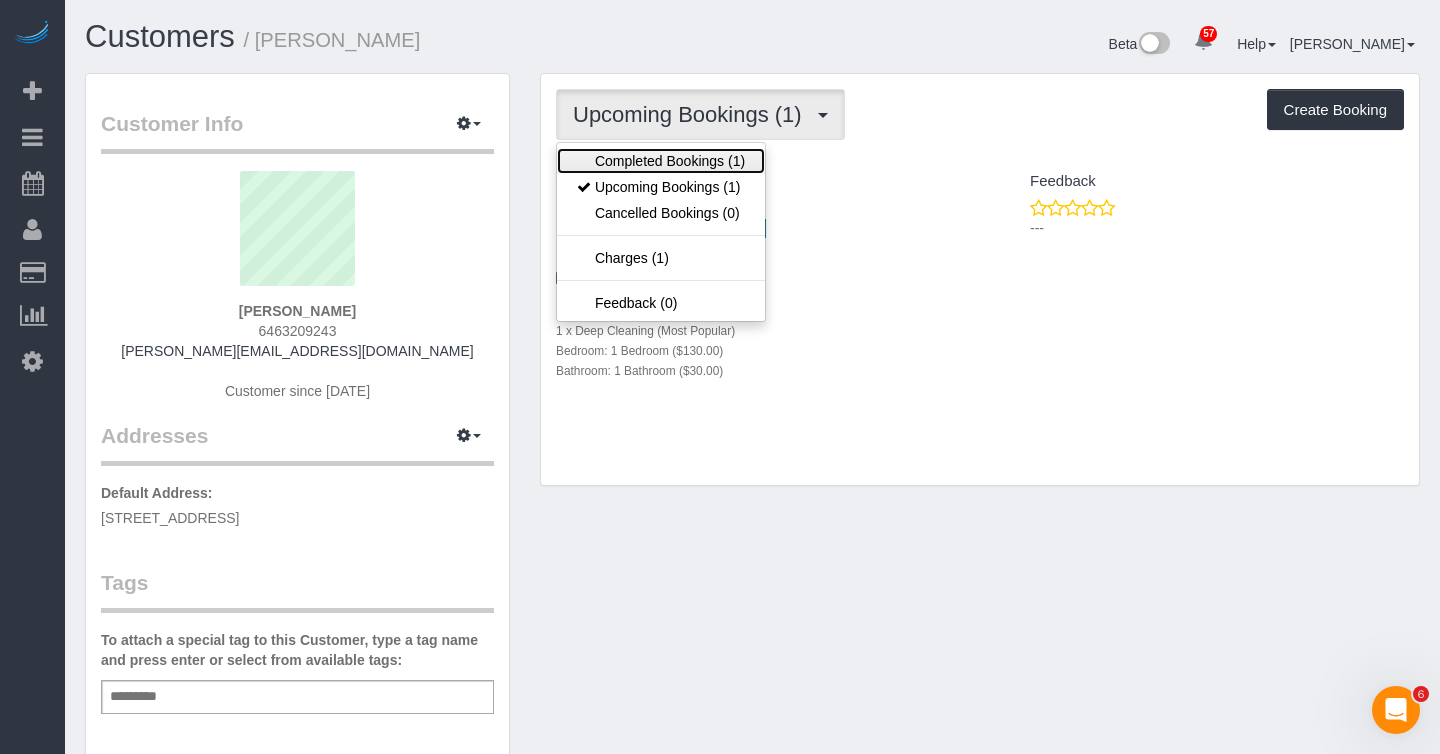 click on "Completed Bookings (1)" at bounding box center [661, 161] 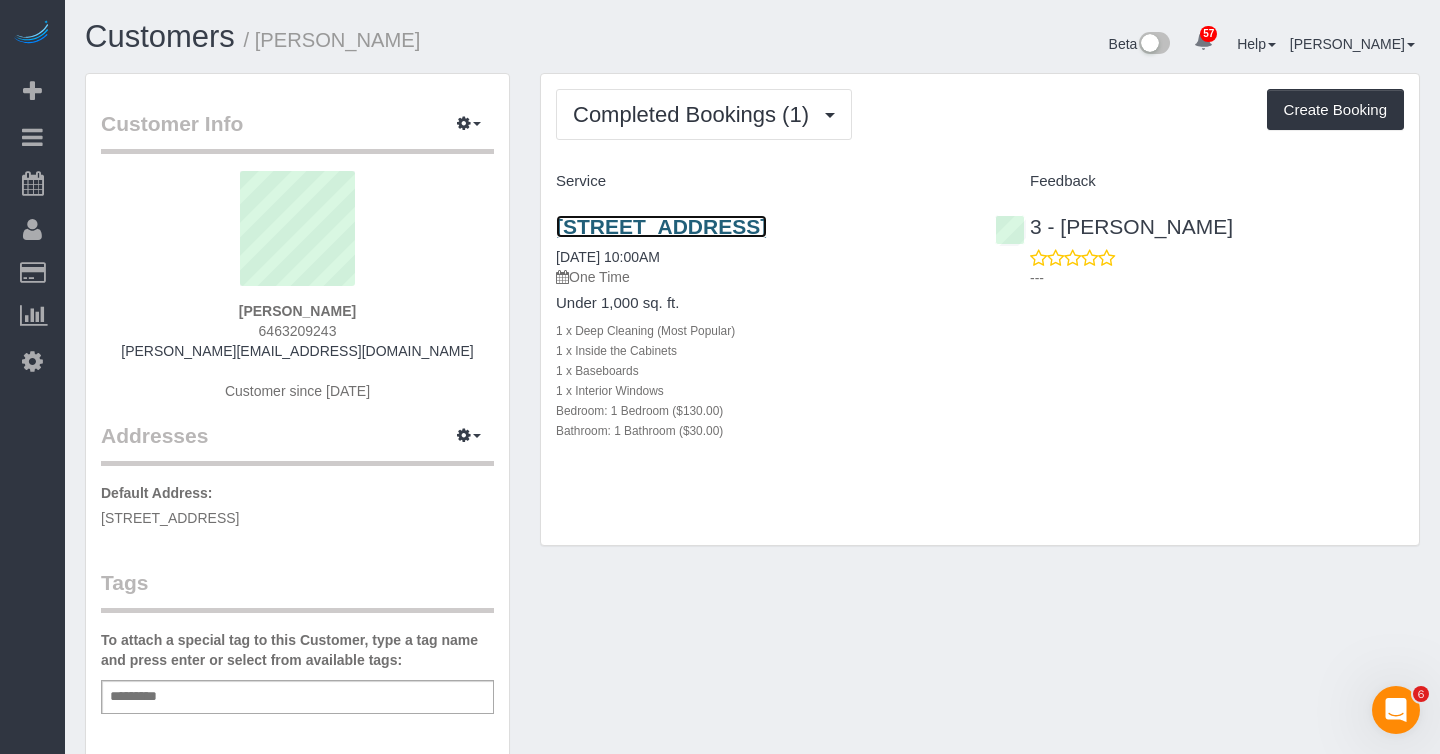 click on "[STREET_ADDRESS]" at bounding box center [661, 226] 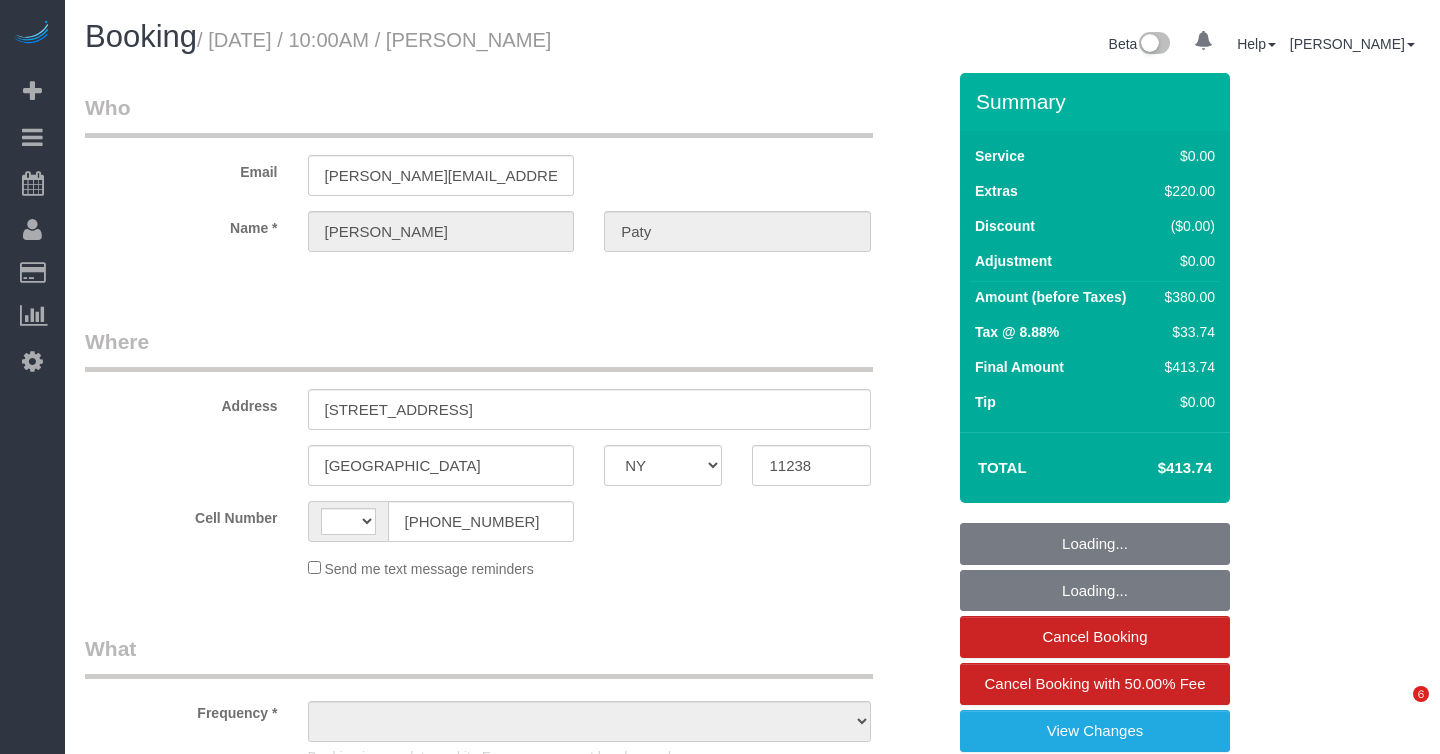 select on "NY" 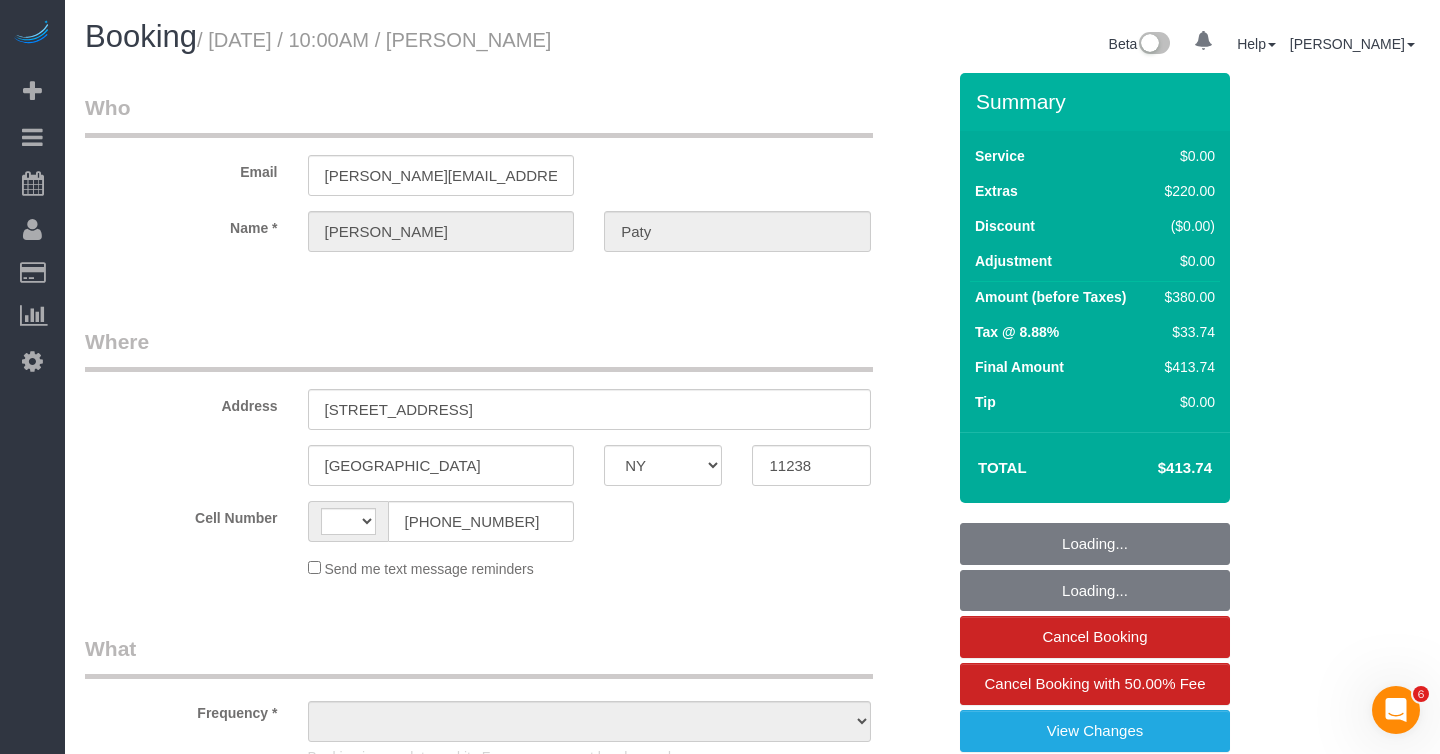 scroll, scrollTop: 0, scrollLeft: 0, axis: both 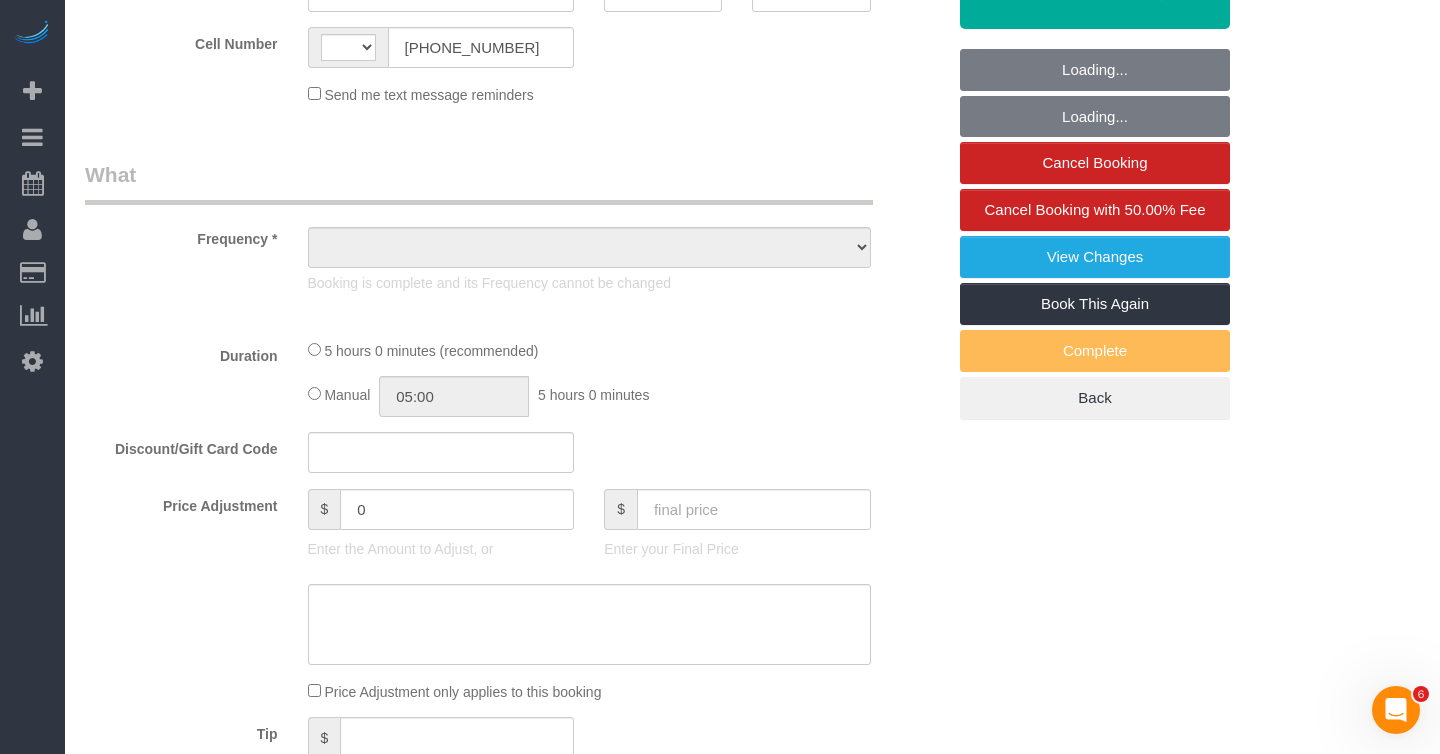 select on "string:[GEOGRAPHIC_DATA]" 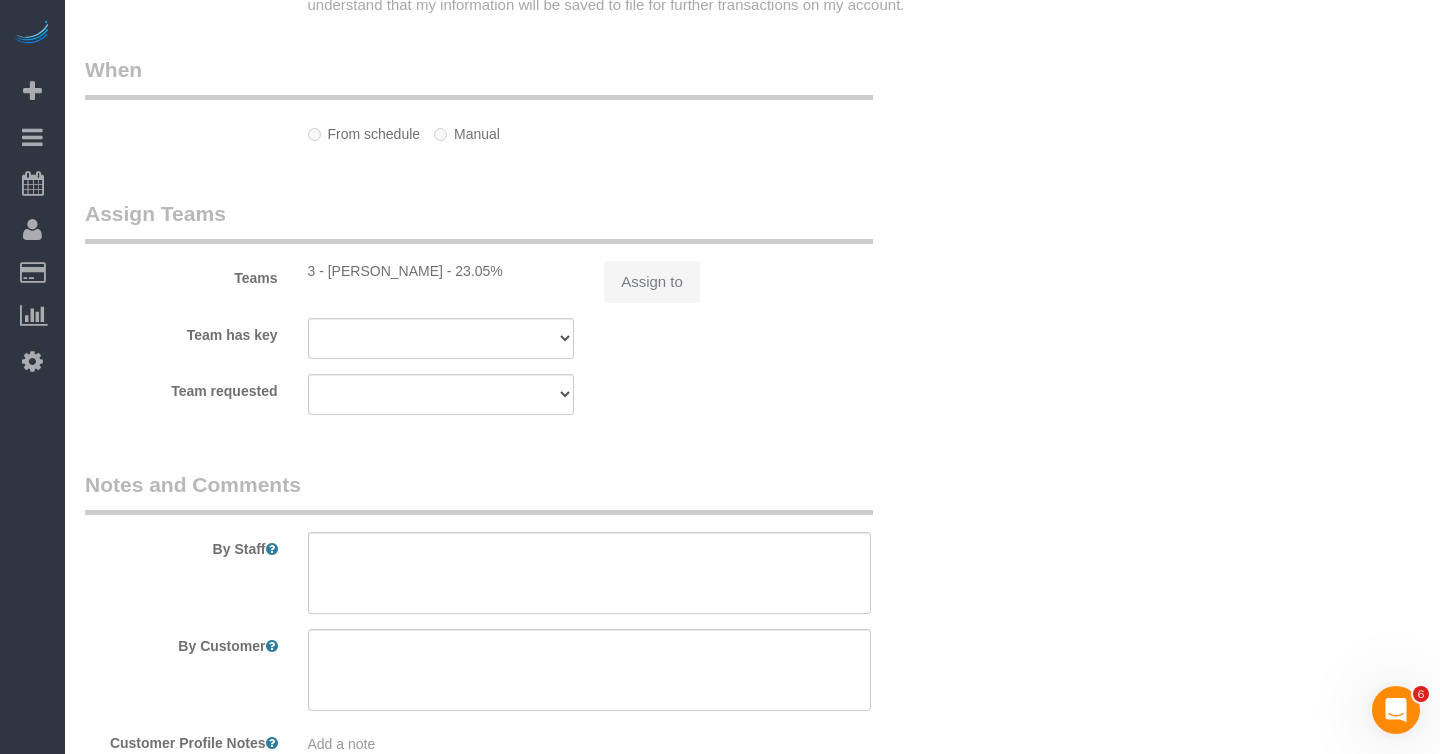 select on "object:939" 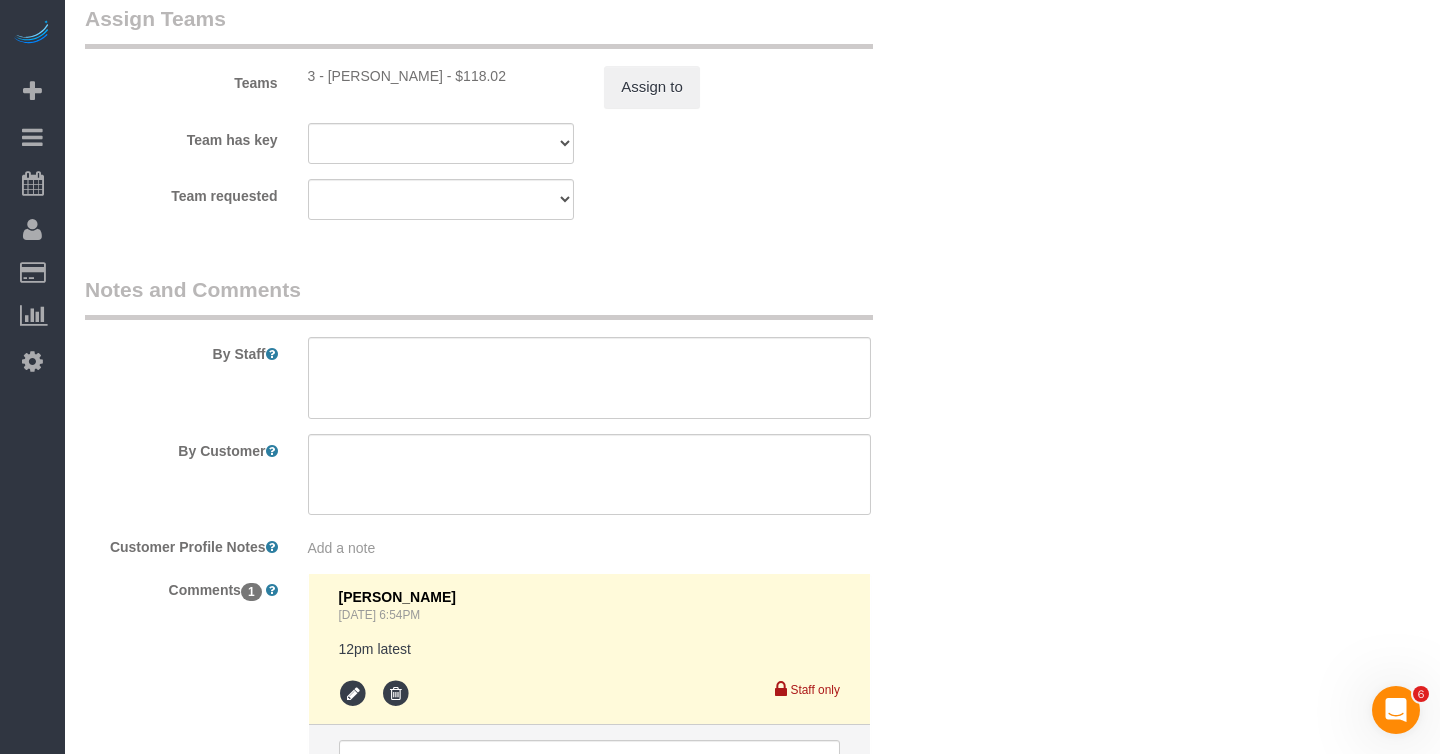 select on "string:stripe-pm_1PtyvG4VGloSiKo7BLZDAN62" 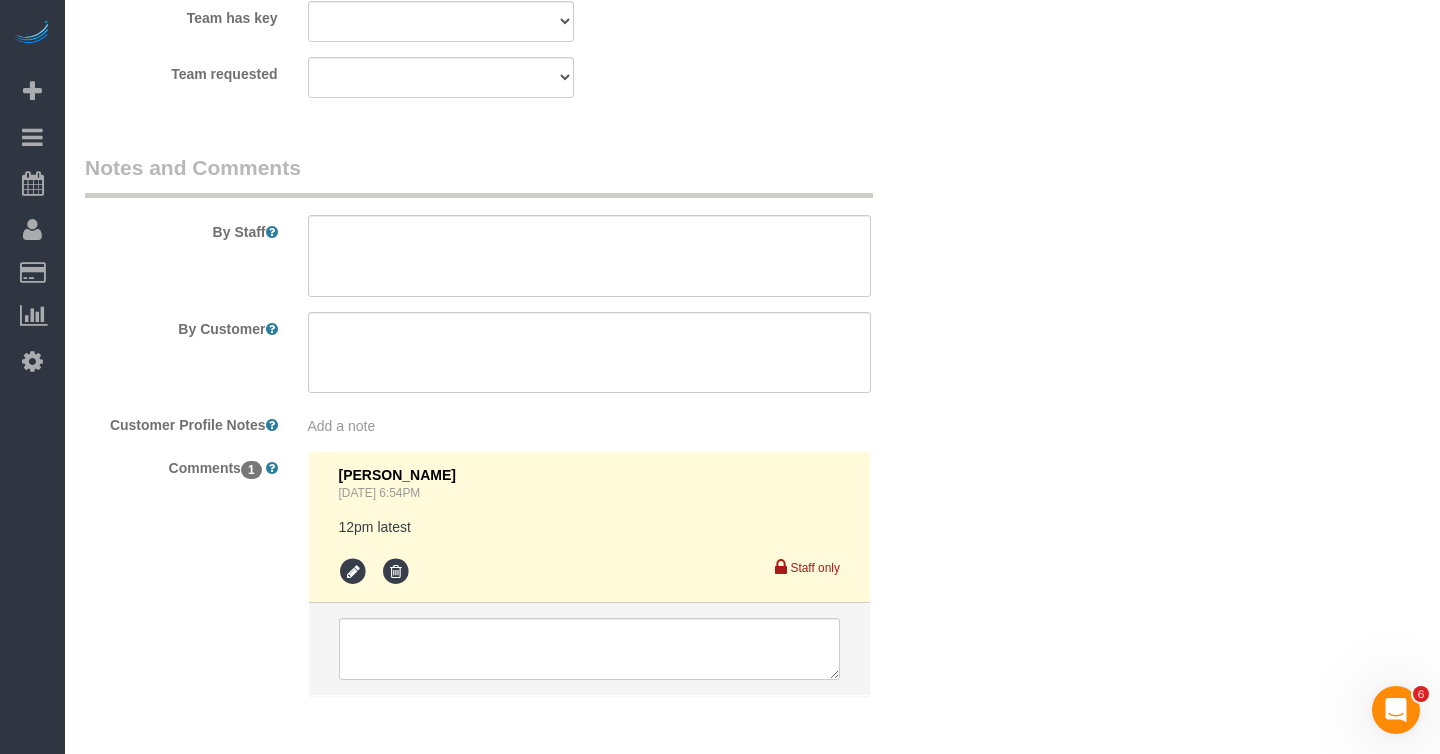 select on "object:1435" 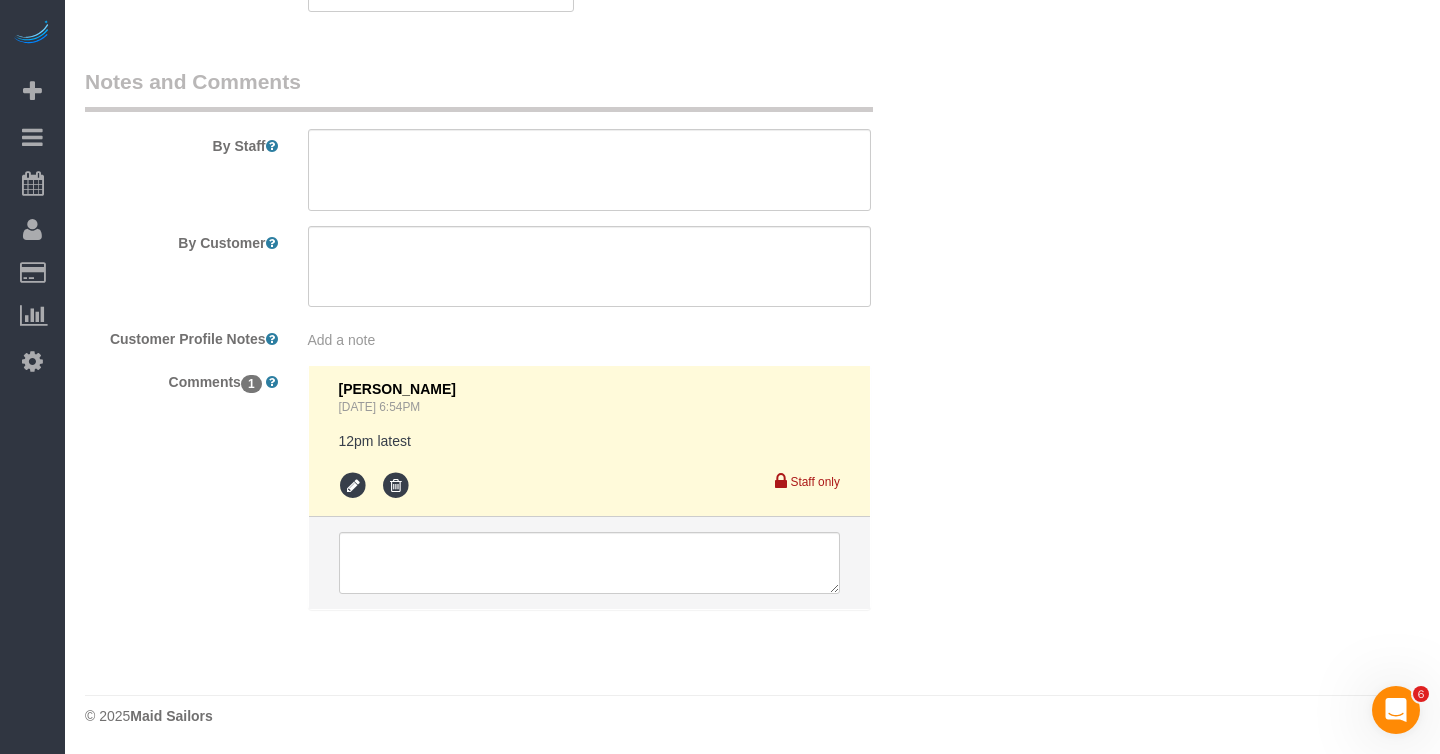 select on "1" 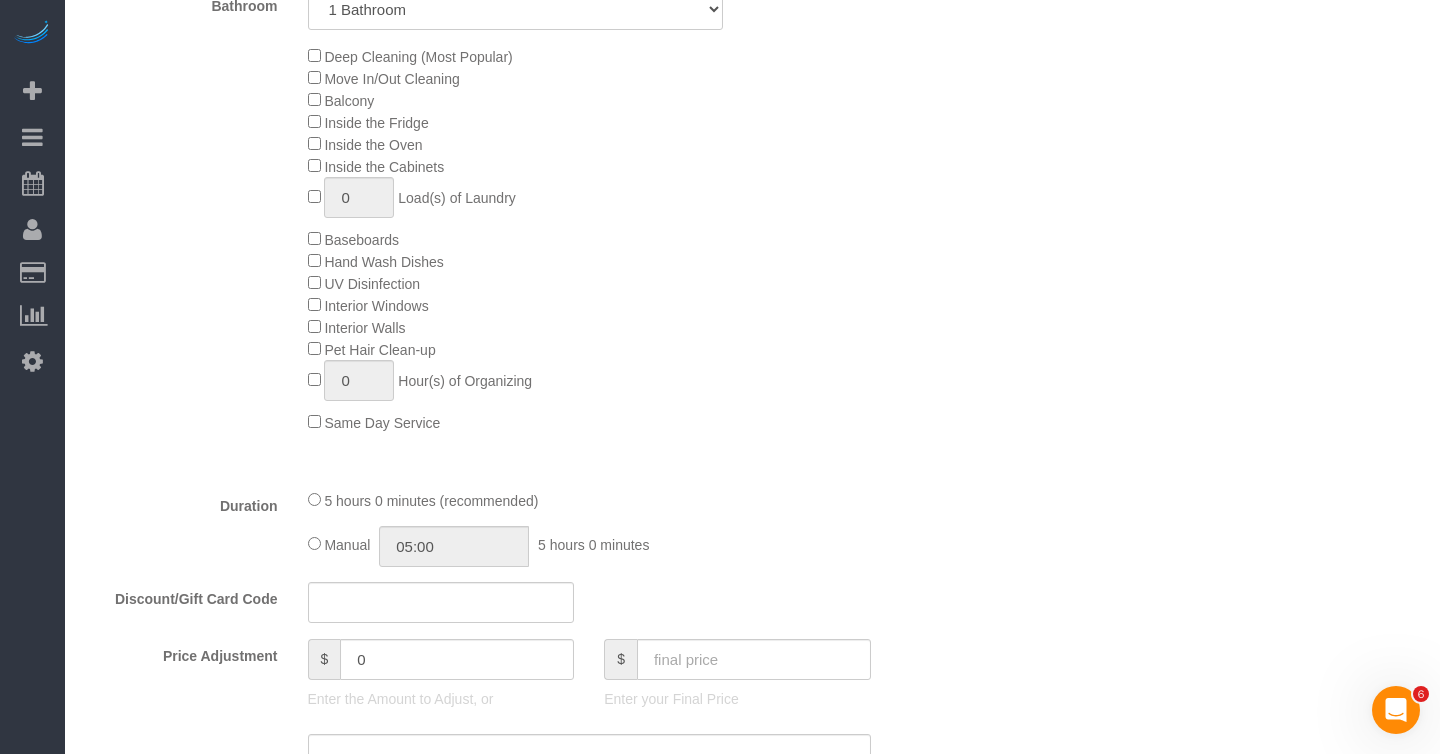 scroll, scrollTop: 838, scrollLeft: 0, axis: vertical 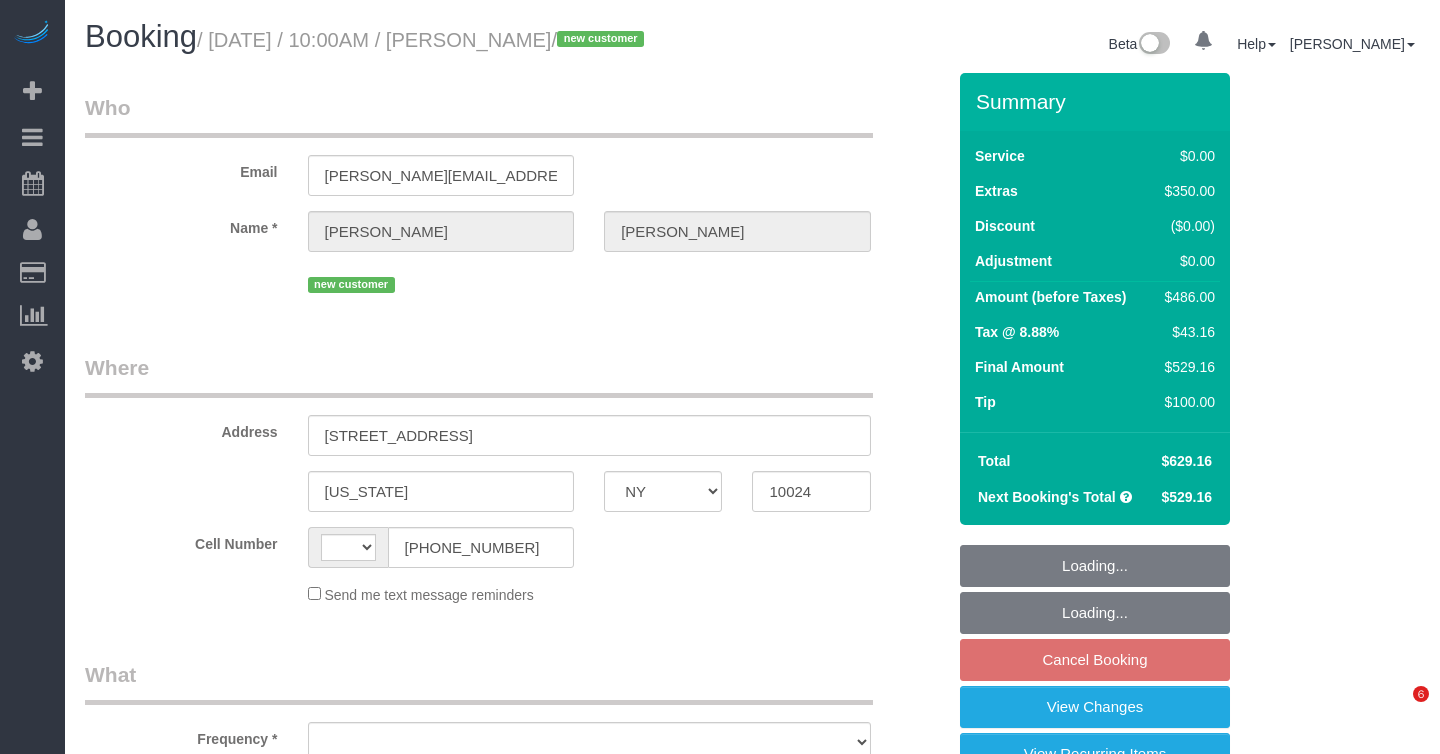 select on "NY" 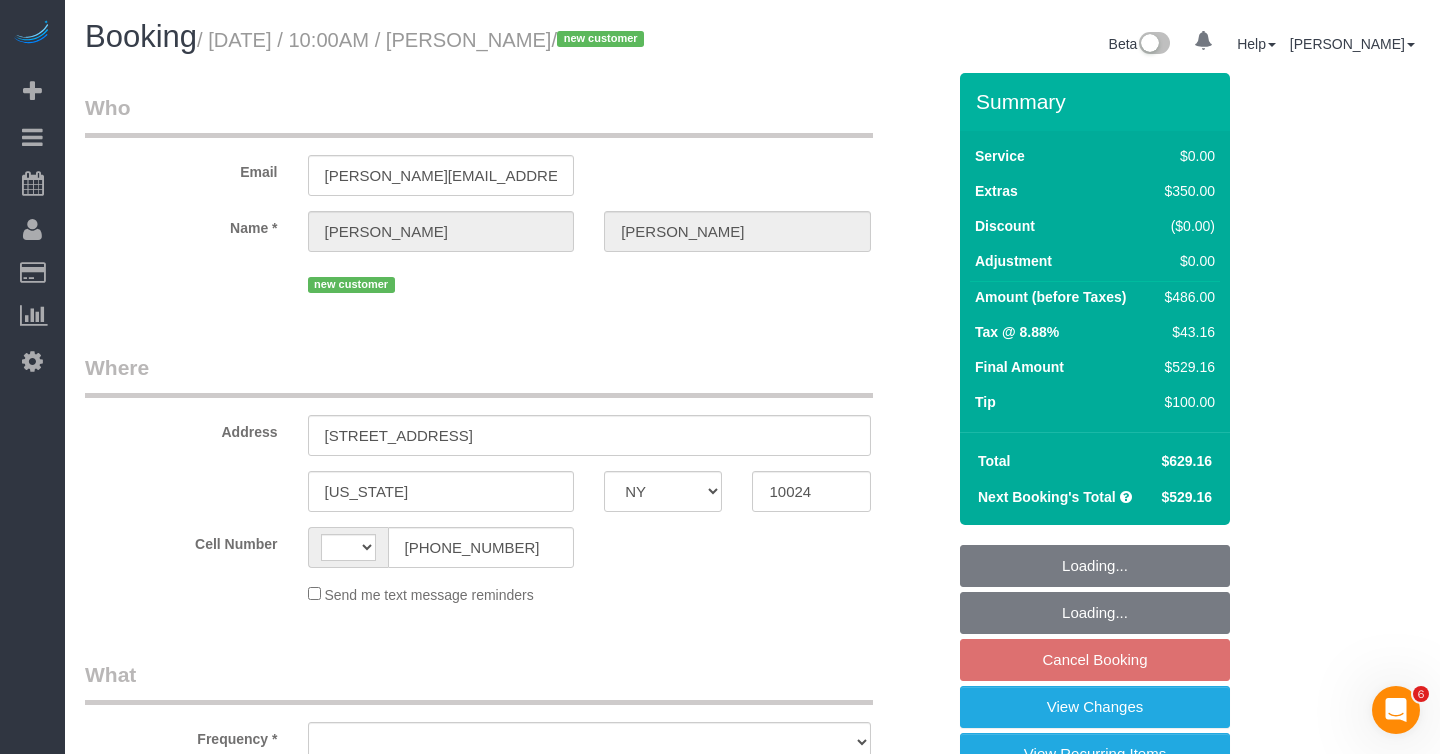 scroll, scrollTop: 0, scrollLeft: 0, axis: both 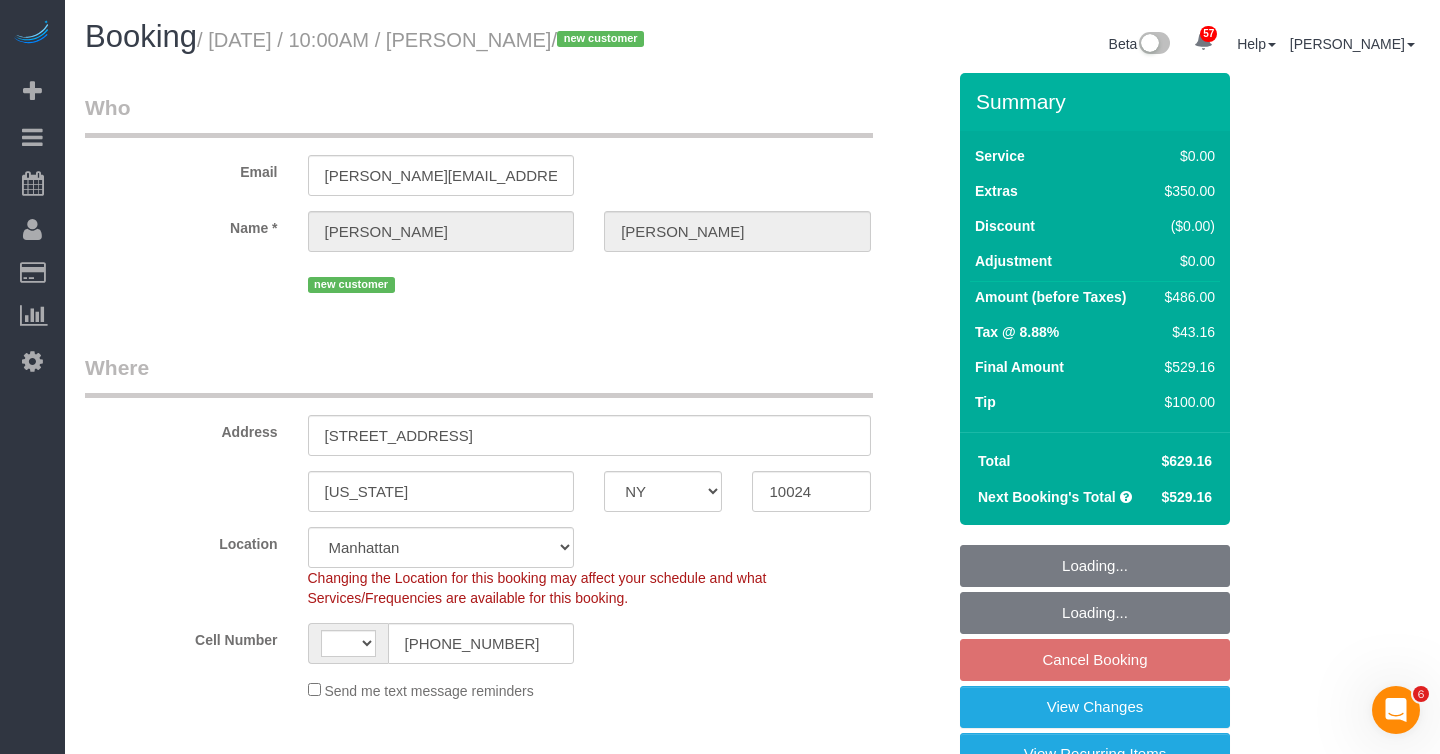 select on "object:965" 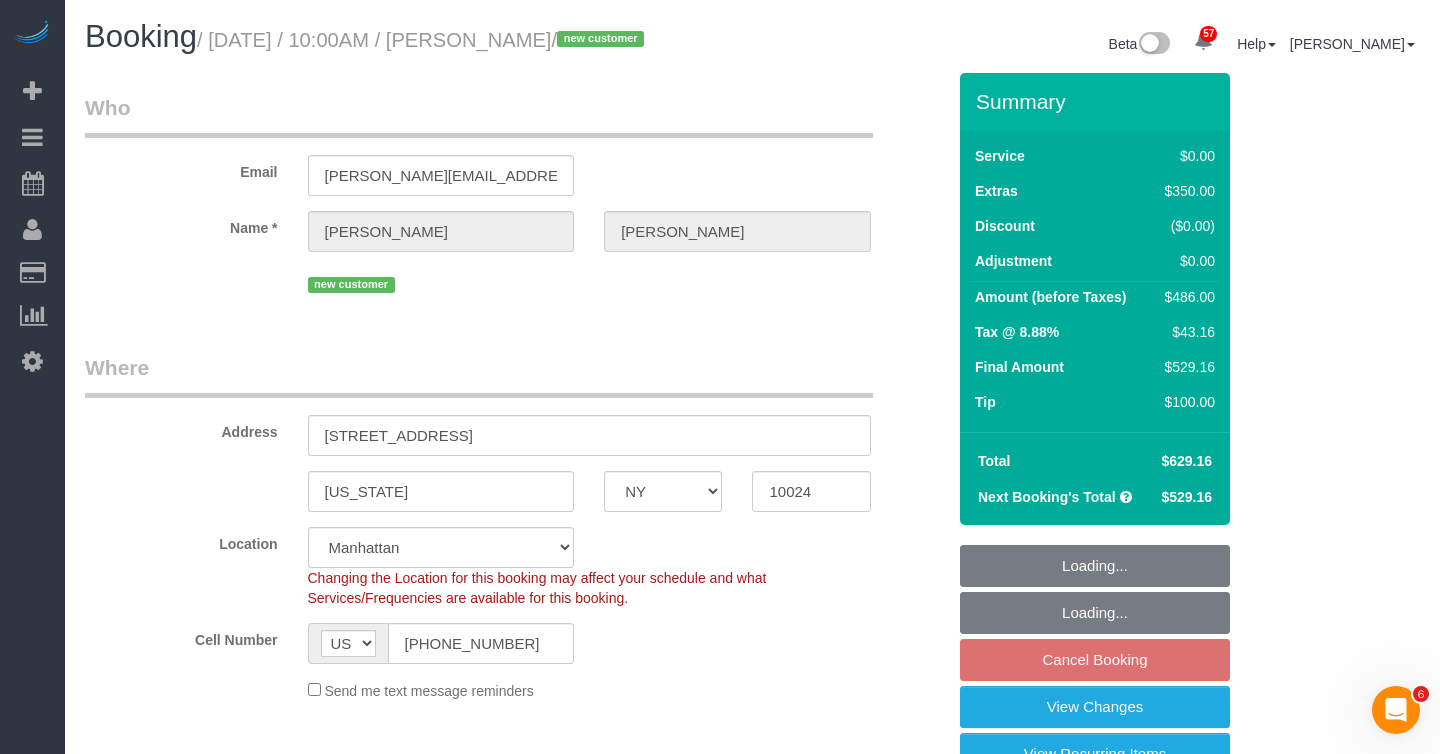 select on "spot3" 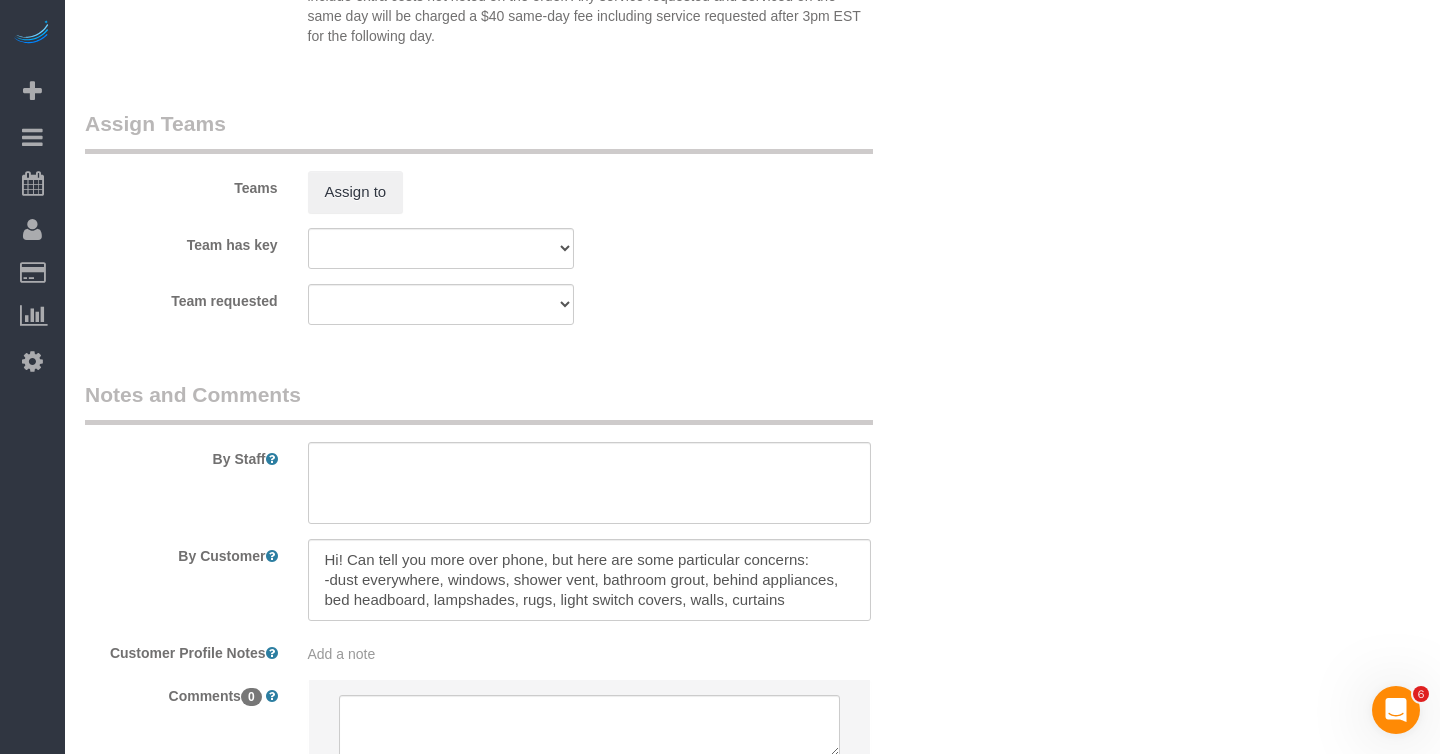 scroll, scrollTop: 2651, scrollLeft: 0, axis: vertical 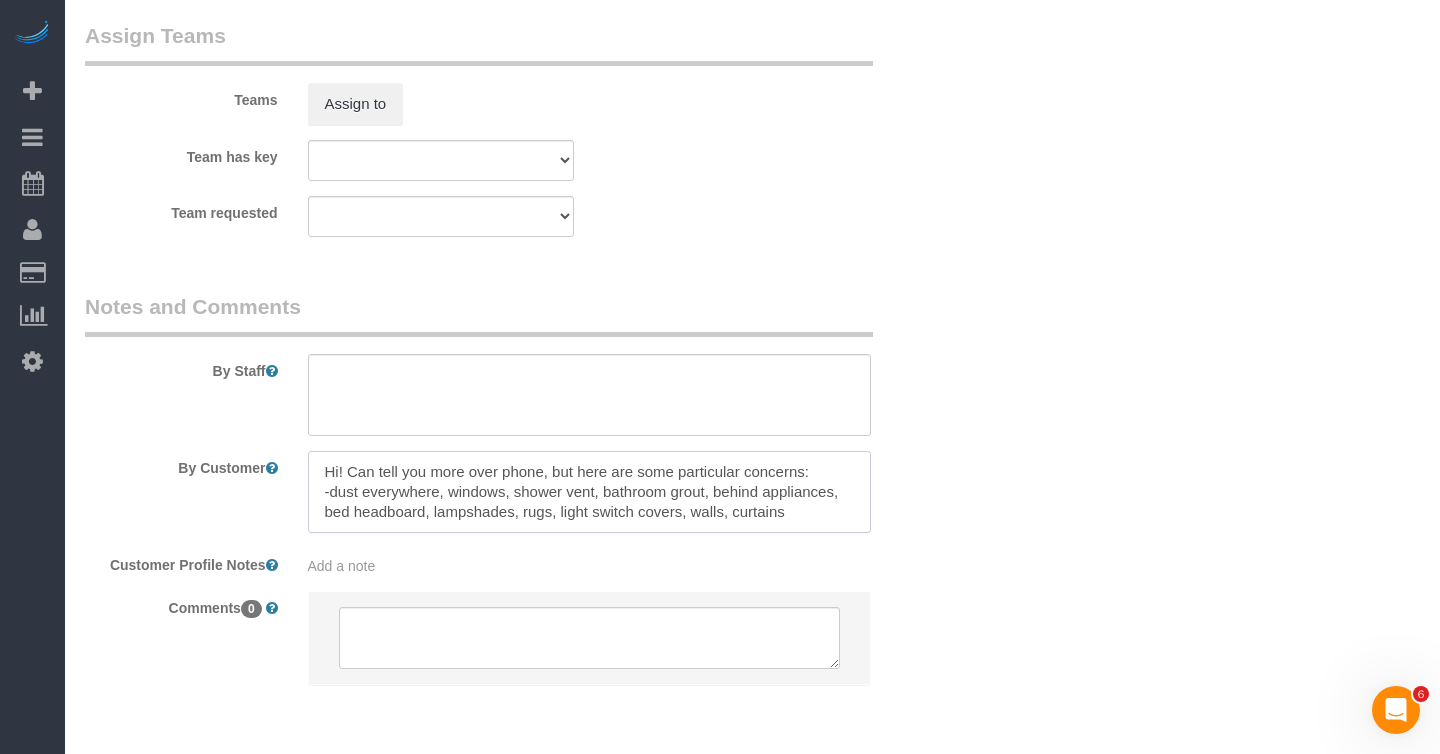 click at bounding box center [589, 492] 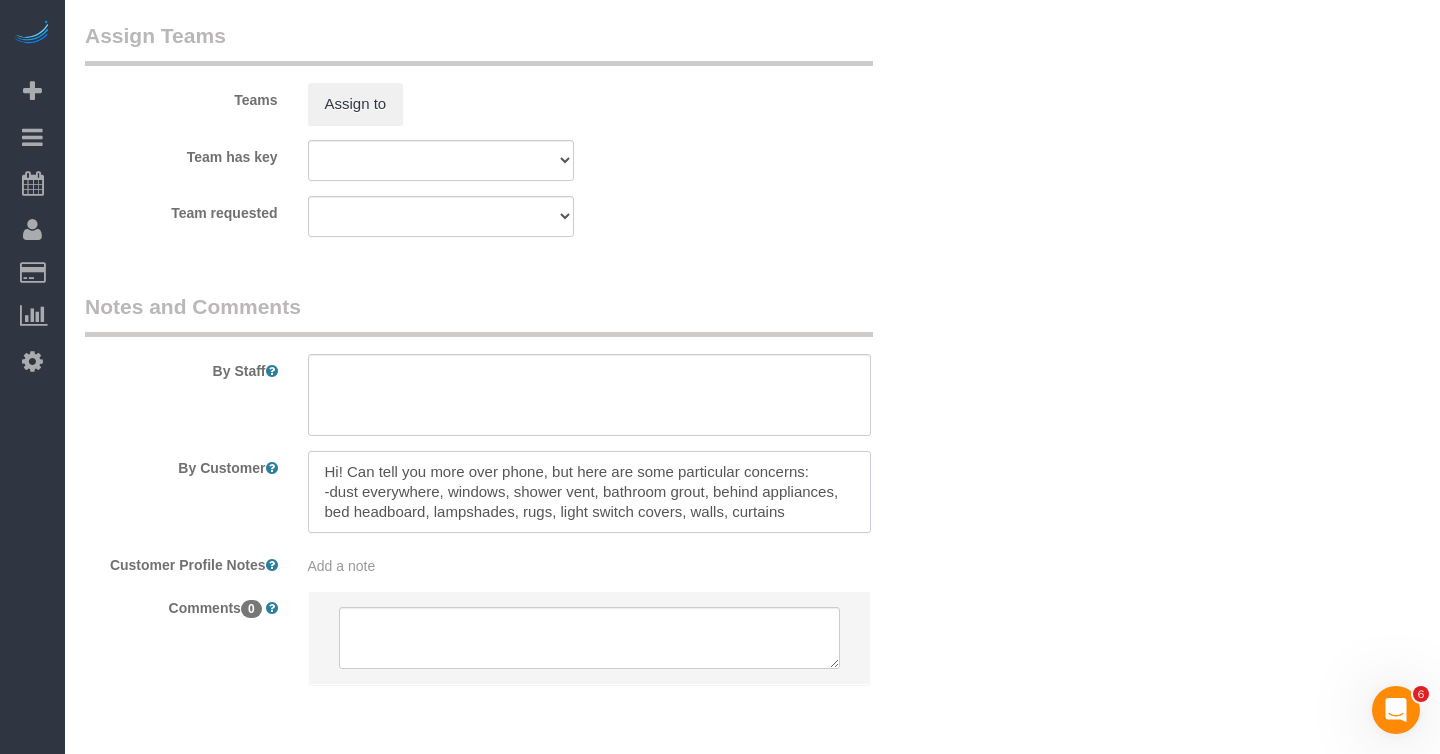 click at bounding box center (589, 492) 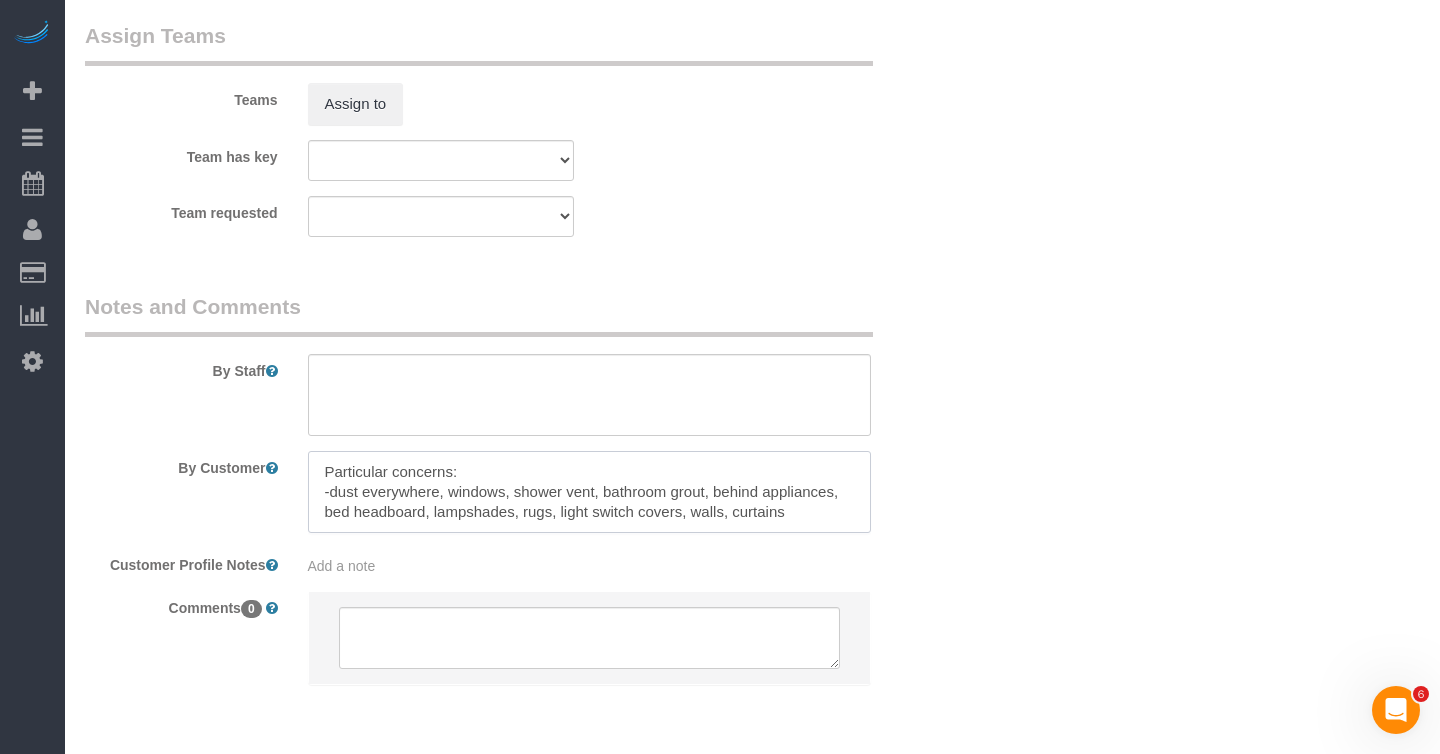 click at bounding box center (589, 492) 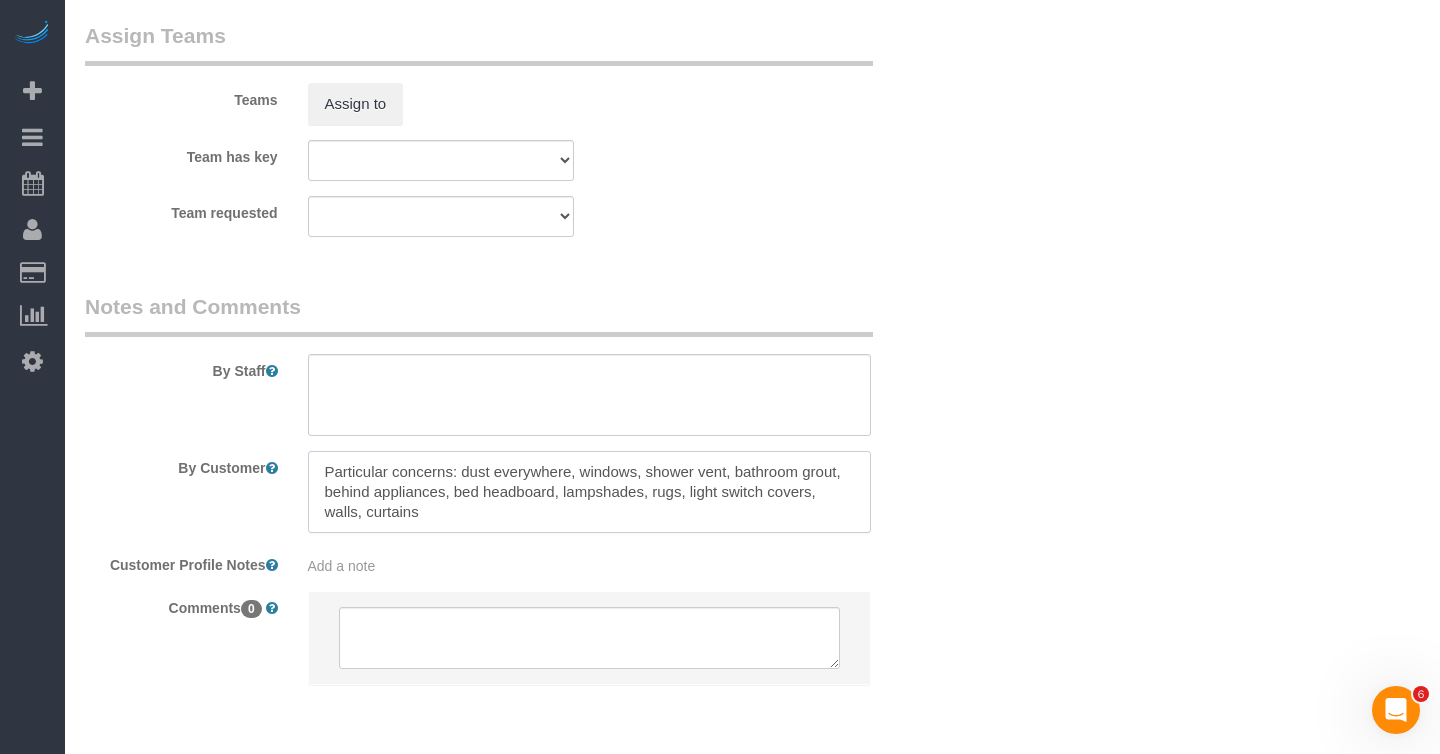 click at bounding box center (589, 492) 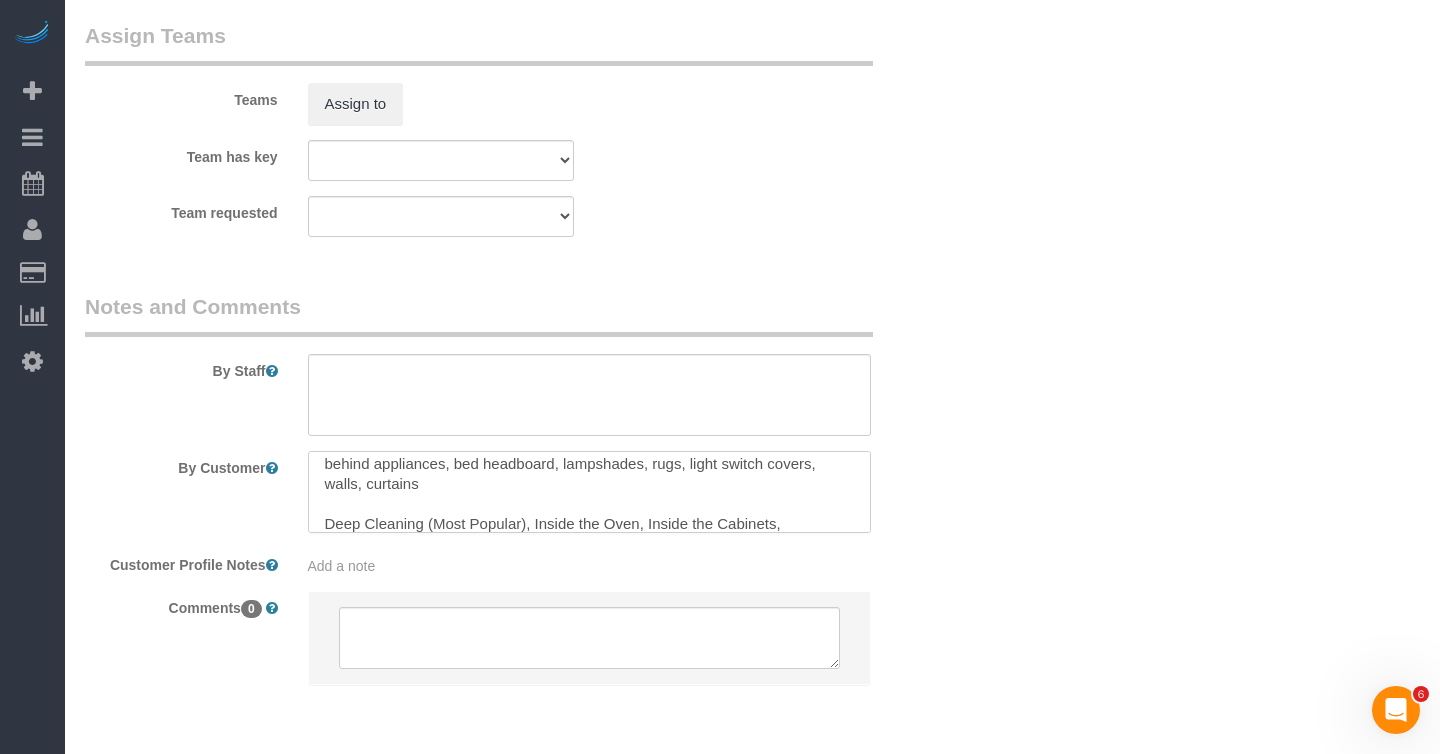 scroll, scrollTop: 48, scrollLeft: 0, axis: vertical 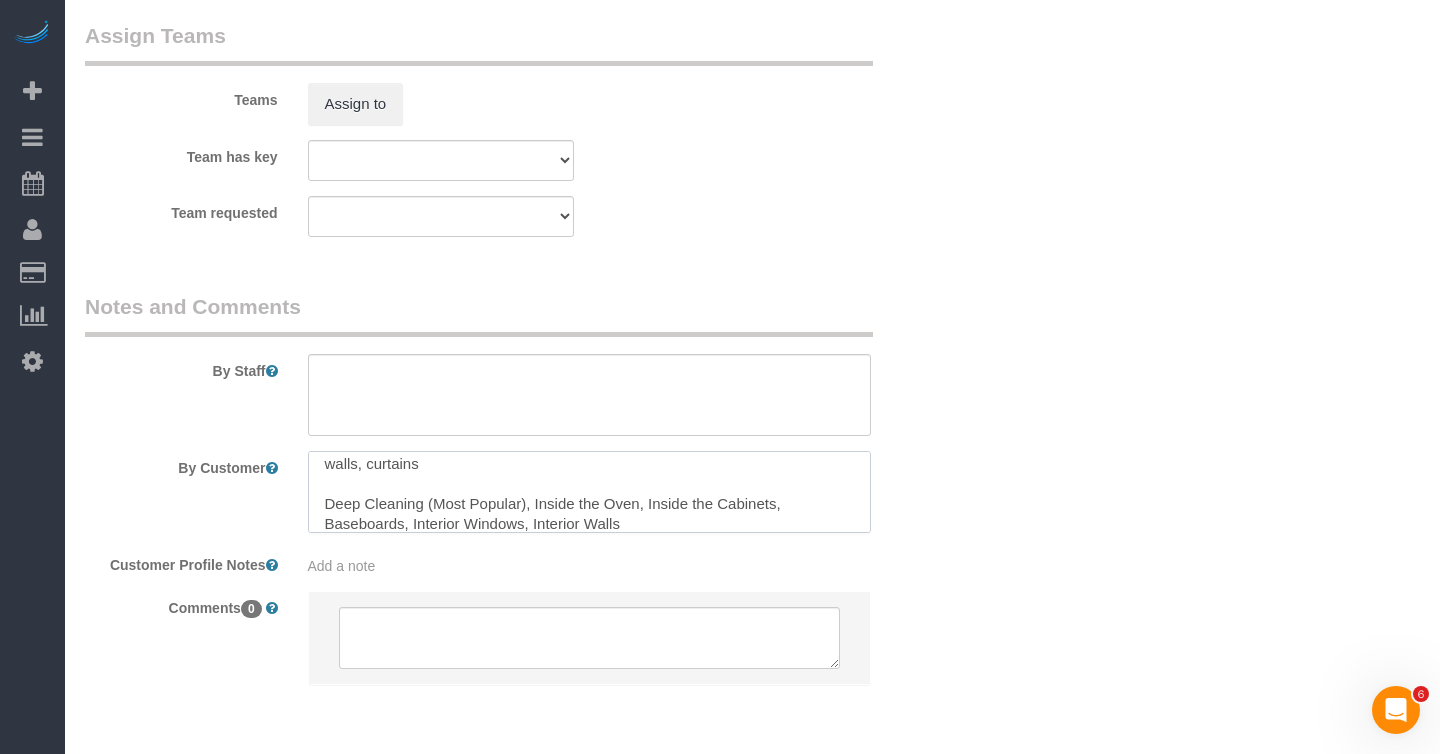 click at bounding box center [589, 492] 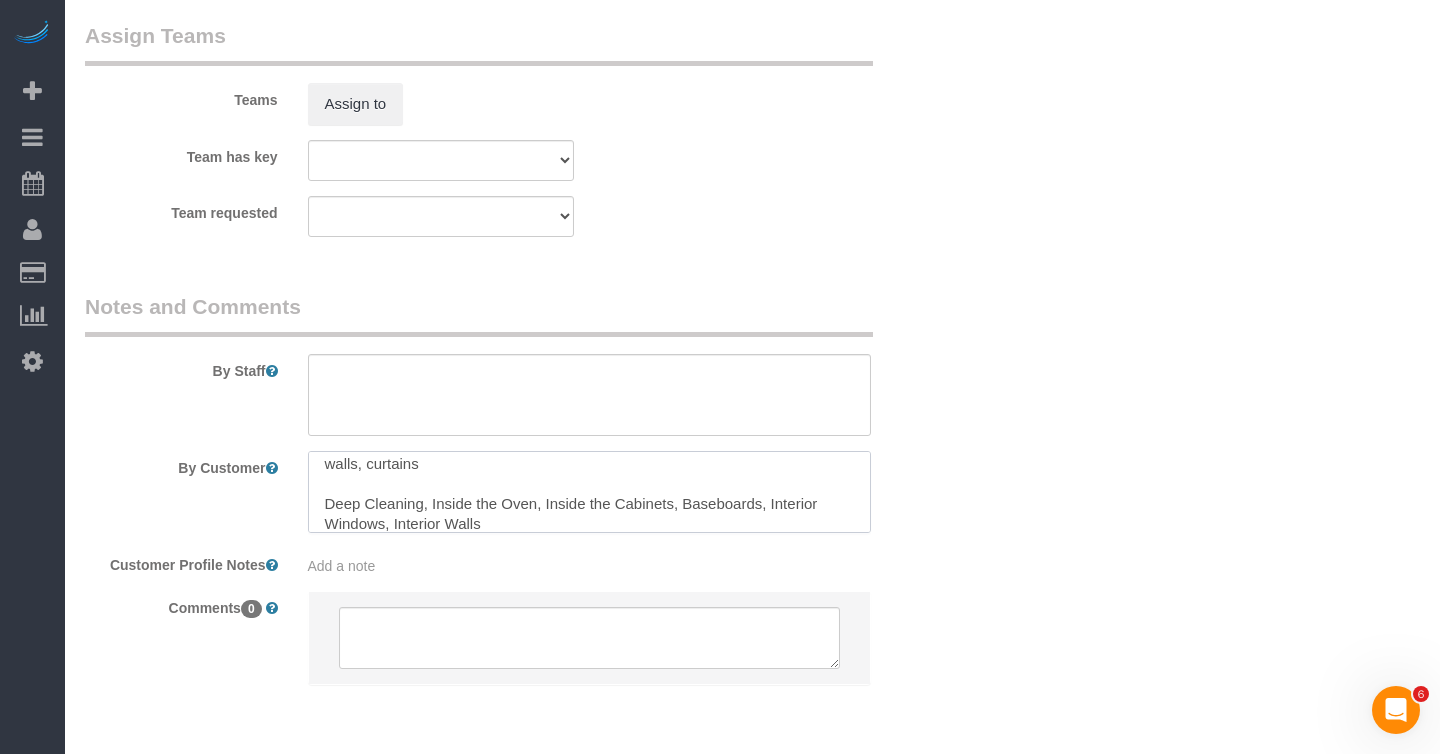 click at bounding box center [589, 492] 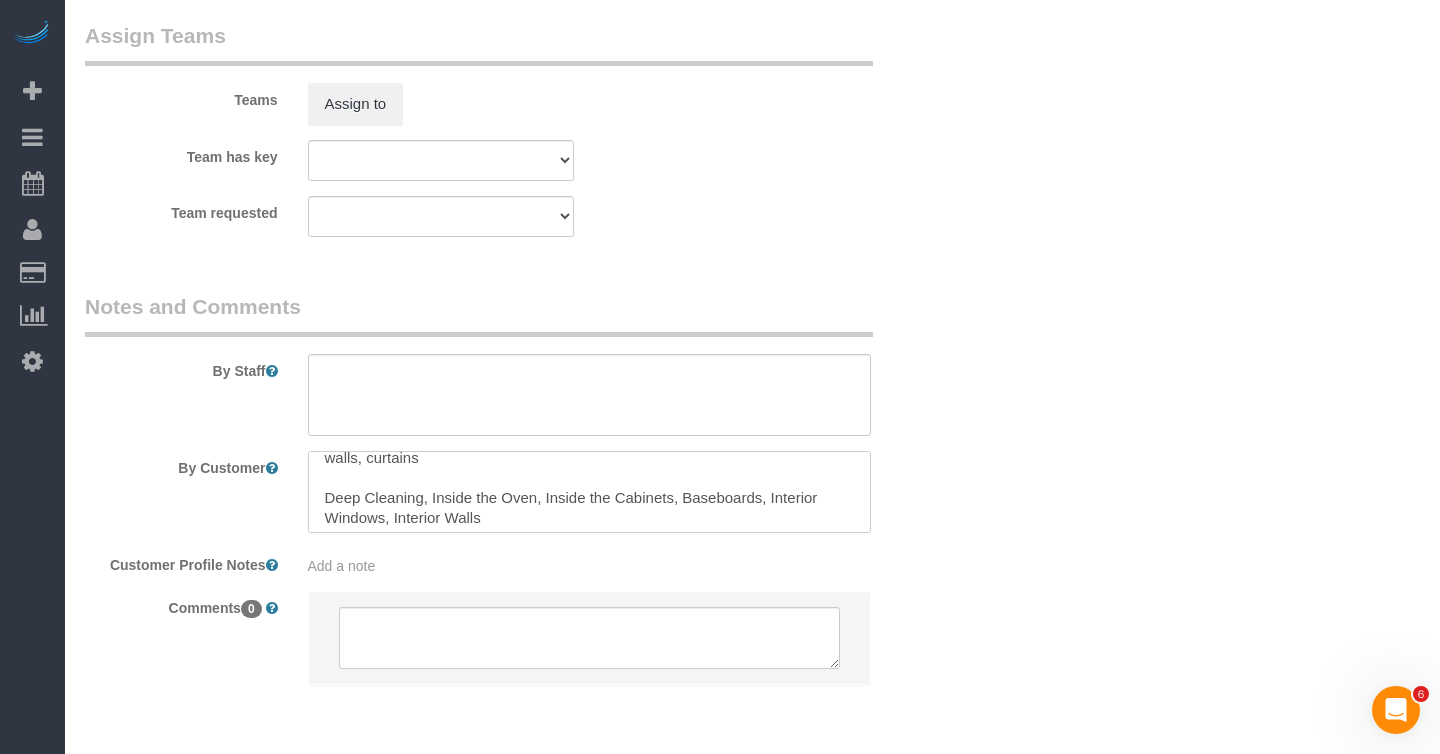 scroll, scrollTop: 59, scrollLeft: 0, axis: vertical 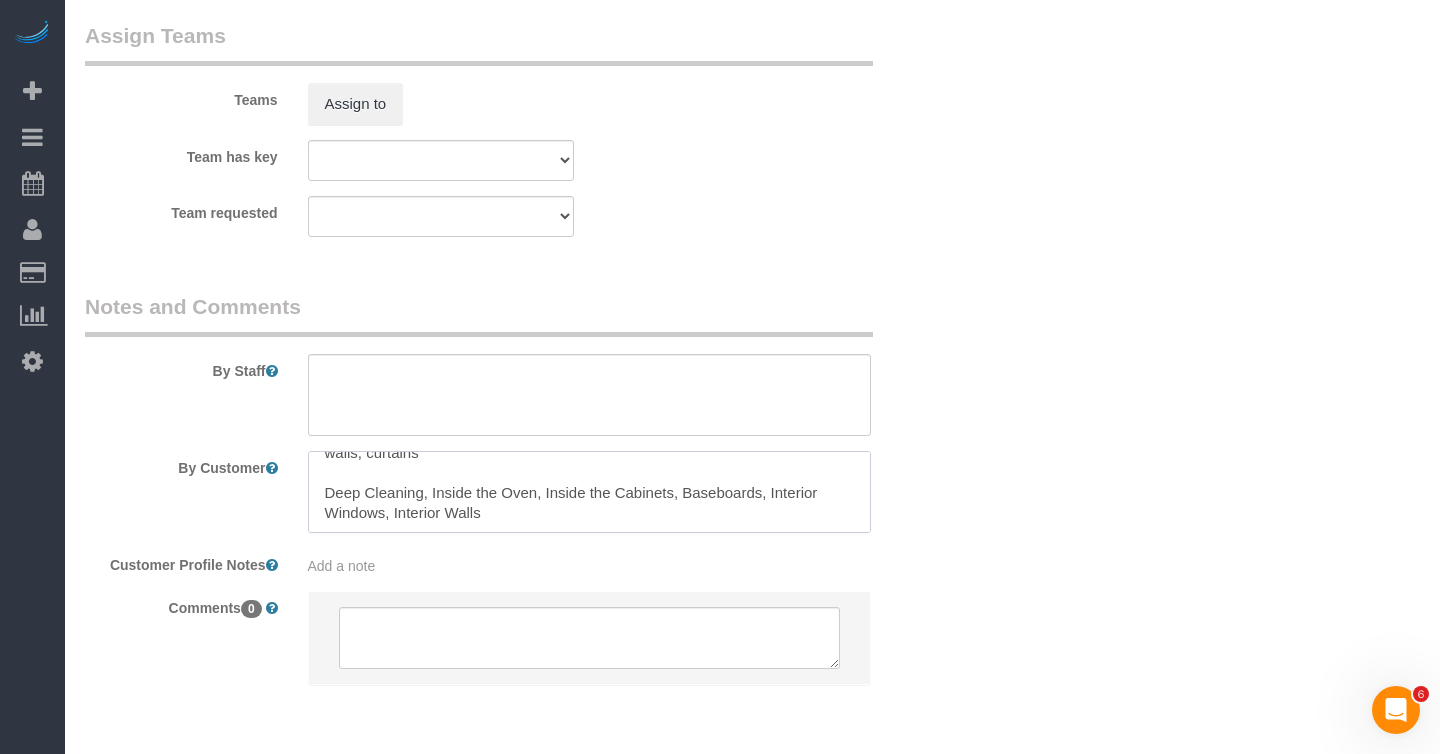 drag, startPoint x: 325, startPoint y: 493, endPoint x: 422, endPoint y: 498, distance: 97.128784 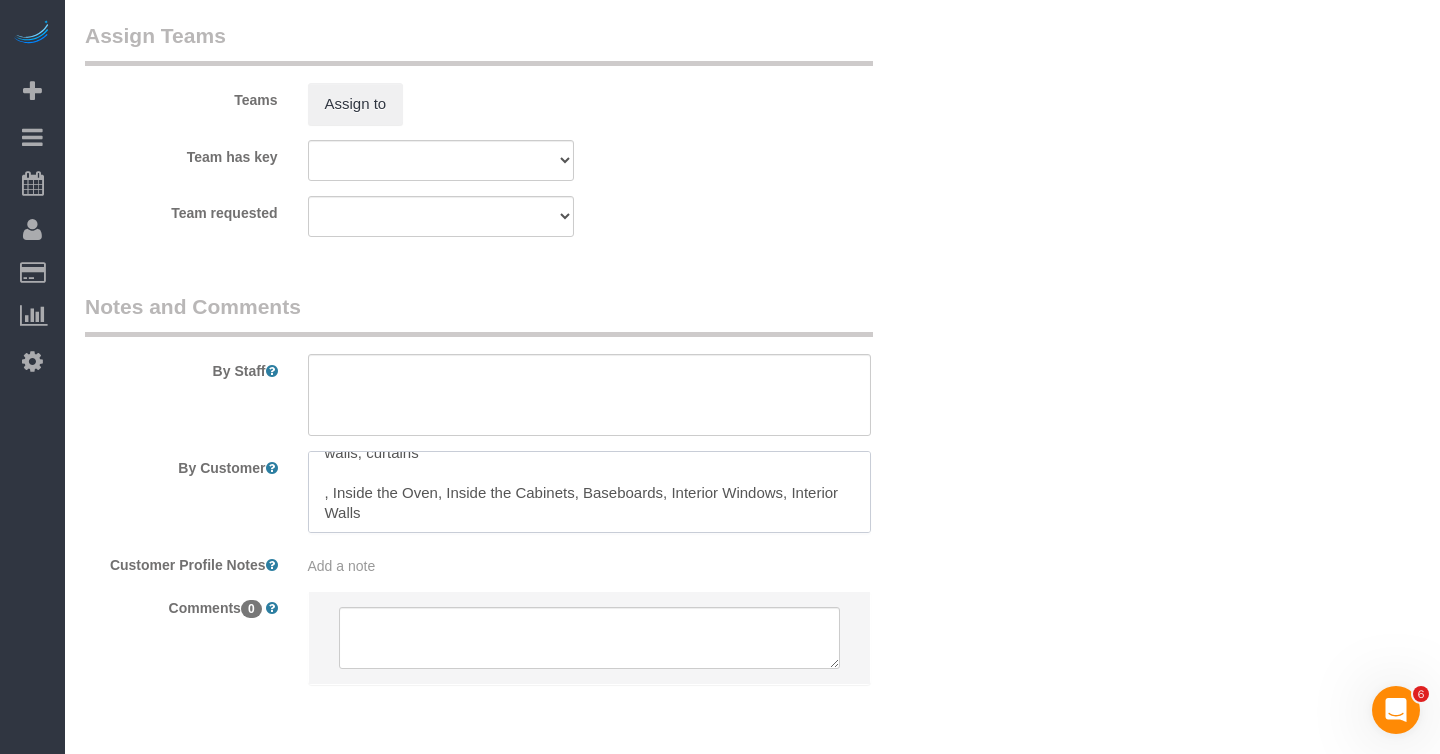 scroll, scrollTop: 0, scrollLeft: 0, axis: both 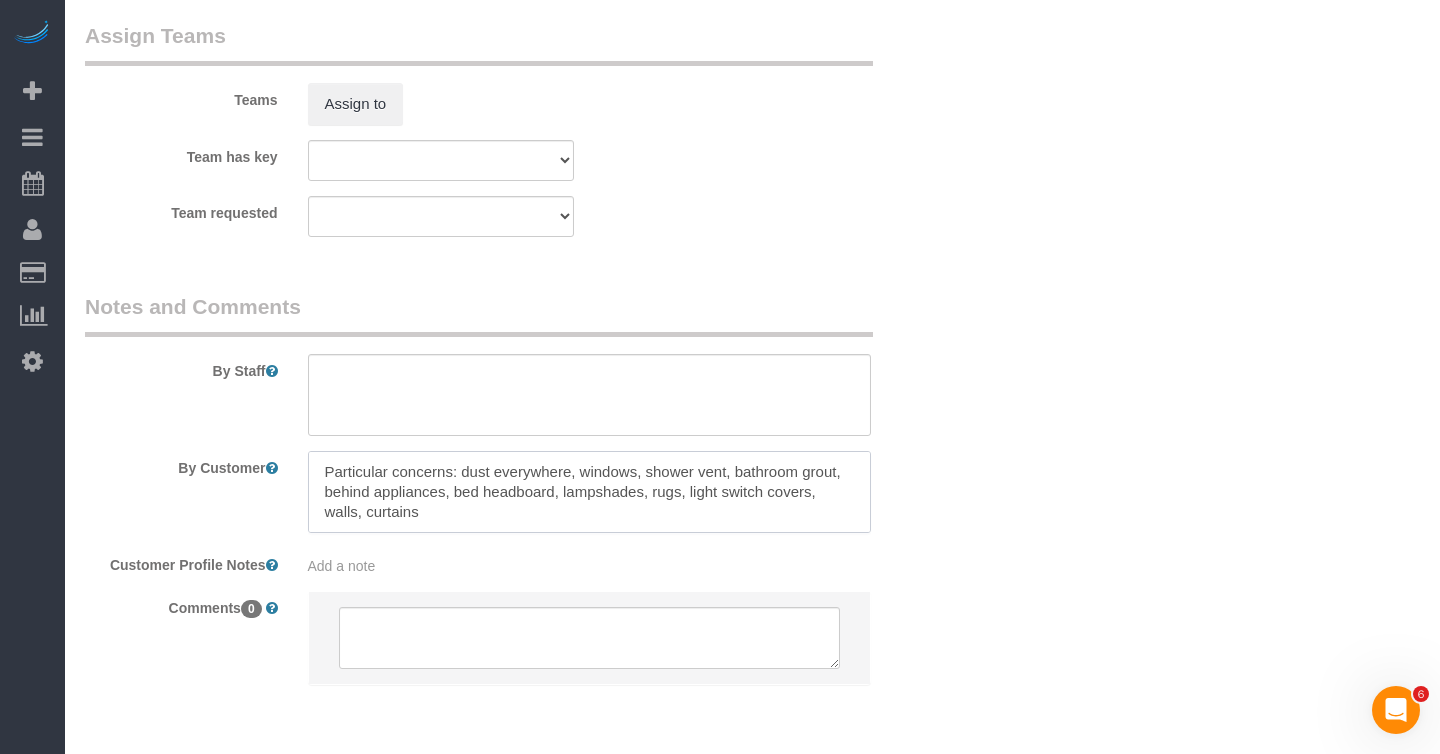 click at bounding box center (589, 492) 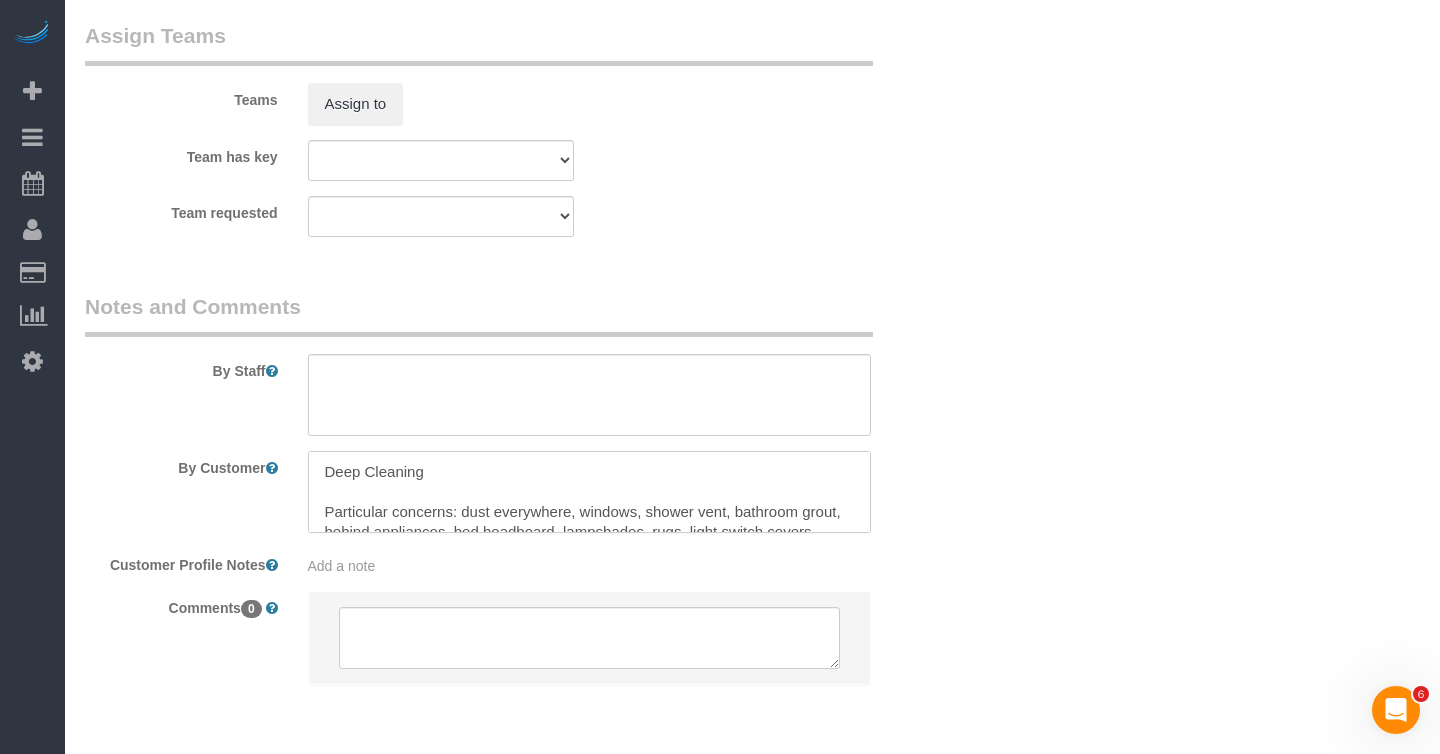 click at bounding box center [589, 492] 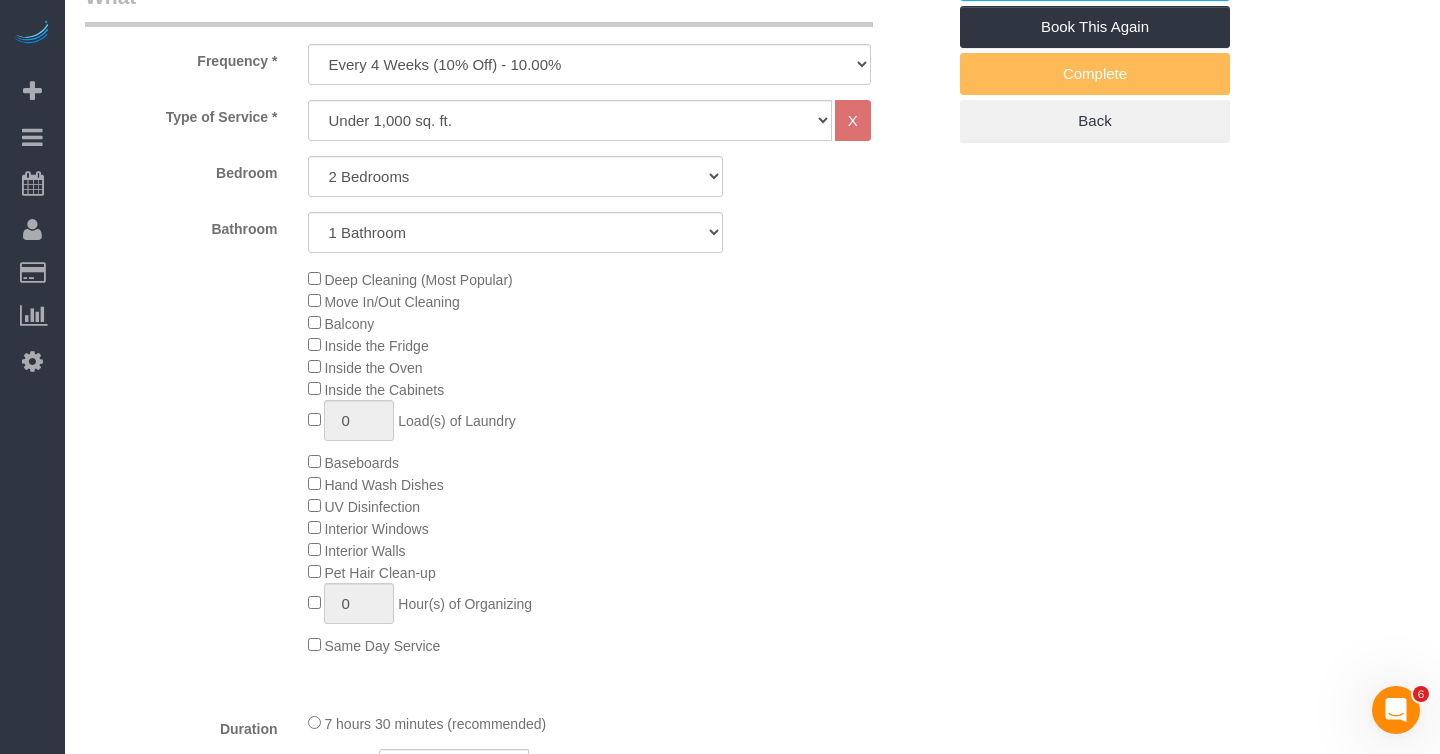 scroll, scrollTop: 760, scrollLeft: 0, axis: vertical 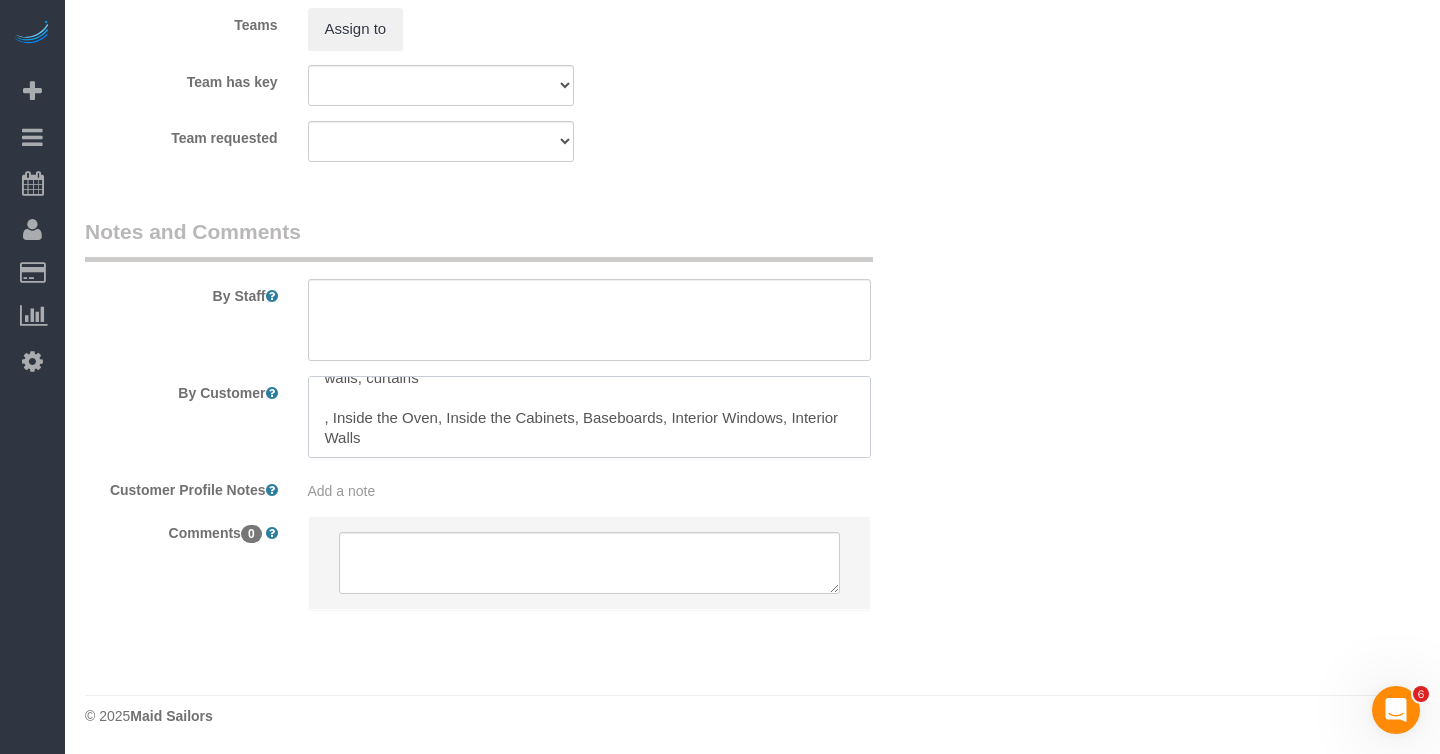 drag, startPoint x: 396, startPoint y: 443, endPoint x: 333, endPoint y: 421, distance: 66.730804 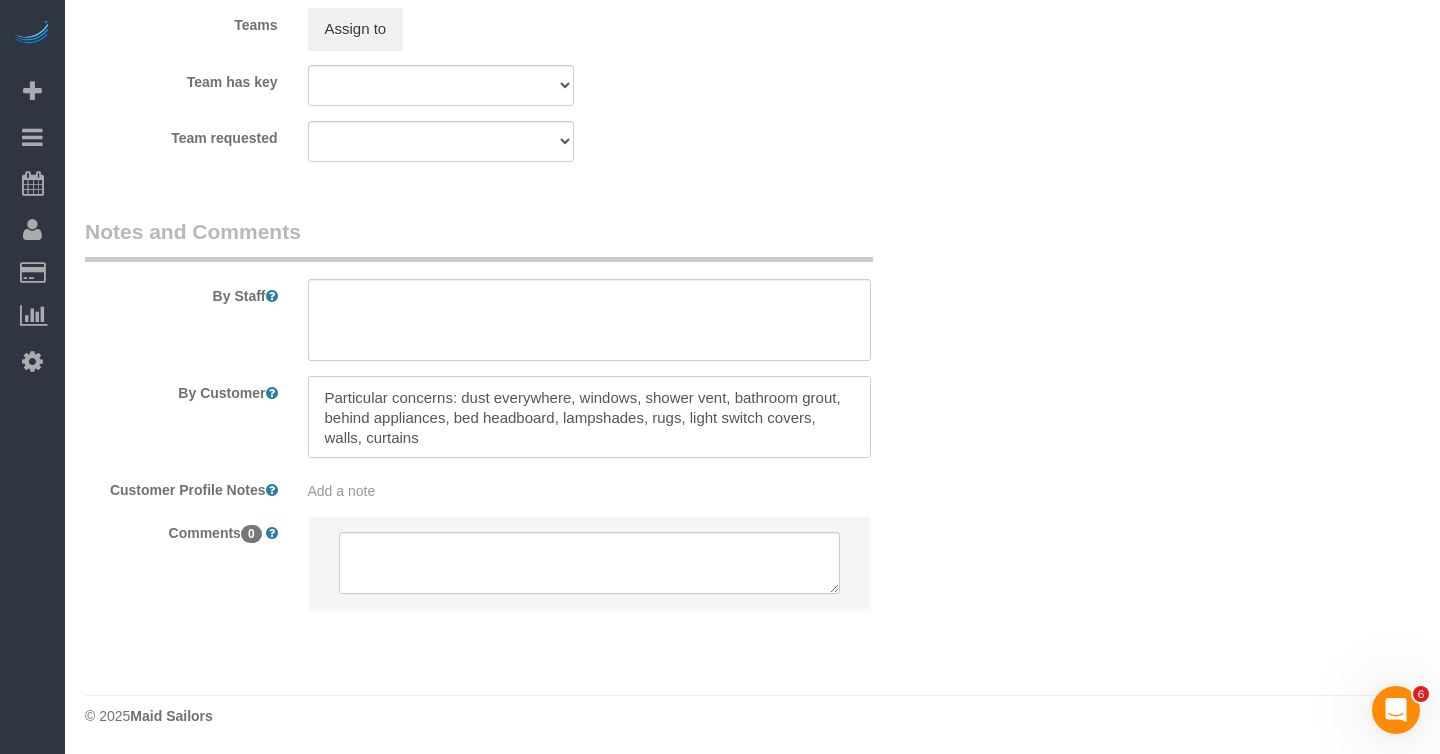 scroll, scrollTop: 0, scrollLeft: 0, axis: both 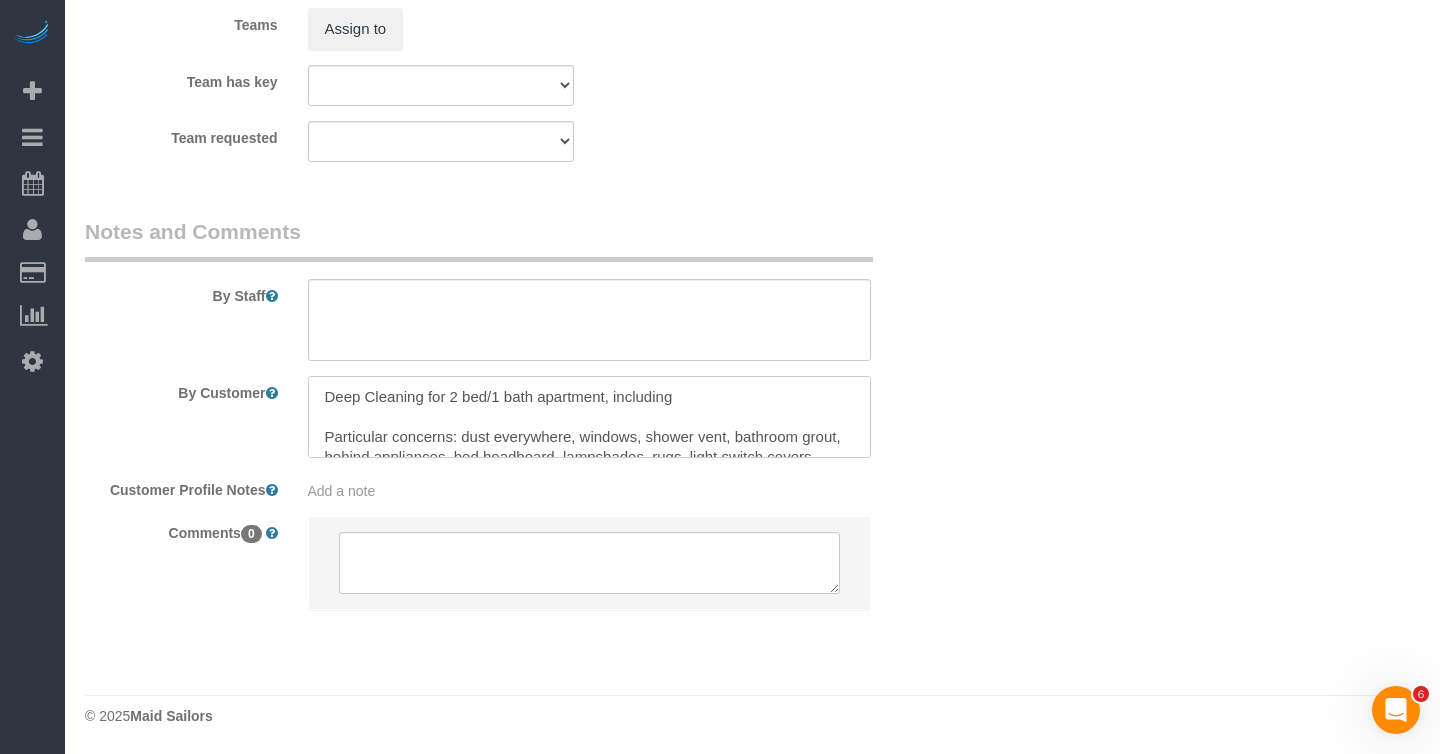 click at bounding box center [589, 417] 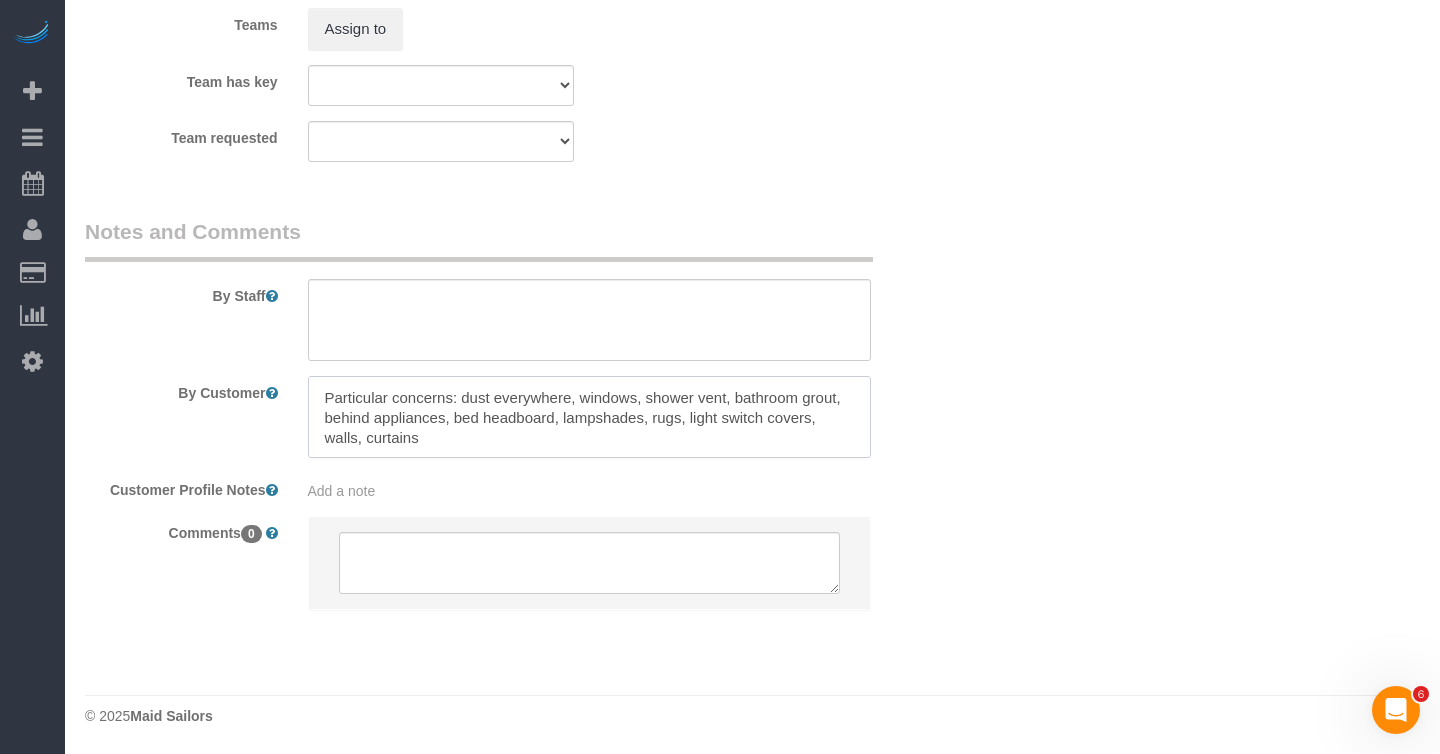 scroll, scrollTop: 54, scrollLeft: 0, axis: vertical 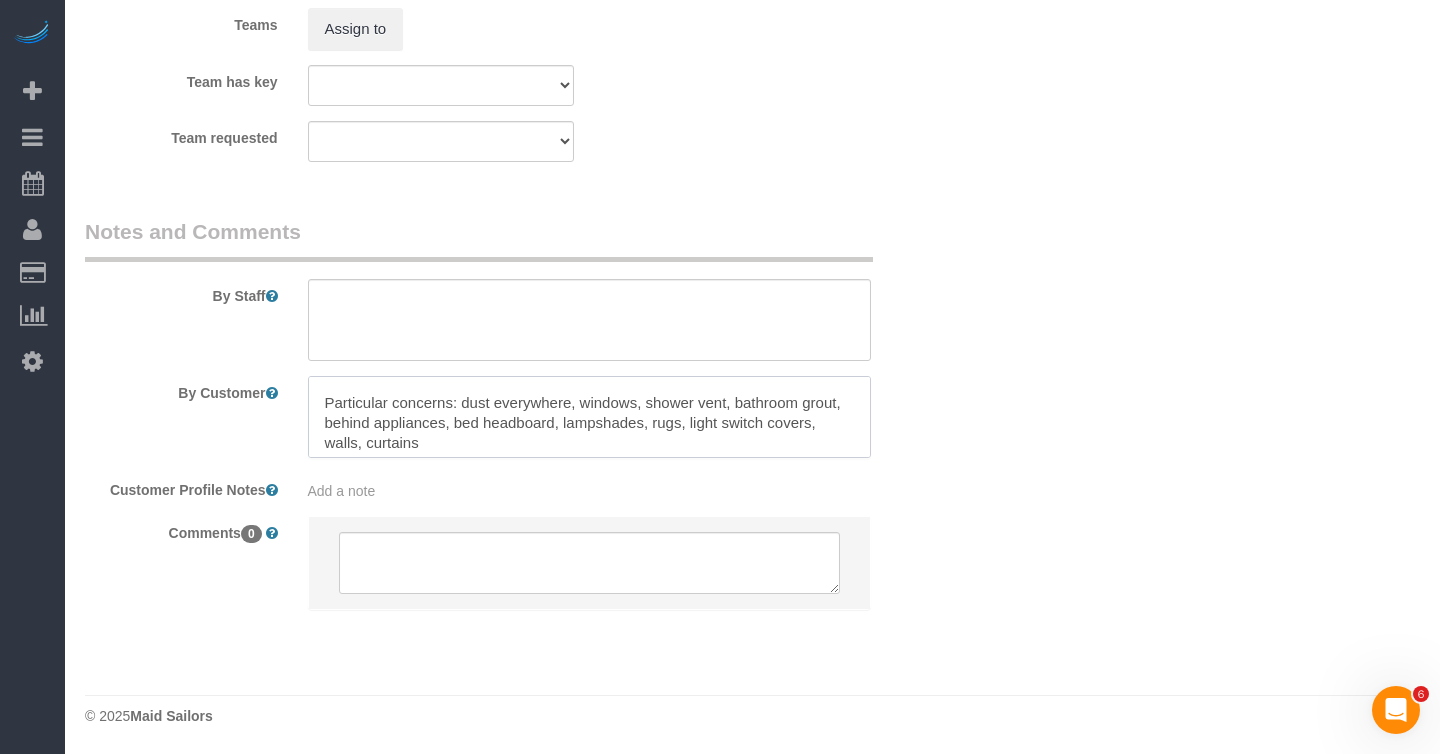 drag, startPoint x: 740, startPoint y: 404, endPoint x: 850, endPoint y: 407, distance: 110.0409 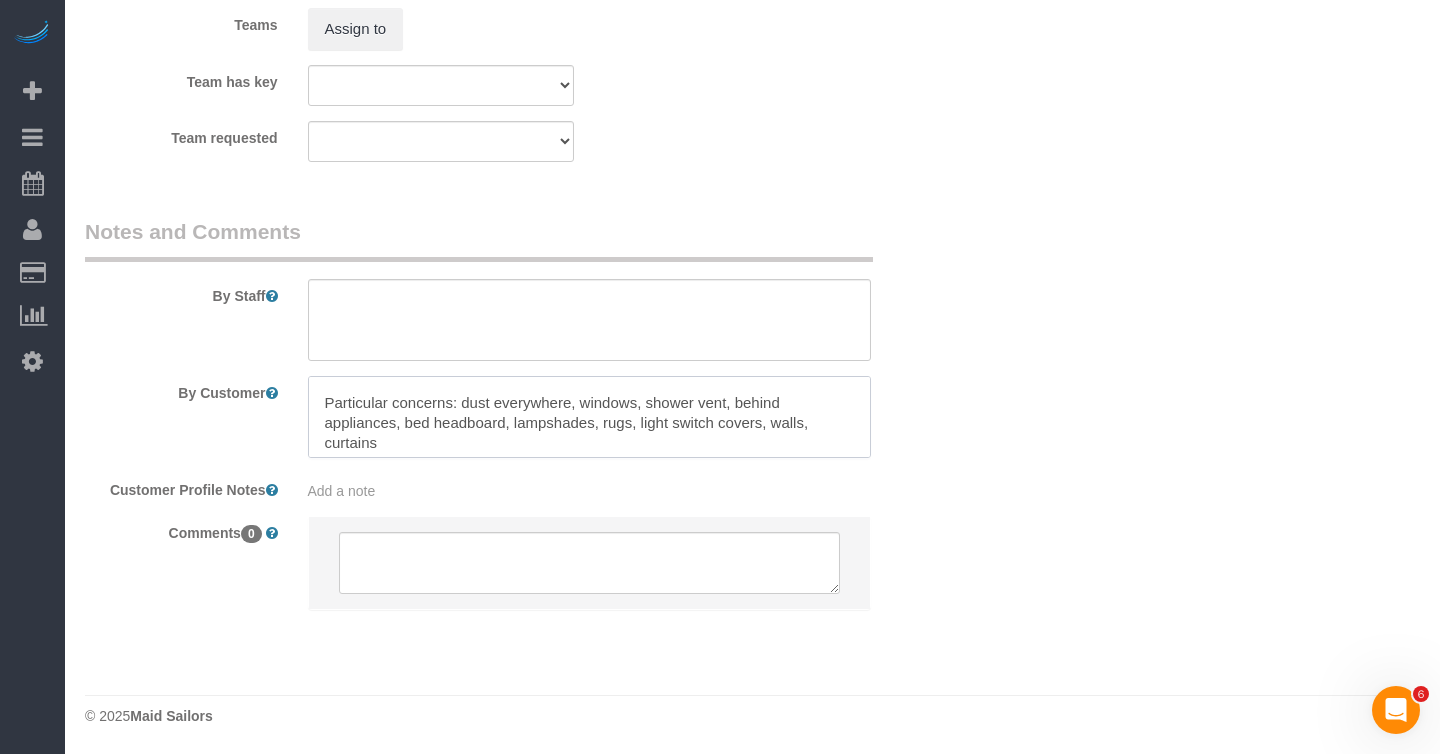 click at bounding box center (589, 417) 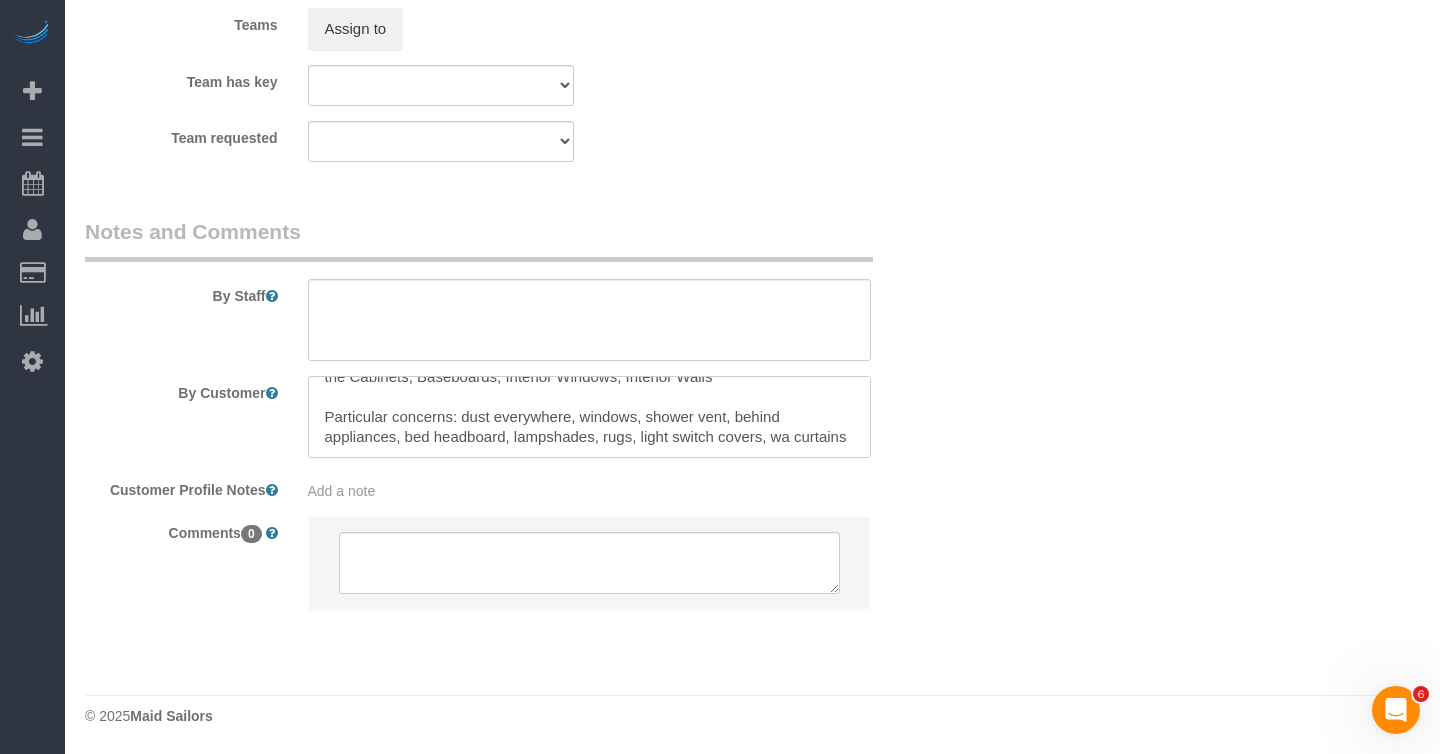 scroll, scrollTop: 39, scrollLeft: 0, axis: vertical 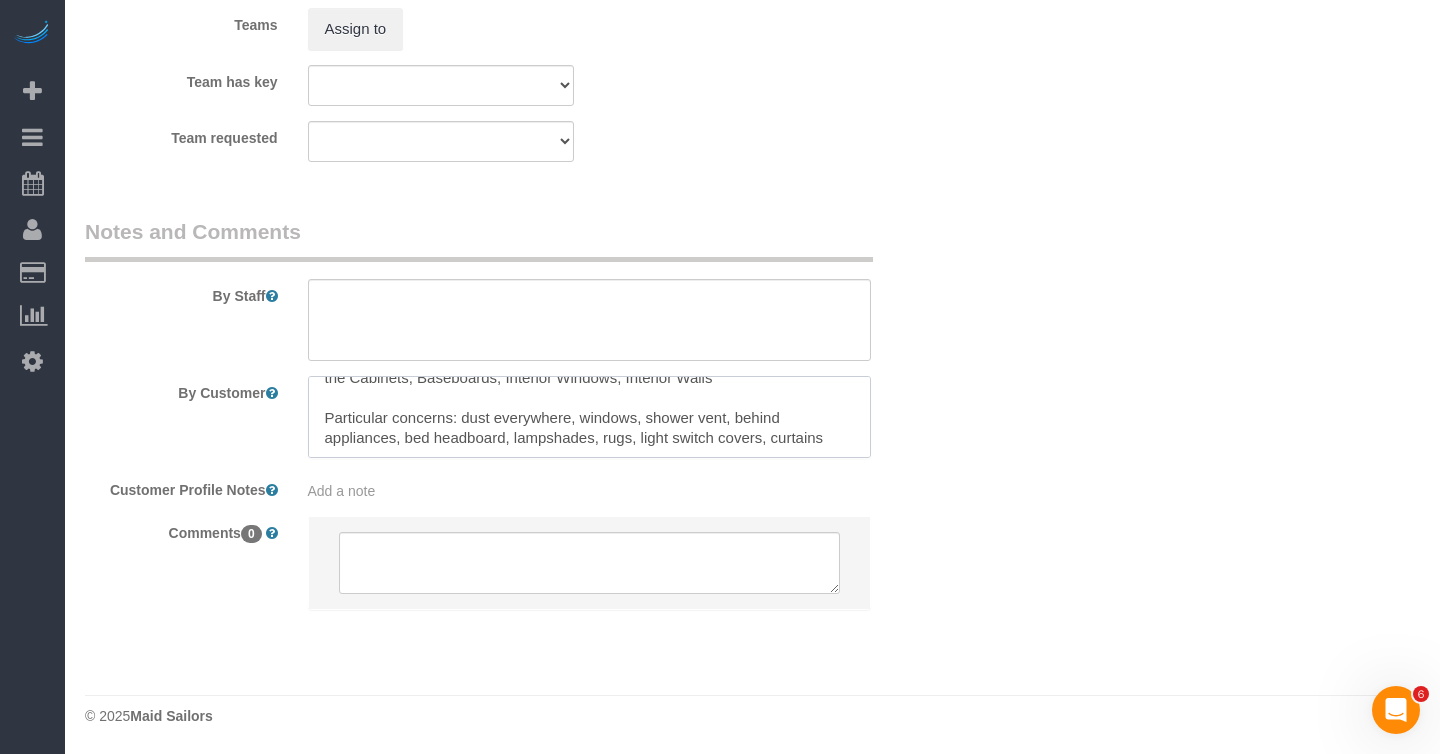 click at bounding box center (589, 417) 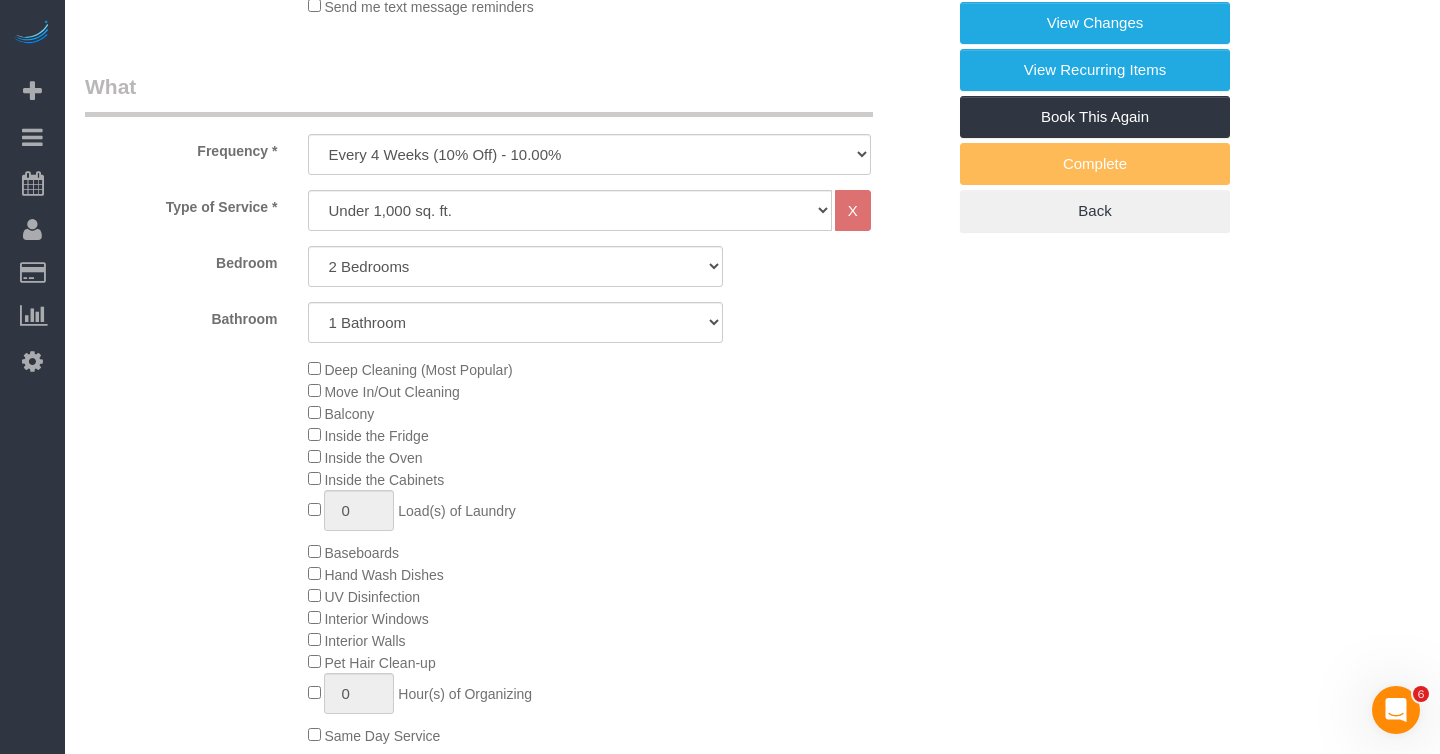 scroll, scrollTop: 679, scrollLeft: 0, axis: vertical 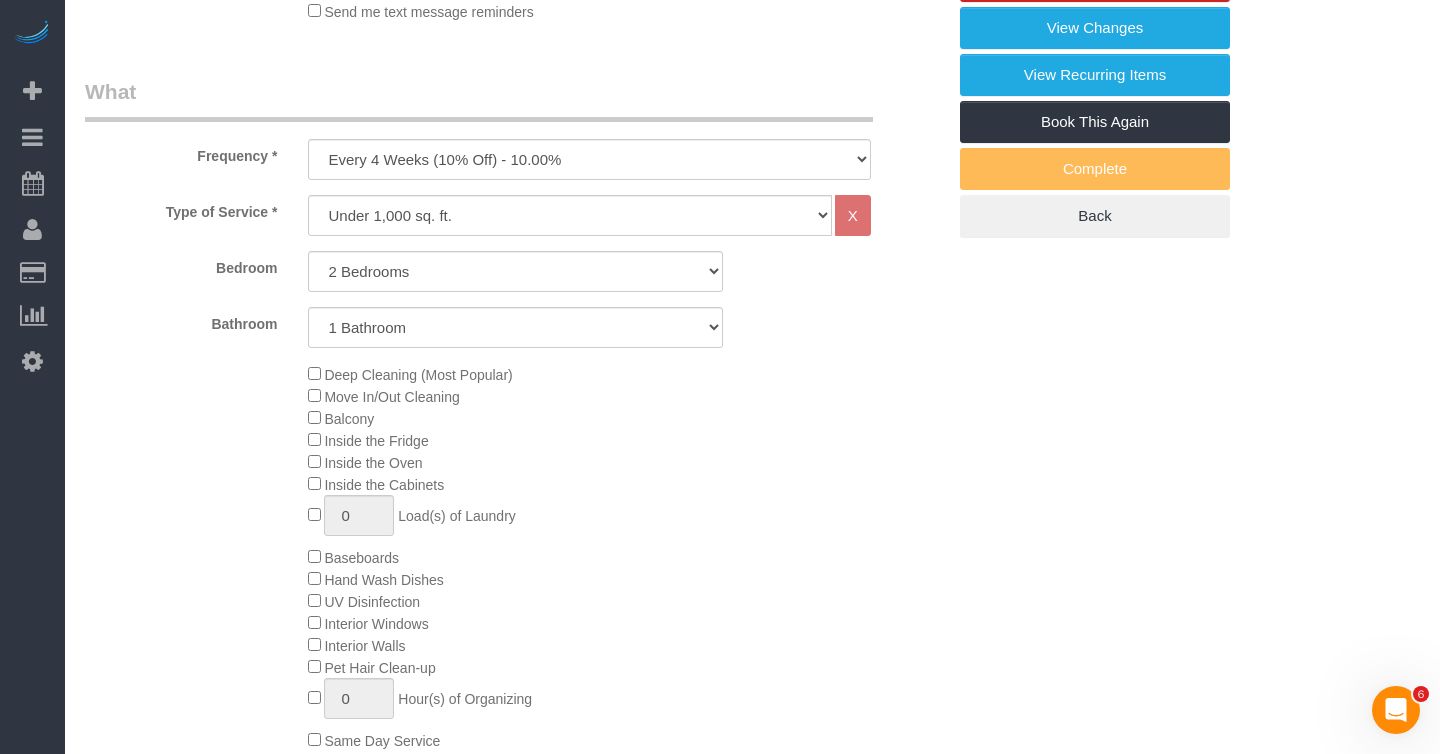 type on "Deep Cleaning for 2 bed/1 bath apartment, including Inside the Oven, Inside the Cabinets, Baseboards, Interior Windows, Interior Walls
Particular concerns: dust everywhere, windows, shower vent, behind appliances, bed headboard, lampshades, rugs, light switches, curtains" 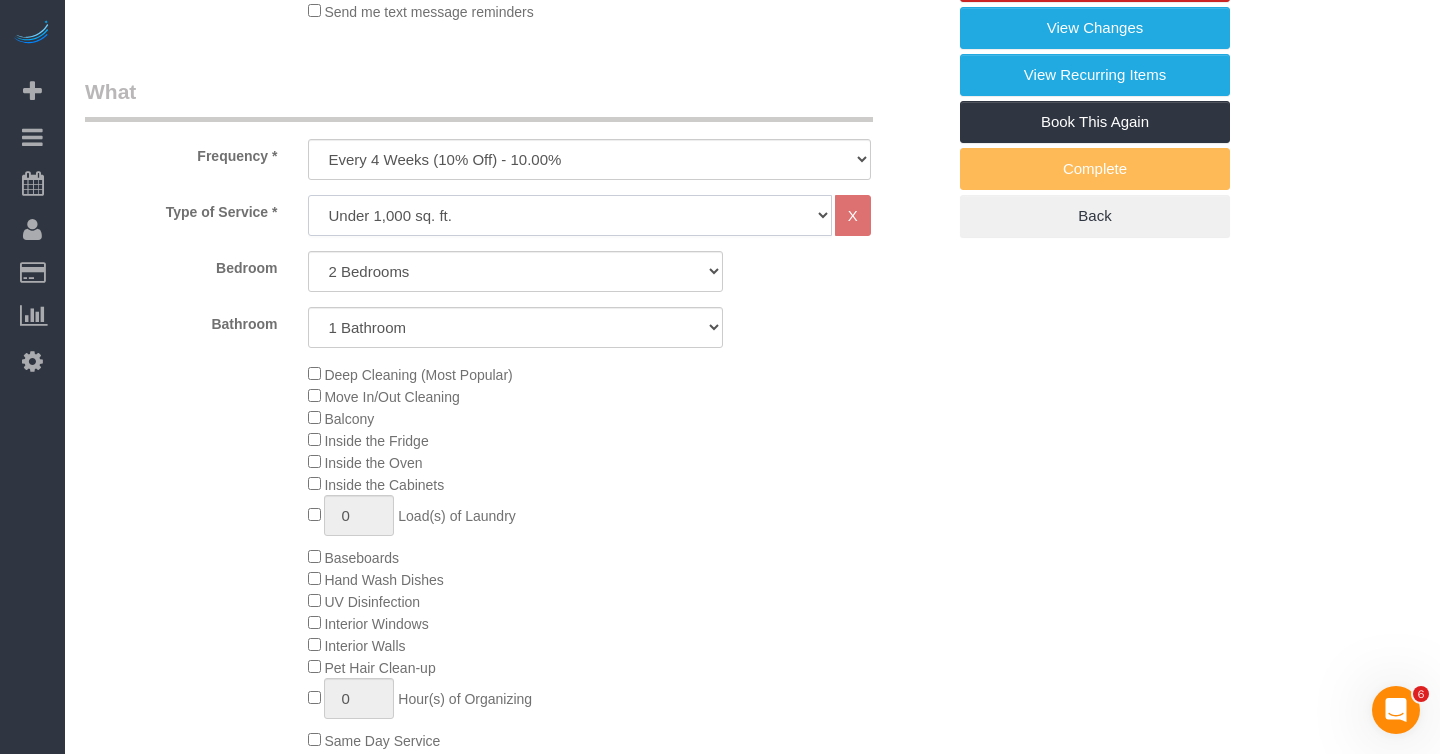 click on "Under 1,000 sq. ft. 1,001 - 1,500 sq. ft. 1,500+ sq. ft. Custom Cleaning Office Cleaning Airbnb Cleaning Post Construction Cleaning RE-CLEAN Hourly Rate - 8.0 Hourly Rate - 7.5 Late Cancellation - Invoice Purposes Hourly Rate (30% OFF) Bungalow Living Hello Alfred - Standard Cleaning Hello Alfred - Hourly Rate TULU - Standard Cleaning TULU - Hourly Rate Hourly Rate (15% OFF) Hourly Rate (20% OFF) Hourly Rate (25% OFF) Hourly Rate (22.5% OFF) Charity Clean Outsite - Hourly Rate Floor Cleaning 100/hr 140/hr Upholstery Cleaning Hourly Rate (Comped Cleaning) Power Washing Carpet/Rug Cleaning Floor Cleaning Couch Cleaning" 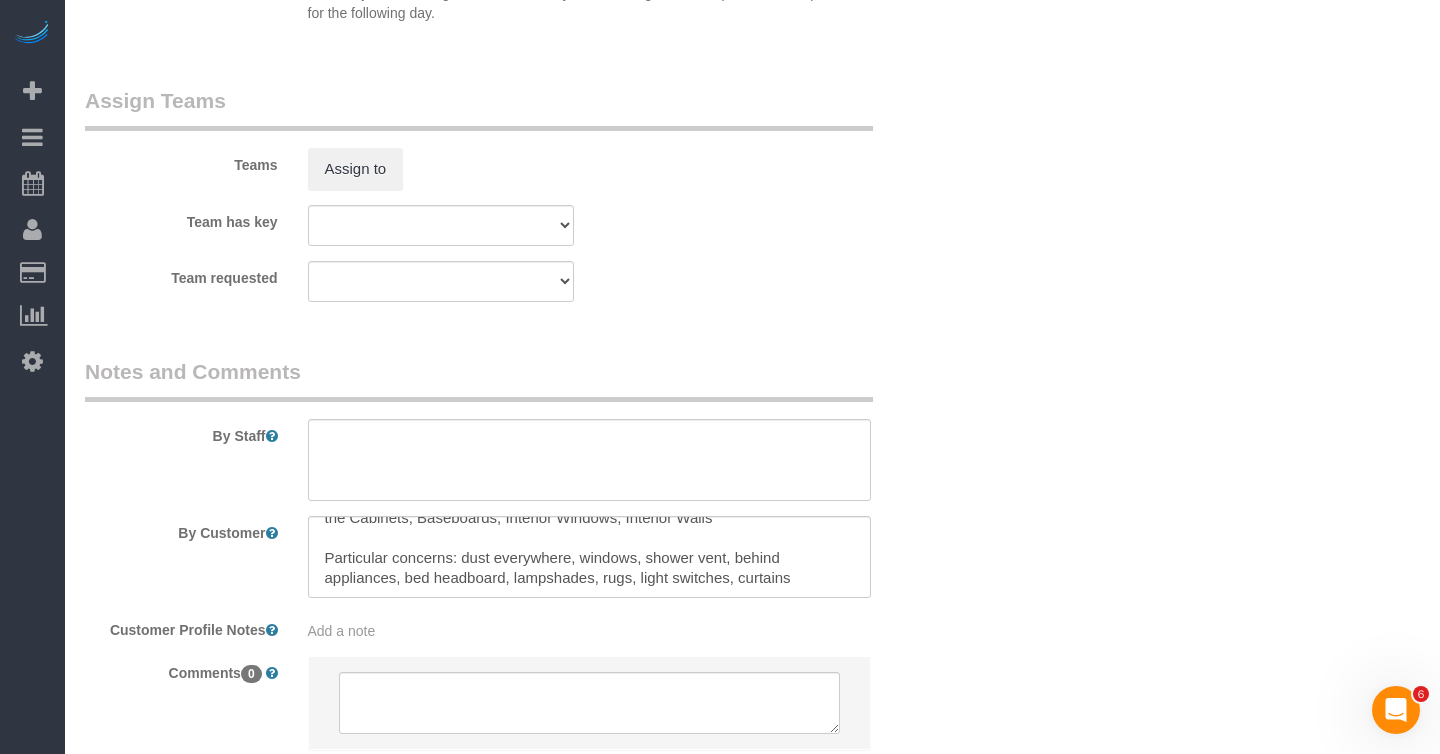 scroll, scrollTop: 2589, scrollLeft: 0, axis: vertical 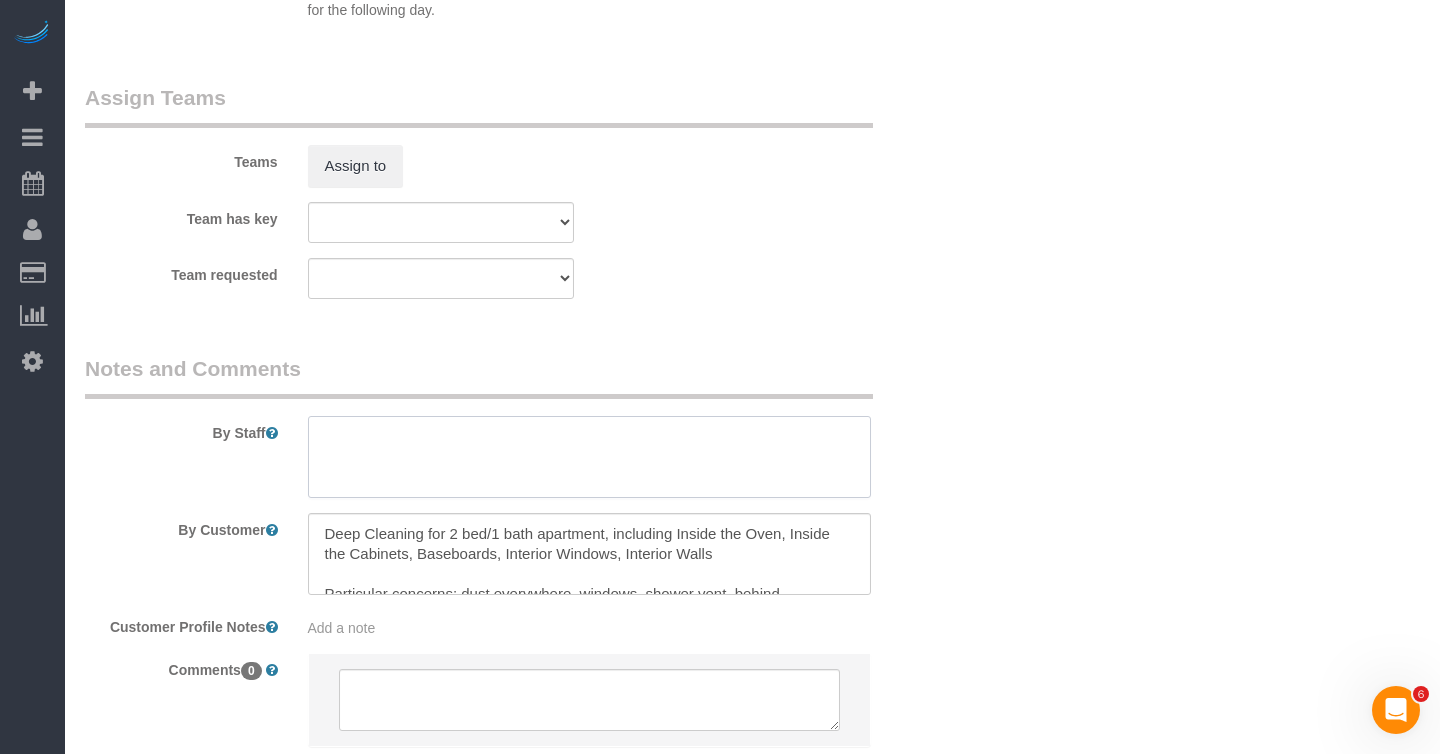 click at bounding box center (589, 457) 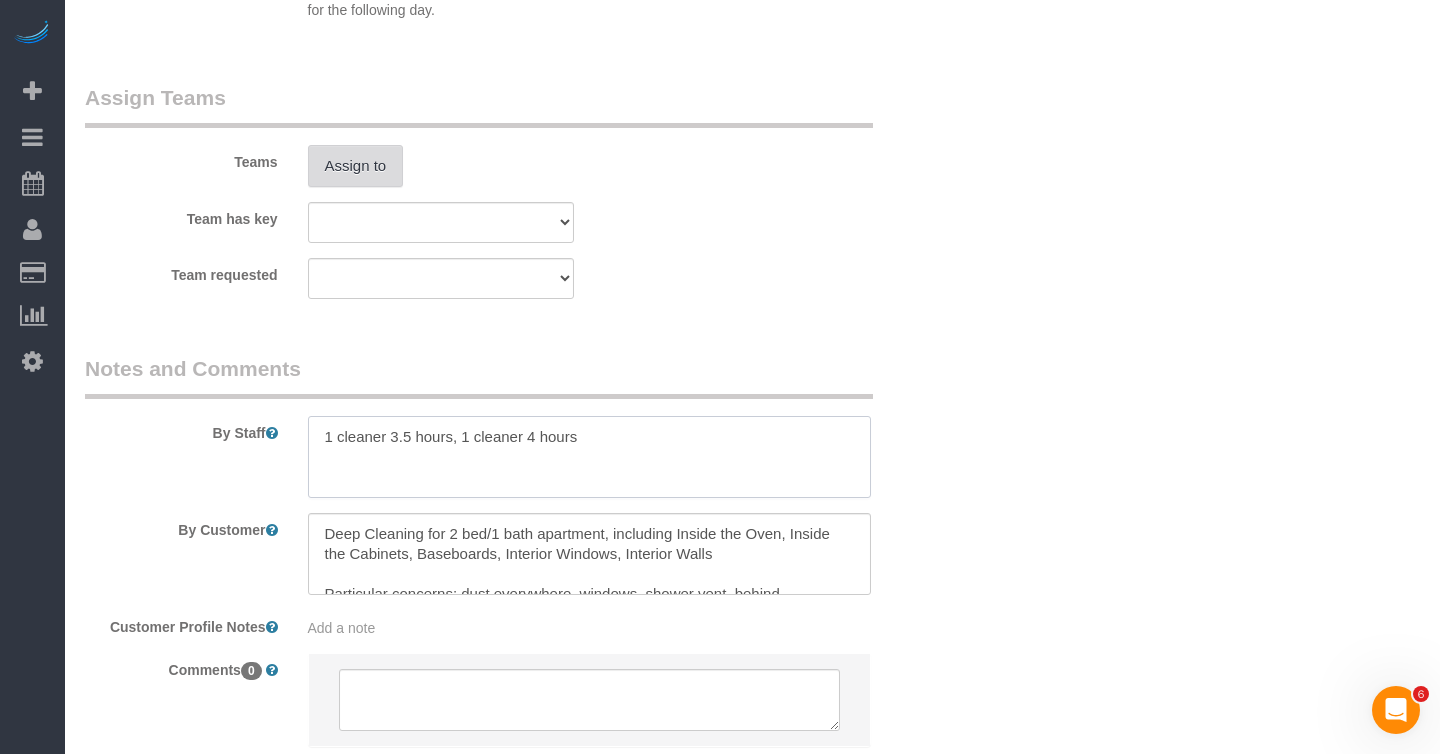 type on "1 cleaner 3.5 hours, 1 cleaner 4 hours" 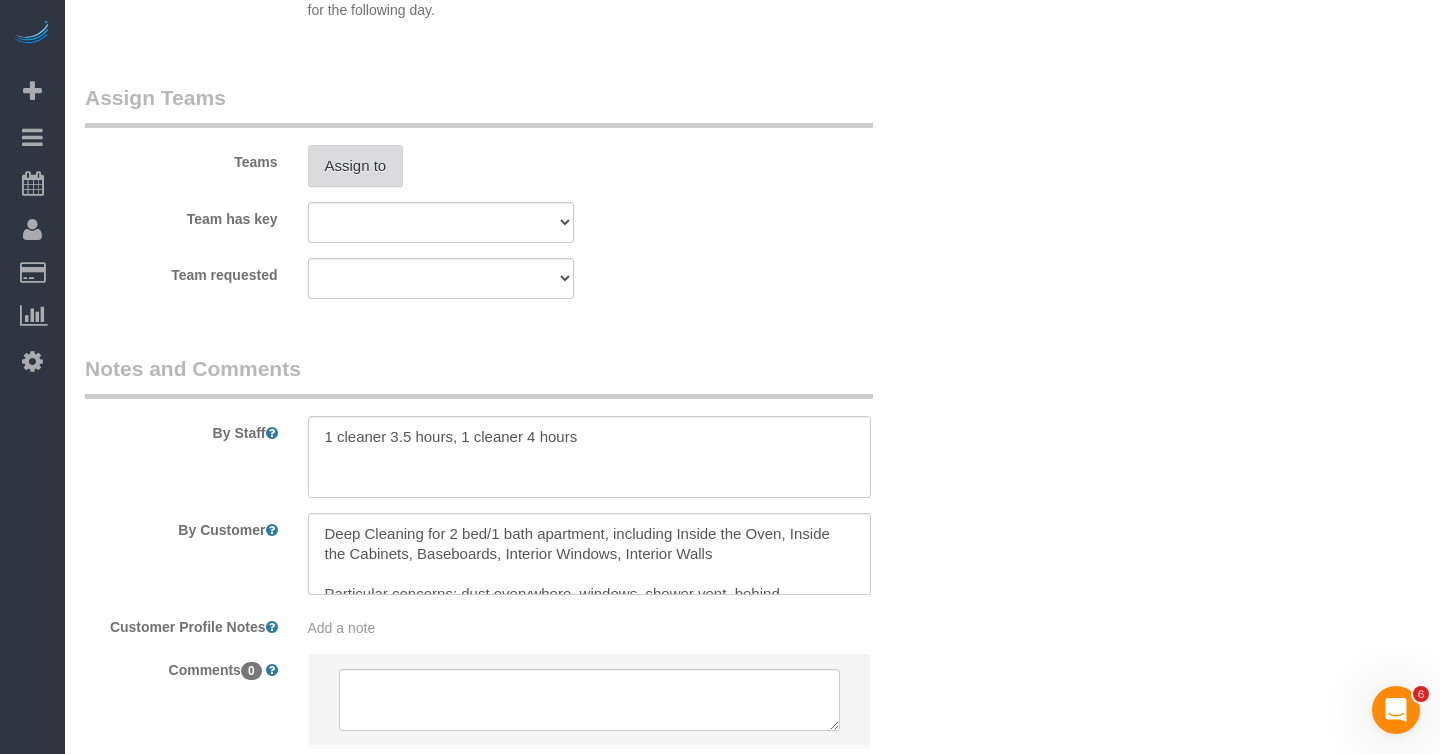 click on "Assign to" at bounding box center [356, 166] 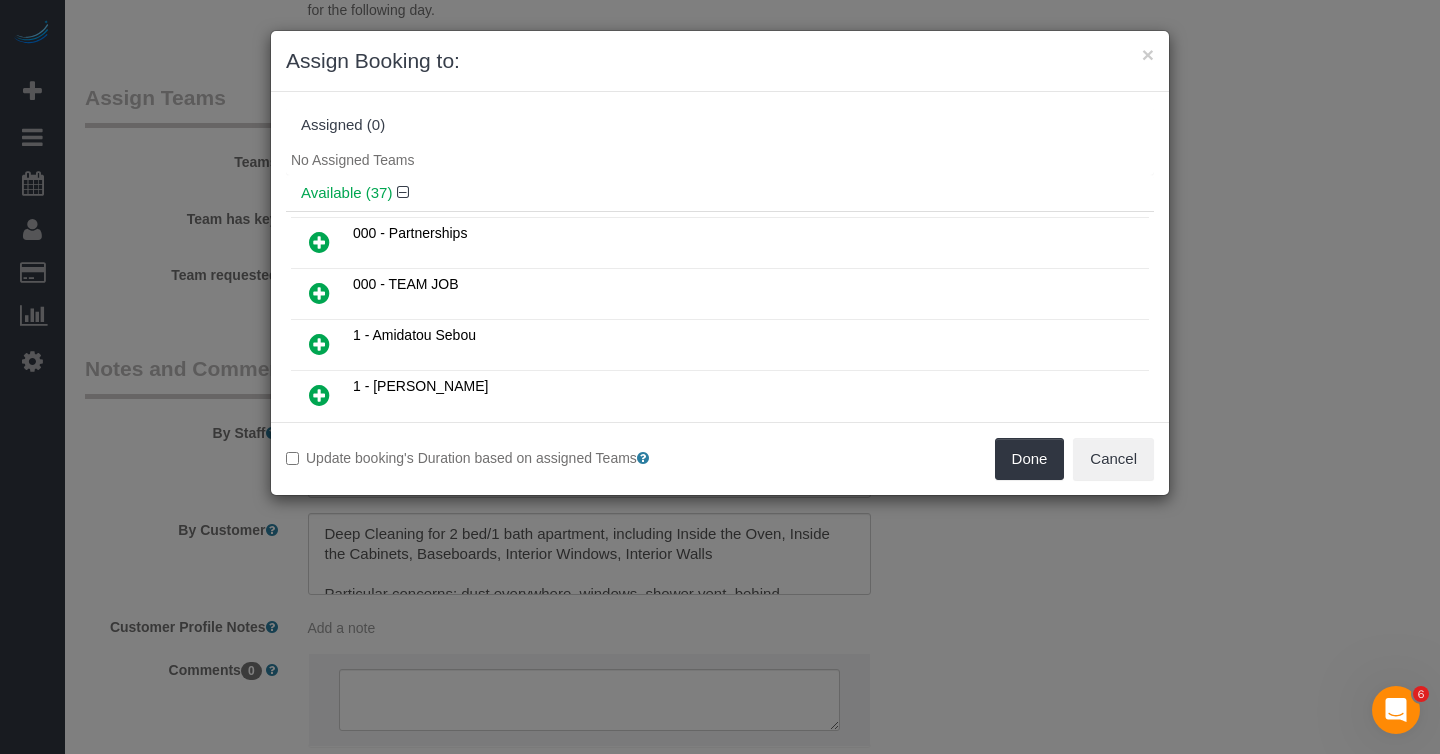 click at bounding box center [319, 293] 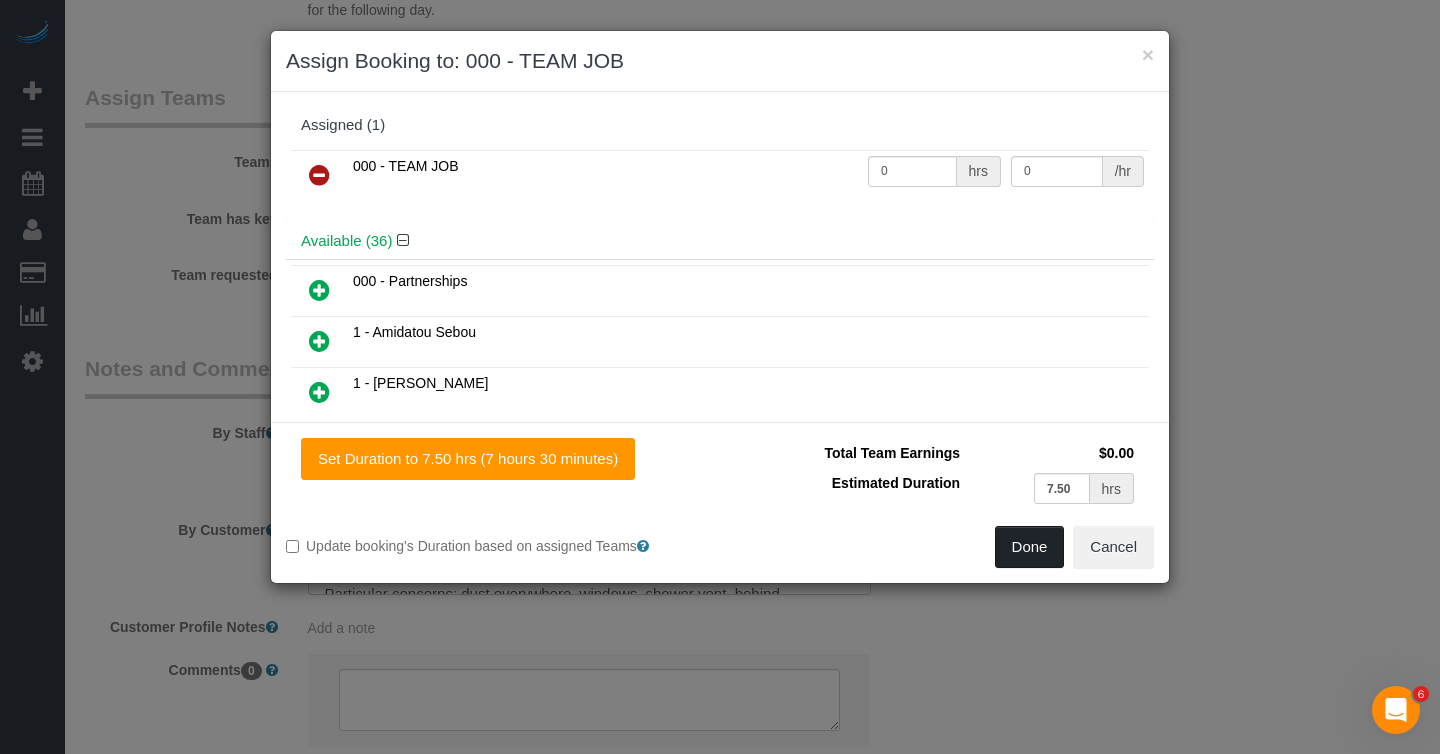 click on "Done" at bounding box center (1030, 547) 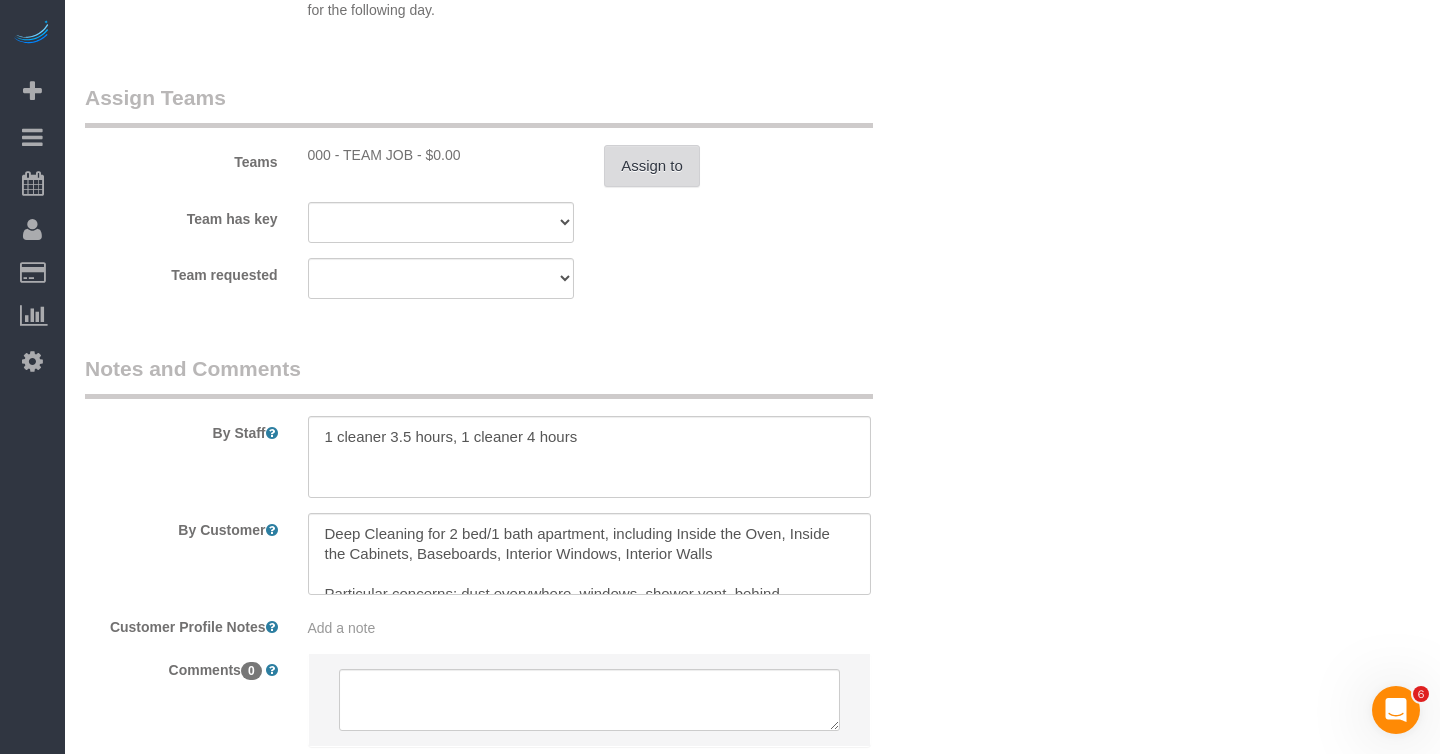 scroll, scrollTop: 2726, scrollLeft: 0, axis: vertical 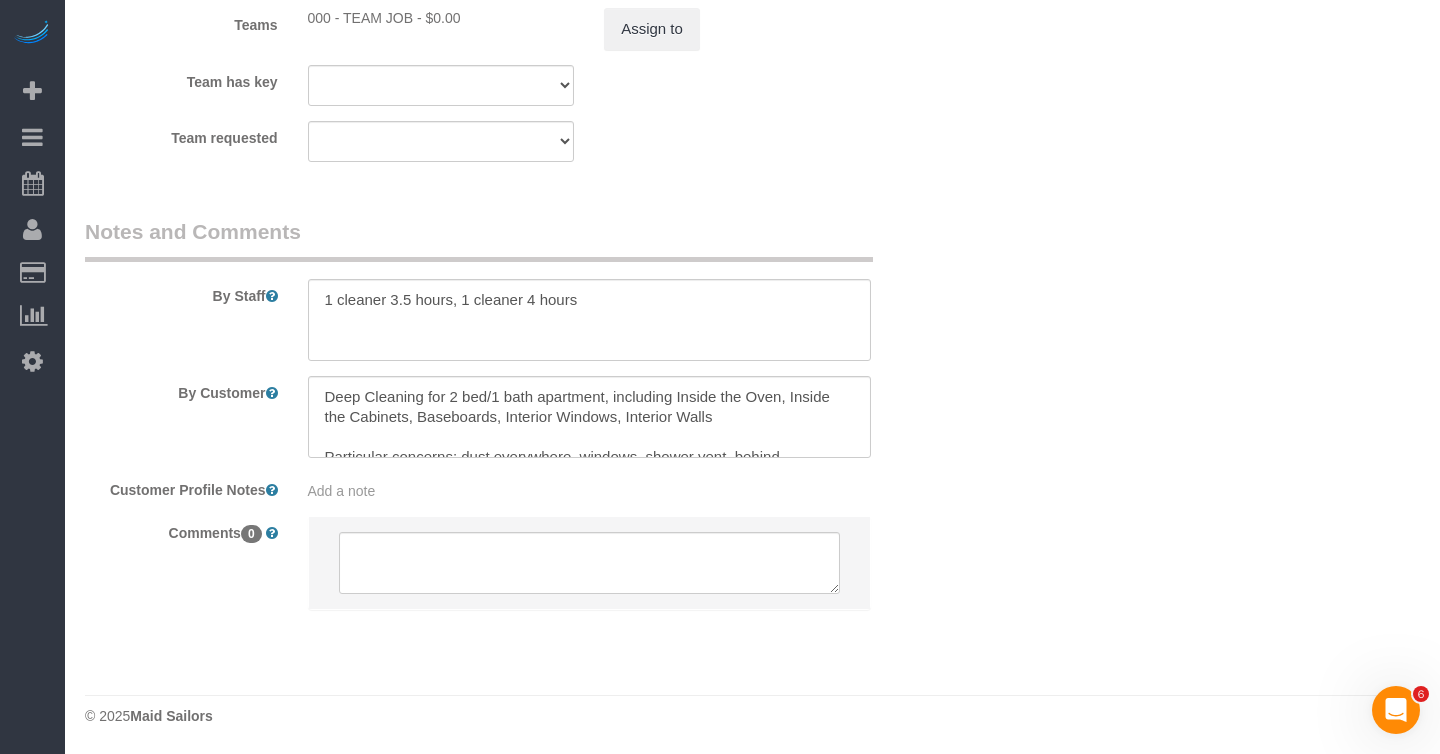 click on "Add a note" at bounding box center [589, 491] 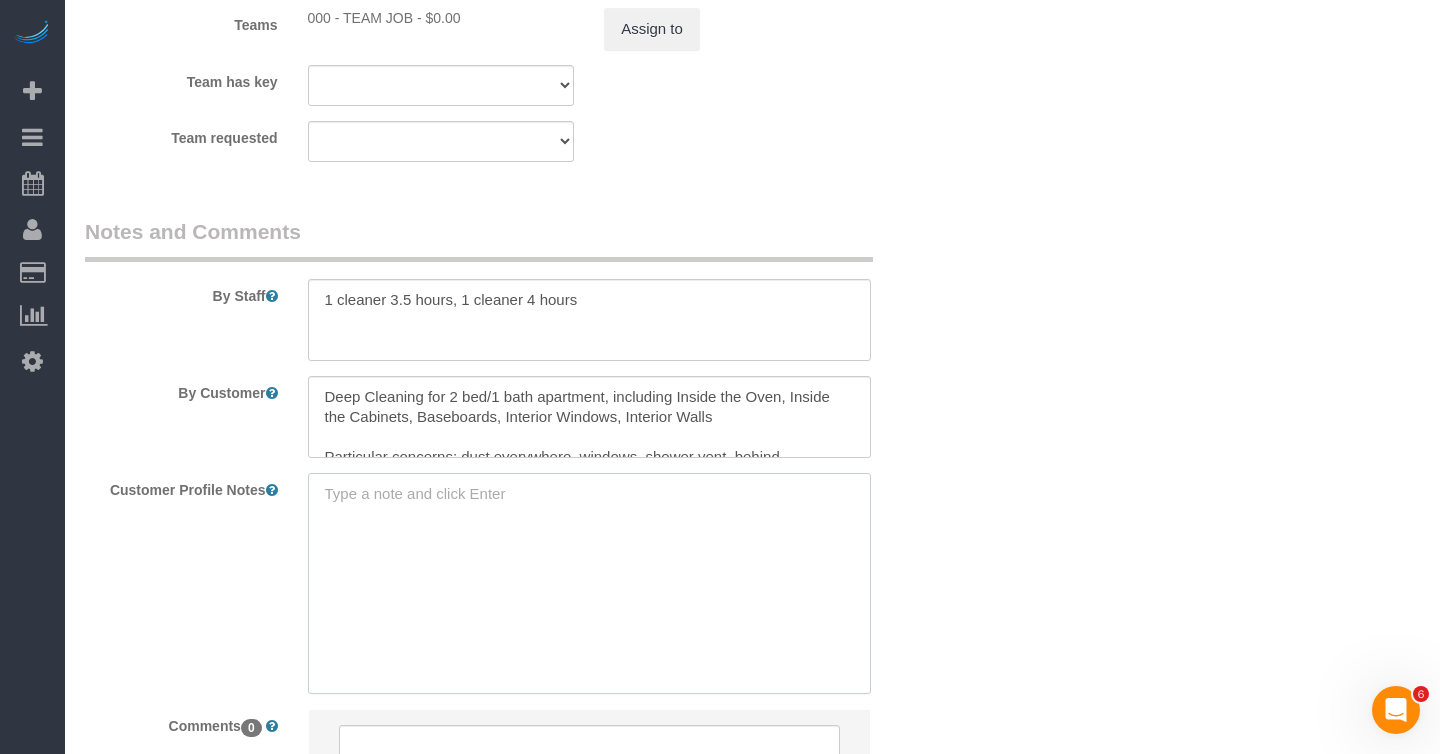 click at bounding box center [589, 583] 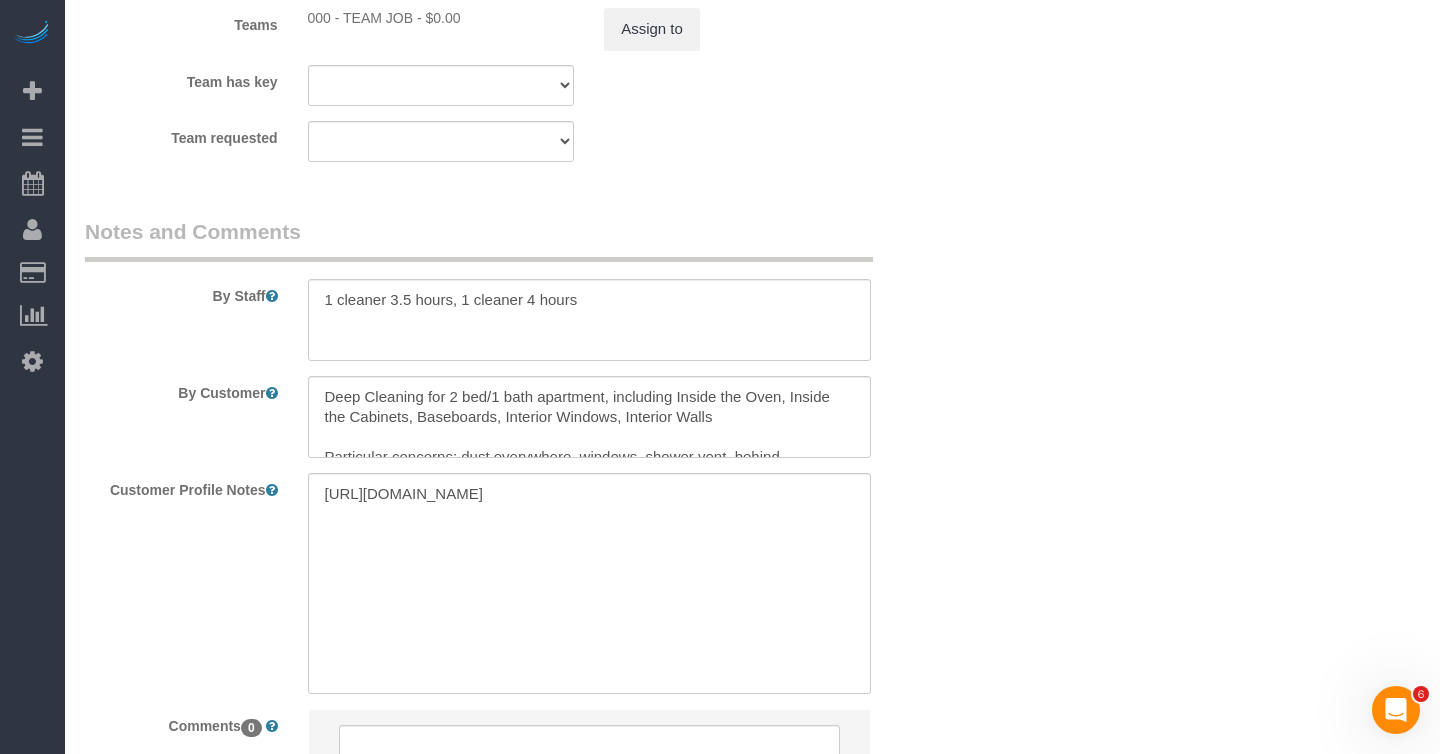click on "By Staff" at bounding box center [515, 289] 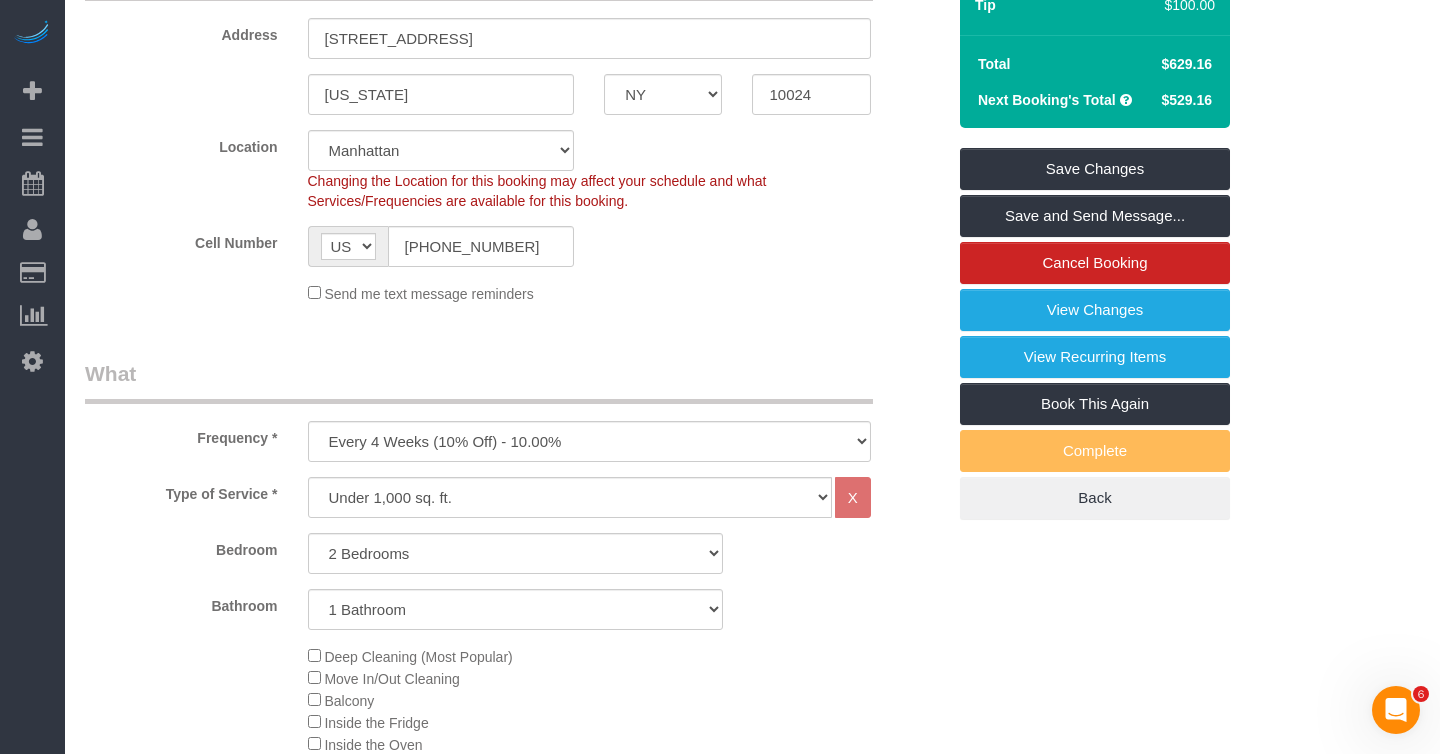 scroll, scrollTop: 392, scrollLeft: 0, axis: vertical 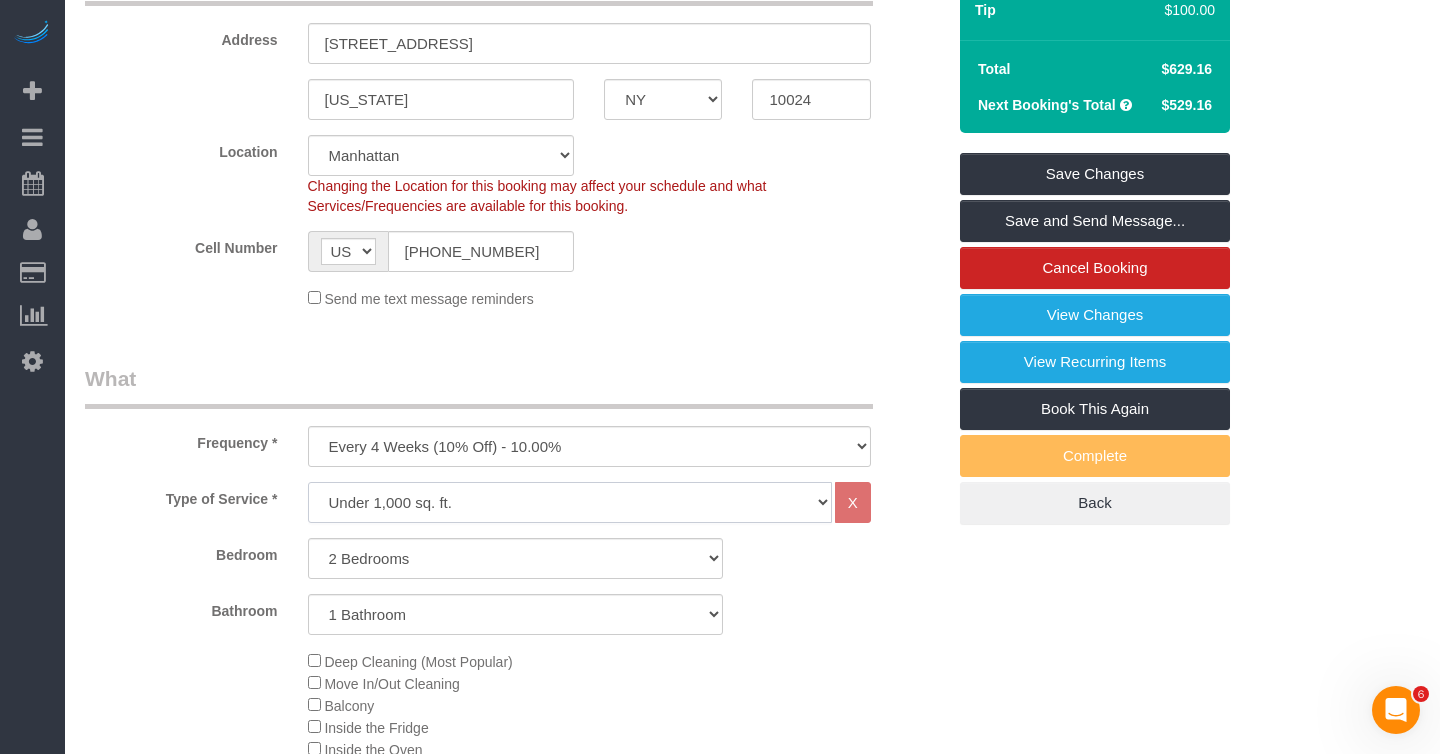 click on "Under 1,000 sq. ft. 1,001 - 1,500 sq. ft. 1,500+ sq. ft. Custom Cleaning Office Cleaning Airbnb Cleaning Post Construction Cleaning RE-CLEAN Hourly Rate - 8.0 Hourly Rate - 7.5 Late Cancellation - Invoice Purposes Hourly Rate (30% OFF) Bungalow Living Hello Alfred - Standard Cleaning Hello Alfred - Hourly Rate TULU - Standard Cleaning TULU - Hourly Rate Hourly Rate (15% OFF) Hourly Rate (20% OFF) Hourly Rate (25% OFF) Hourly Rate (22.5% OFF) Charity Clean Outsite - Hourly Rate Floor Cleaning 100/hr 140/hr Upholstery Cleaning Hourly Rate (Comped Cleaning) Power Washing Carpet/Rug Cleaning Floor Cleaning Couch Cleaning" 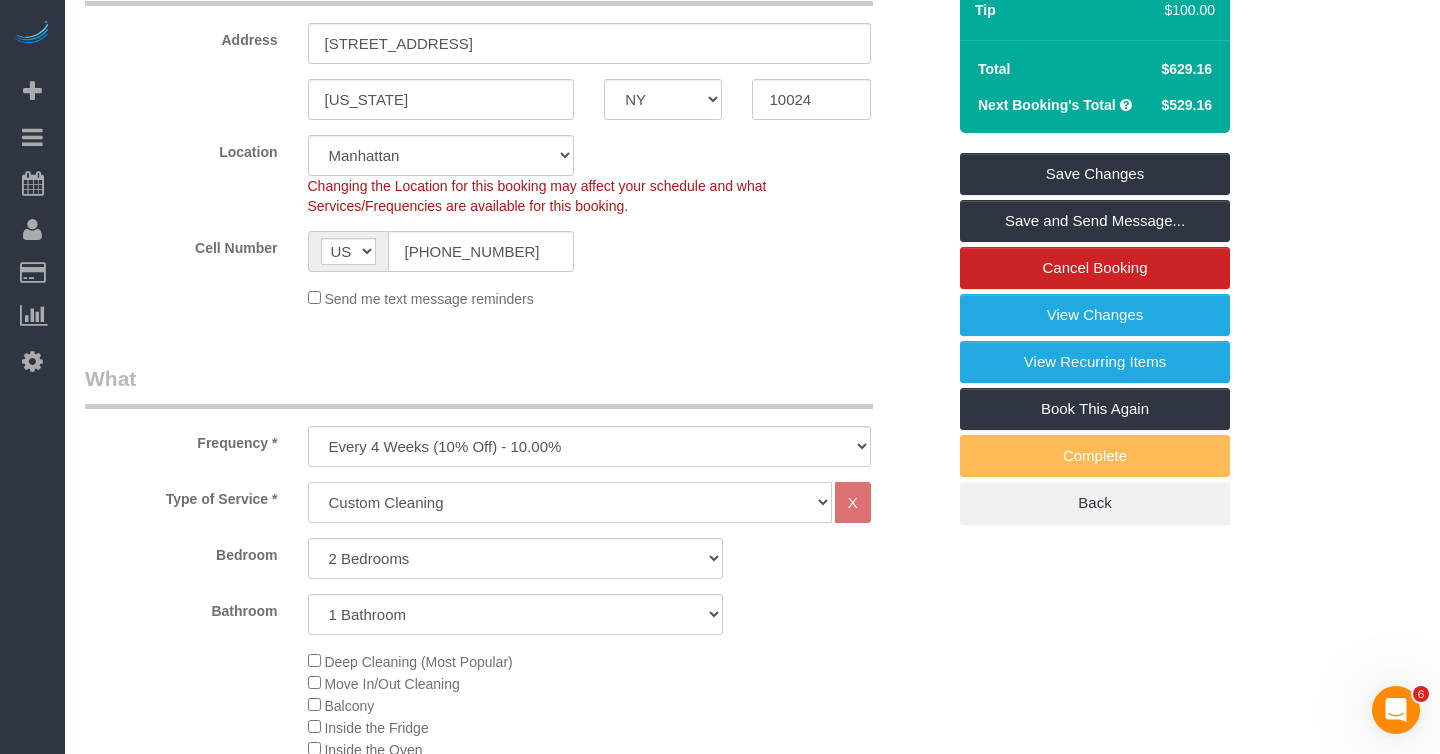 select on "1" 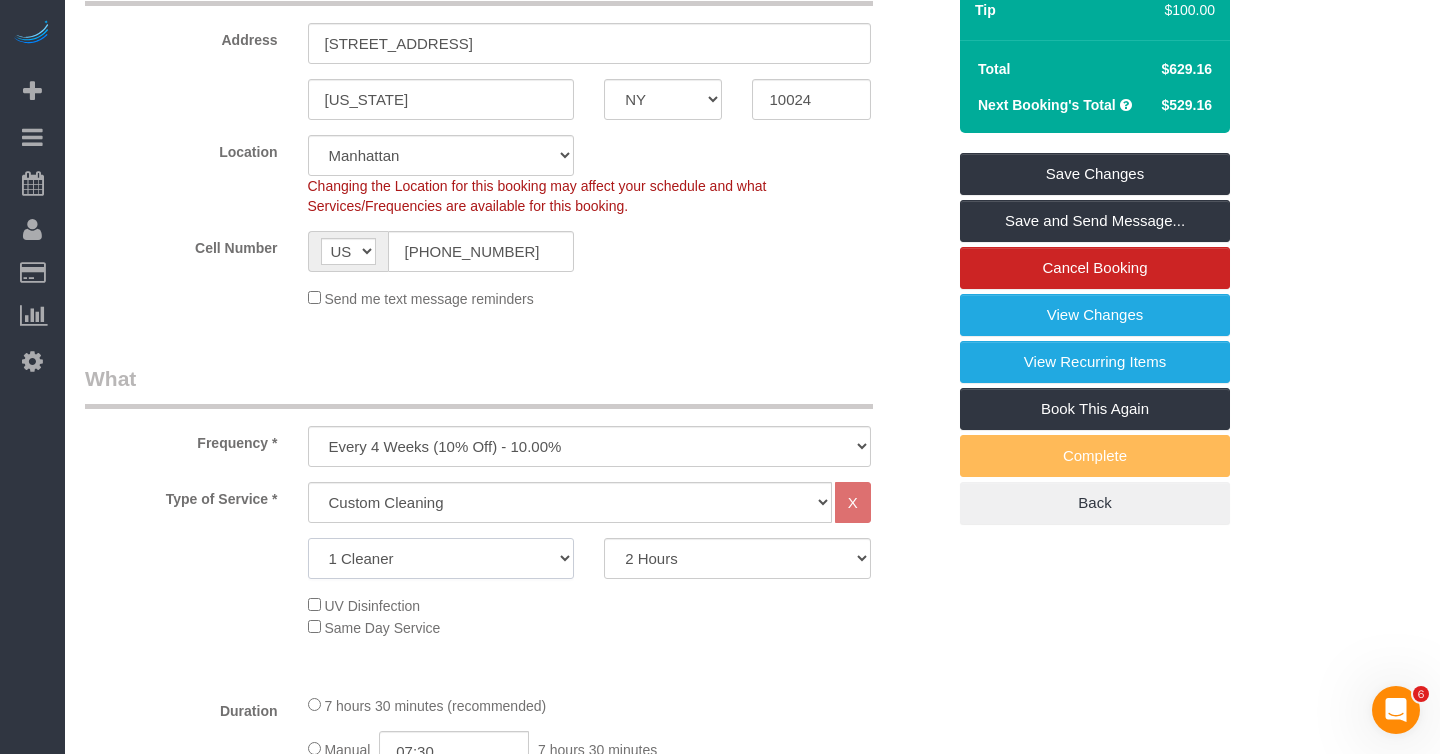 click on "1 Cleaner
2 Cleaners
3 Cleaners
4 Cleaners
5 Cleaners" 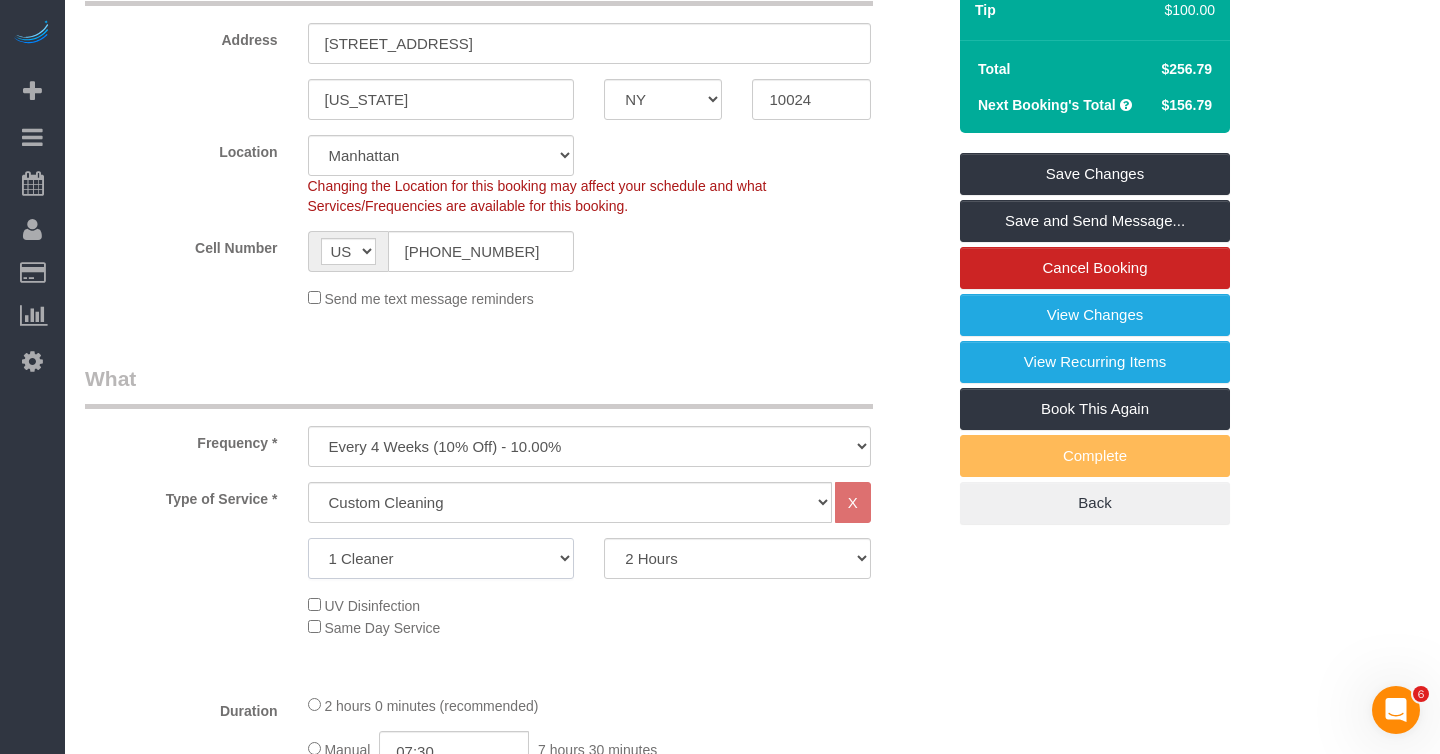 select on "2" 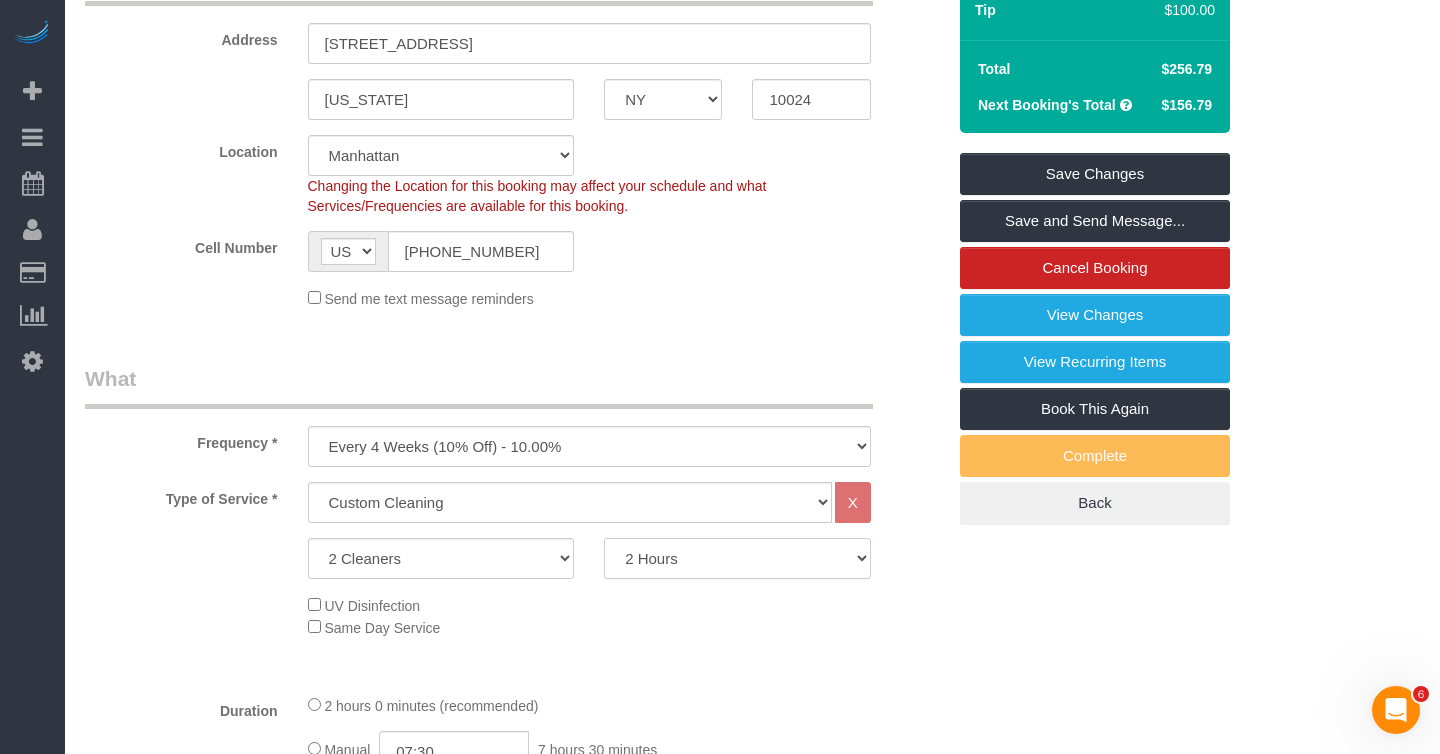 click on "2 Hours
2.5 Hours
3 Hours
3.5 Hours
4 Hours
4.5 Hours
5 Hours
5.5 Hours
6 Hours
6.5 Hours
7 Hours
7.5 Hours
8 Hours
8.5 Hours
9 Hours
9.5 Hours
10 Hours
10.5 Hours
11 Hours
11.5 Hours
12 Hours
12.5 Hours
13 Hours
13.5 Hours
14 Hours
14.5 Hours
15 Hours
15.5 Hours
16 Hours
16.5 Hours" 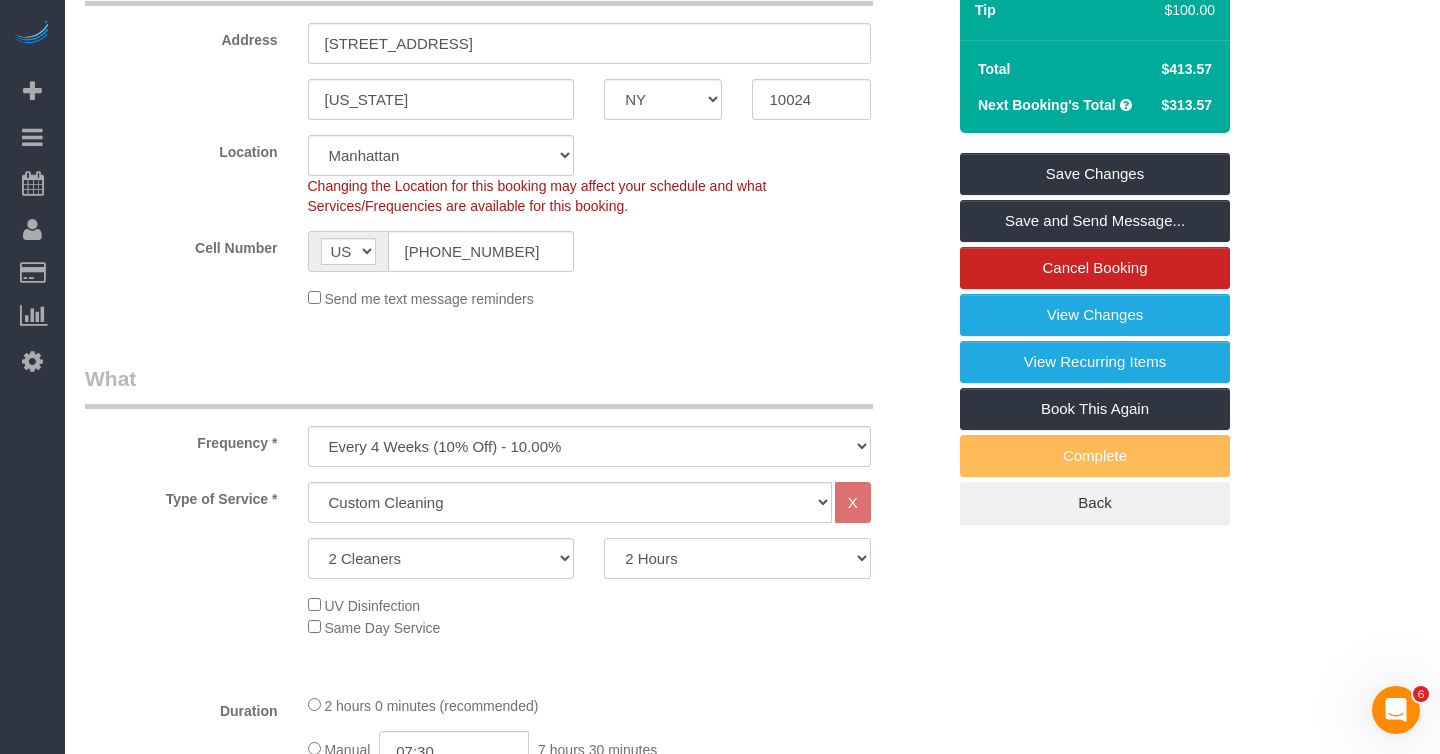 select on "210" 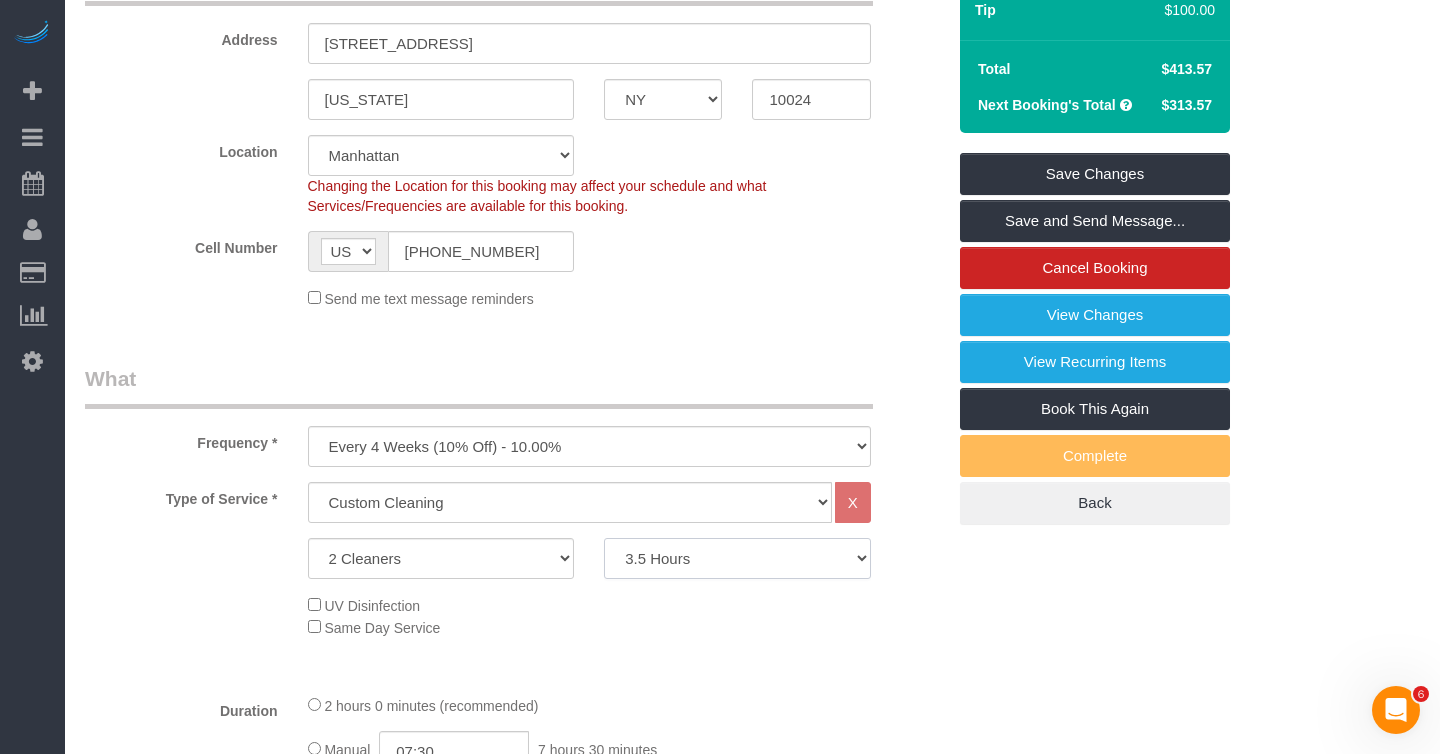 scroll, scrollTop: 656, scrollLeft: 0, axis: vertical 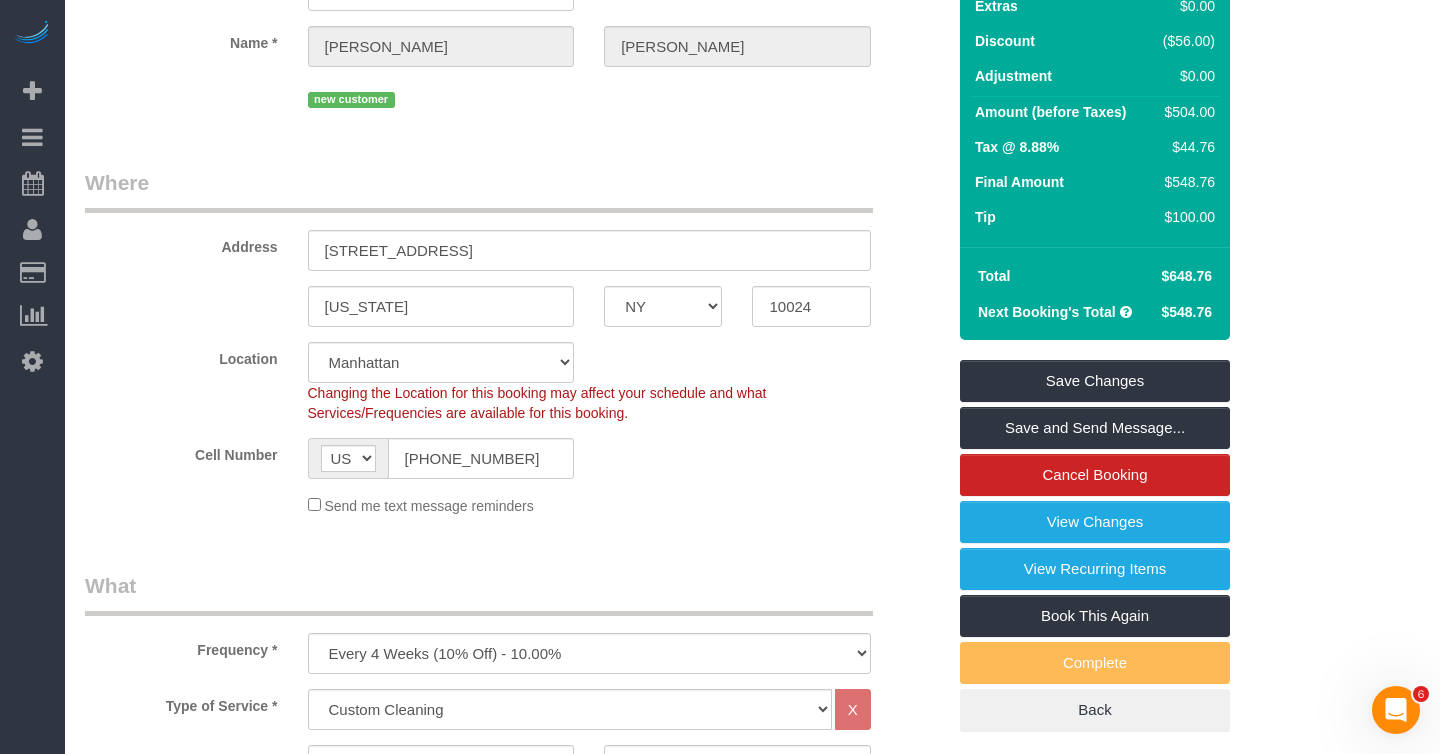 select on "spot62" 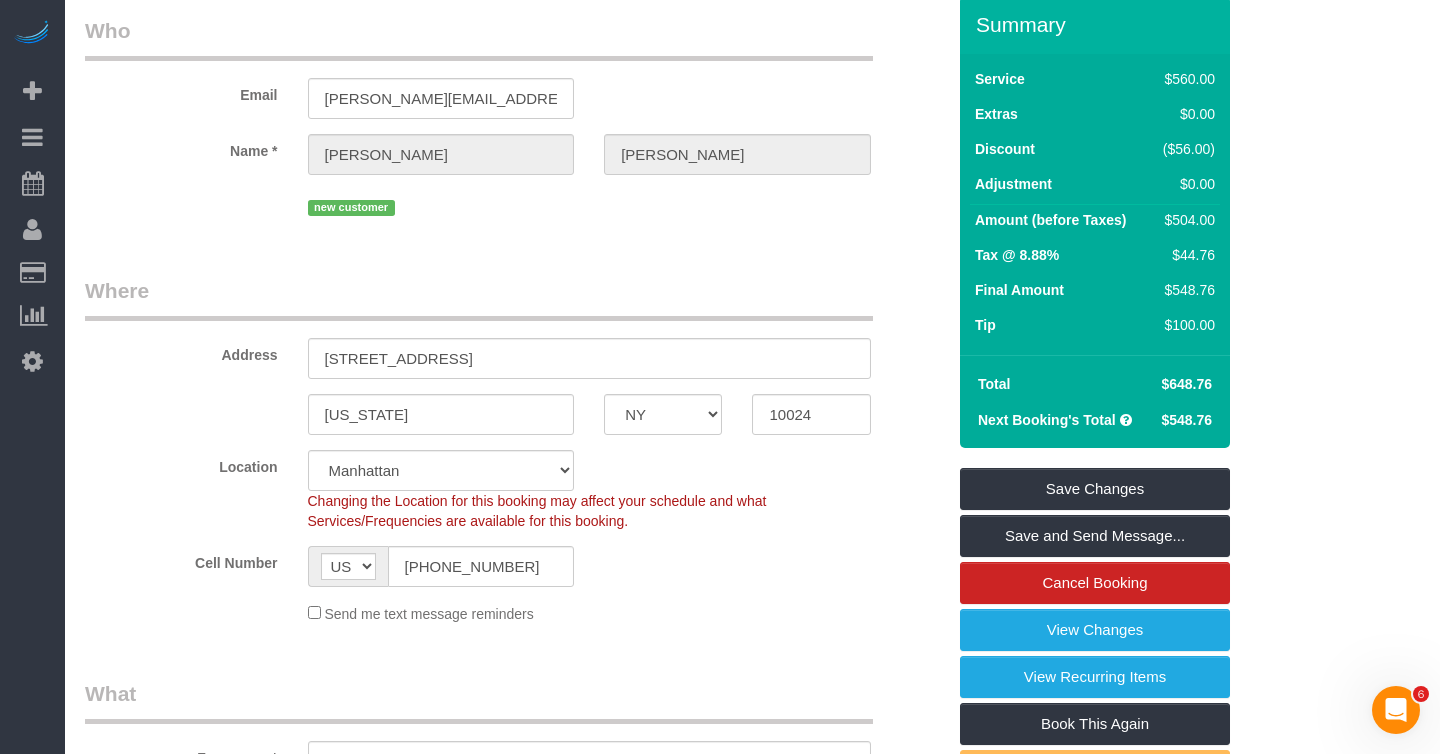 scroll, scrollTop: 46, scrollLeft: 0, axis: vertical 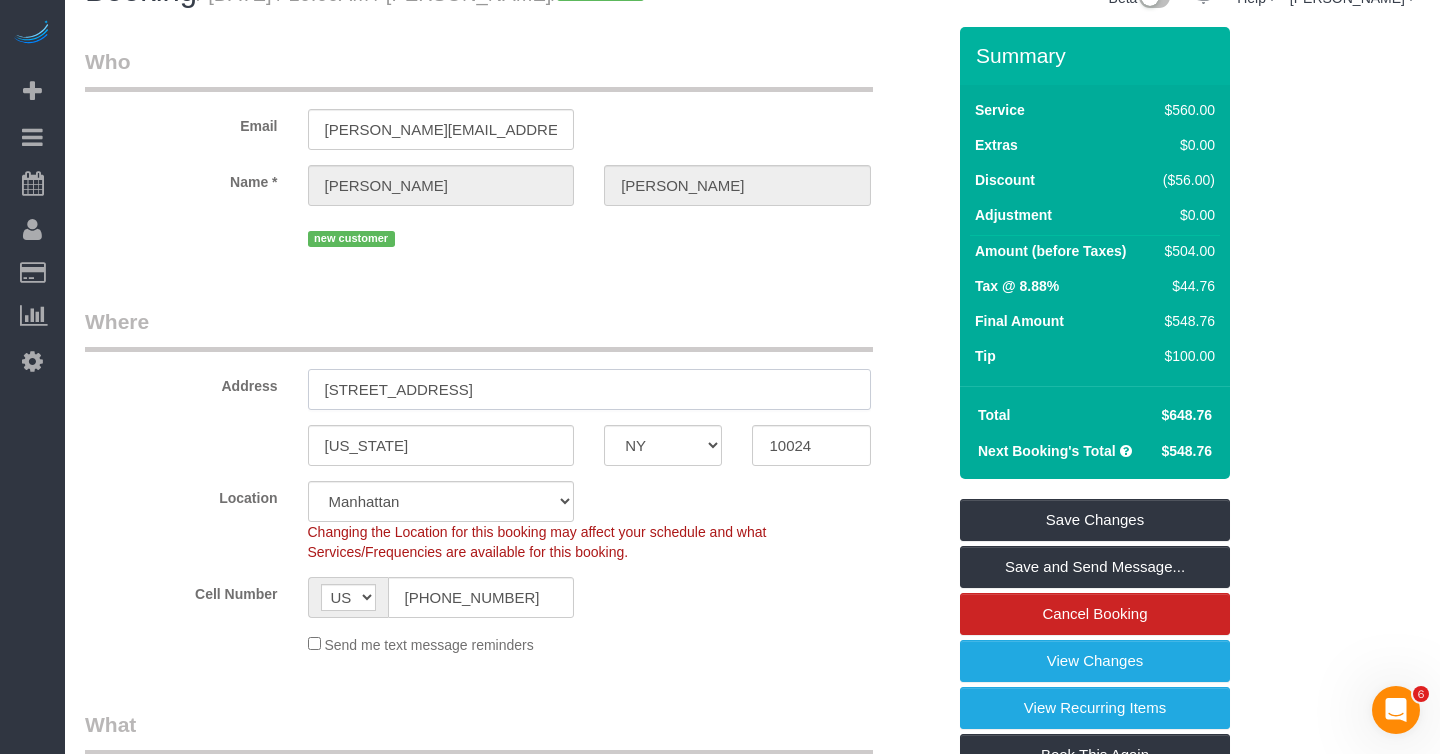 click on "175 w 90th St, APT 19B" at bounding box center [589, 389] 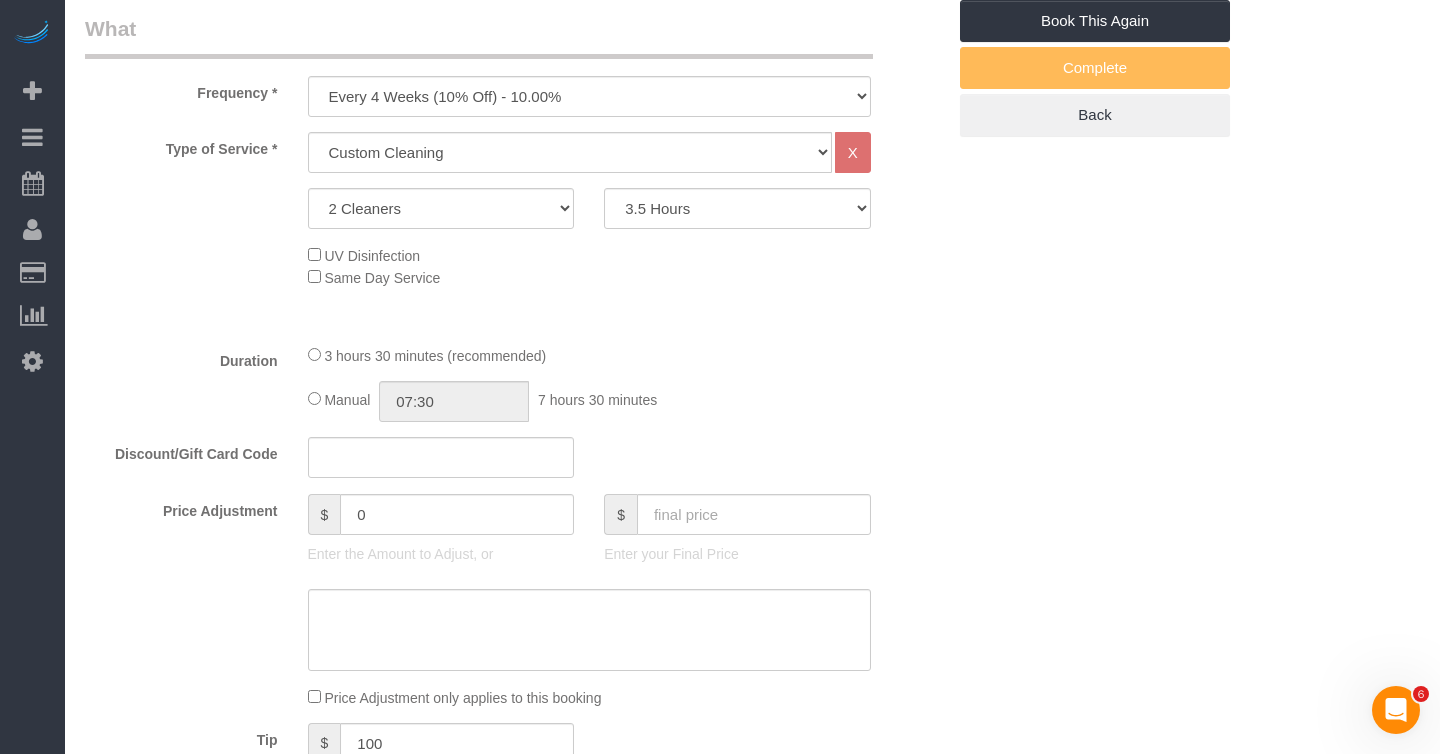 scroll, scrollTop: 614, scrollLeft: 0, axis: vertical 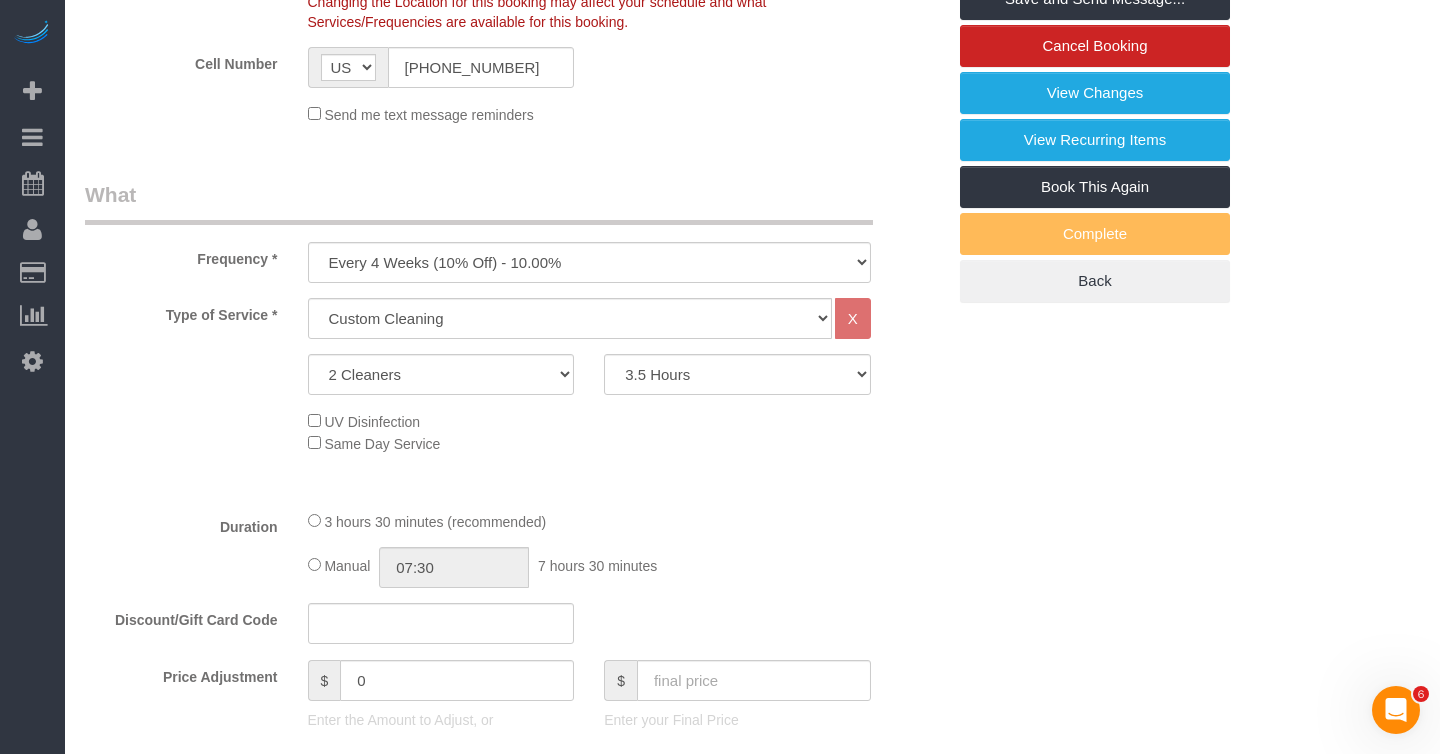 type on "175 W 90th Street, Apt. 19B" 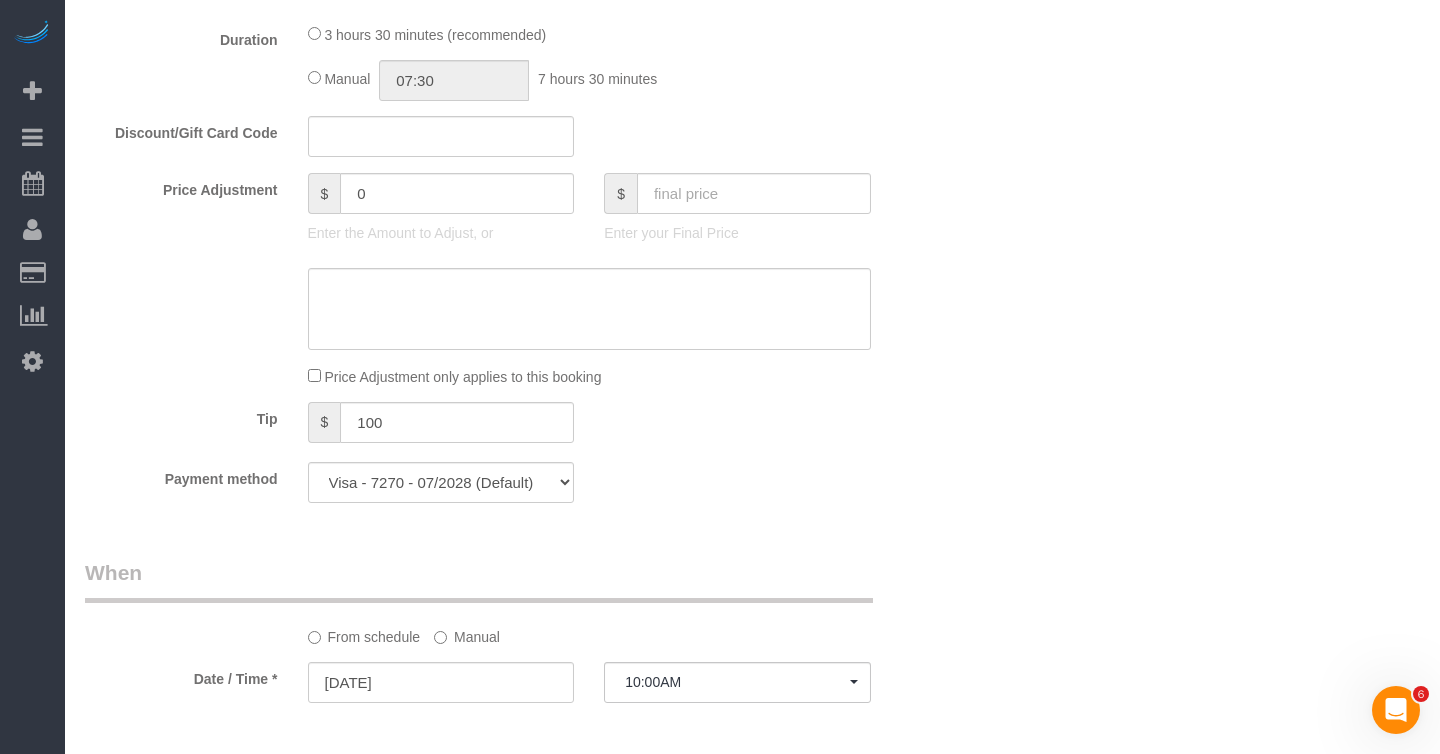 scroll, scrollTop: 1103, scrollLeft: 0, axis: vertical 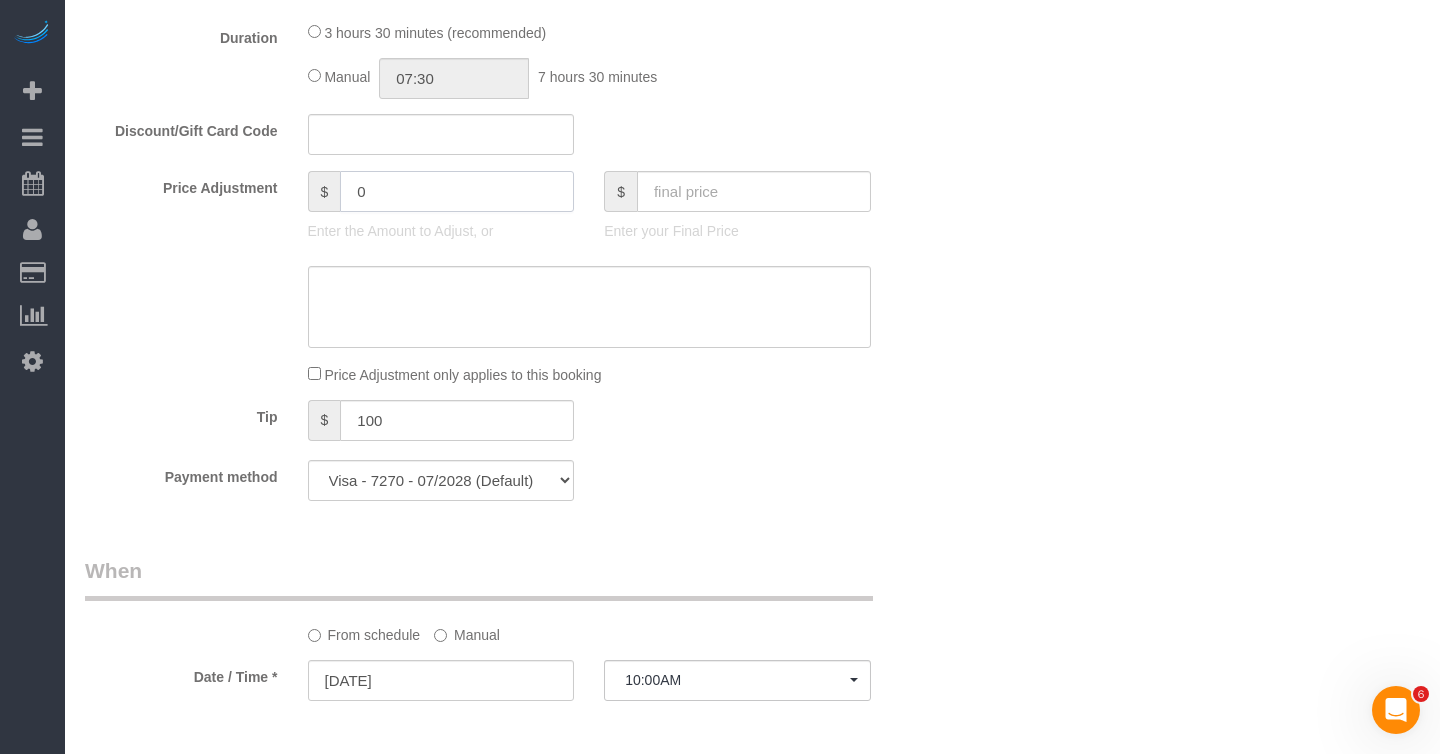 click on "0" 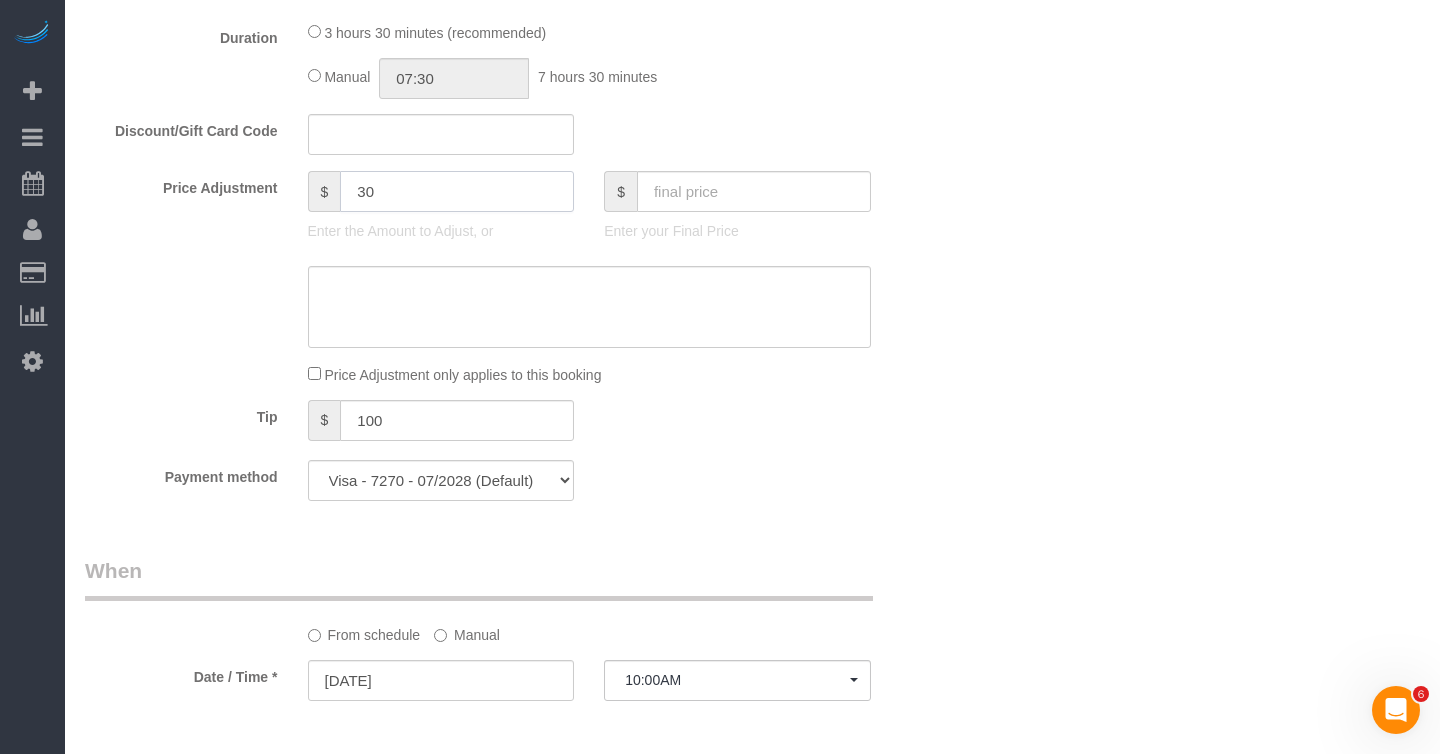type on "30" 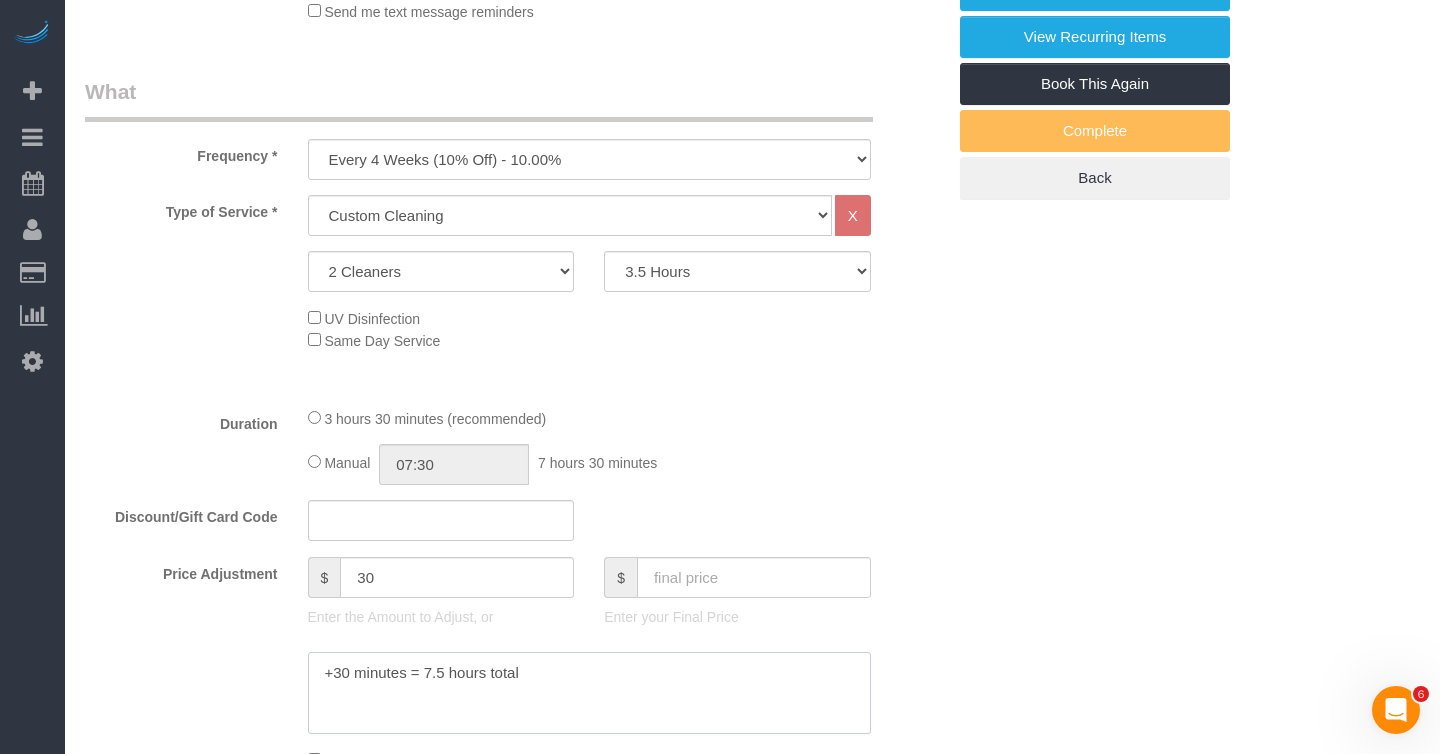 scroll, scrollTop: 0, scrollLeft: 0, axis: both 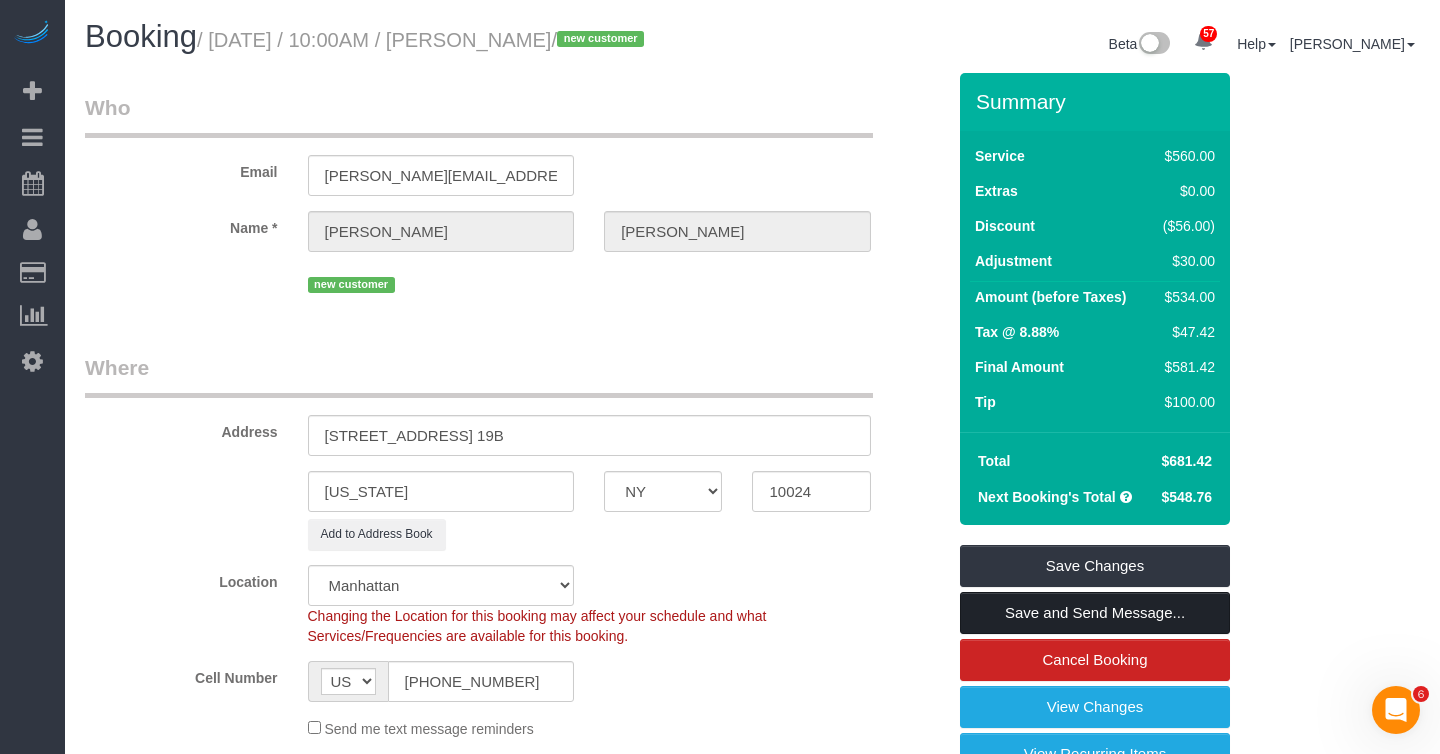 type on "+30 minutes = 7.5 hours total" 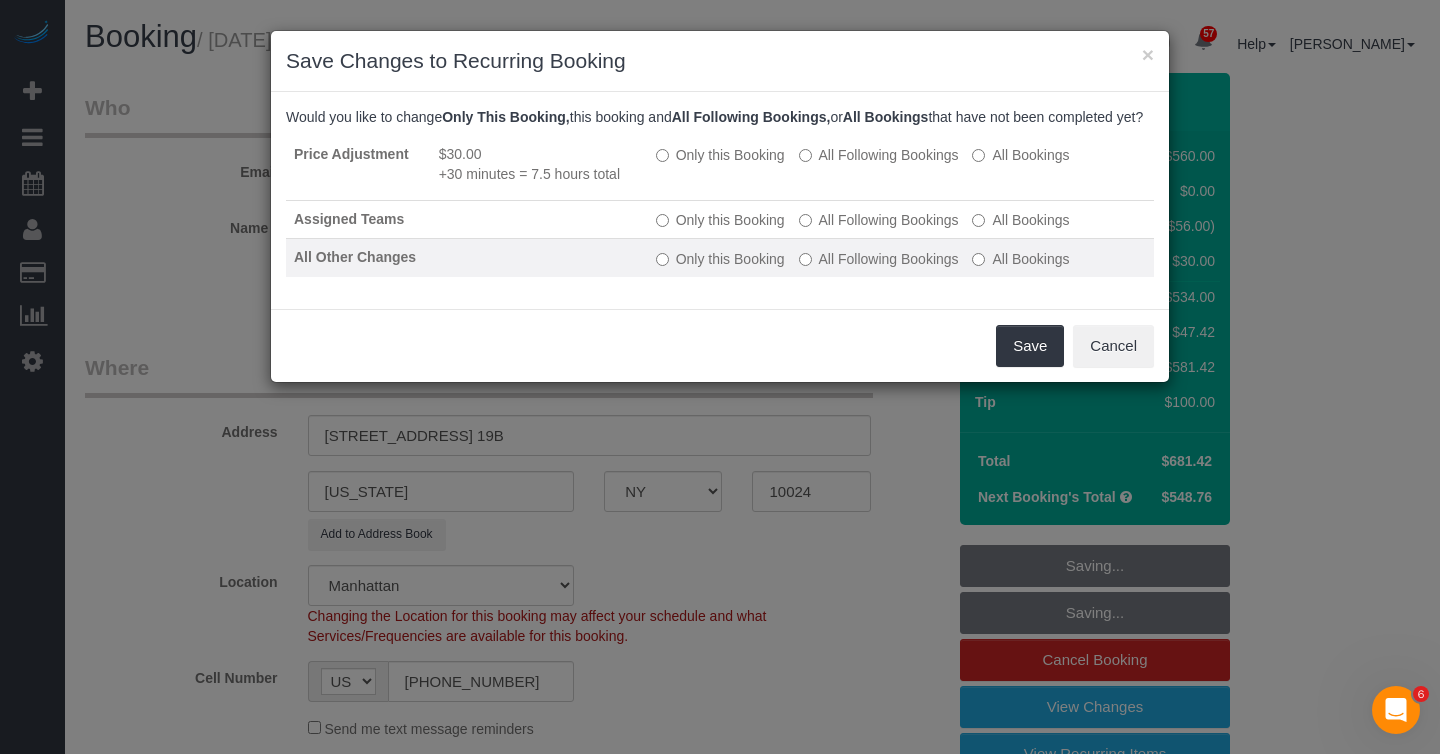 click on "All Following Bookings" at bounding box center (879, 259) 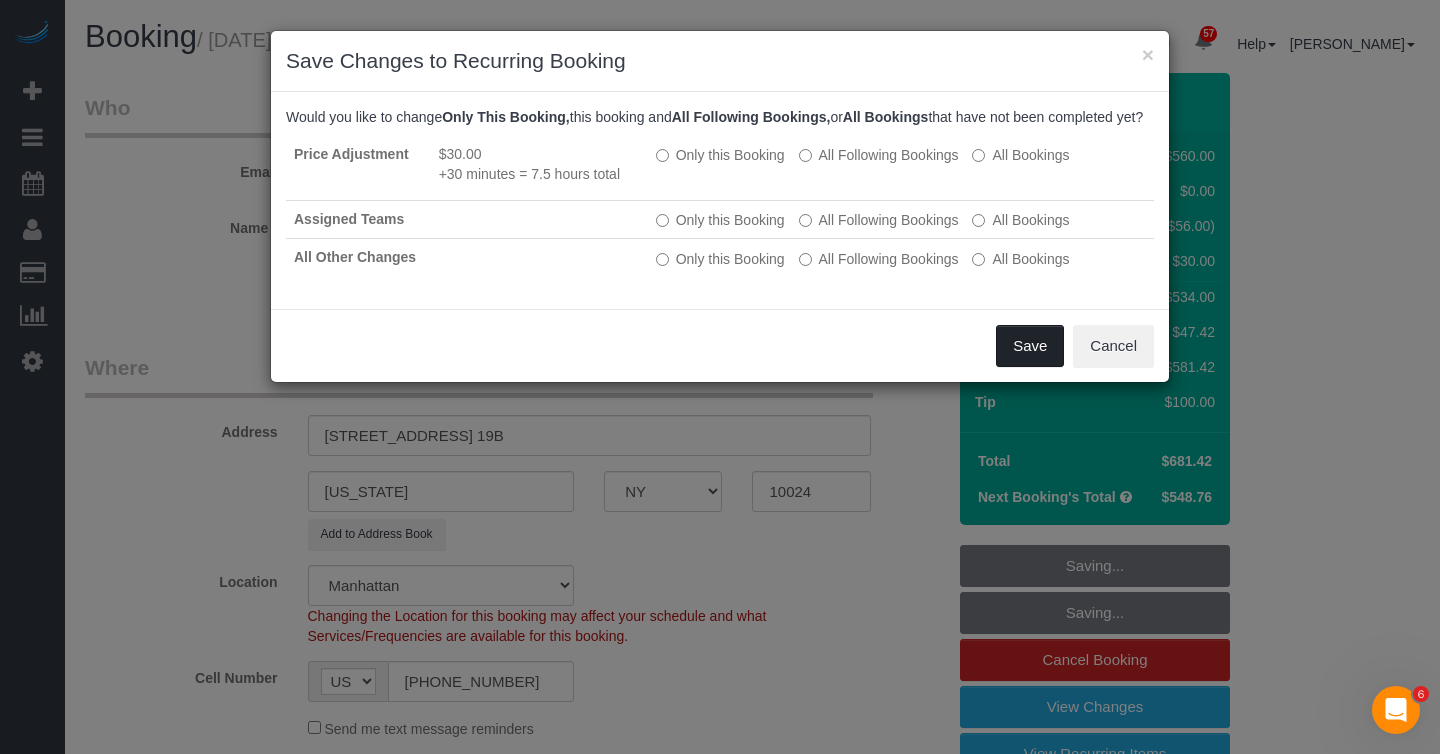 click on "Save" at bounding box center (1030, 346) 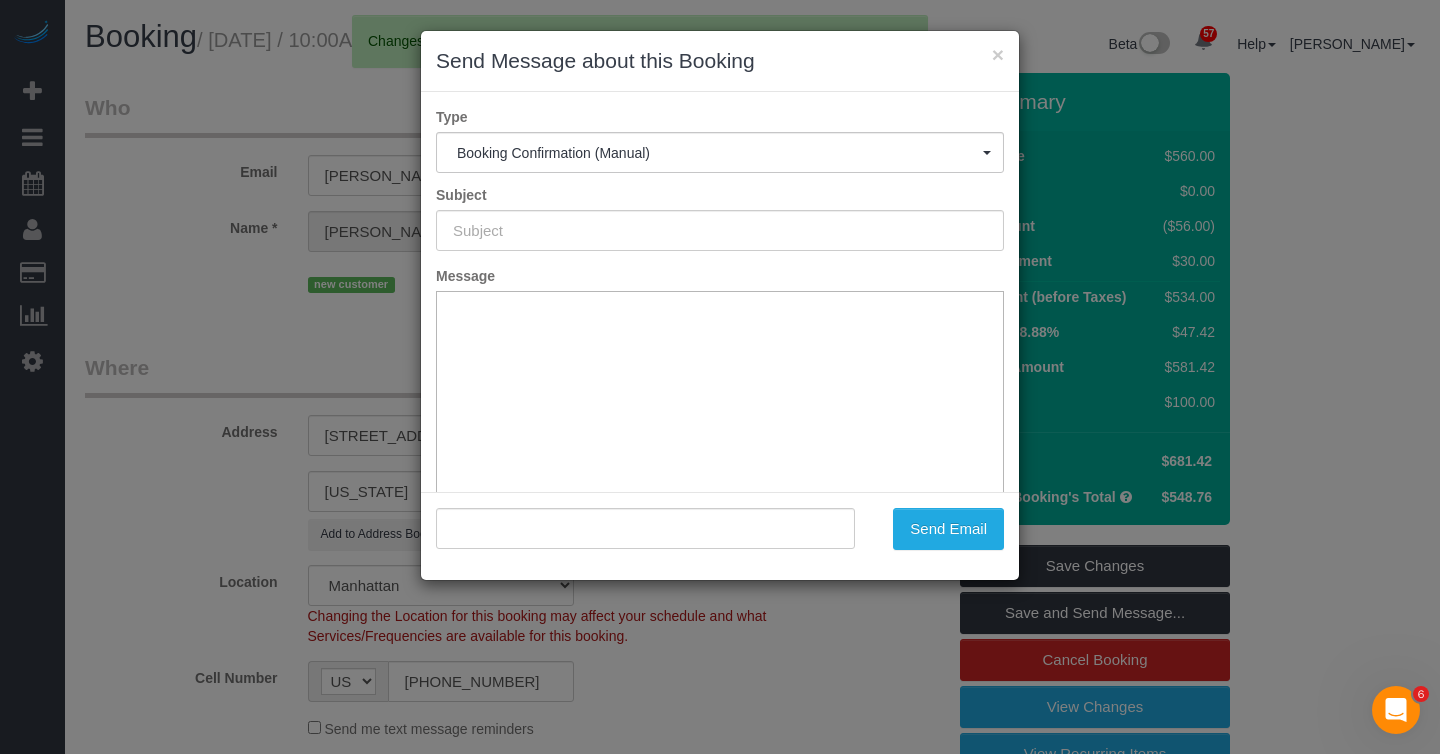 type on "Cleaning Confirmed for 07/12/2025 at 10:00am" 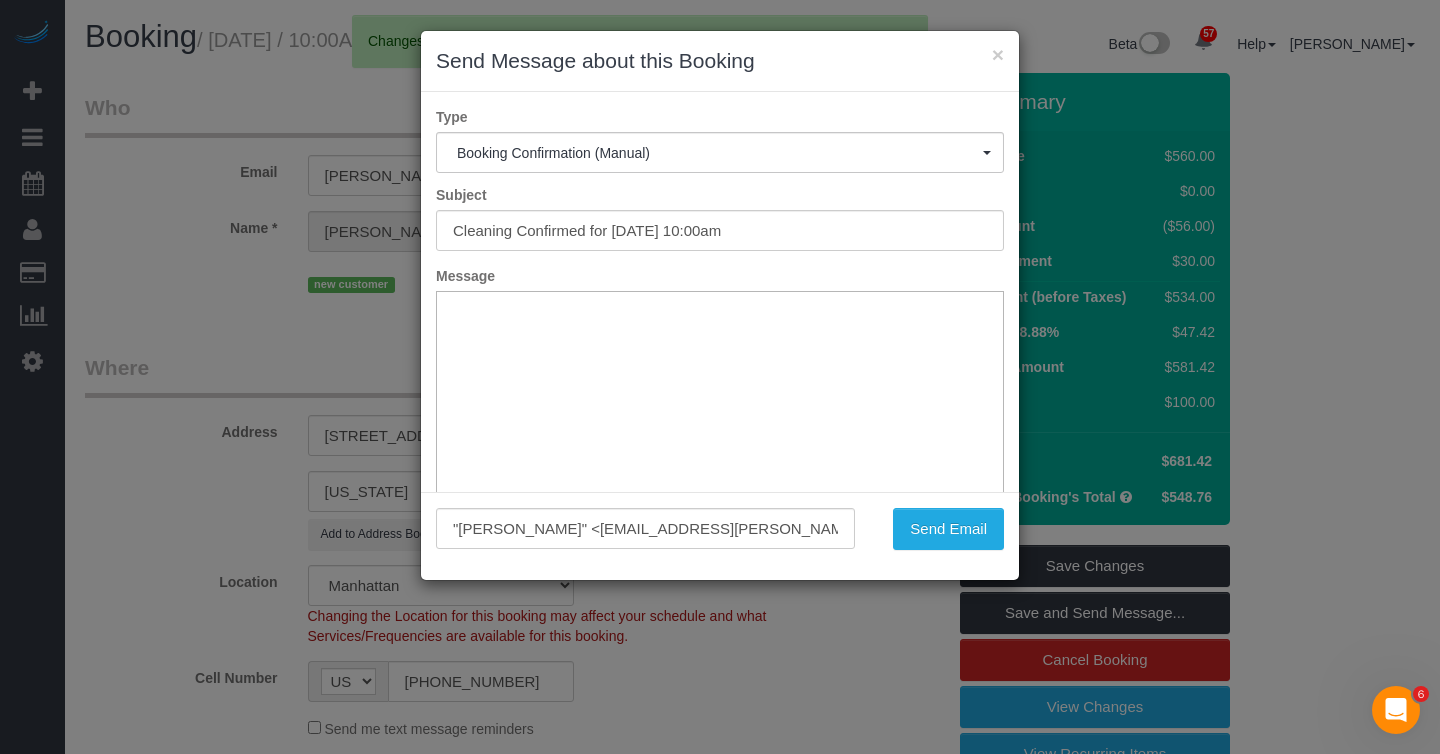 scroll, scrollTop: 0, scrollLeft: 0, axis: both 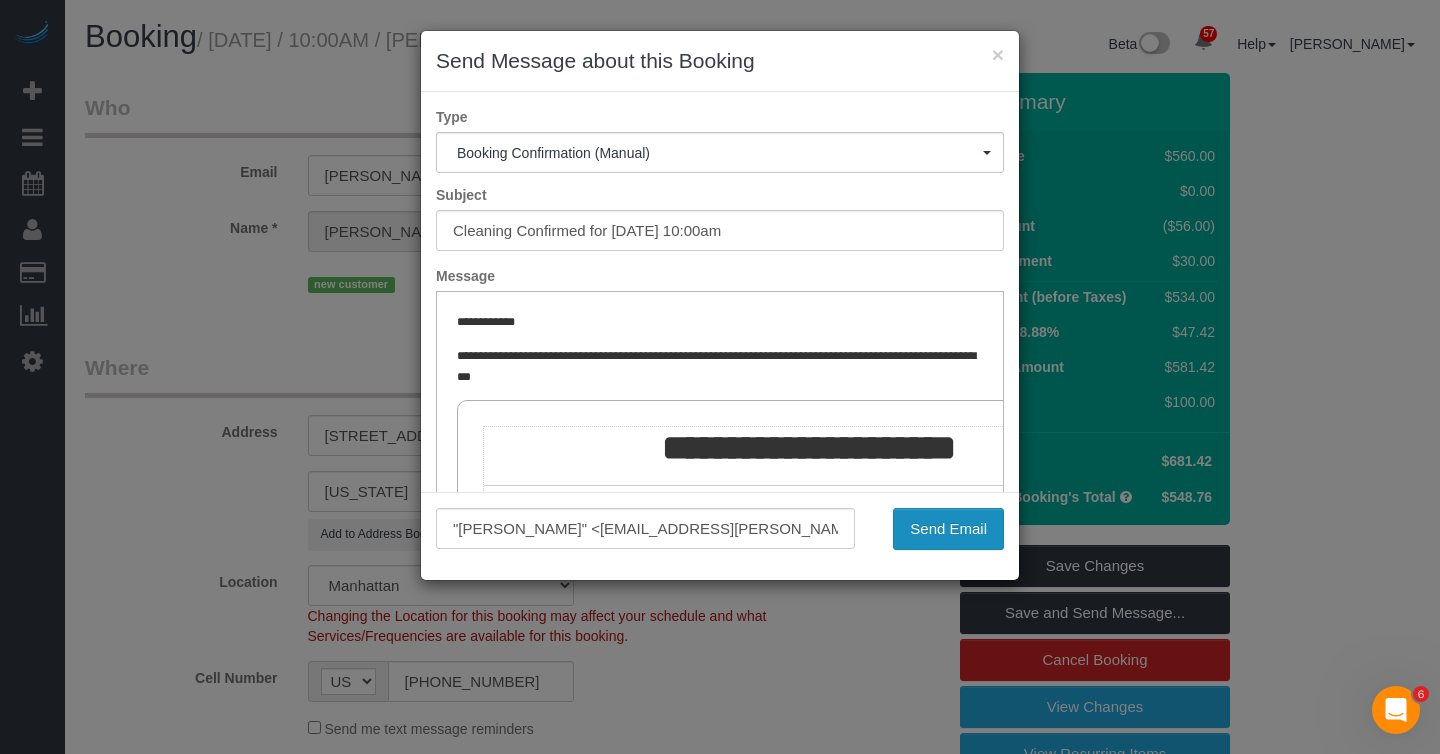 click on "Send Email" at bounding box center (948, 529) 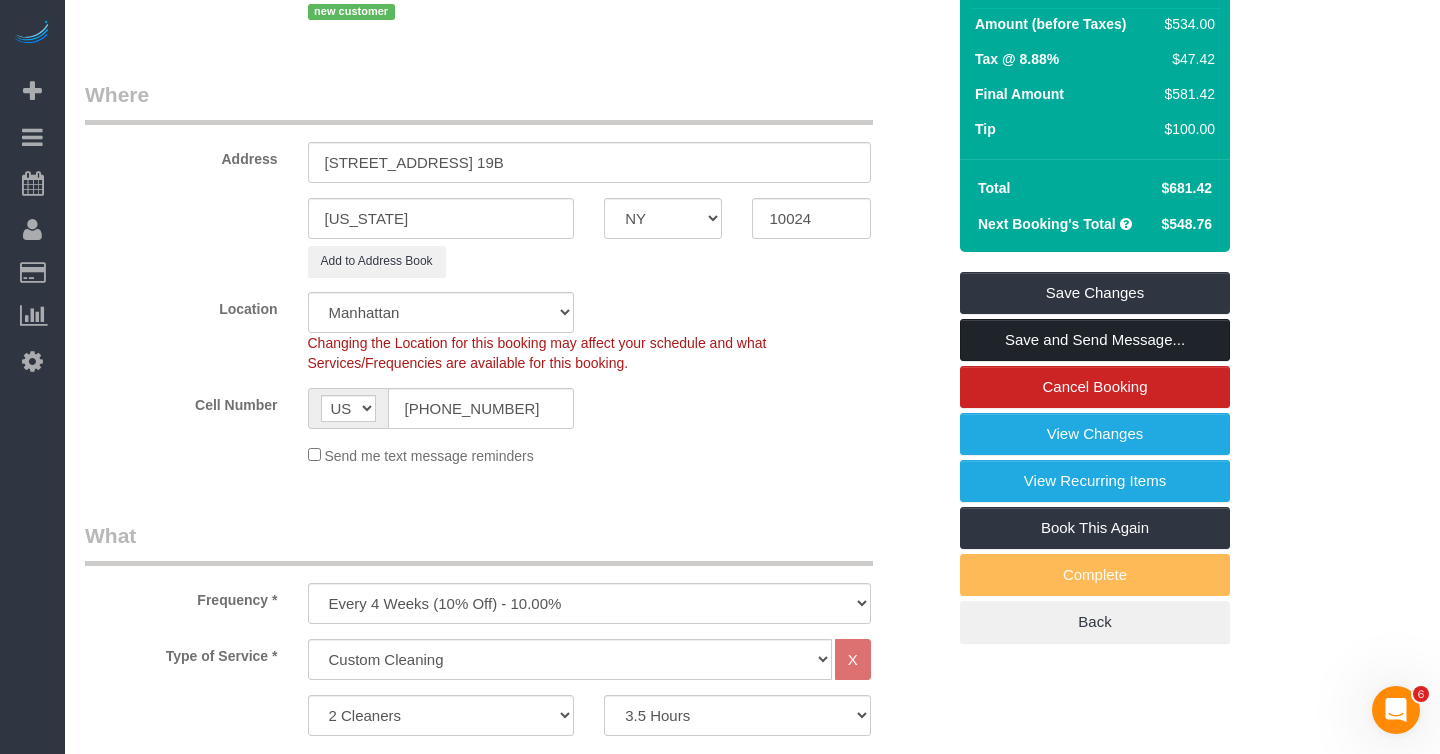scroll, scrollTop: 359, scrollLeft: 0, axis: vertical 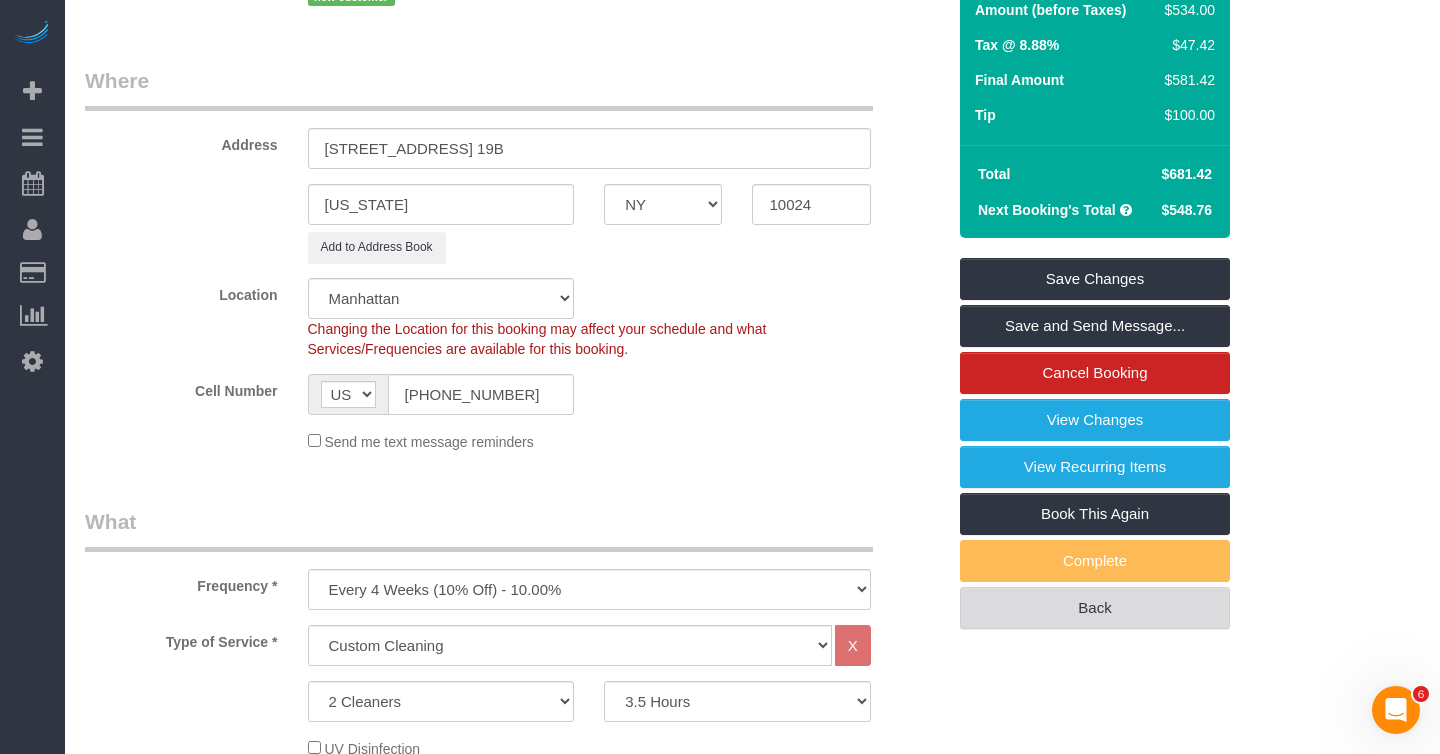click on "Back" at bounding box center [1095, 608] 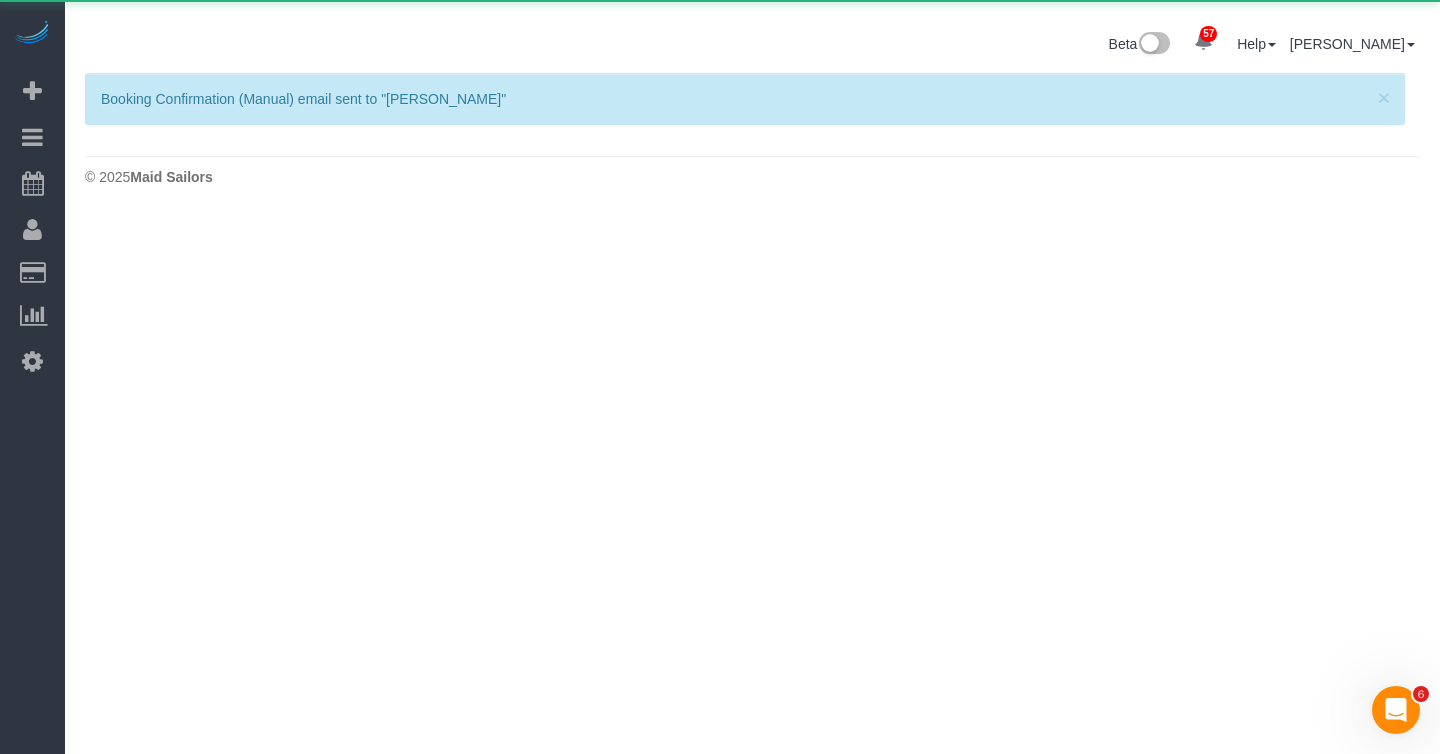 scroll, scrollTop: 0, scrollLeft: 0, axis: both 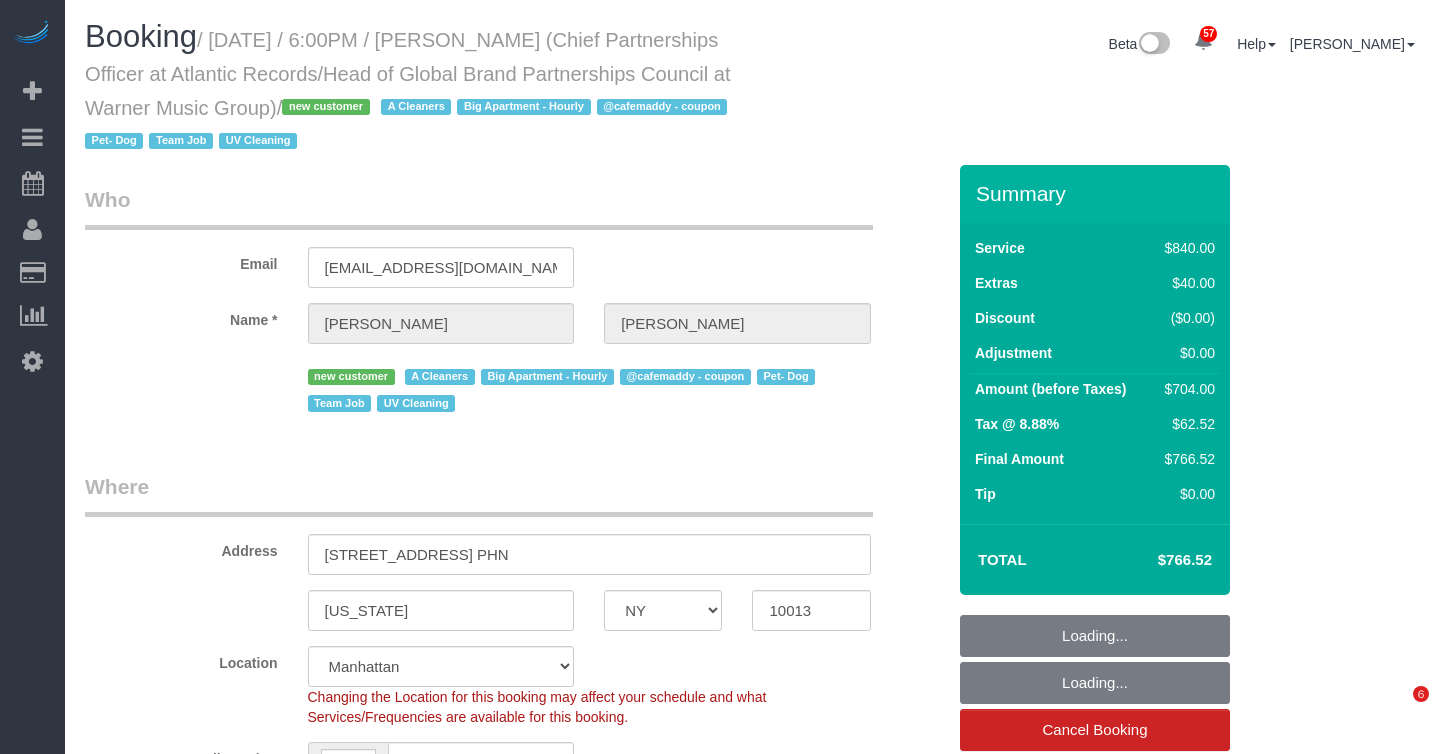 select on "NY" 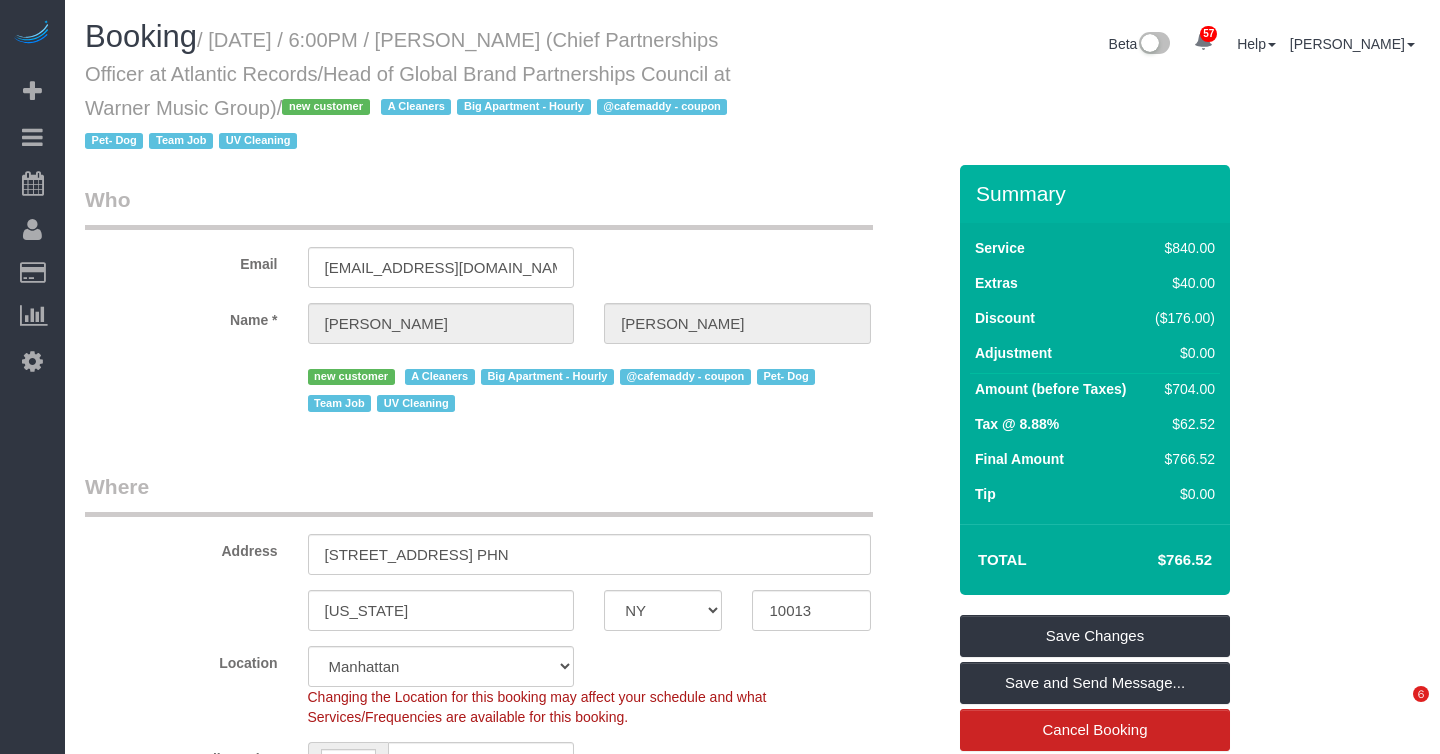 scroll, scrollTop: 0, scrollLeft: 0, axis: both 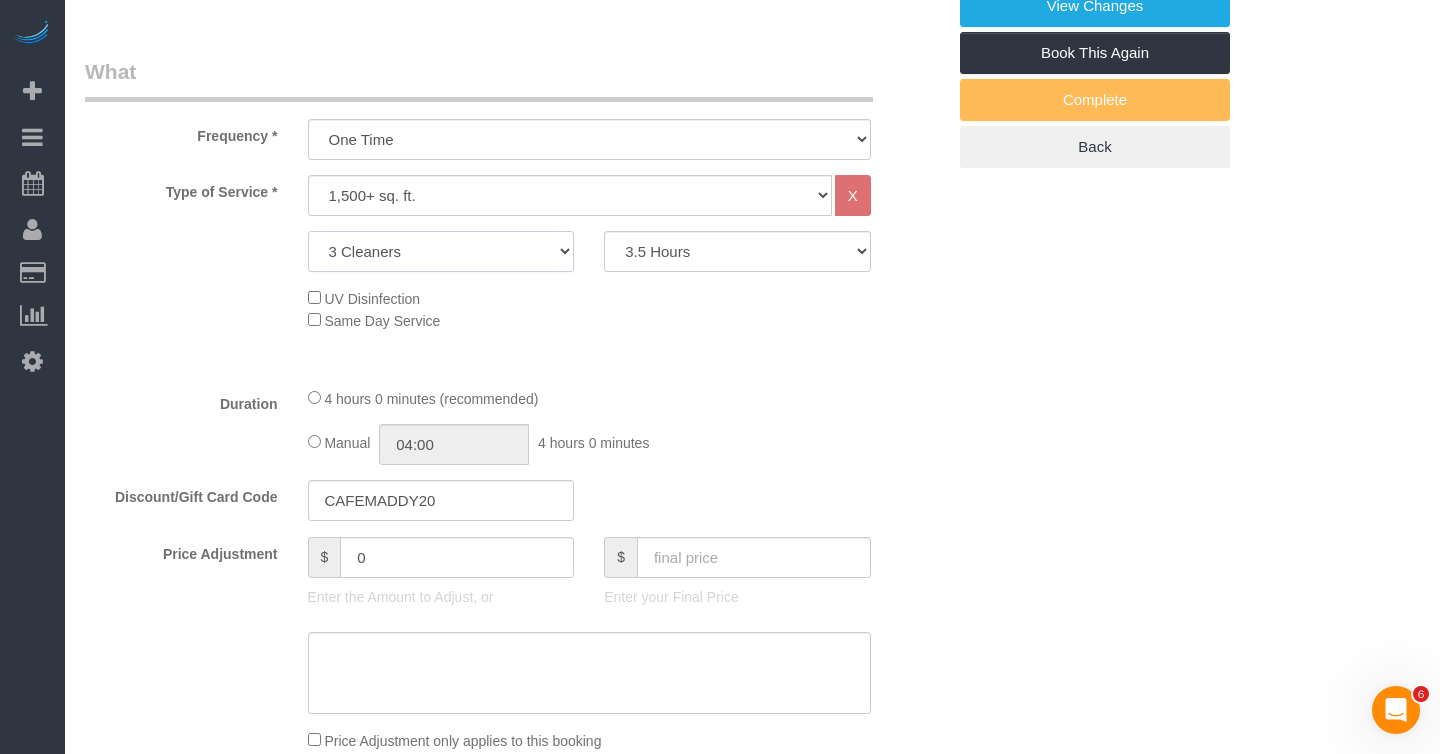 click on "2 Cleaners
3 Cleaners
4 Cleaners
5 Cleaners" 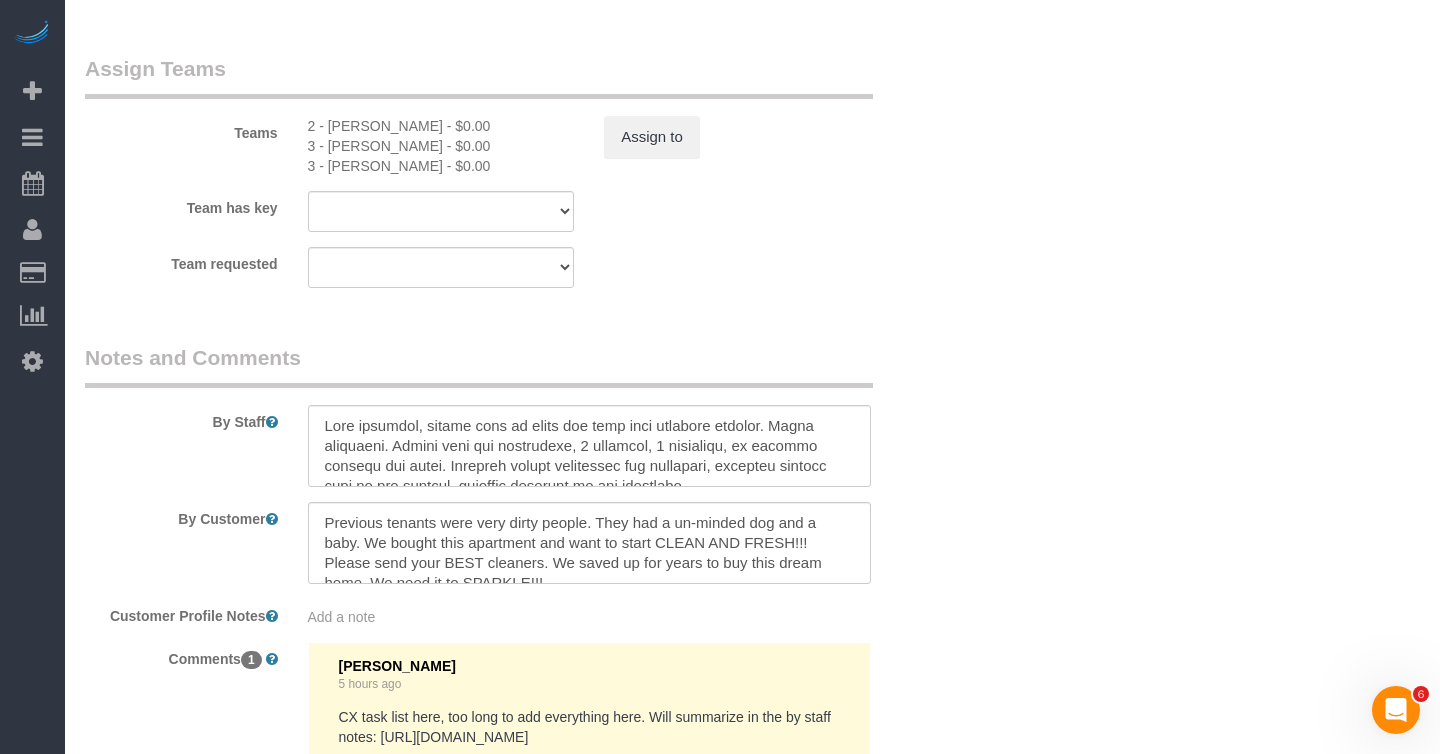 scroll, scrollTop: 2339, scrollLeft: 0, axis: vertical 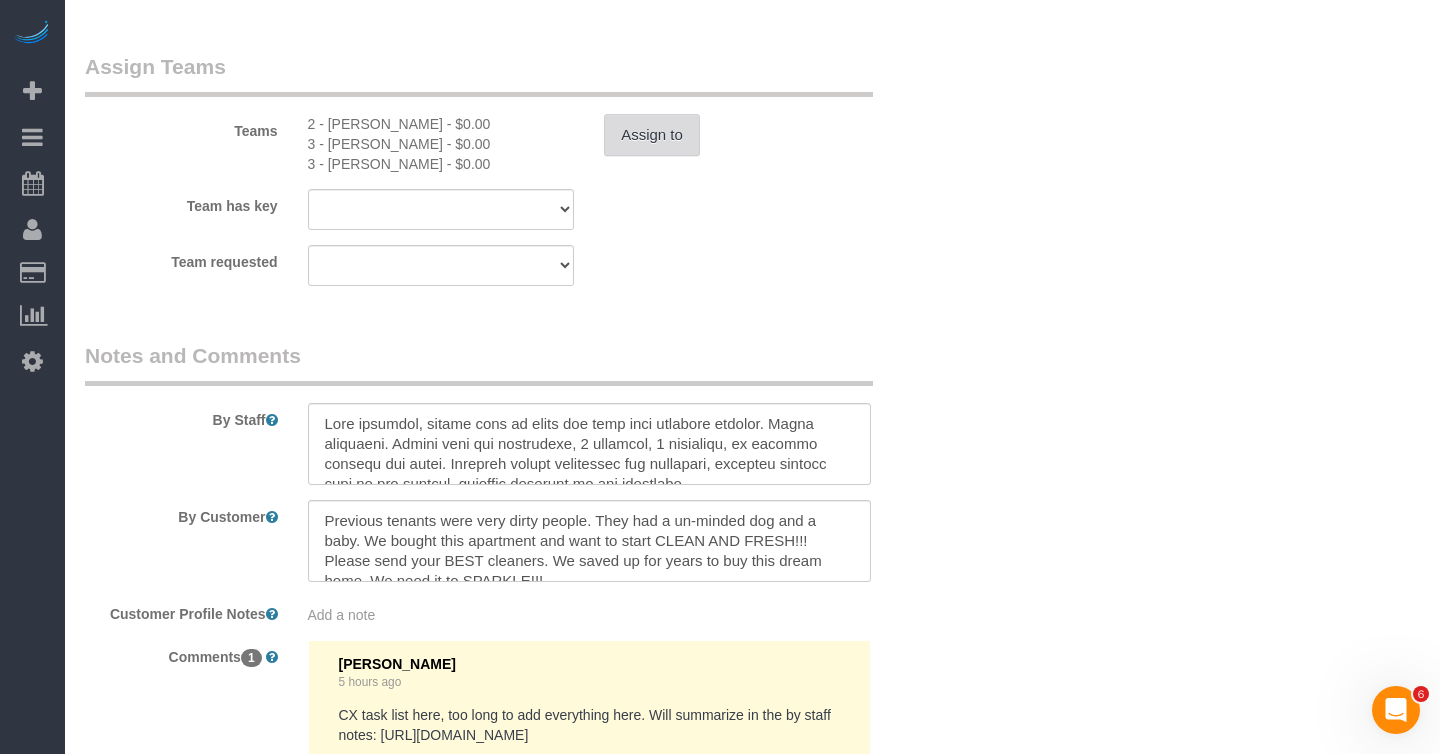 click on "Assign to" at bounding box center (652, 135) 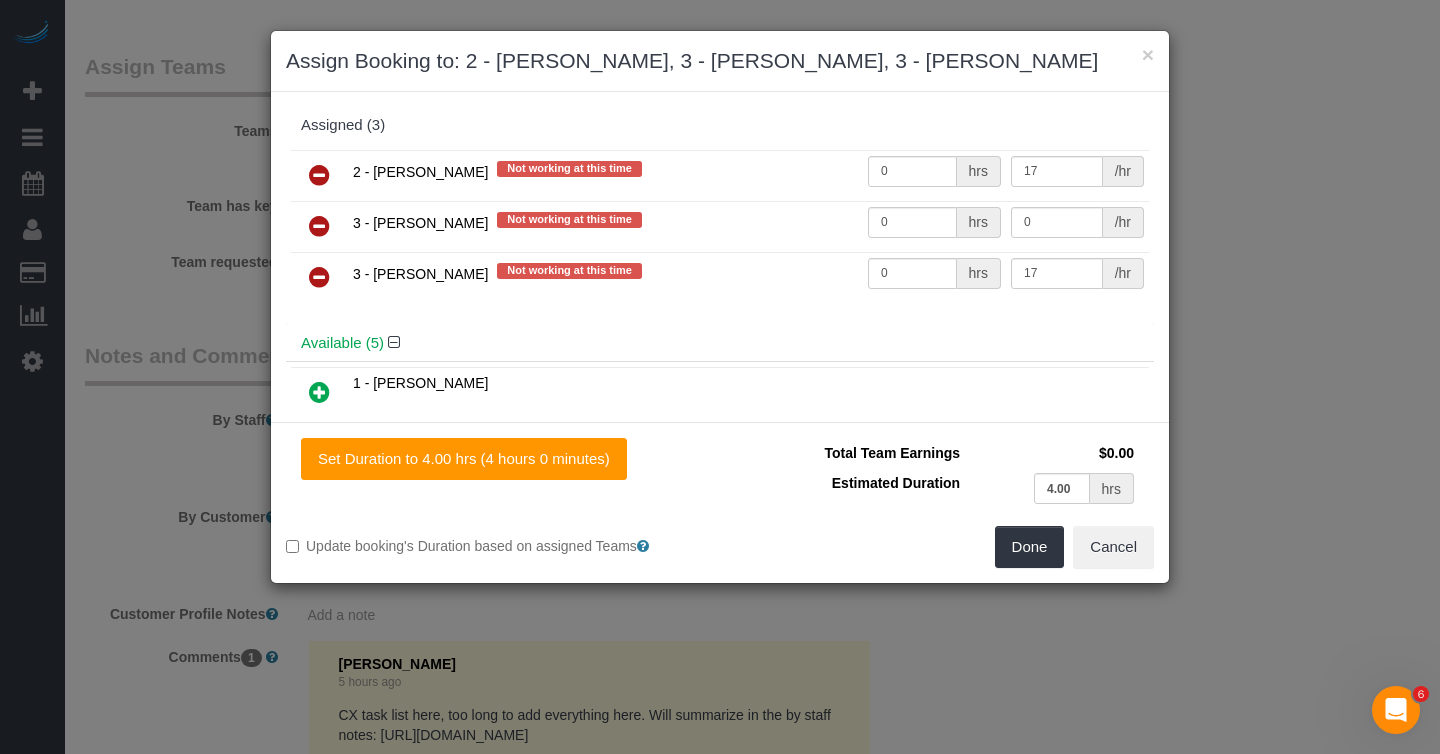 click at bounding box center (319, 277) 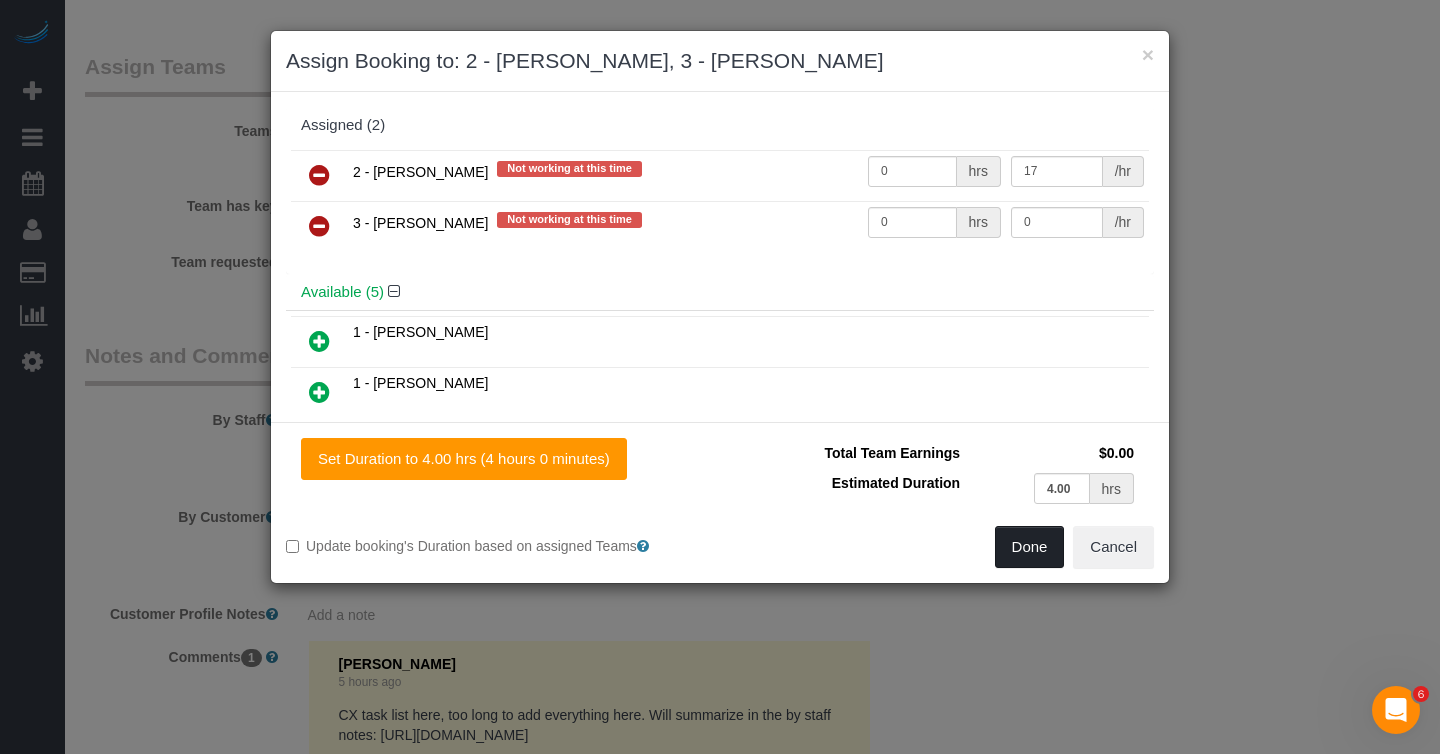 click on "Done" at bounding box center [1030, 547] 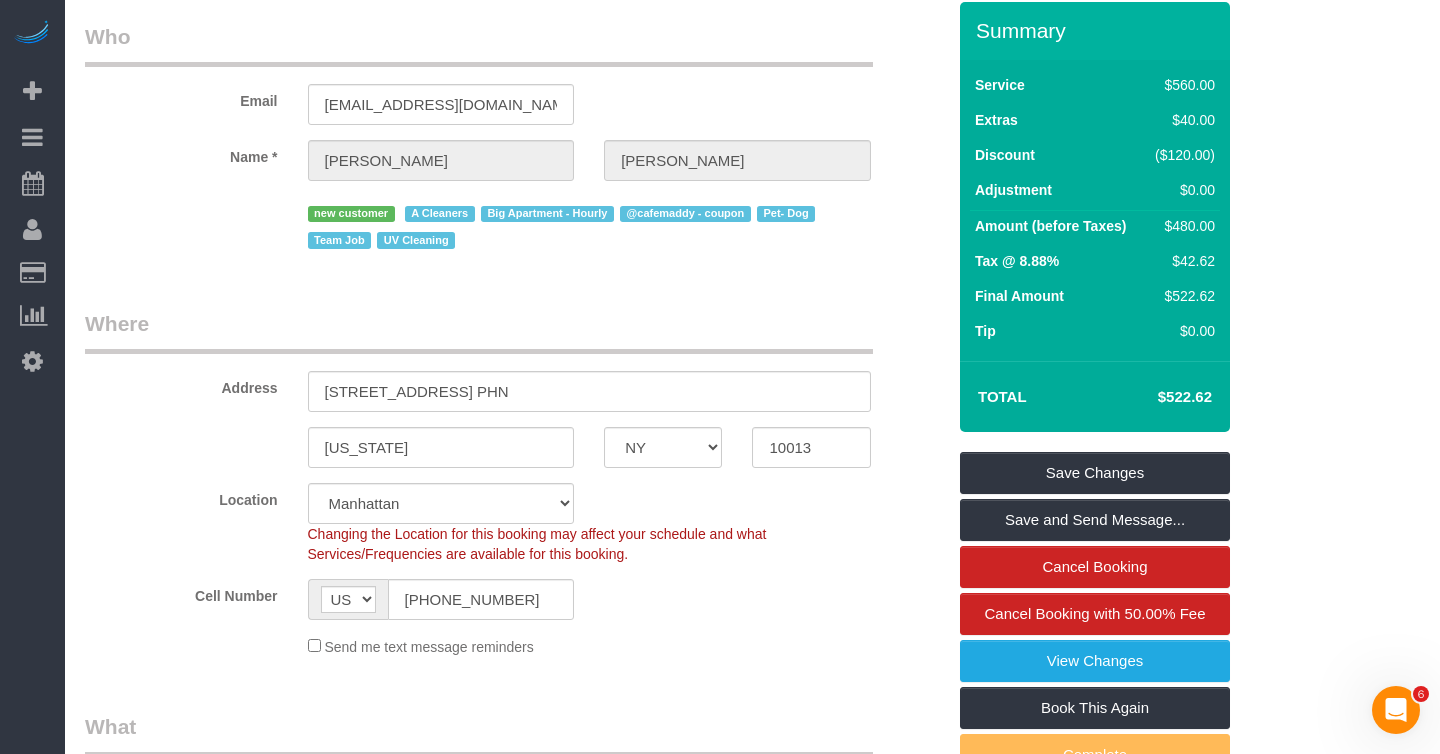 scroll, scrollTop: 0, scrollLeft: 0, axis: both 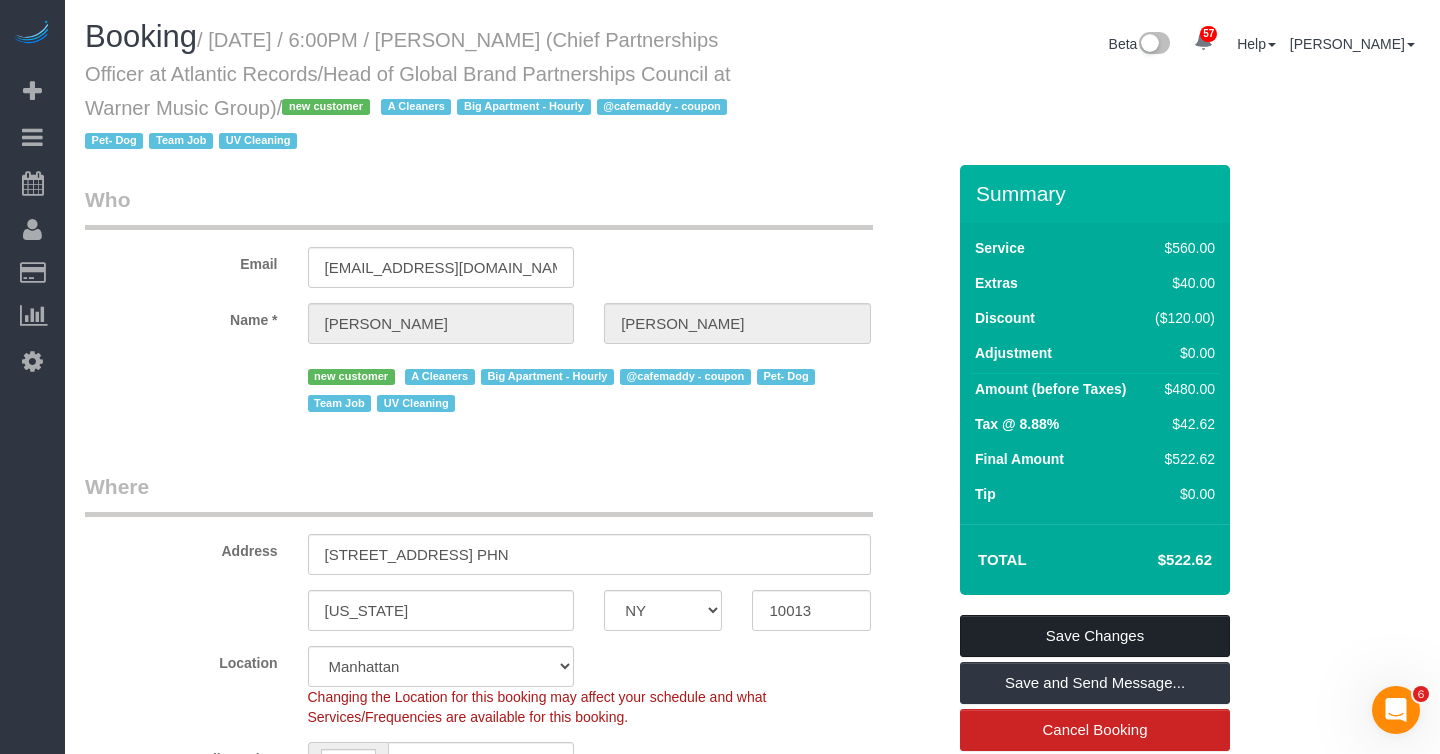 click on "Save Changes" at bounding box center (1095, 636) 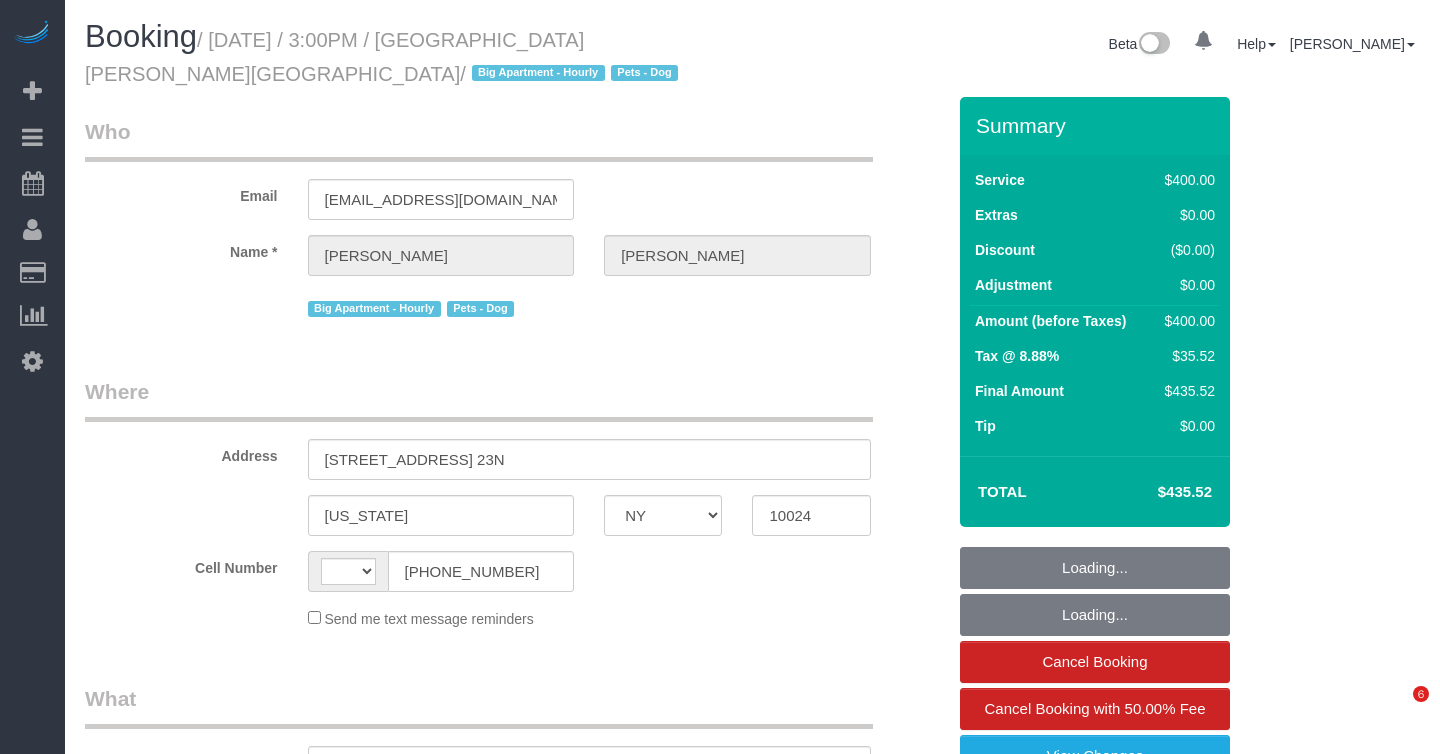 select on "NY" 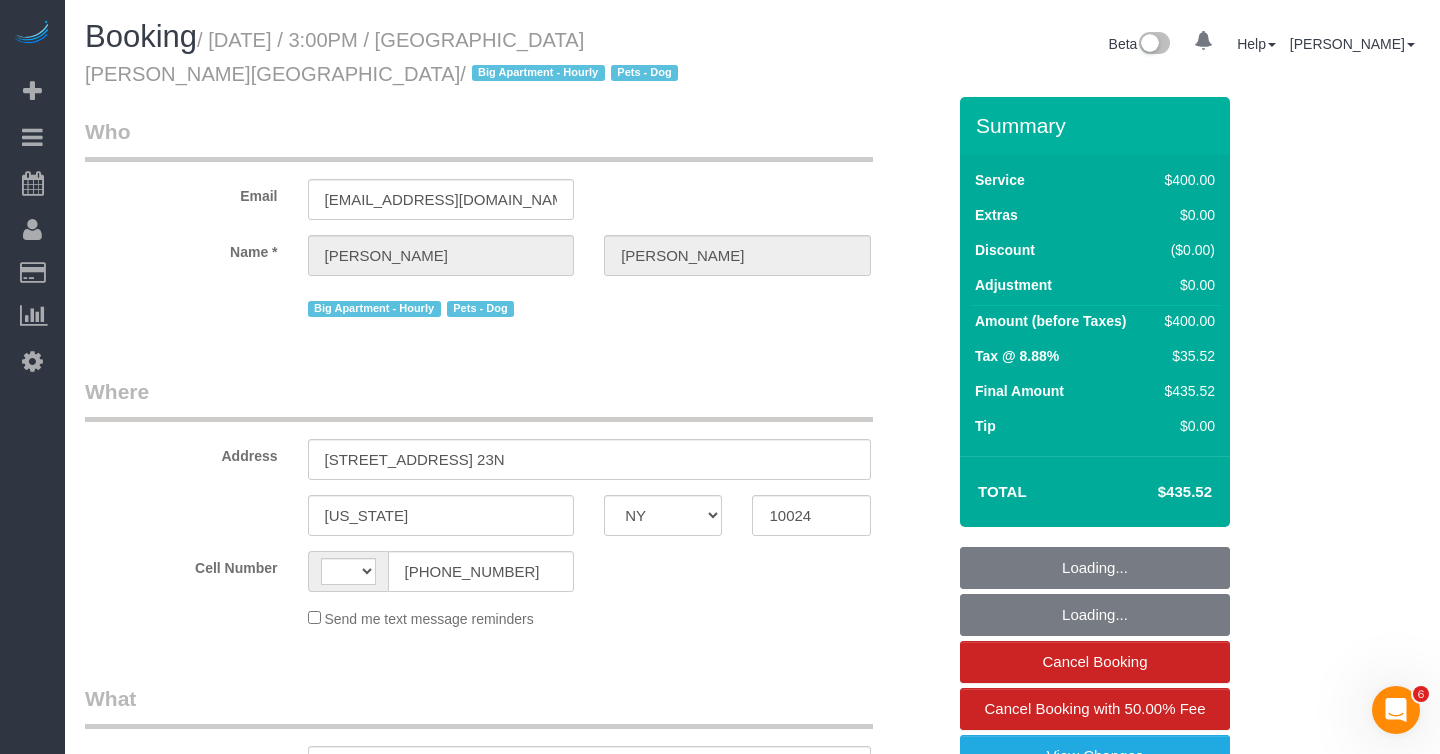 scroll, scrollTop: 0, scrollLeft: 0, axis: both 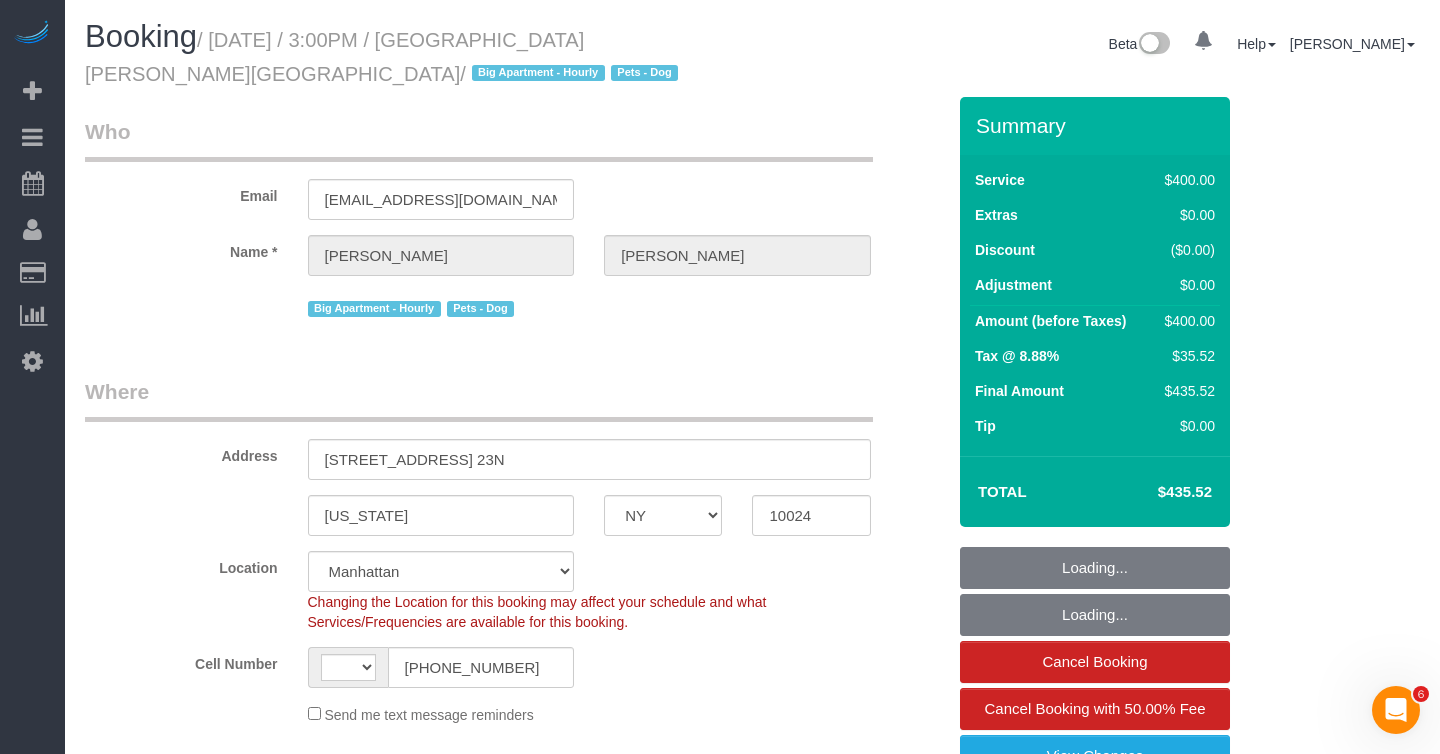 select on "string:stripe-pm_1QIE0P4VGloSiKo7MUBaprga" 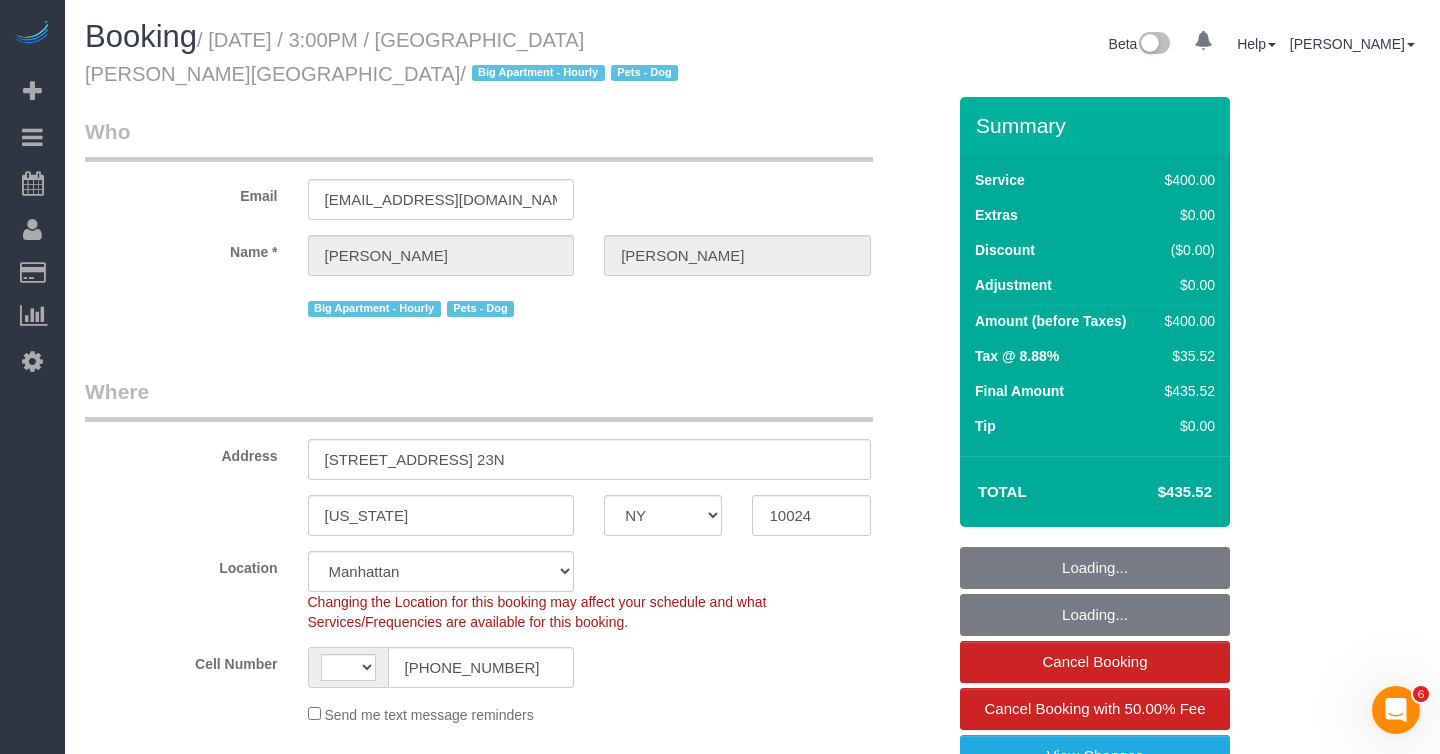 select on "2" 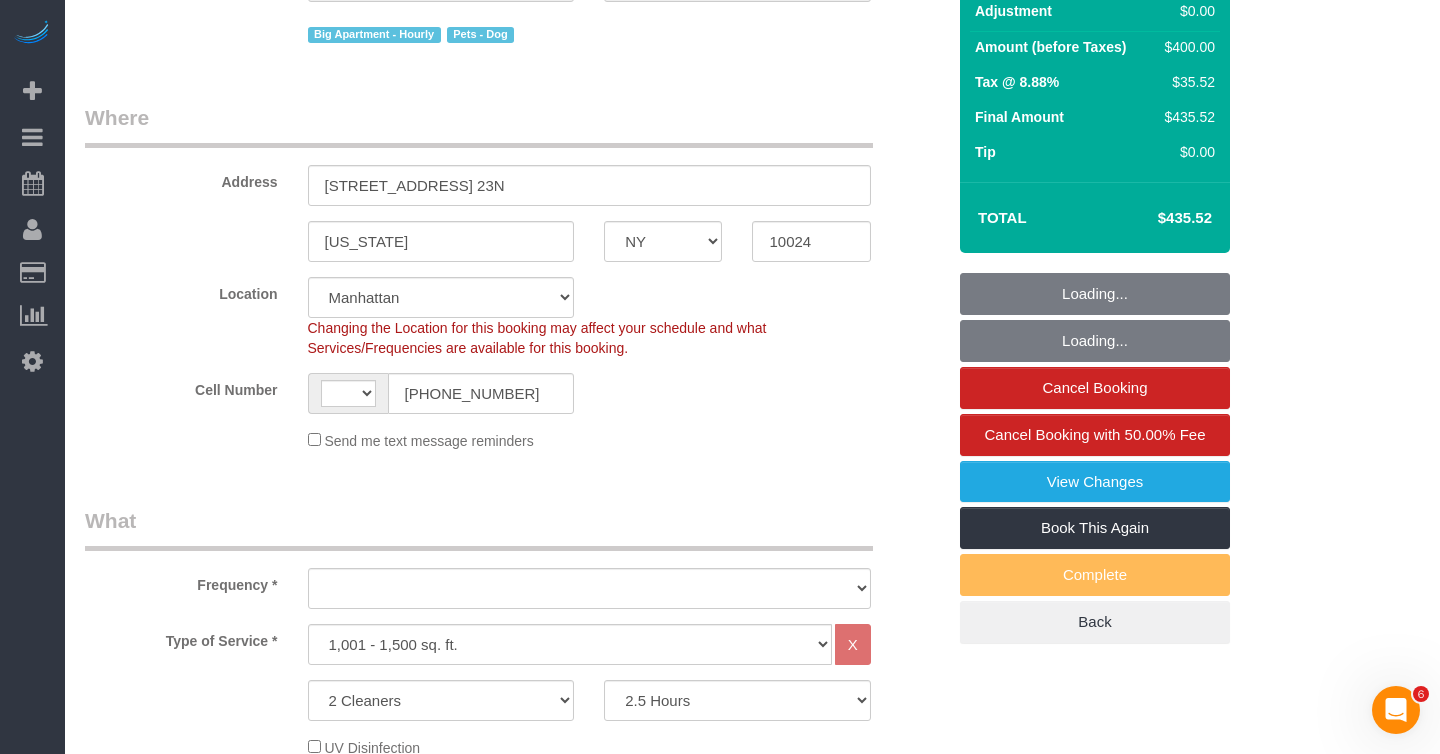 select on "string:US" 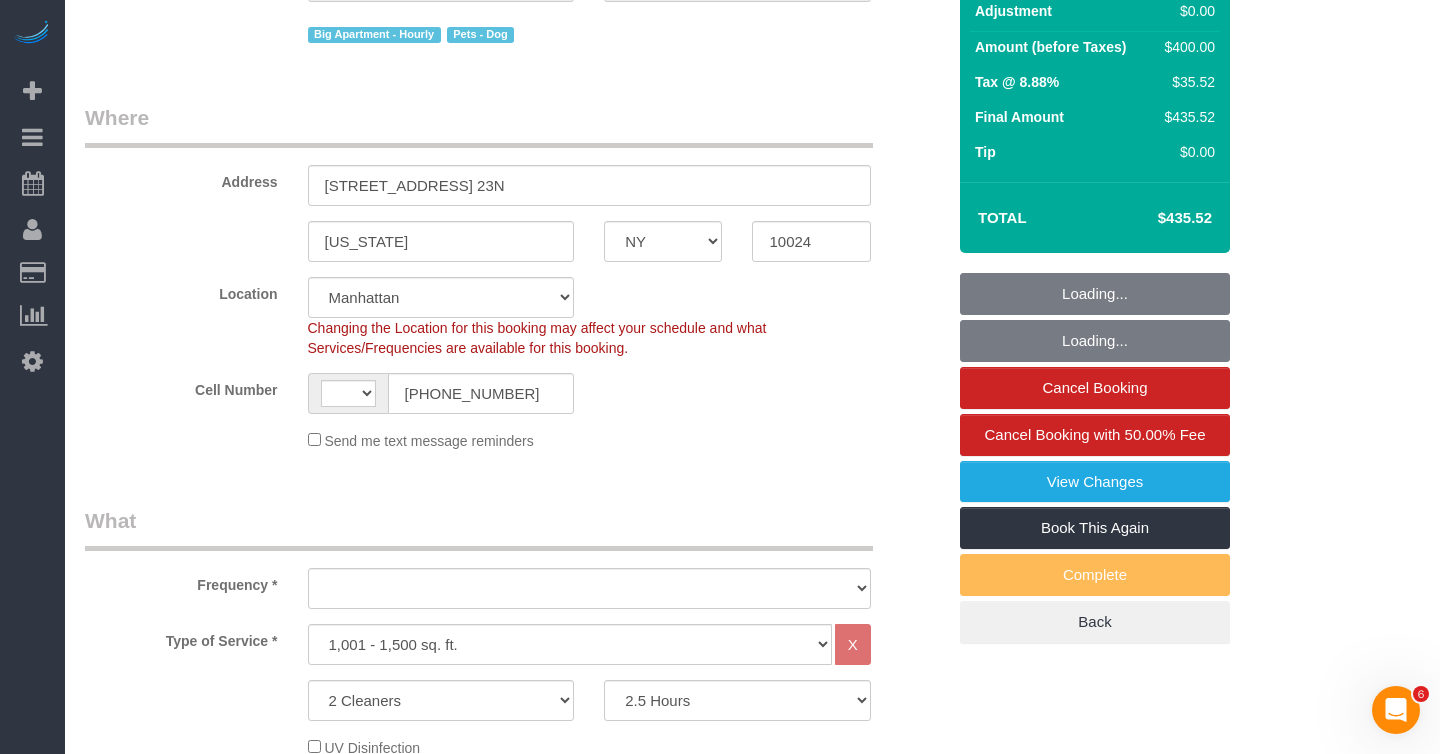 select on "object:1055" 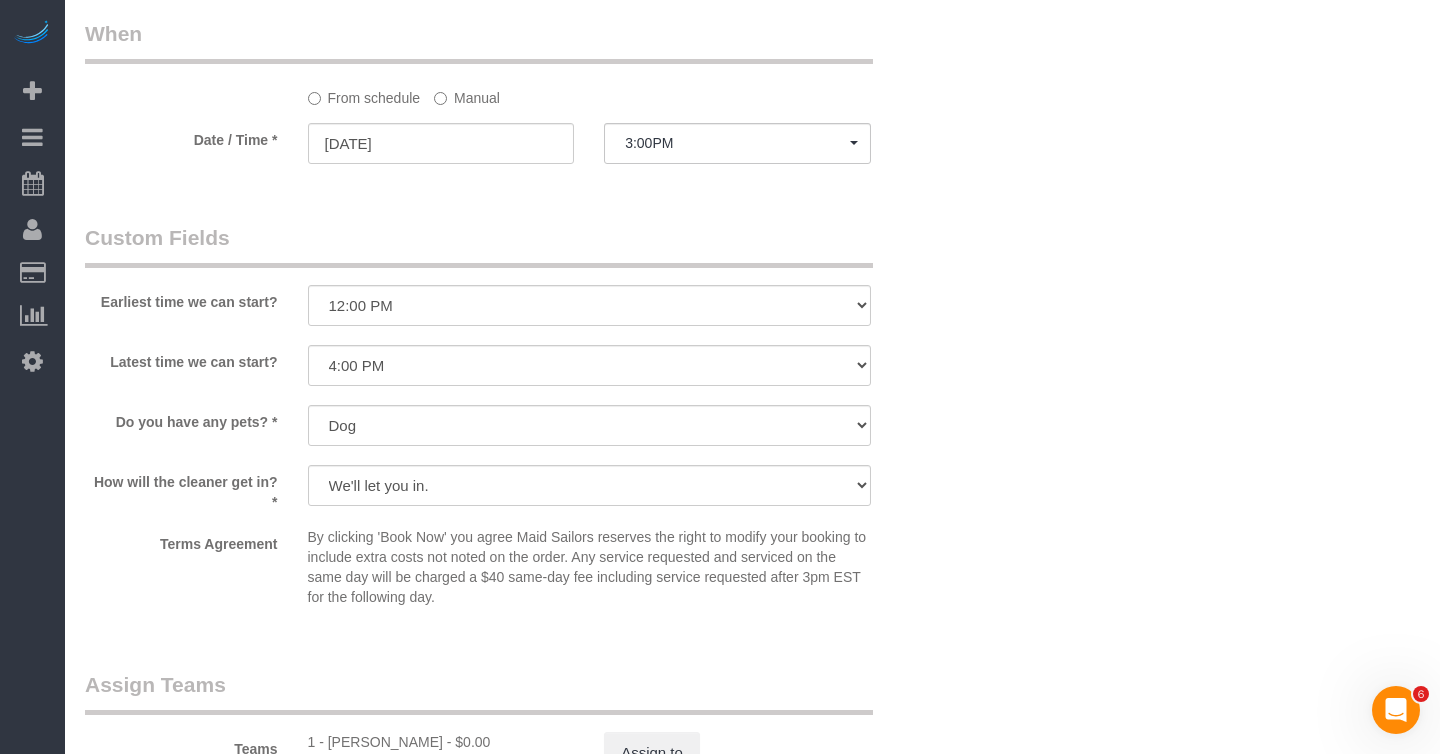 select on "object:1429" 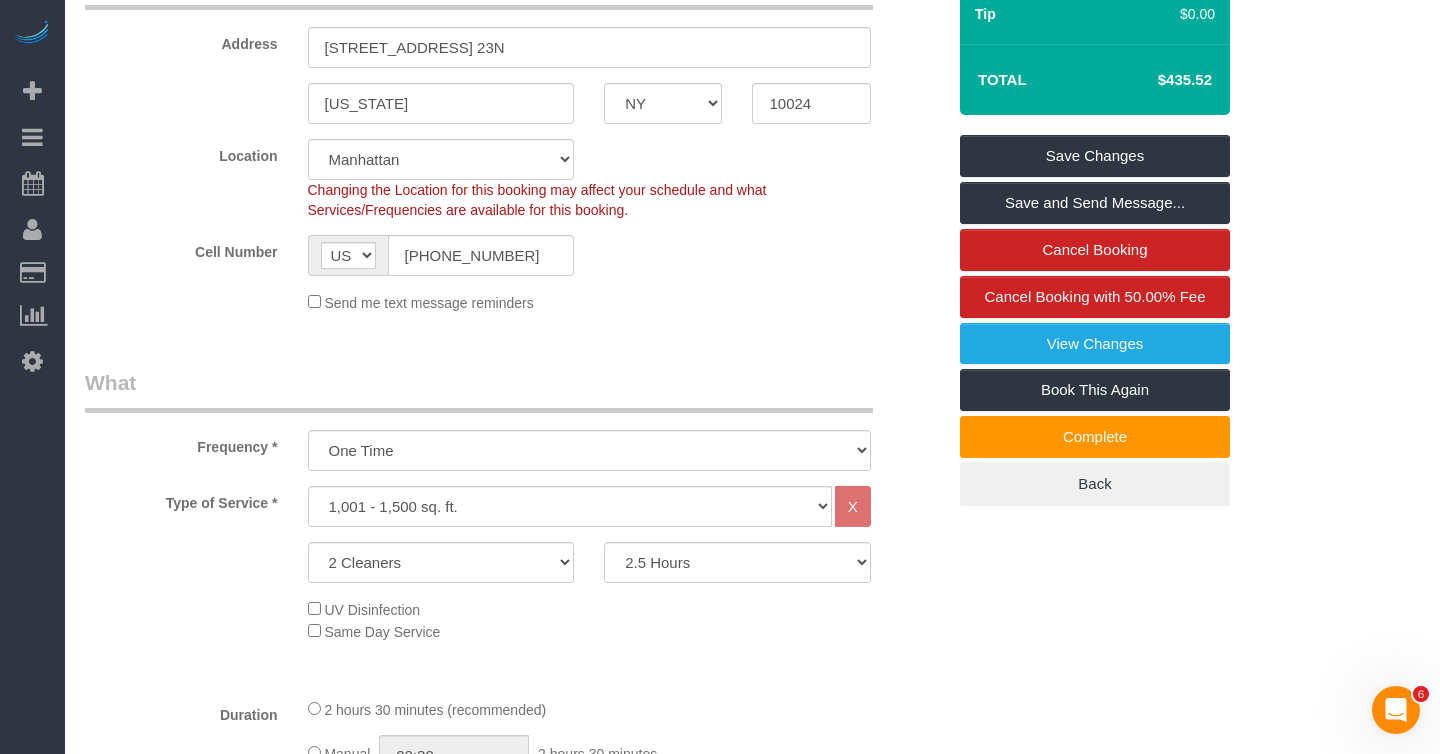 scroll, scrollTop: 0, scrollLeft: 0, axis: both 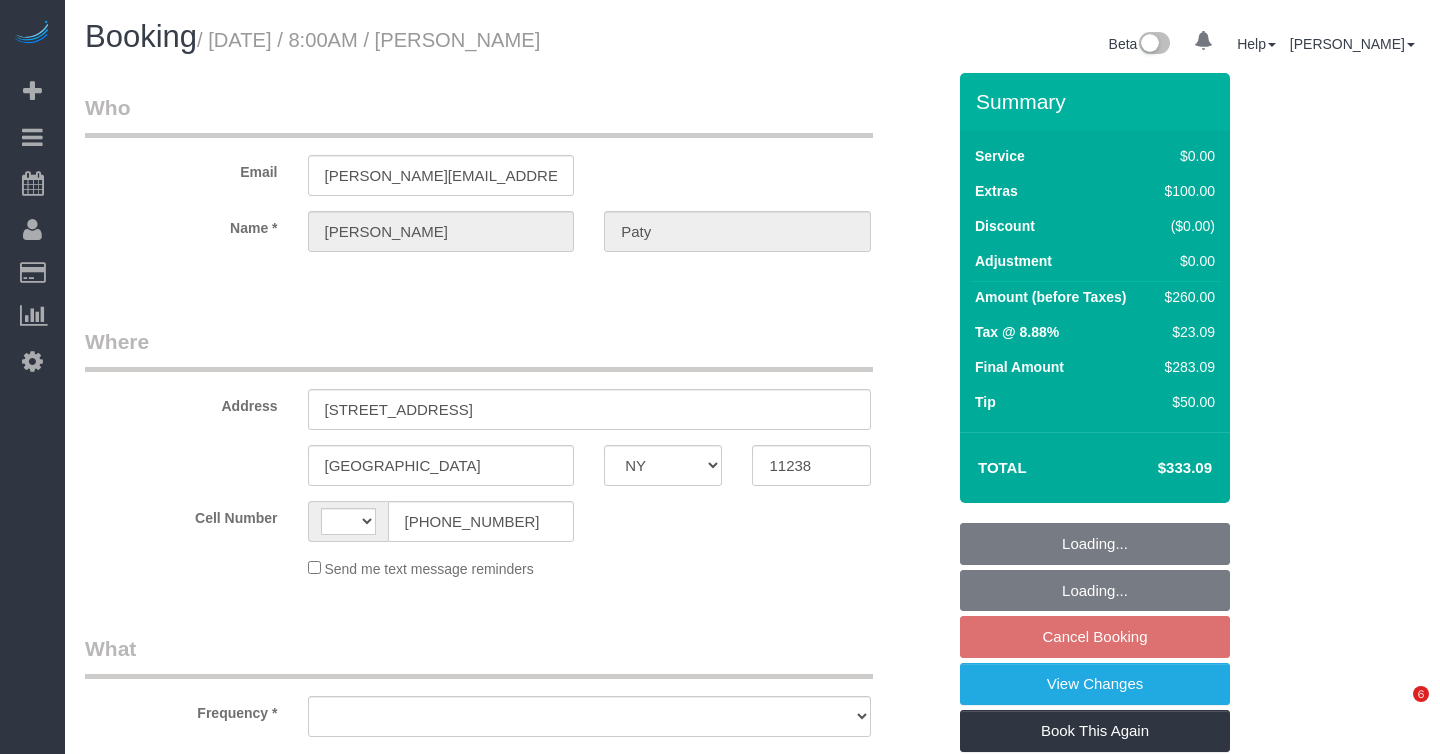 select on "NY" 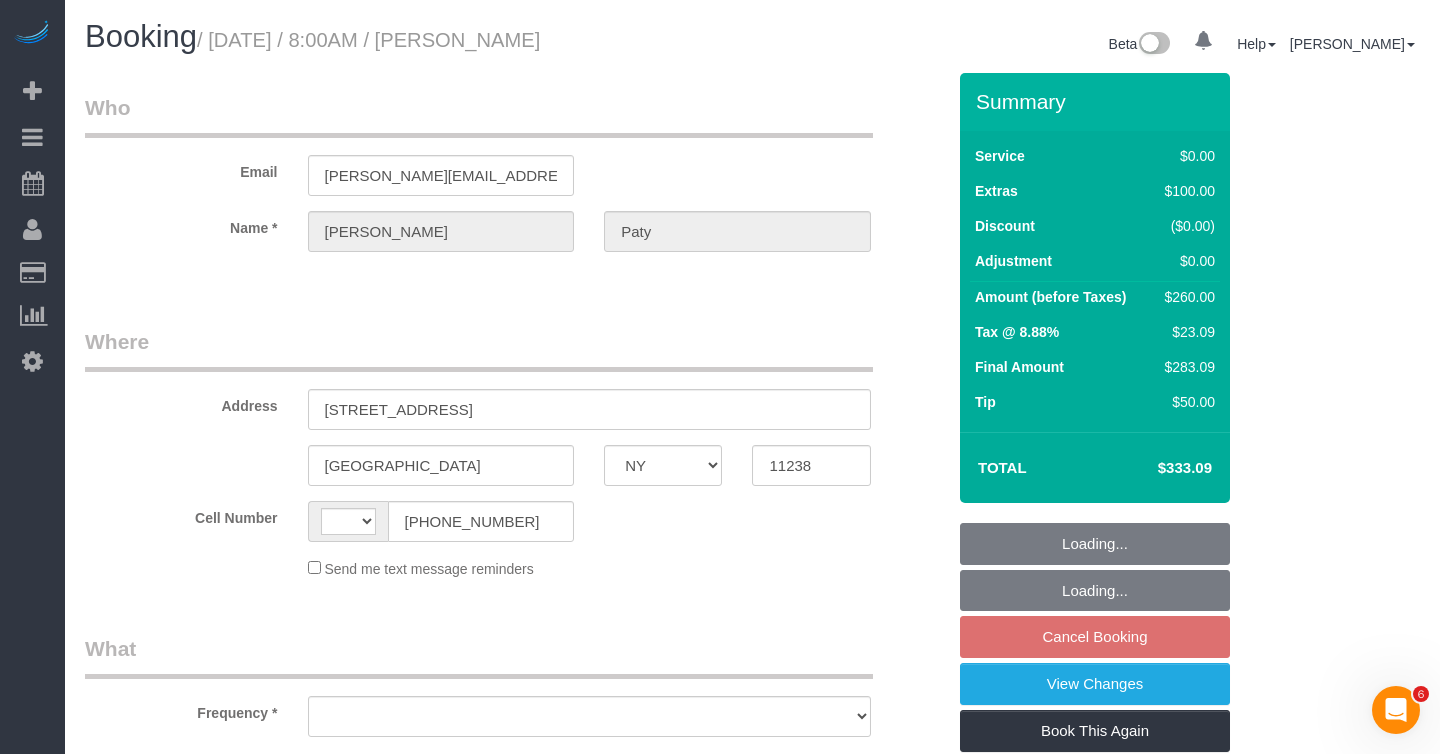 scroll, scrollTop: 0, scrollLeft: 0, axis: both 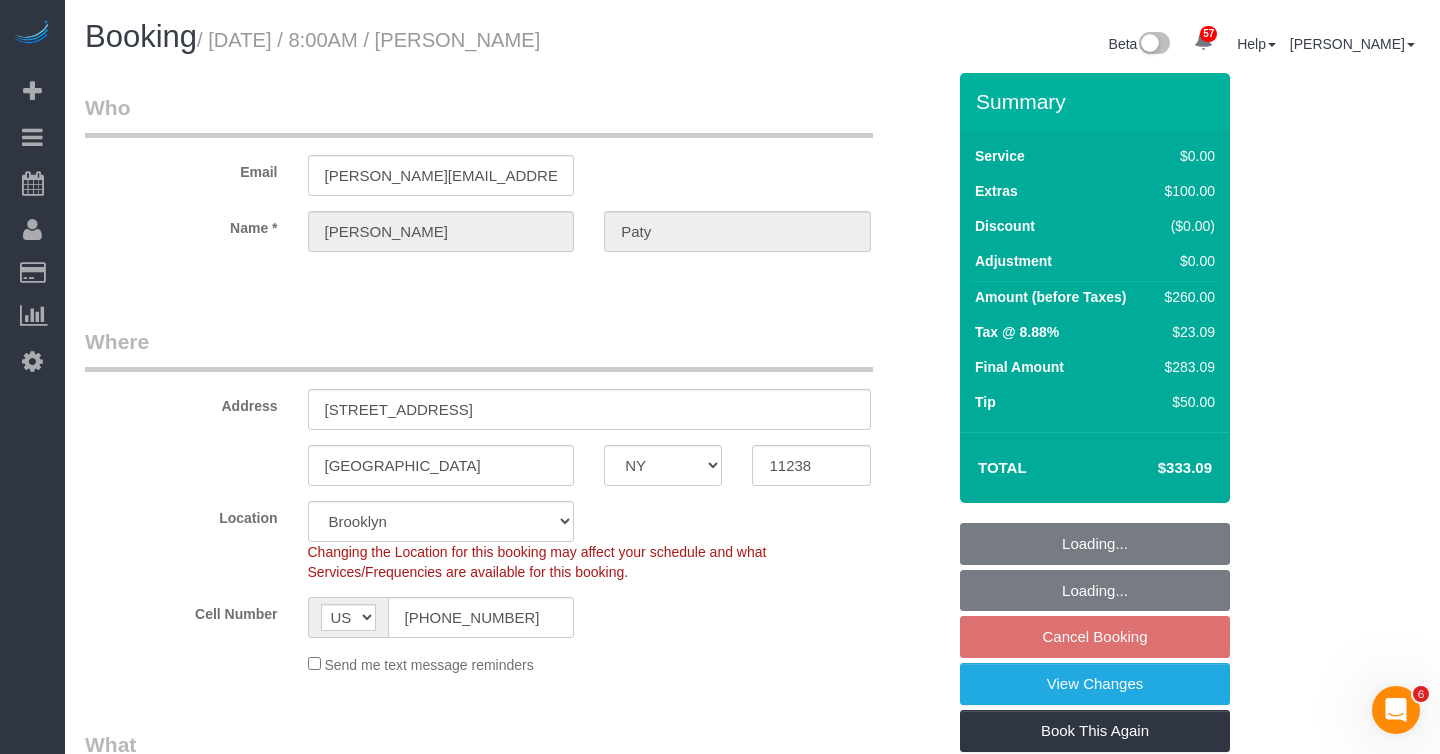 select on "object:1422" 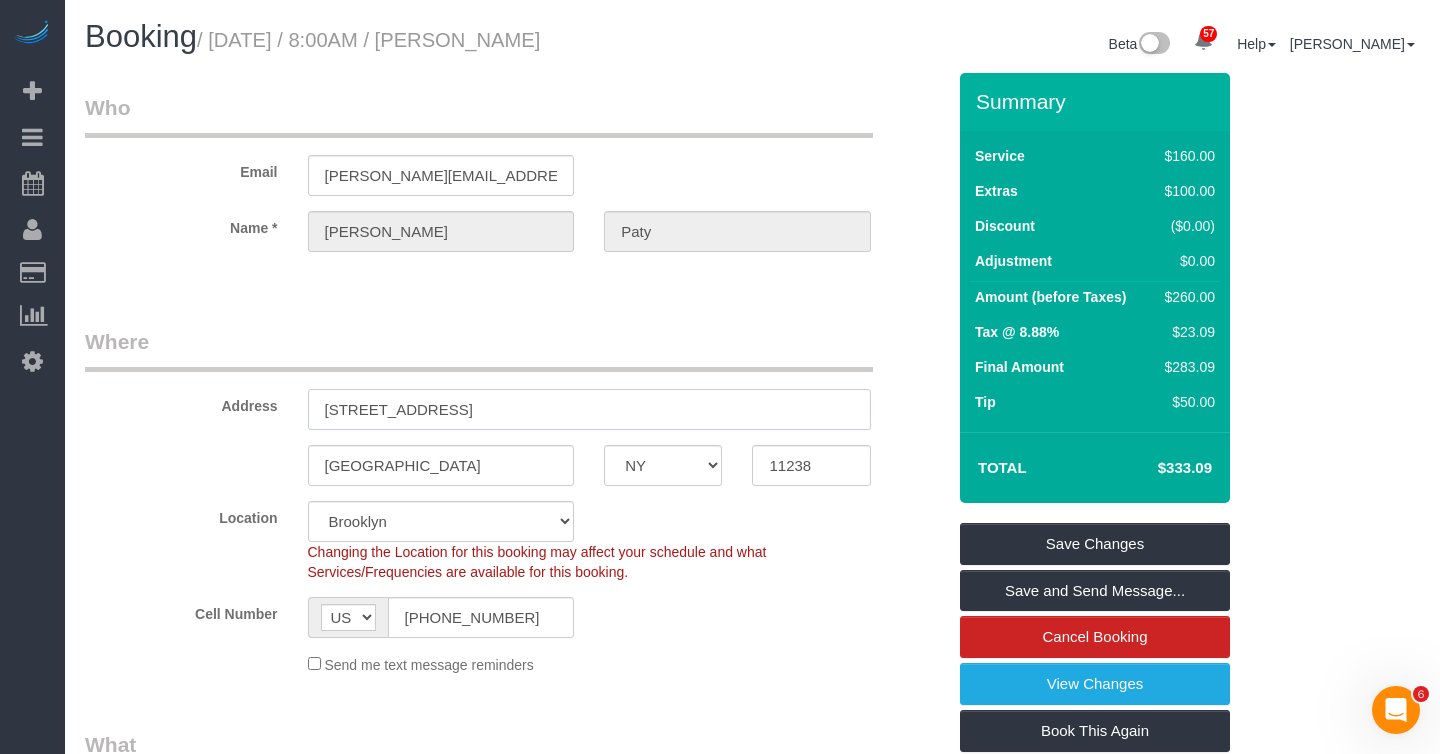 click on "[STREET_ADDRESS]" at bounding box center (589, 409) 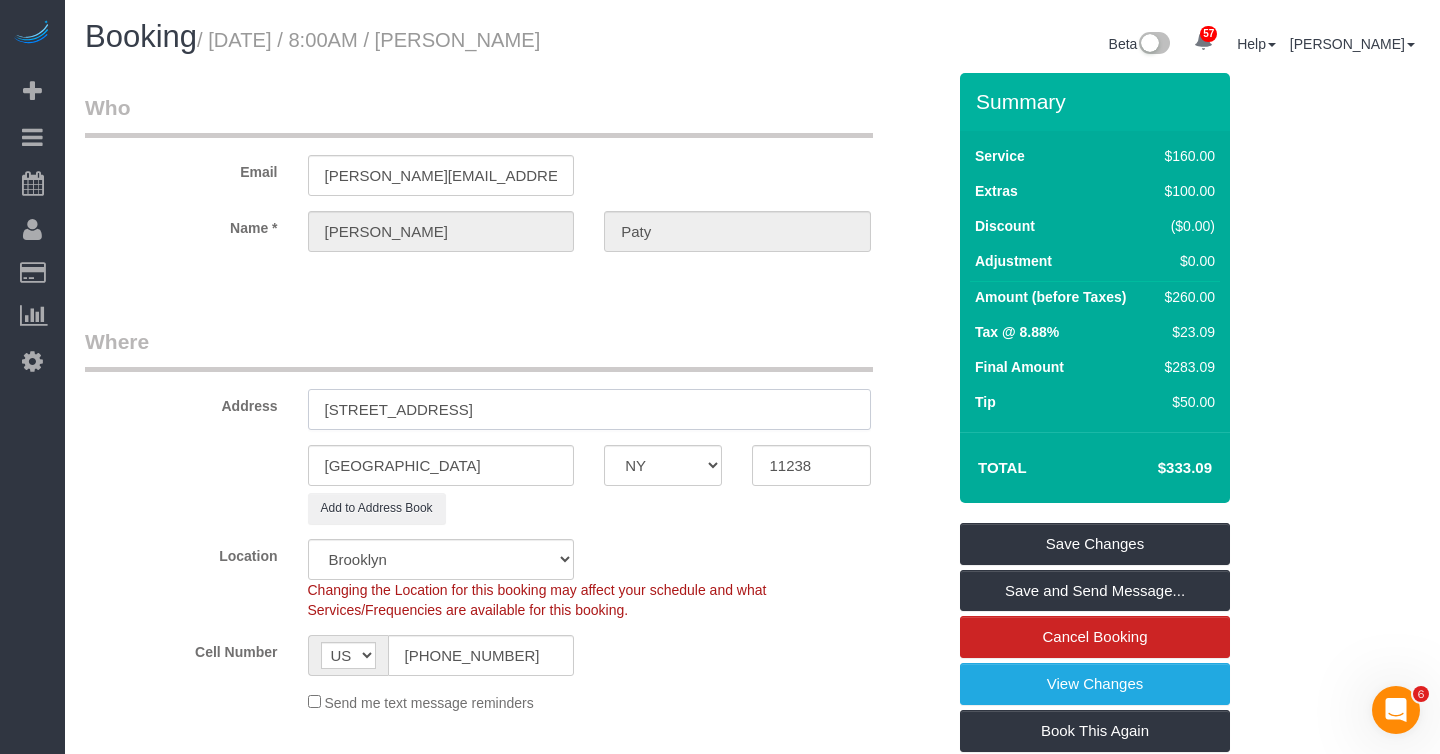 click on "[STREET_ADDRESS]" at bounding box center (589, 409) 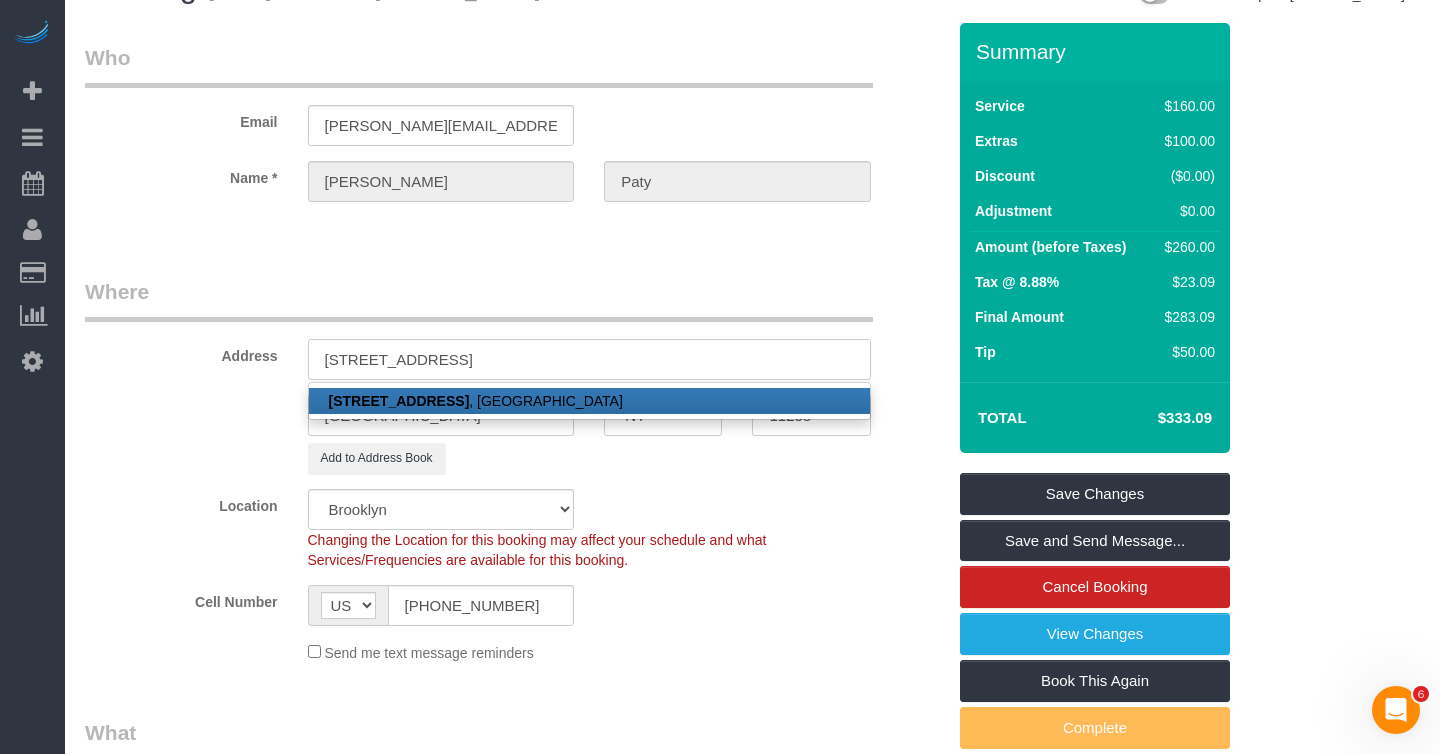 scroll, scrollTop: 0, scrollLeft: 0, axis: both 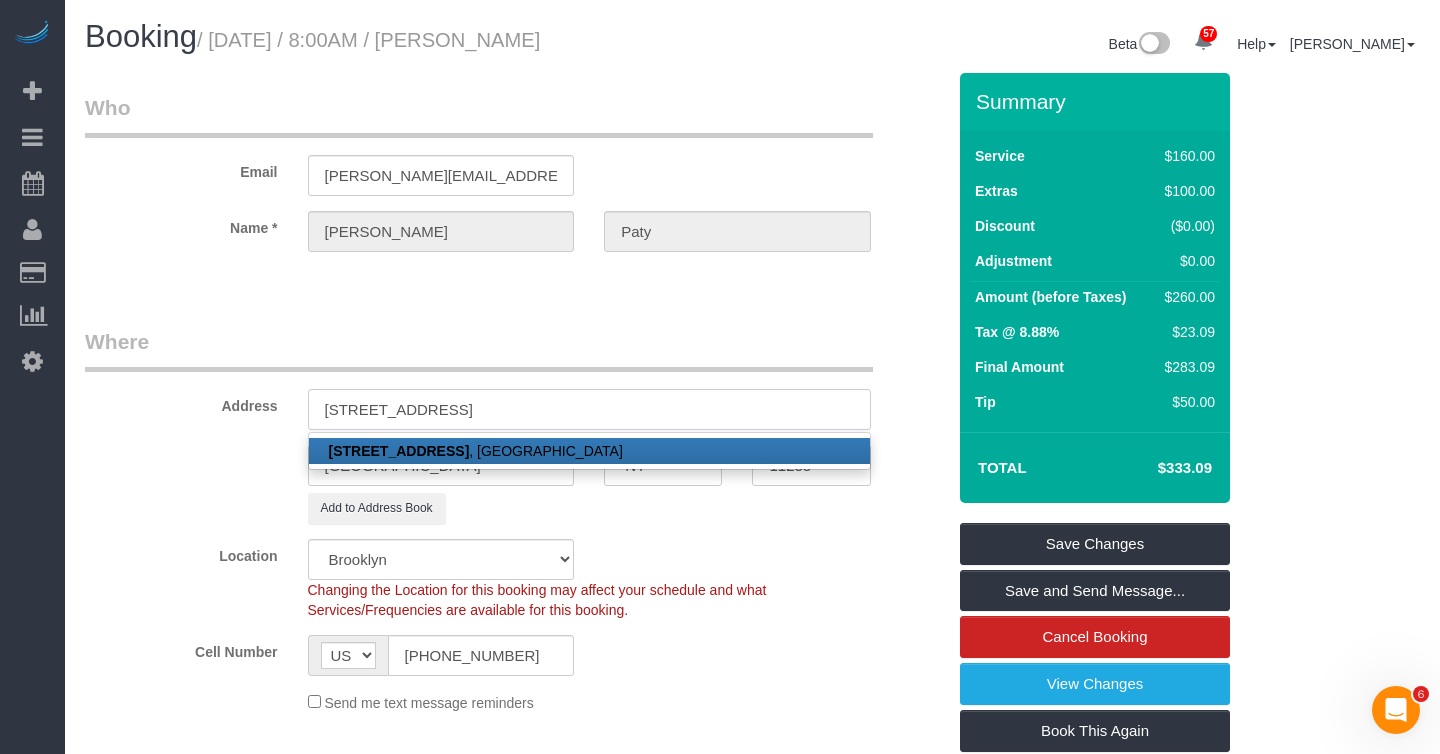 type on "[STREET_ADDRESS]" 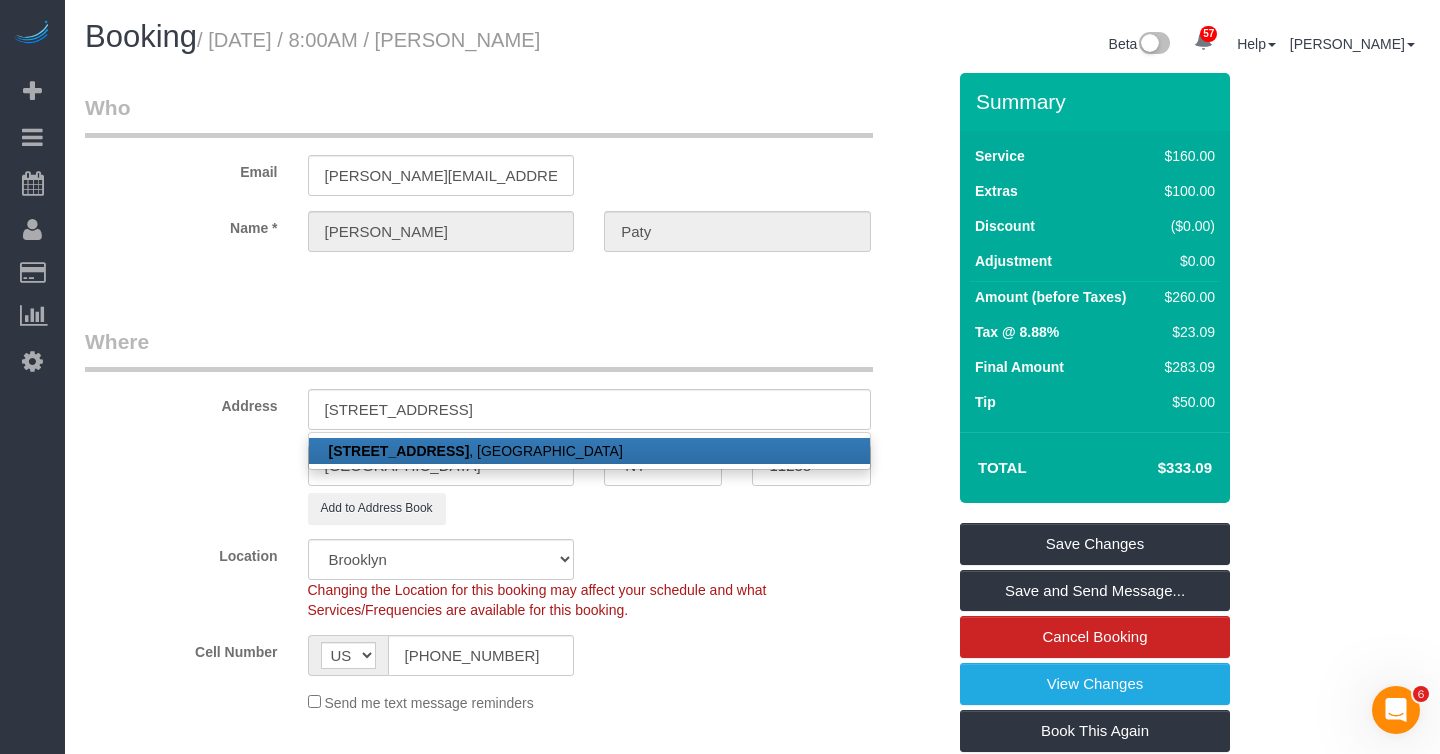 click on "Where" at bounding box center (479, 349) 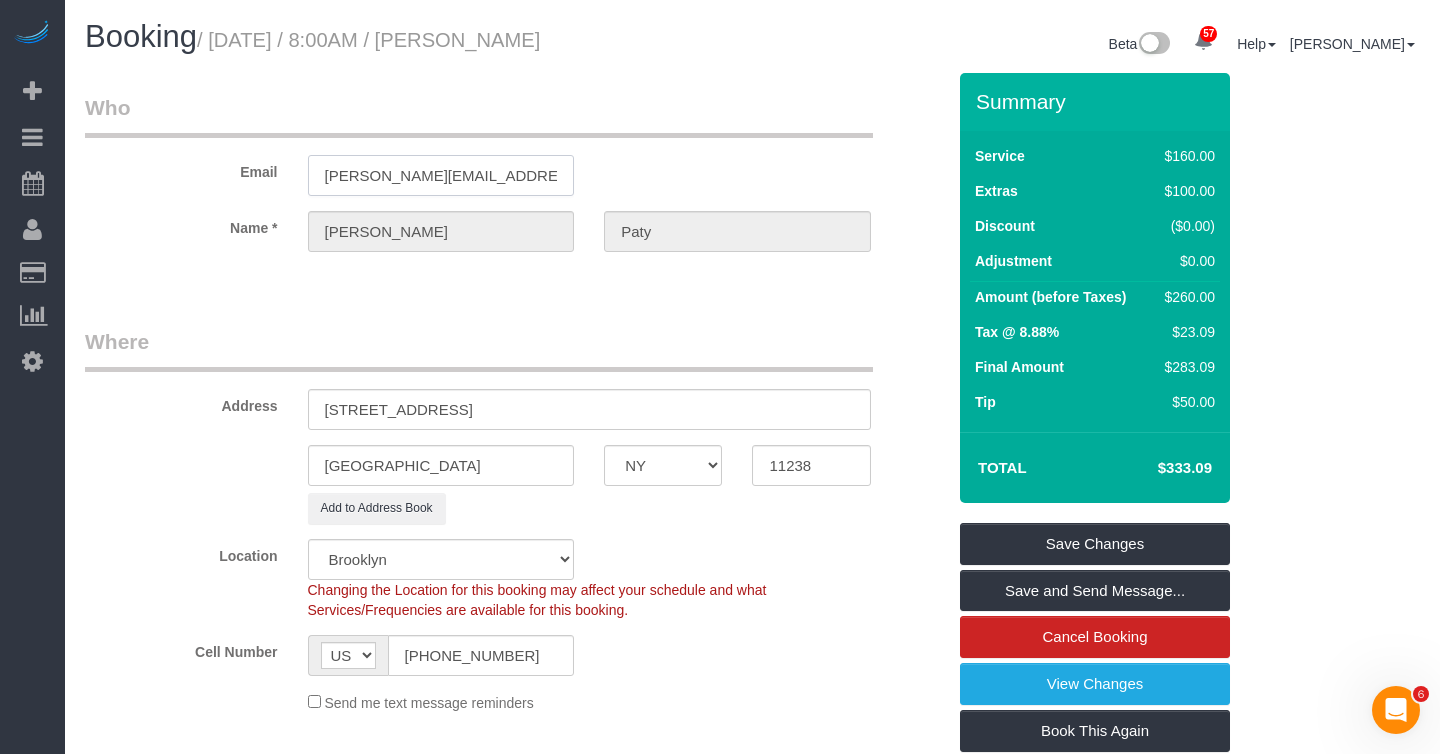 click on "[PERSON_NAME][EMAIL_ADDRESS][DOMAIN_NAME]" at bounding box center [441, 175] 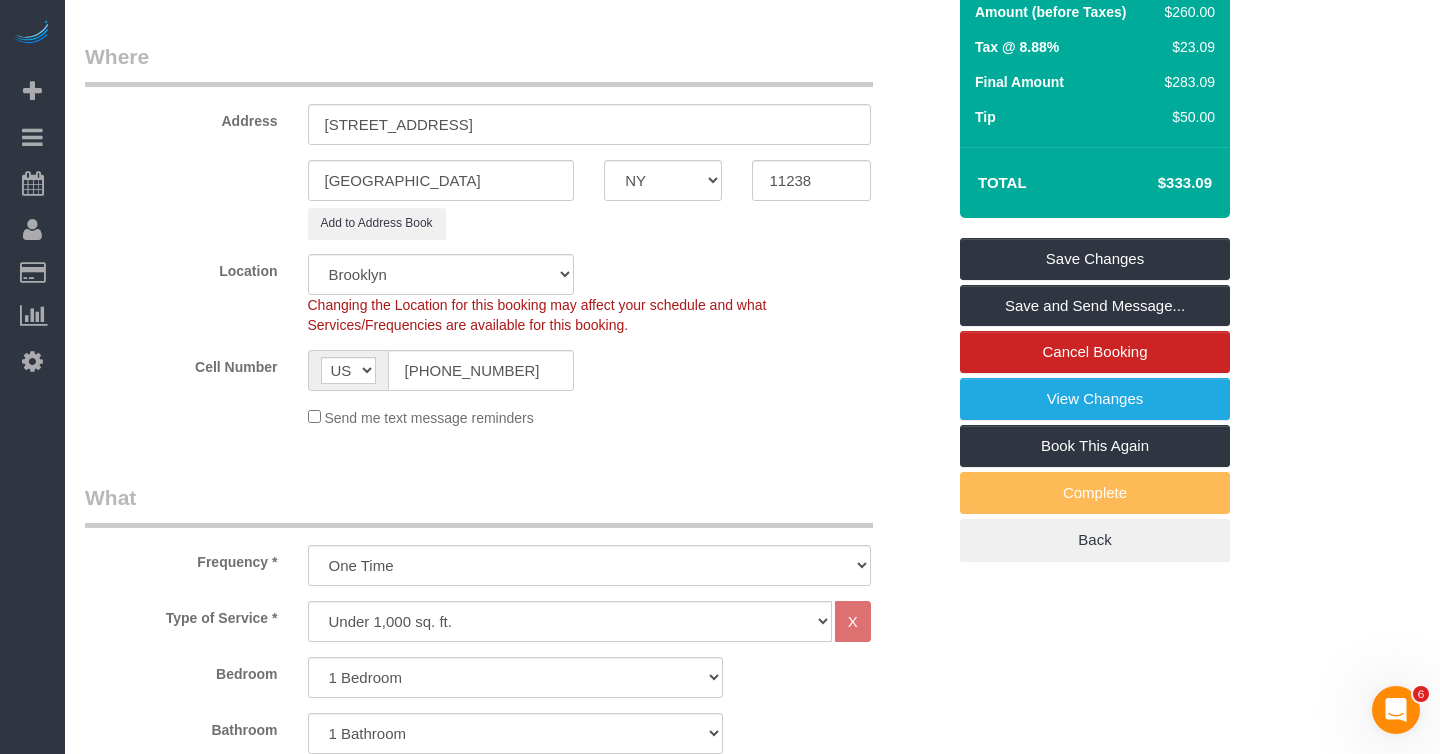 scroll, scrollTop: 0, scrollLeft: 0, axis: both 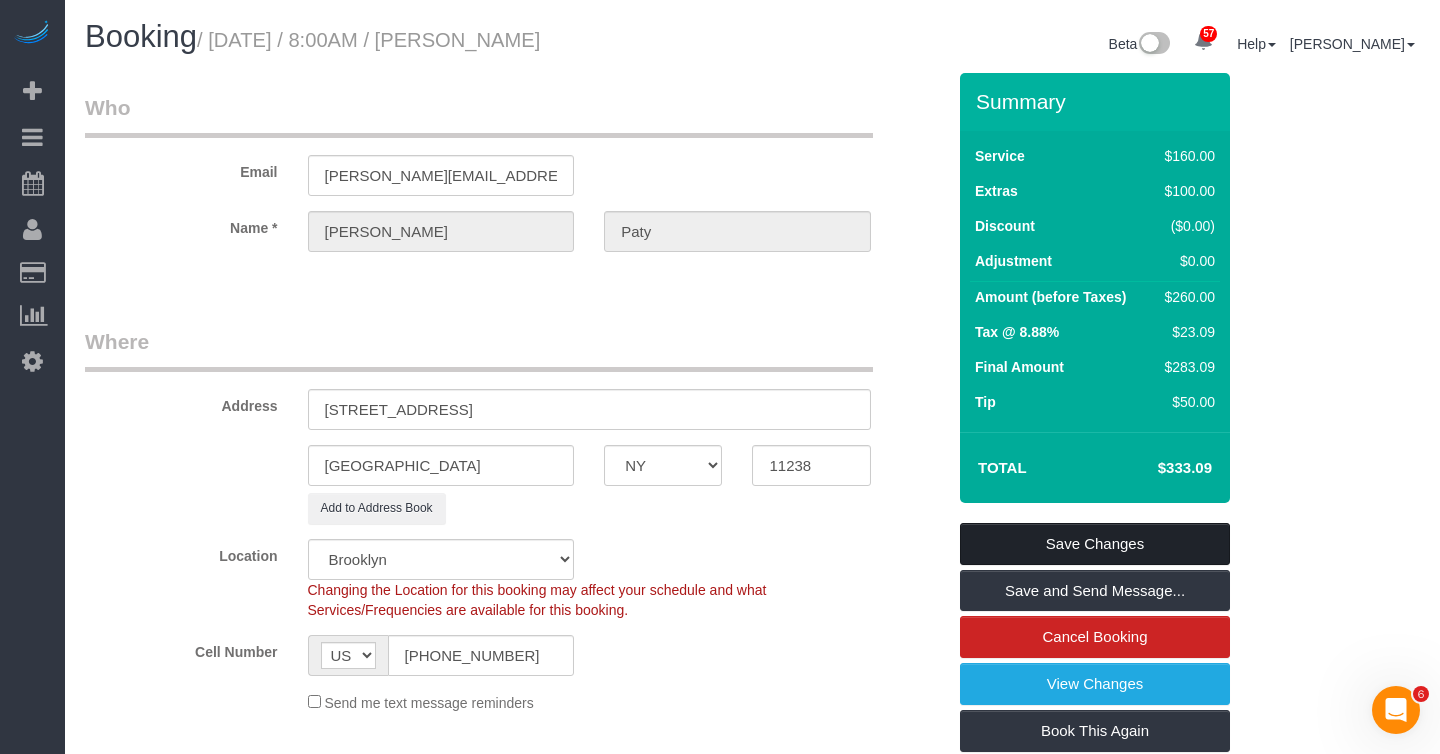 click on "Save Changes" at bounding box center (1095, 544) 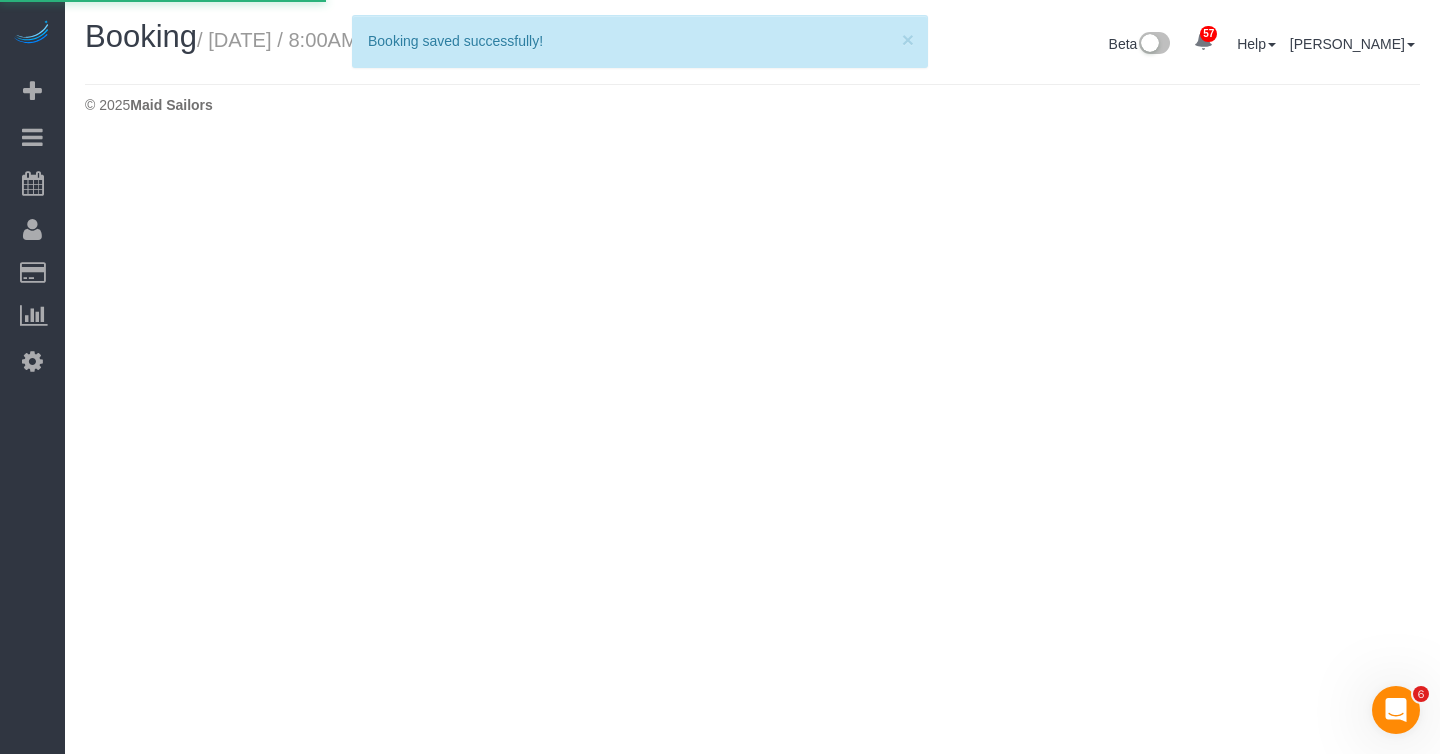 select on "NY" 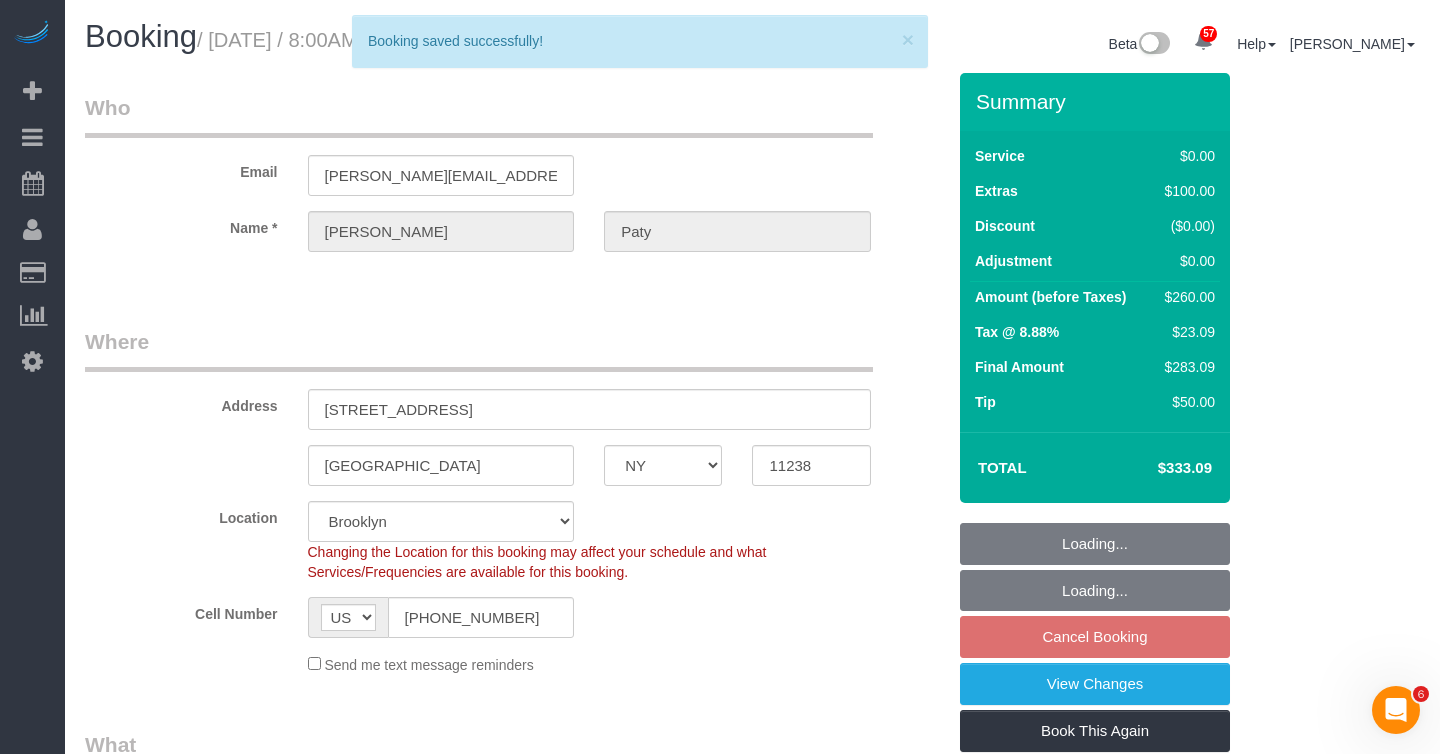 select on "1" 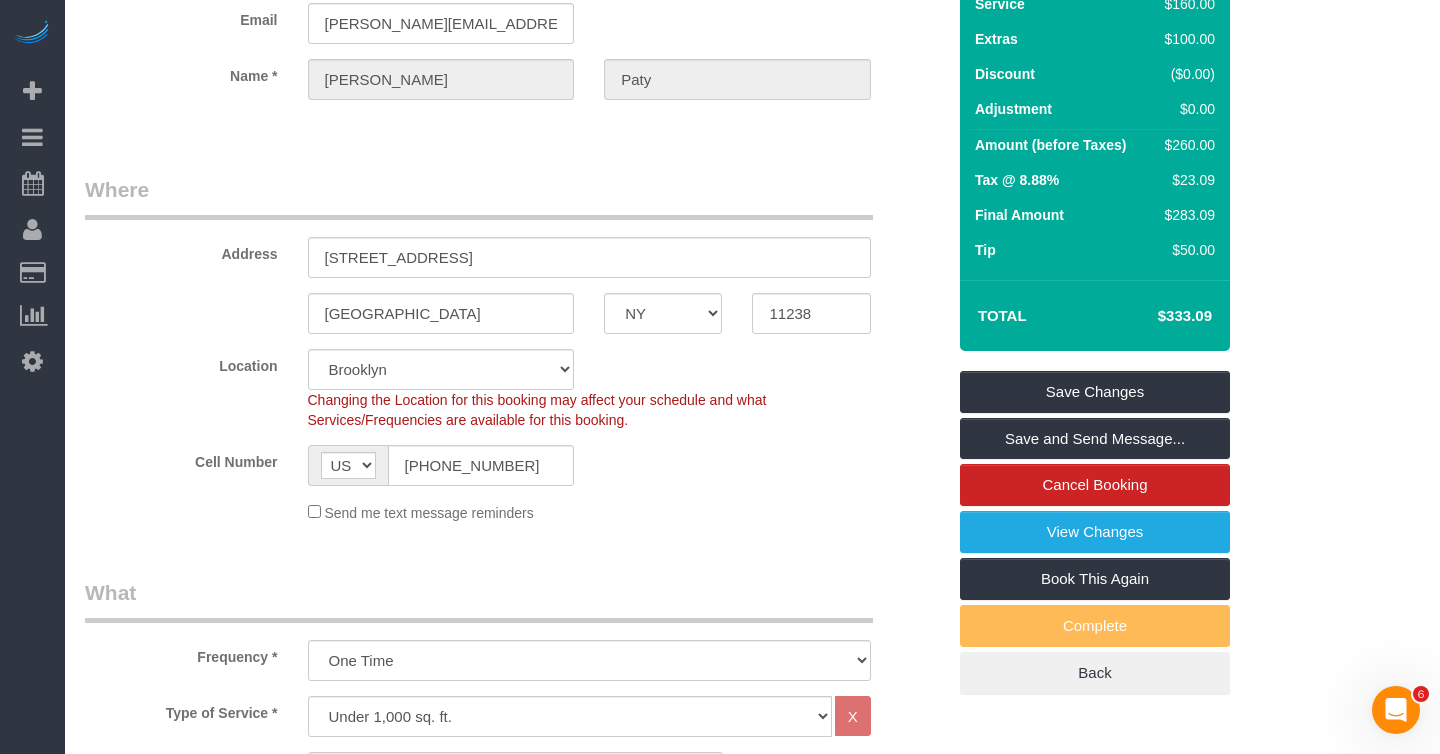 scroll, scrollTop: 193, scrollLeft: 0, axis: vertical 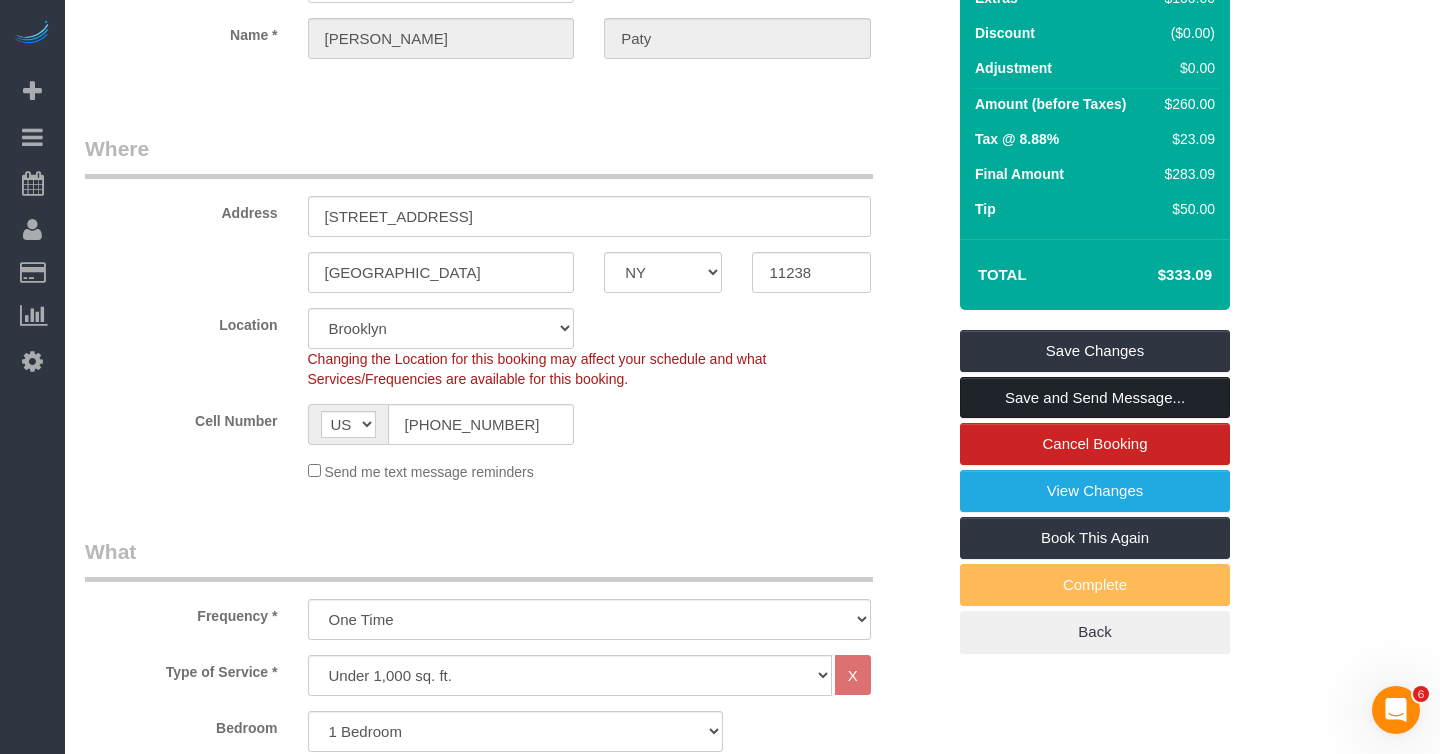 click on "Save and Send Message..." at bounding box center (1095, 398) 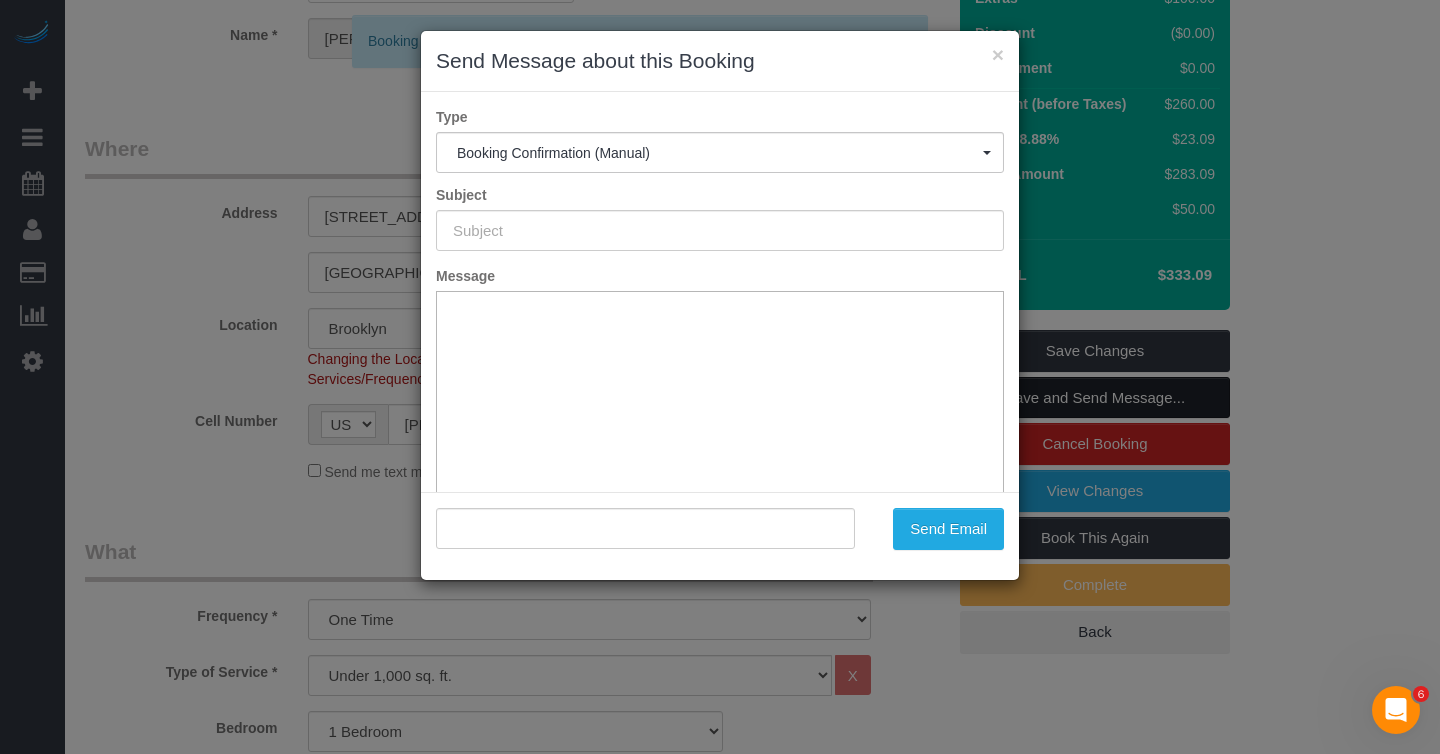 type on "Cleaning Confirmed for [DATE] 8:00am" 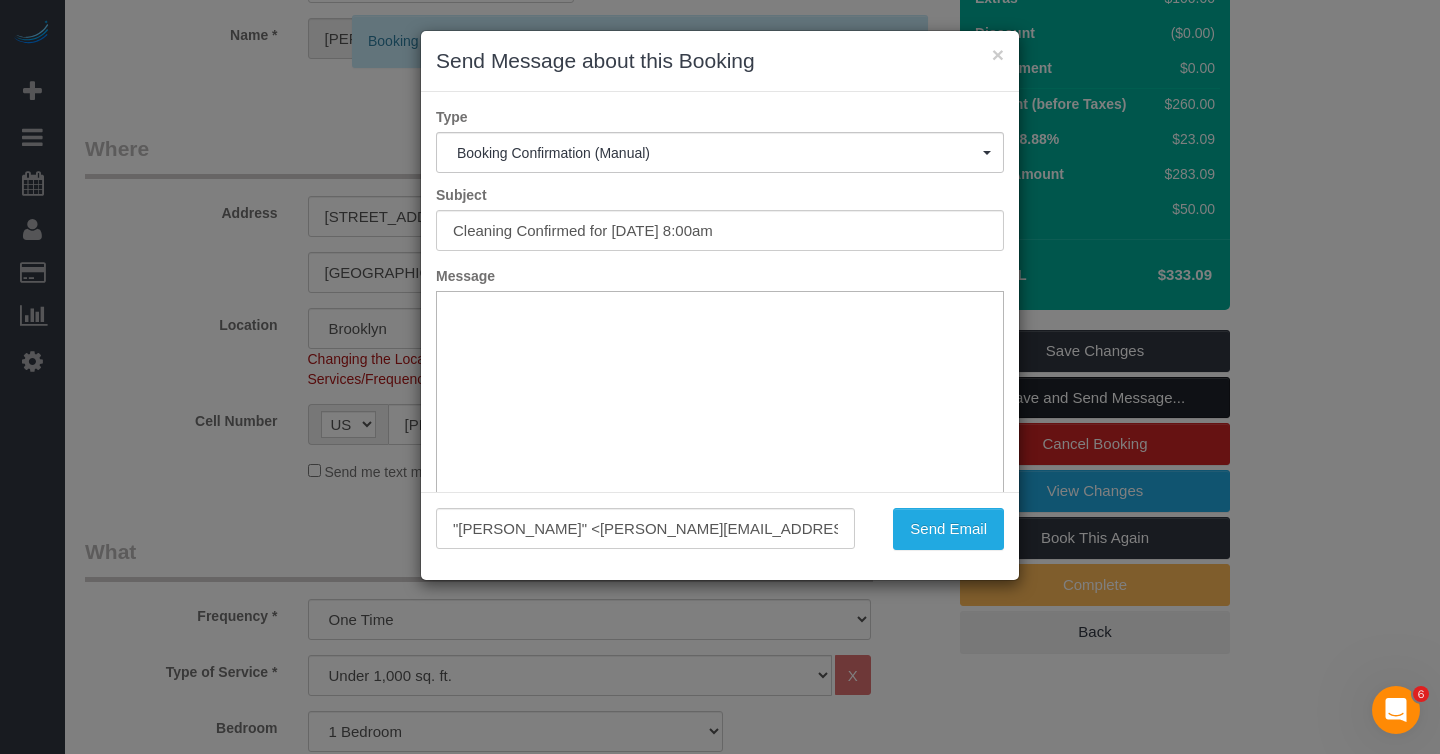 scroll, scrollTop: 0, scrollLeft: 0, axis: both 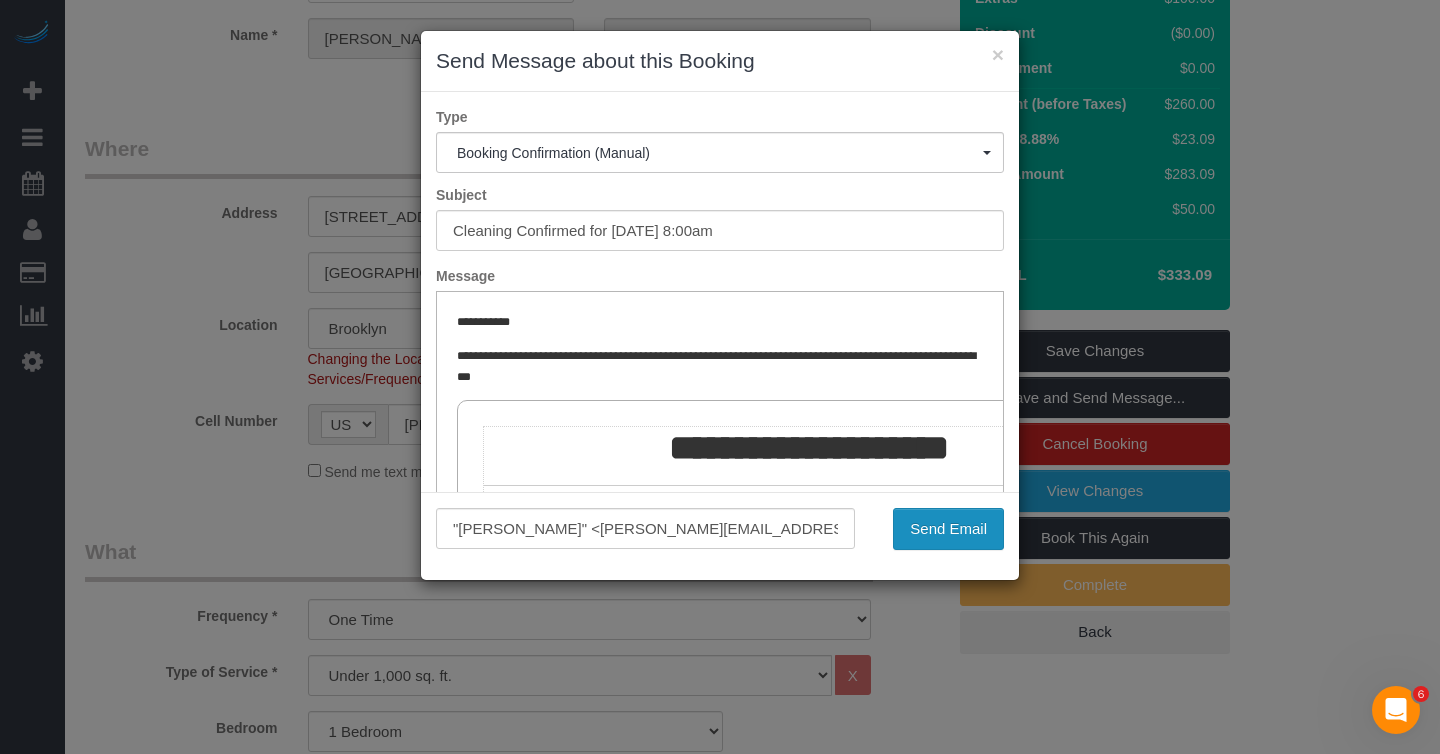 click on "Send Email" at bounding box center (948, 529) 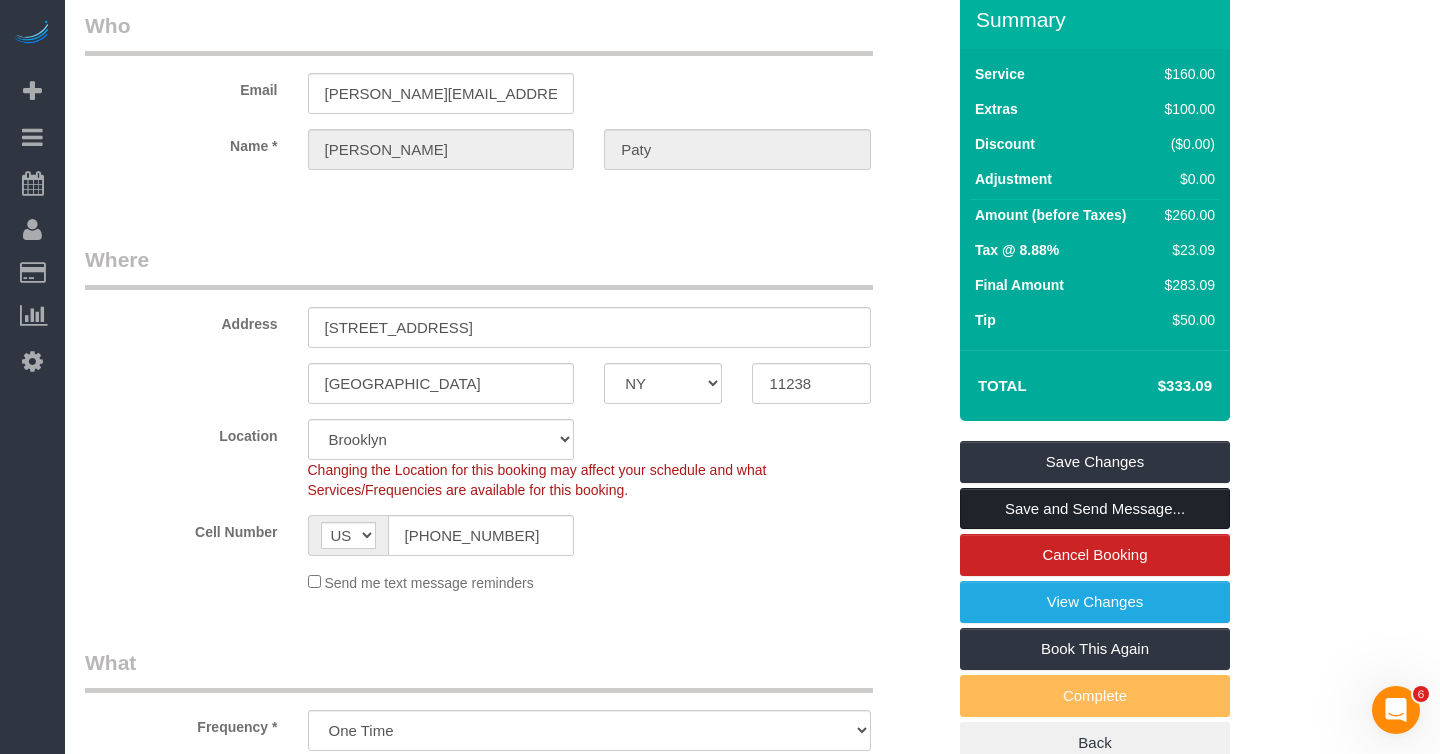 scroll, scrollTop: 0, scrollLeft: 0, axis: both 